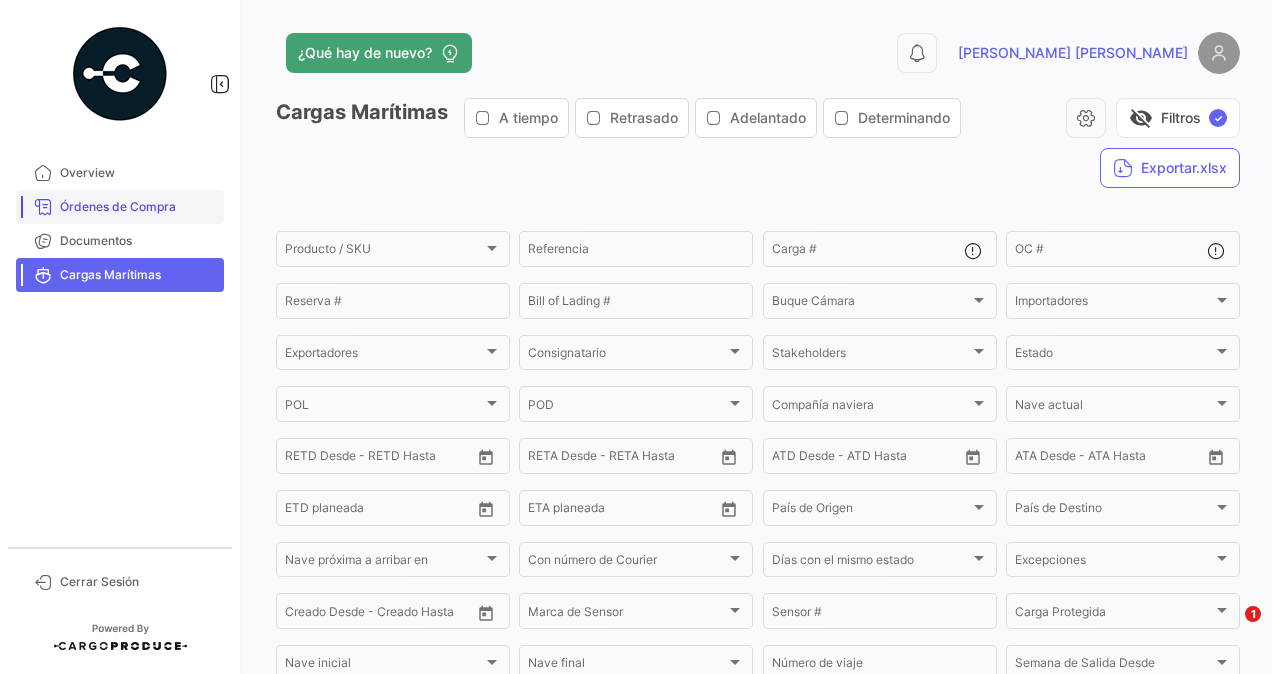 scroll, scrollTop: 0, scrollLeft: 0, axis: both 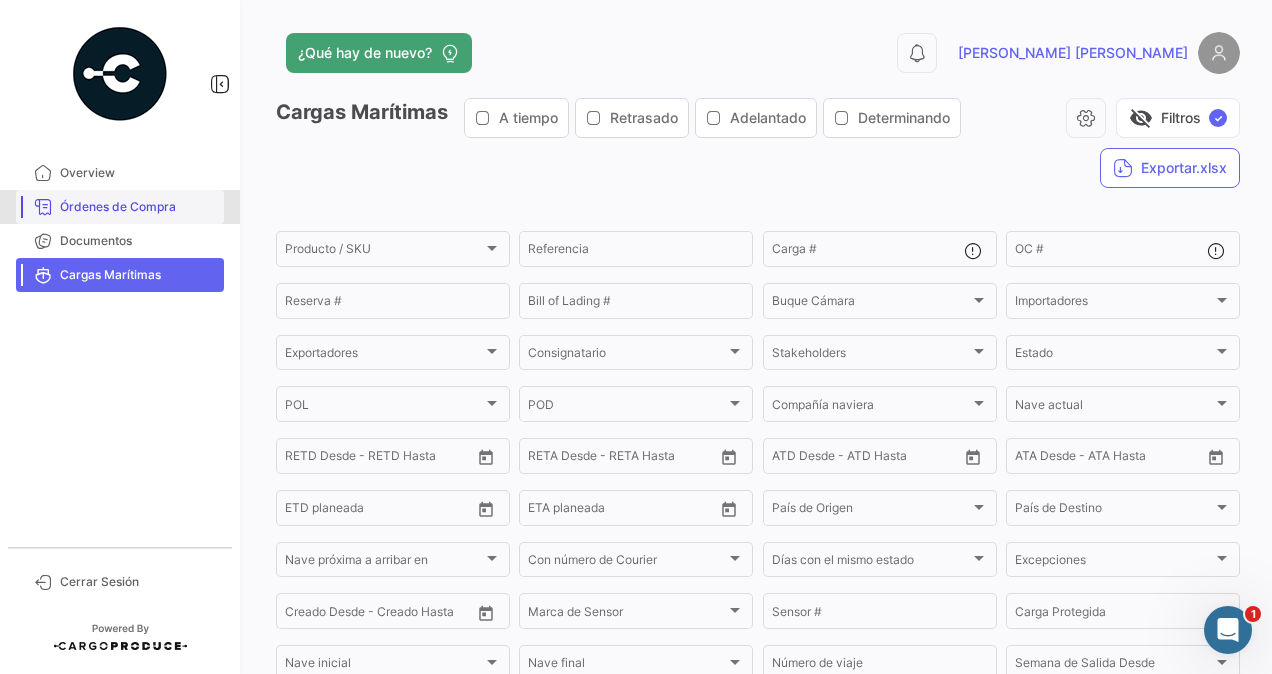 click on "Órdenes de Compra" at bounding box center (138, 207) 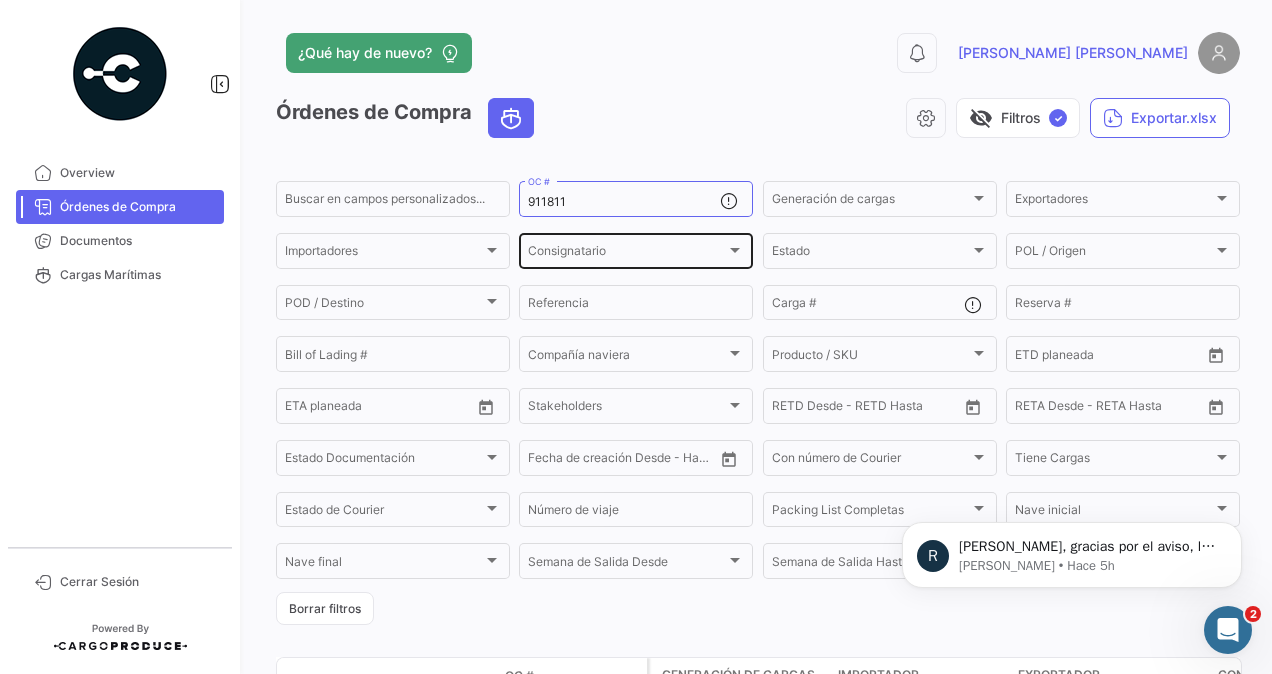 scroll, scrollTop: 0, scrollLeft: 0, axis: both 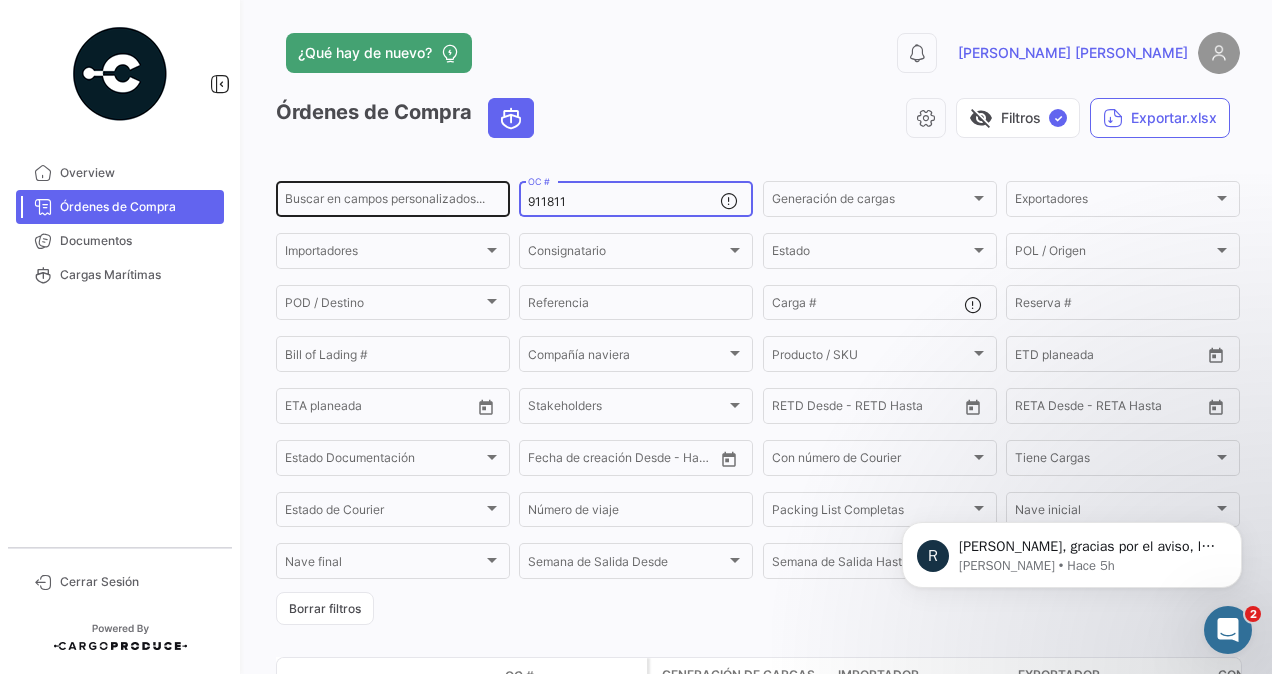 drag, startPoint x: 540, startPoint y: 195, endPoint x: 481, endPoint y: 195, distance: 59 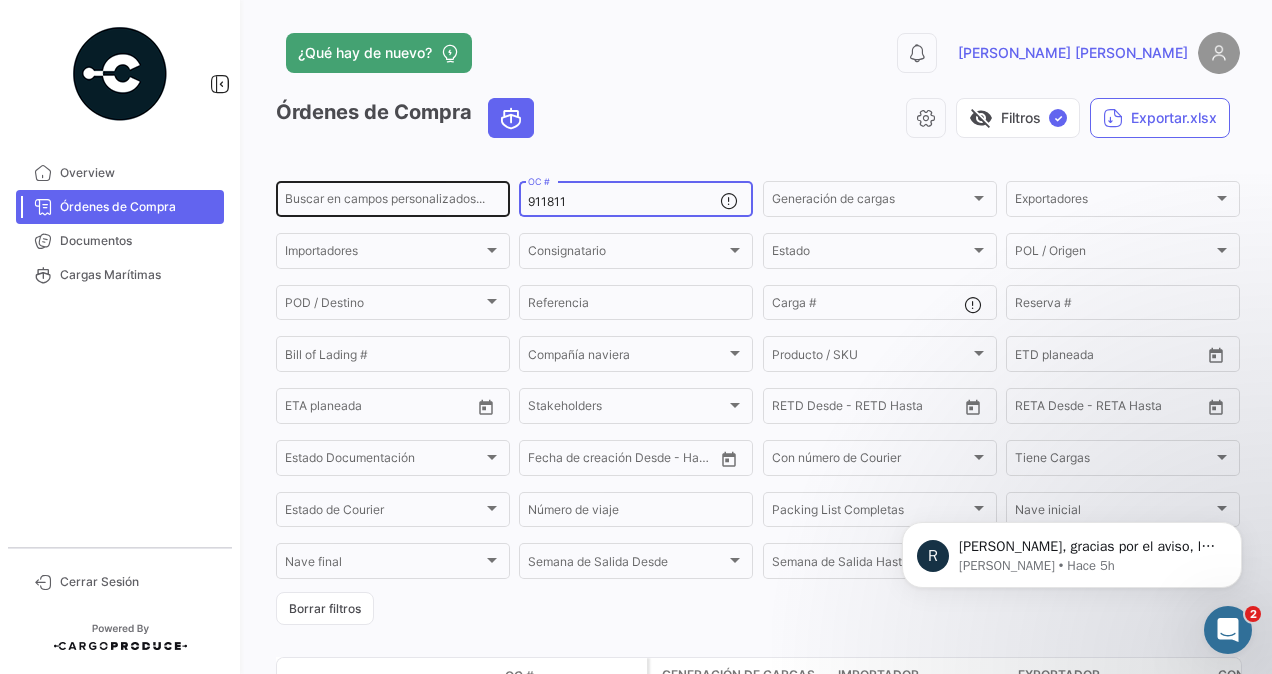 click on "Buscar en [PERSON_NAME] personalizados... 911811  OC #  Generación [PERSON_NAME] Generación [PERSON_NAME] Exportadores Exportadores Importadores Importadores Consignatario Consignatario Estado Estado POL / Origen  POL / Origen  POD / Destino POD / Destino  Referencia  Carga # Reserva # Bill of Lading # Compañía naviera Compañía naviera Producto / SKU Producto / SKU Desde –  ETD planeada  Desde –  ETA planeada  Stakeholders Stakeholders Desde –  RETD Desde - RETD Hasta  Desde –  [PERSON_NAME] Desde - [PERSON_NAME] Hasta  Estado Documentación Estado Documentación Desde –  Fecha de creación Desde - Hasta  Con número de Courier Con número de Courier Tiene Cargas Tiene Cargas Estado de Courier Estado de Courier Número de viaje Packing List Completas Packing List Completas [PERSON_NAME] inicial [PERSON_NAME] inicial [PERSON_NAME] final [PERSON_NAME] final Semana de Salida
Desde Semana de Salida
Desde Semana de Salida
Hasta Semana de Salida
Hasta Día de Salida Día de Salida" 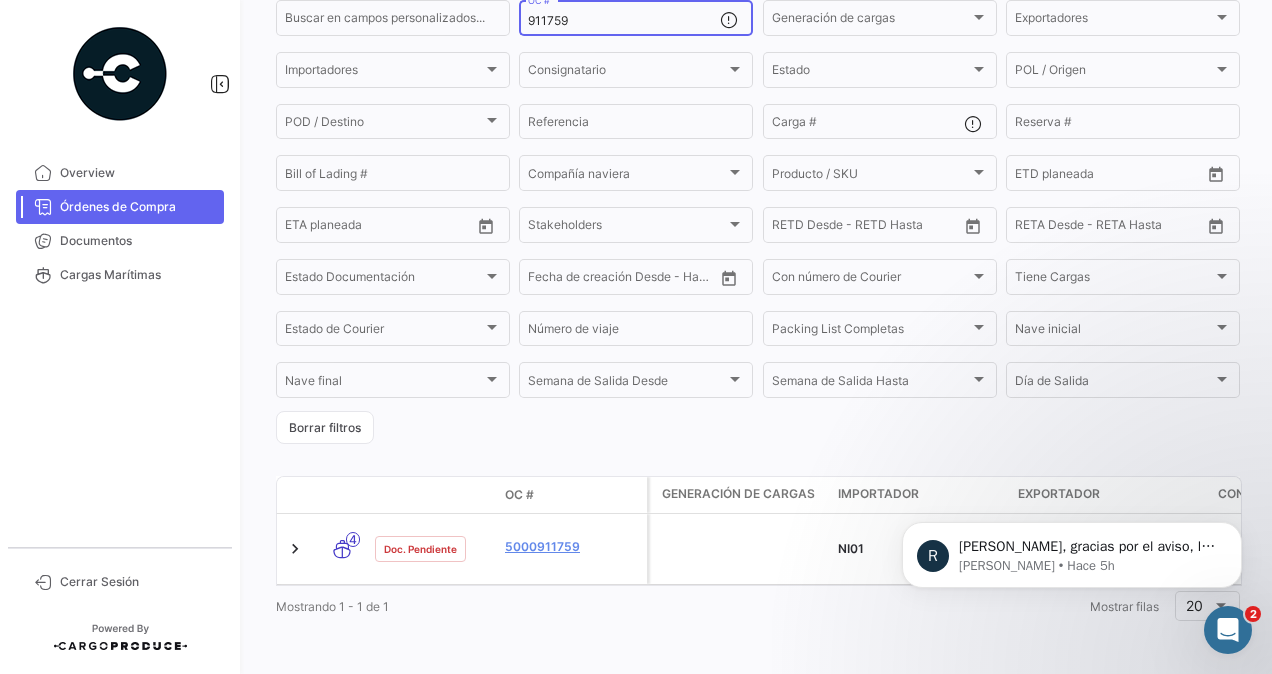 scroll, scrollTop: 200, scrollLeft: 0, axis: vertical 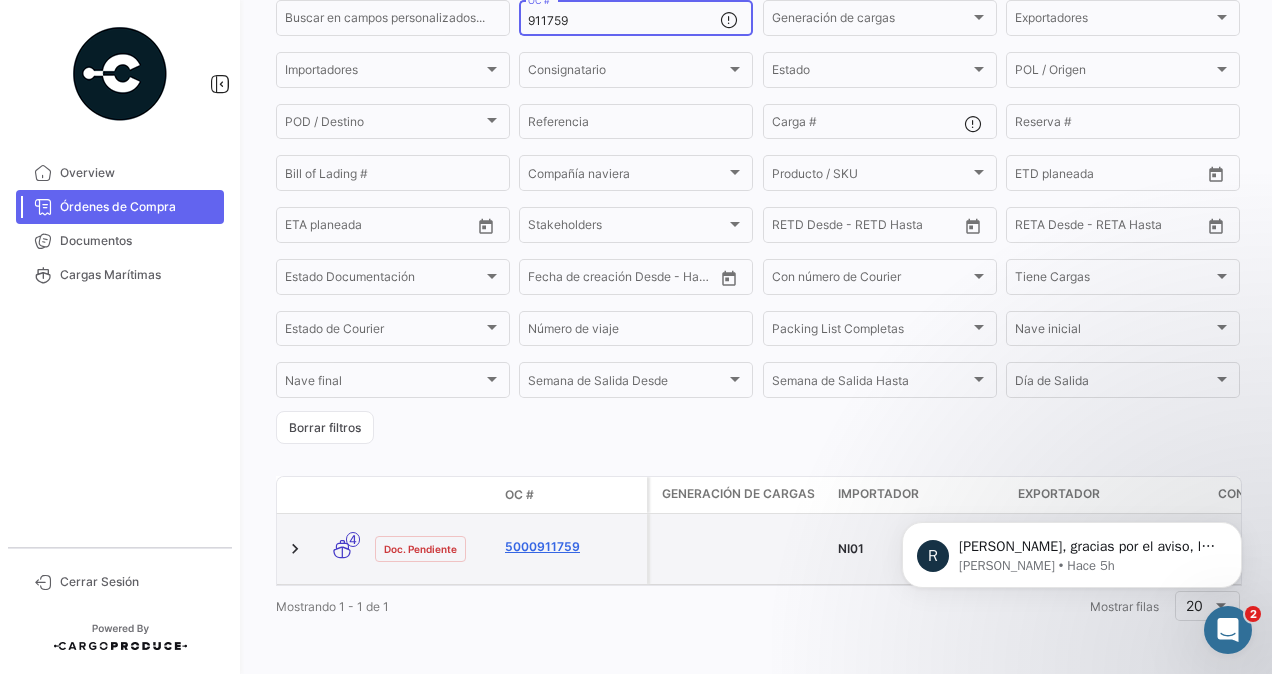 type on "911759" 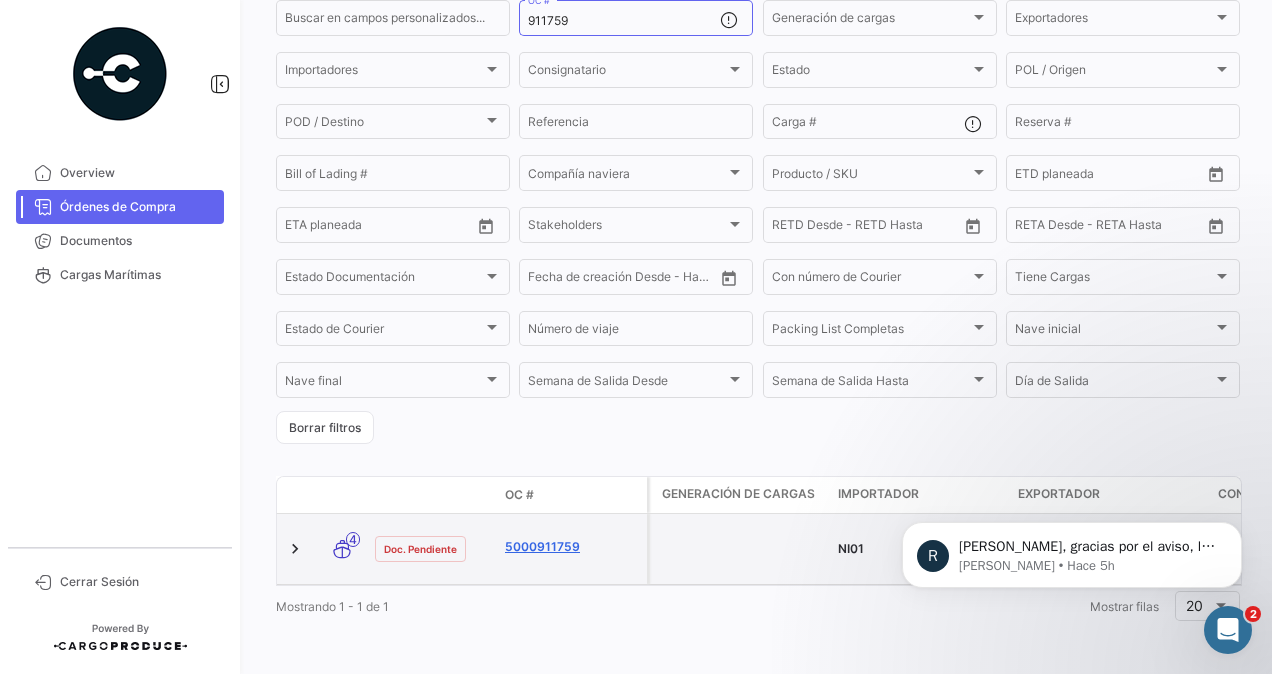 click on "5000911759" 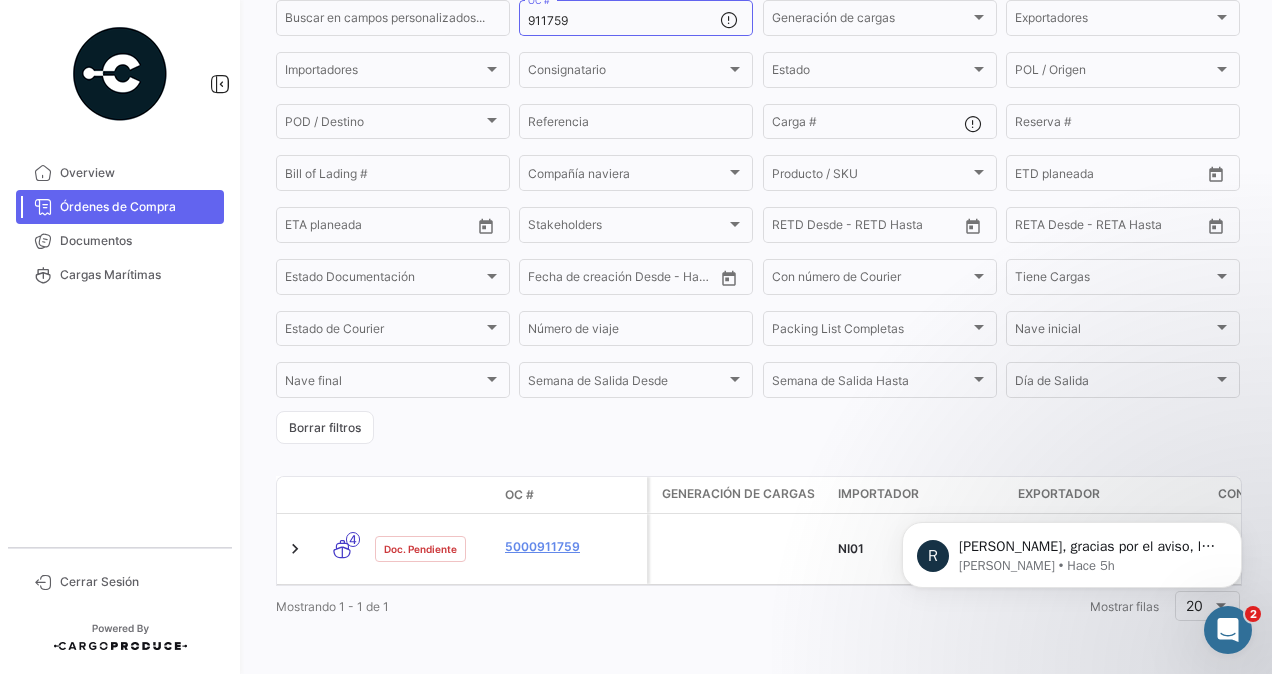 scroll, scrollTop: 0, scrollLeft: 0, axis: both 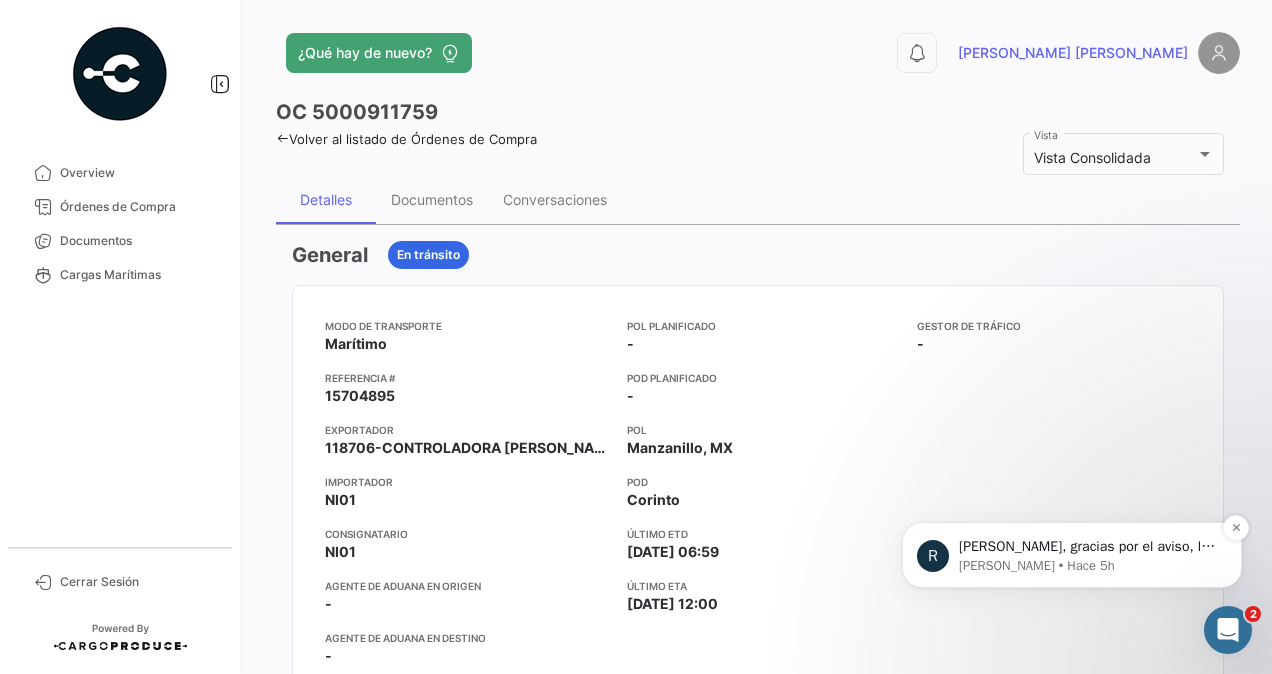 click on "[PERSON_NAME], gracias por el aviso, lo estaré reportando al equipo de IT" at bounding box center (1088, 547) 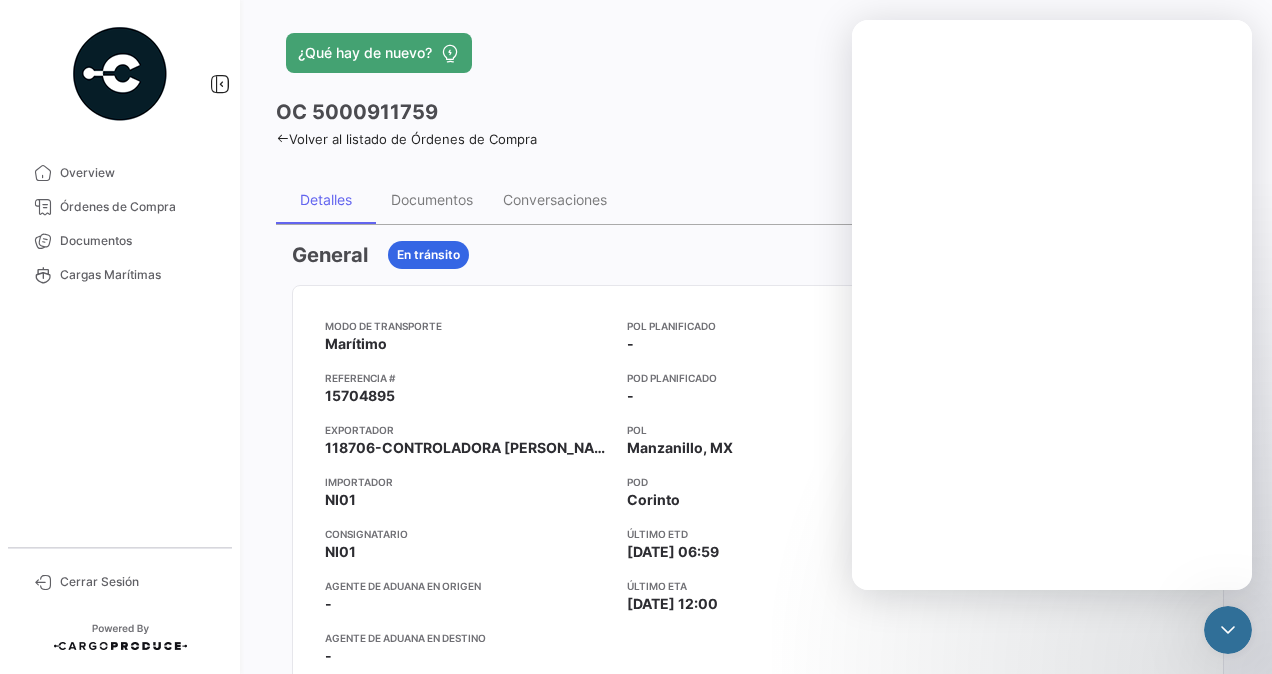 scroll, scrollTop: 0, scrollLeft: 0, axis: both 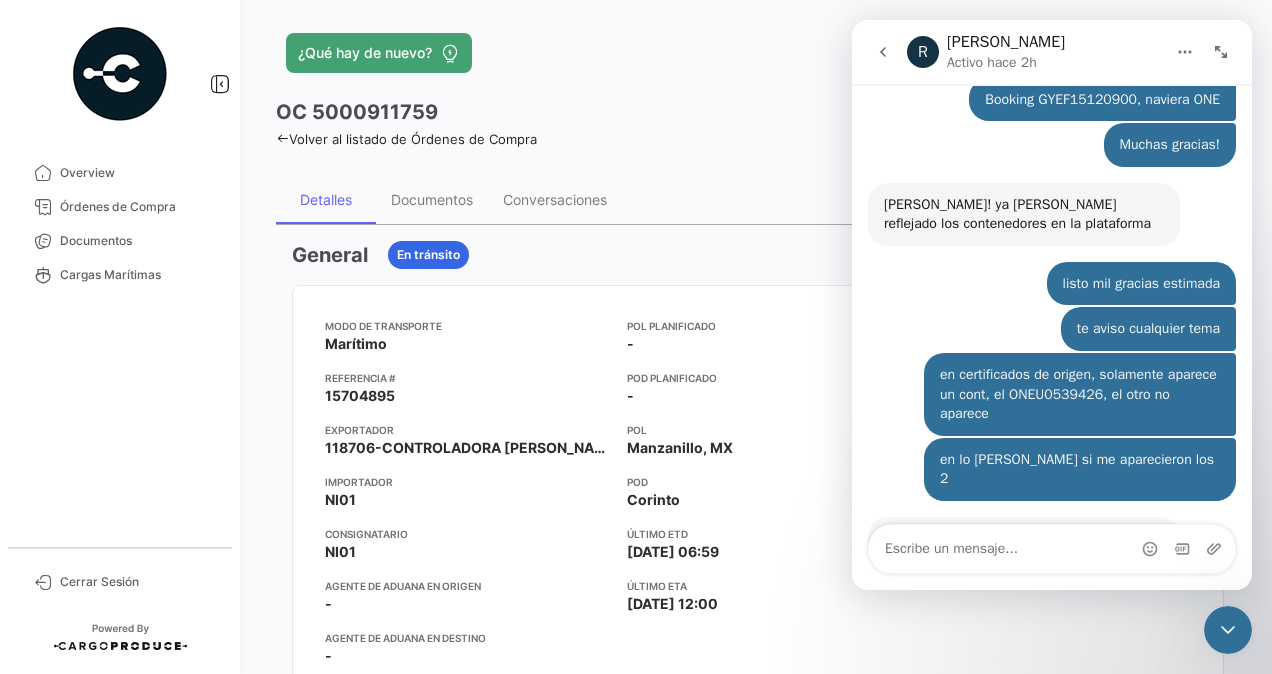 click at bounding box center [1052, 549] 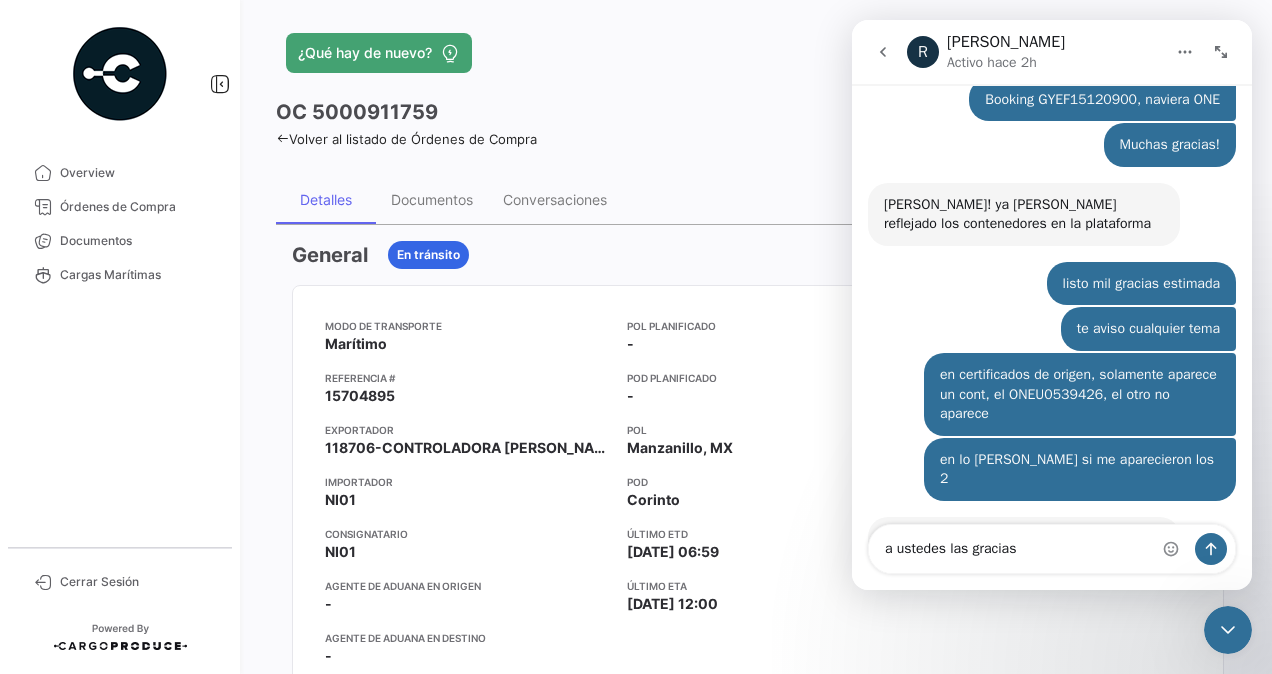 type on "a ustedes las gracias" 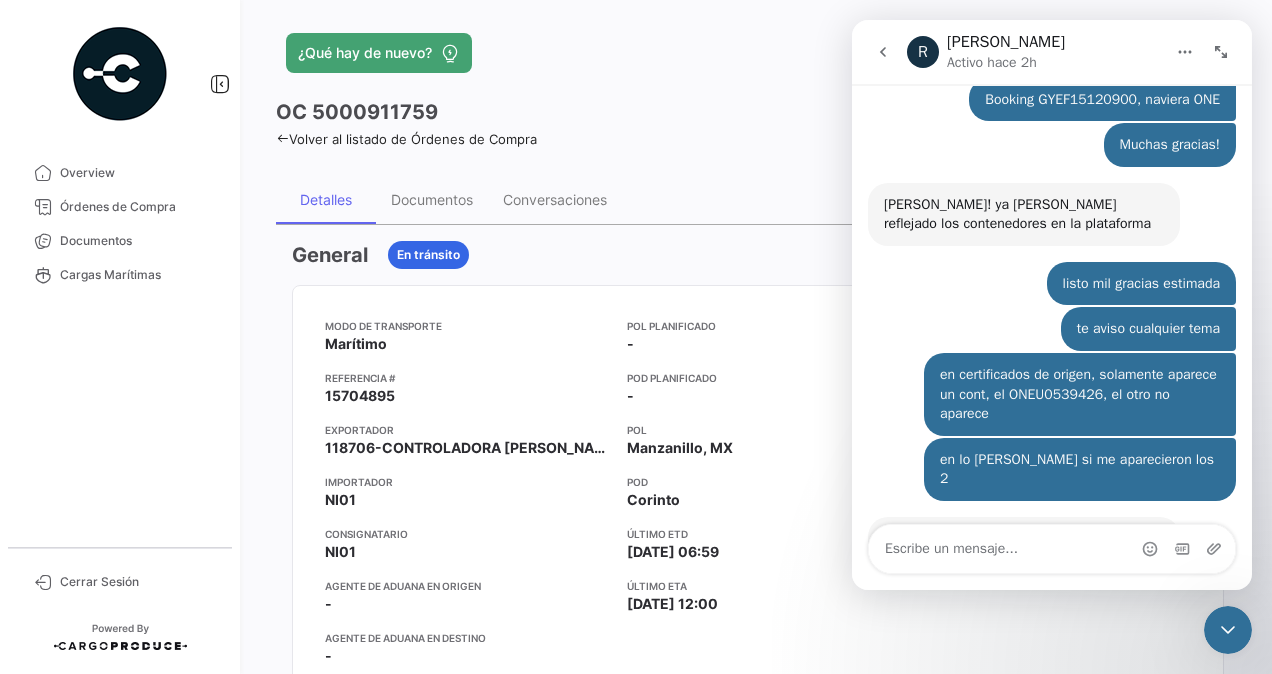 scroll, scrollTop: 598, scrollLeft: 0, axis: vertical 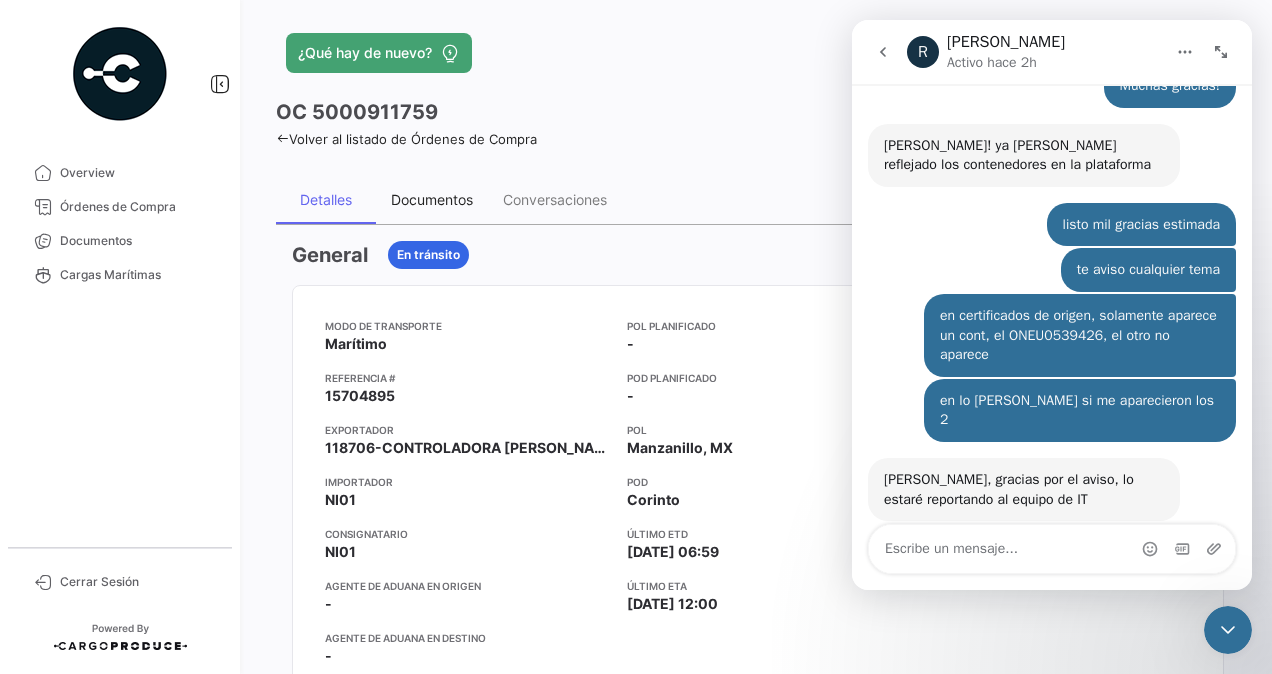 click on "Documentos" at bounding box center [432, 199] 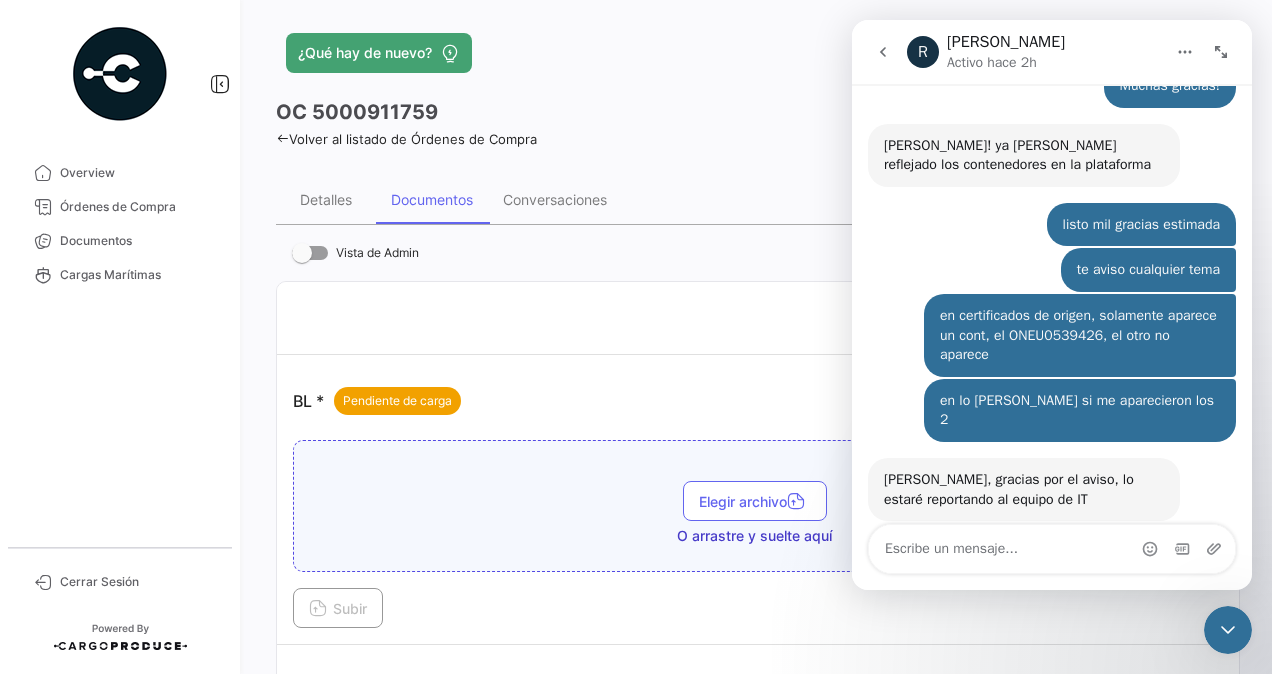 click 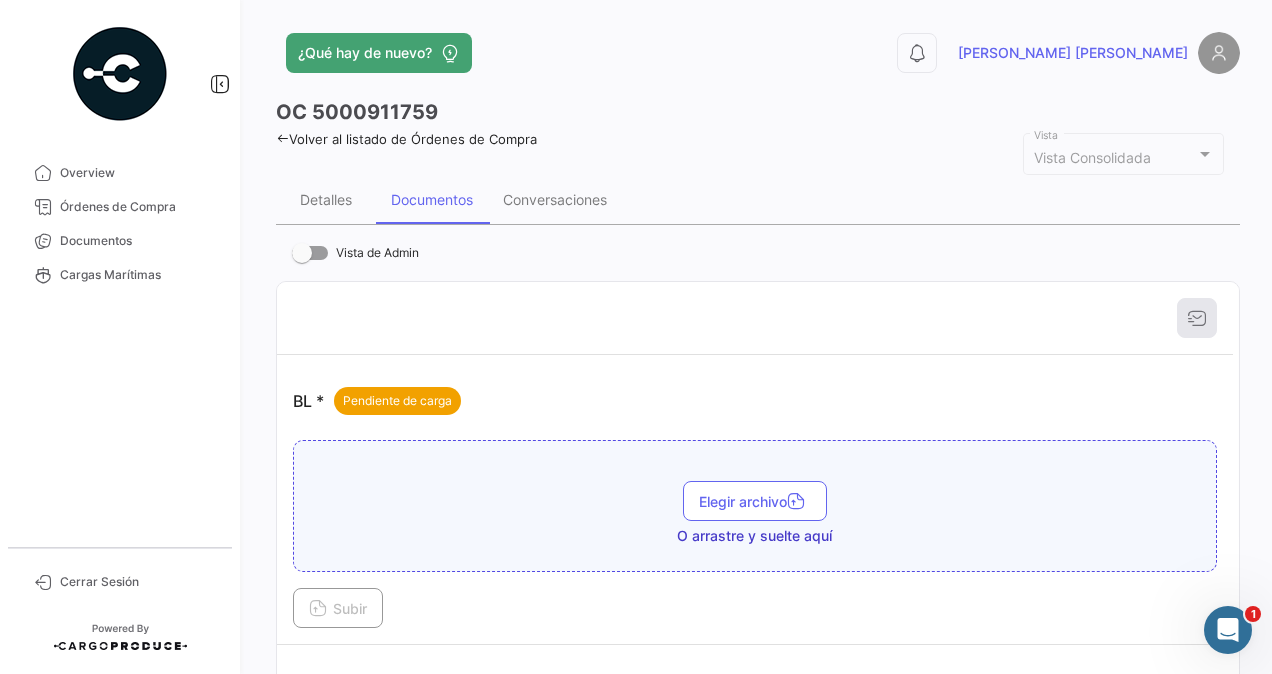 scroll, scrollTop: 0, scrollLeft: 0, axis: both 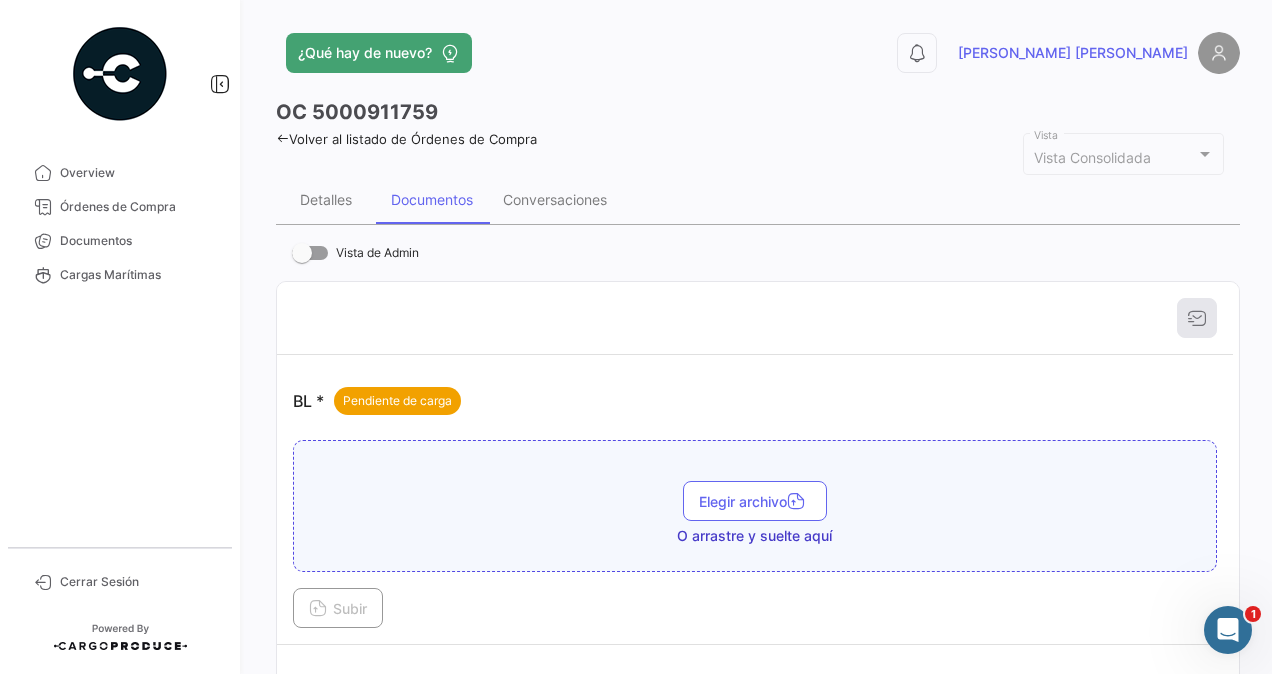 click on "Elegir archivo  O arrastre y suelte aquí" at bounding box center [755, 513] 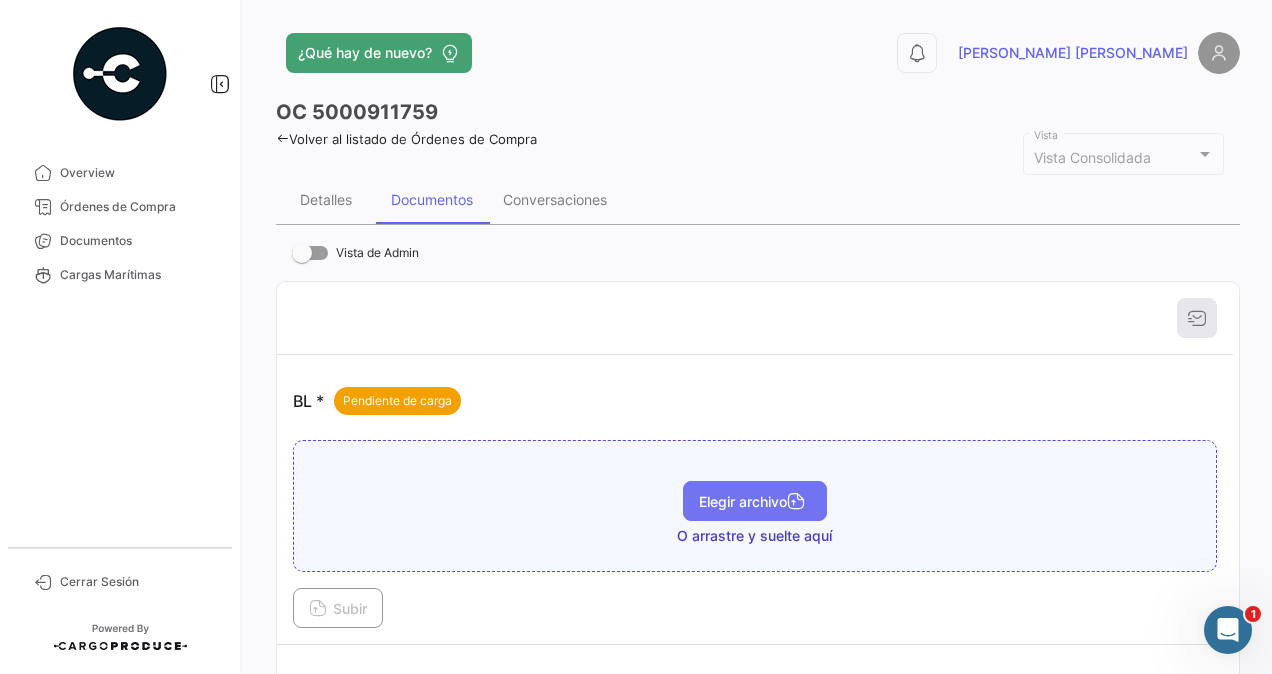 click on "Elegir archivo" at bounding box center [755, 501] 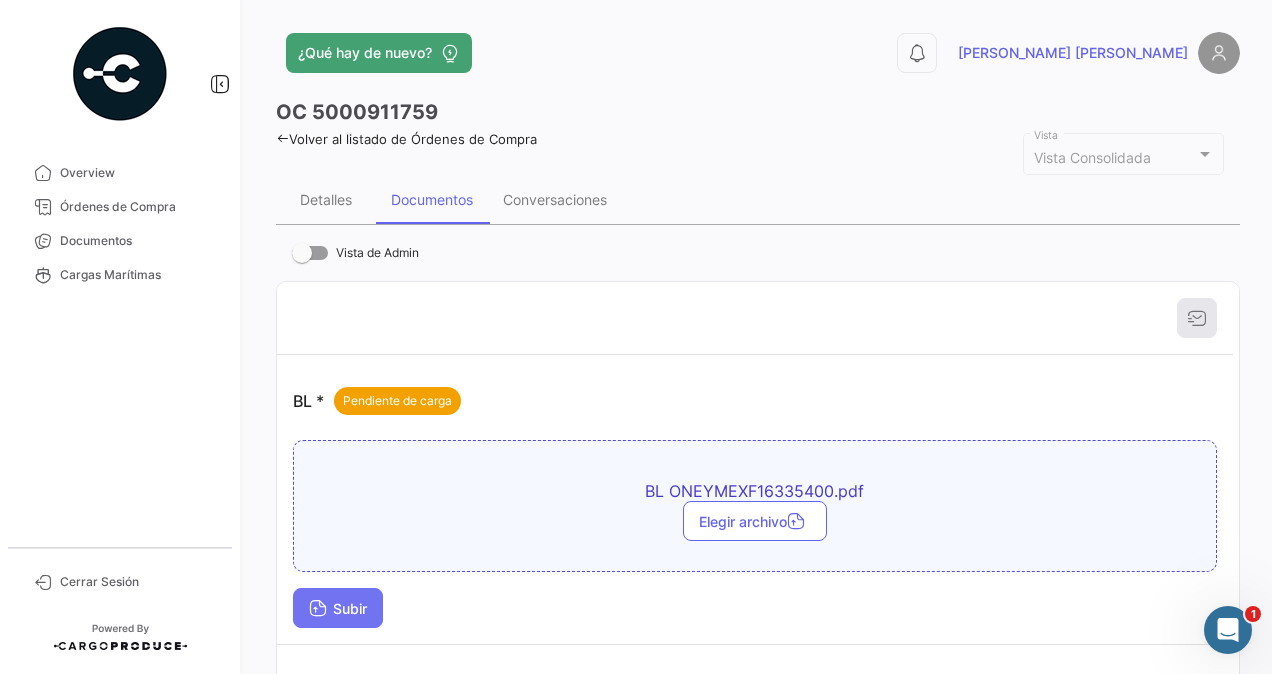 click on "Subir" at bounding box center [338, 608] 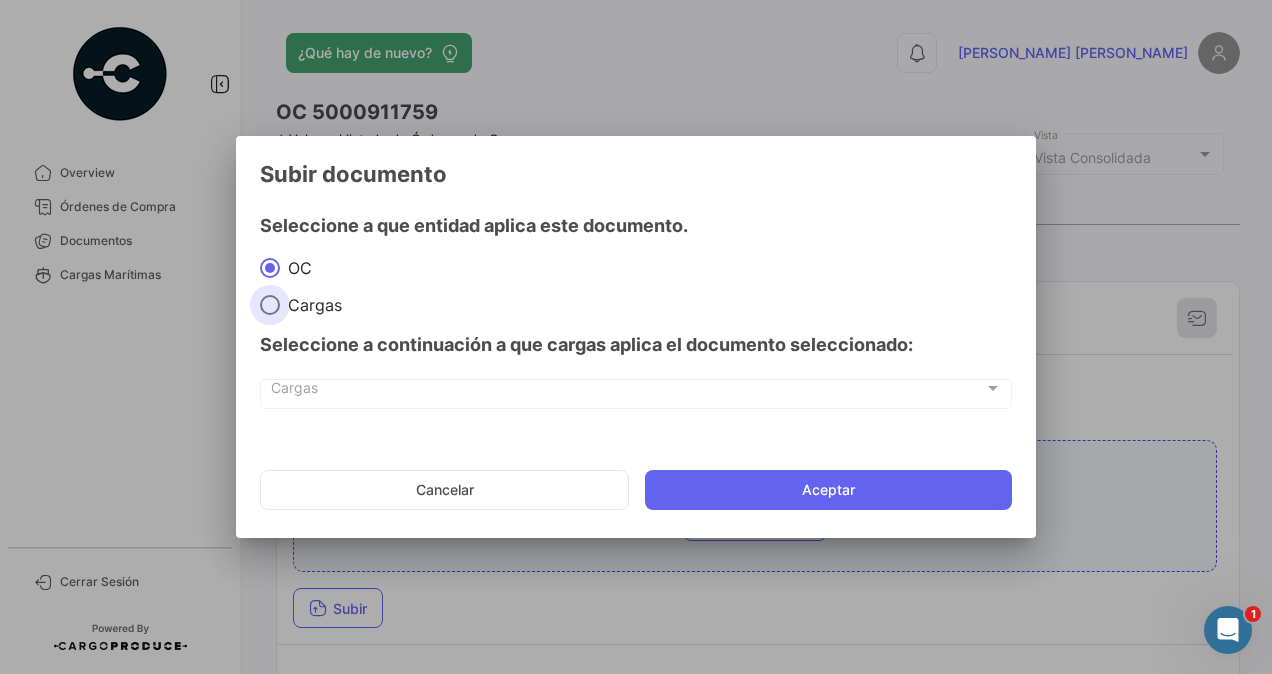 click at bounding box center (270, 305) 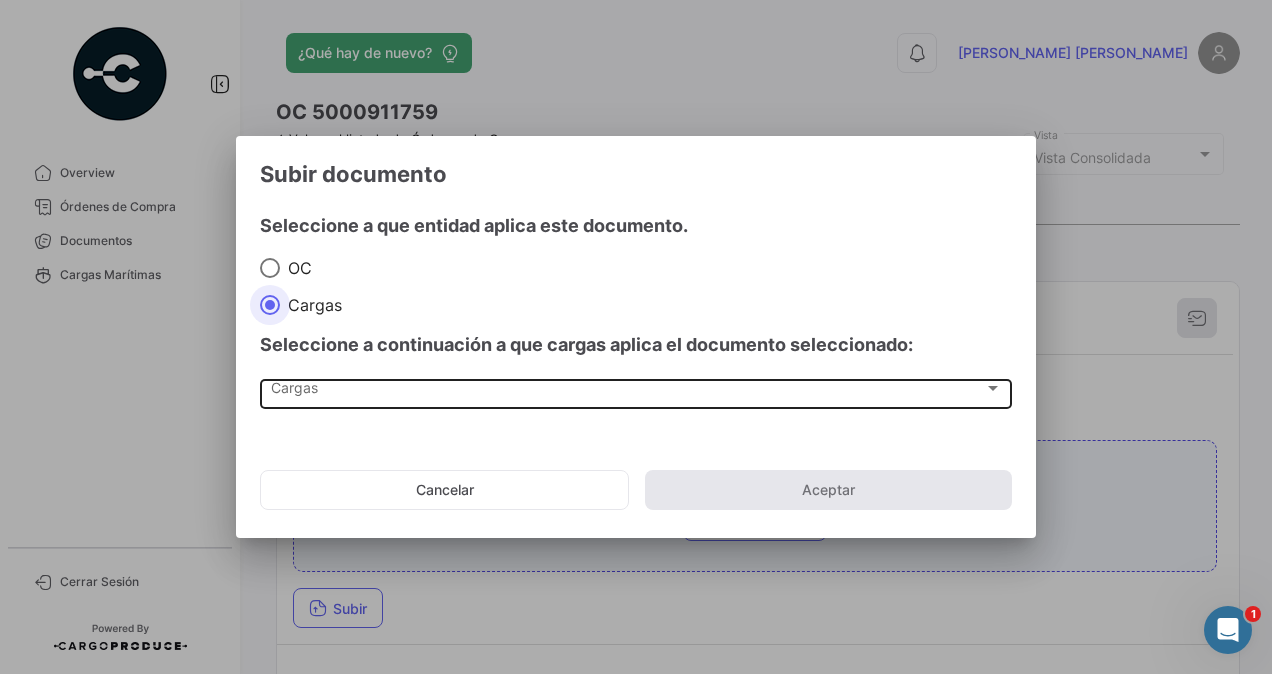 click on "Cargas" at bounding box center (627, 392) 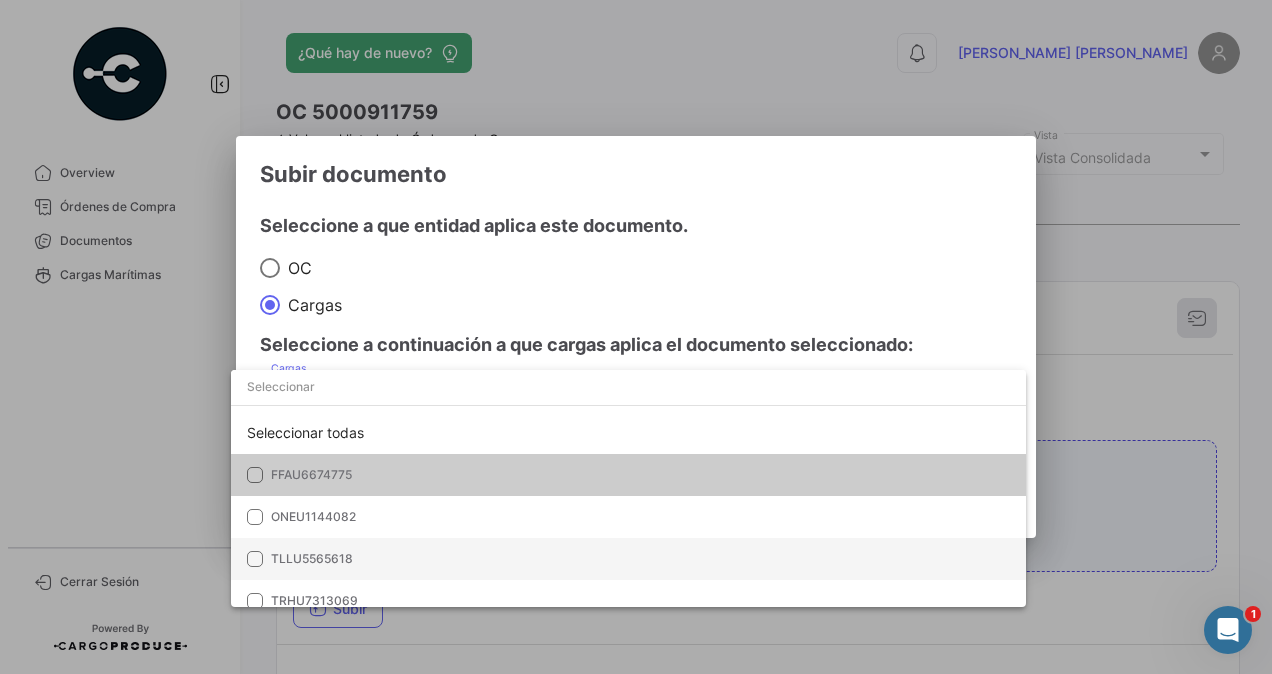 click at bounding box center (255, 559) 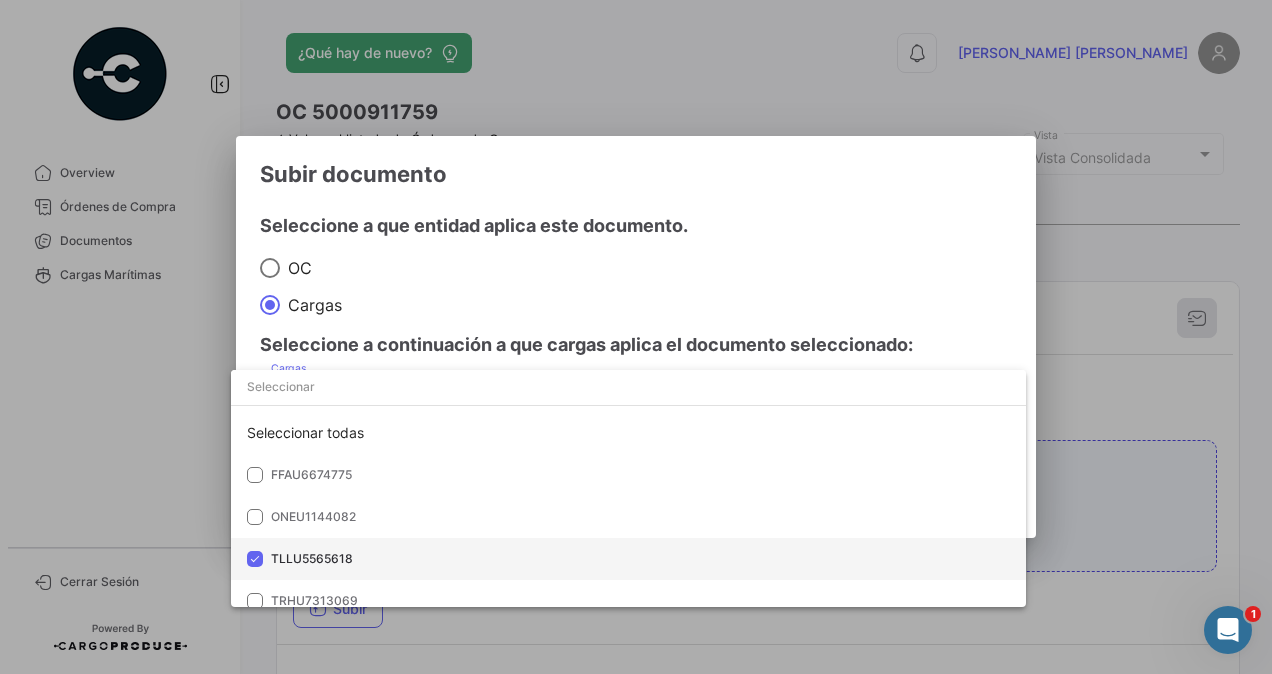 scroll, scrollTop: 14, scrollLeft: 0, axis: vertical 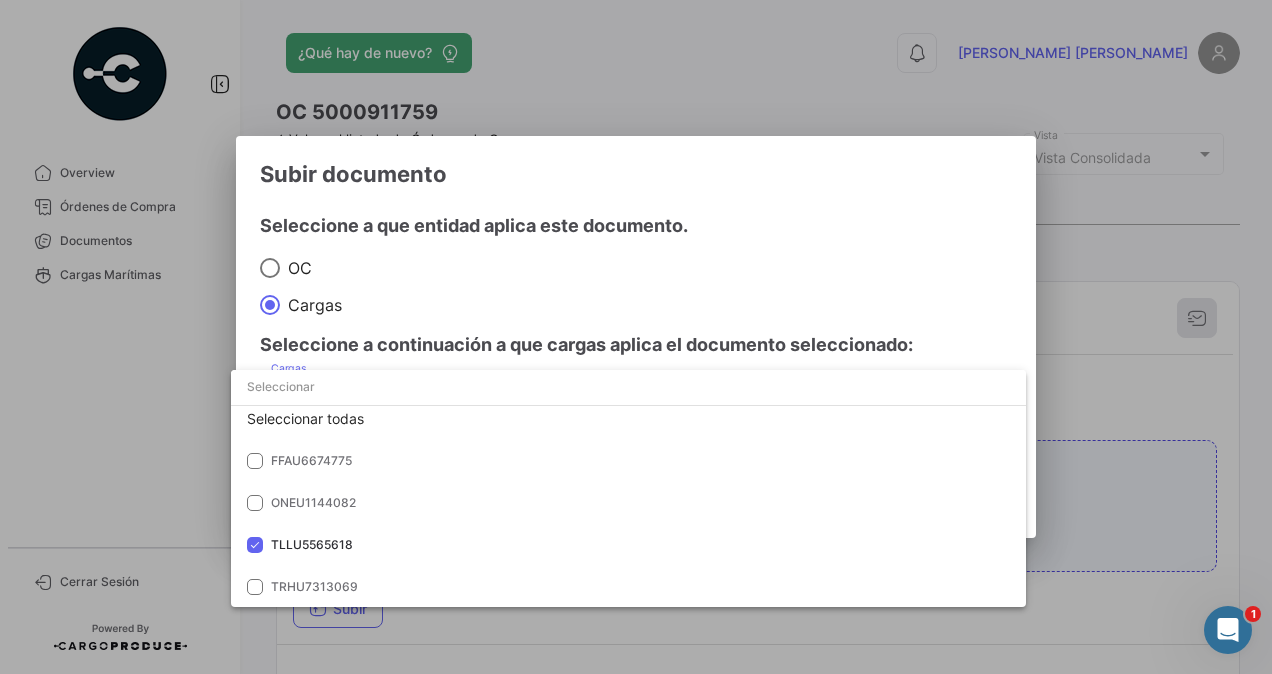 click at bounding box center [636, 337] 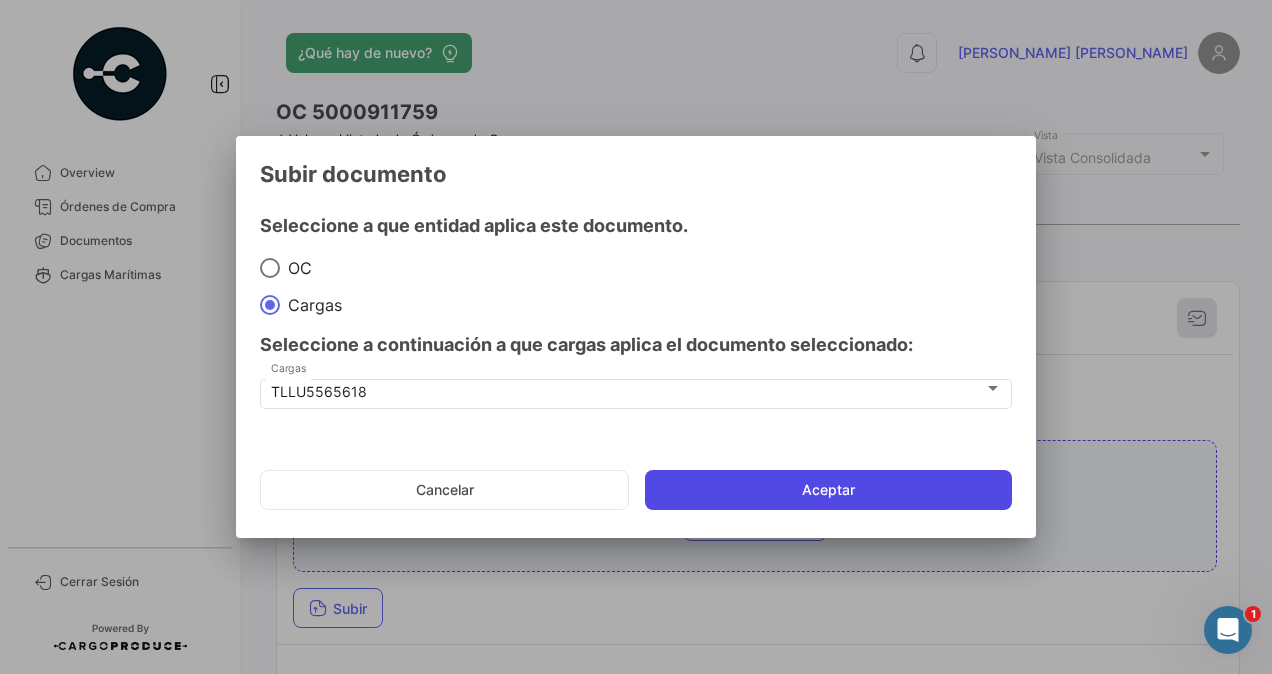 click on "Aceptar" 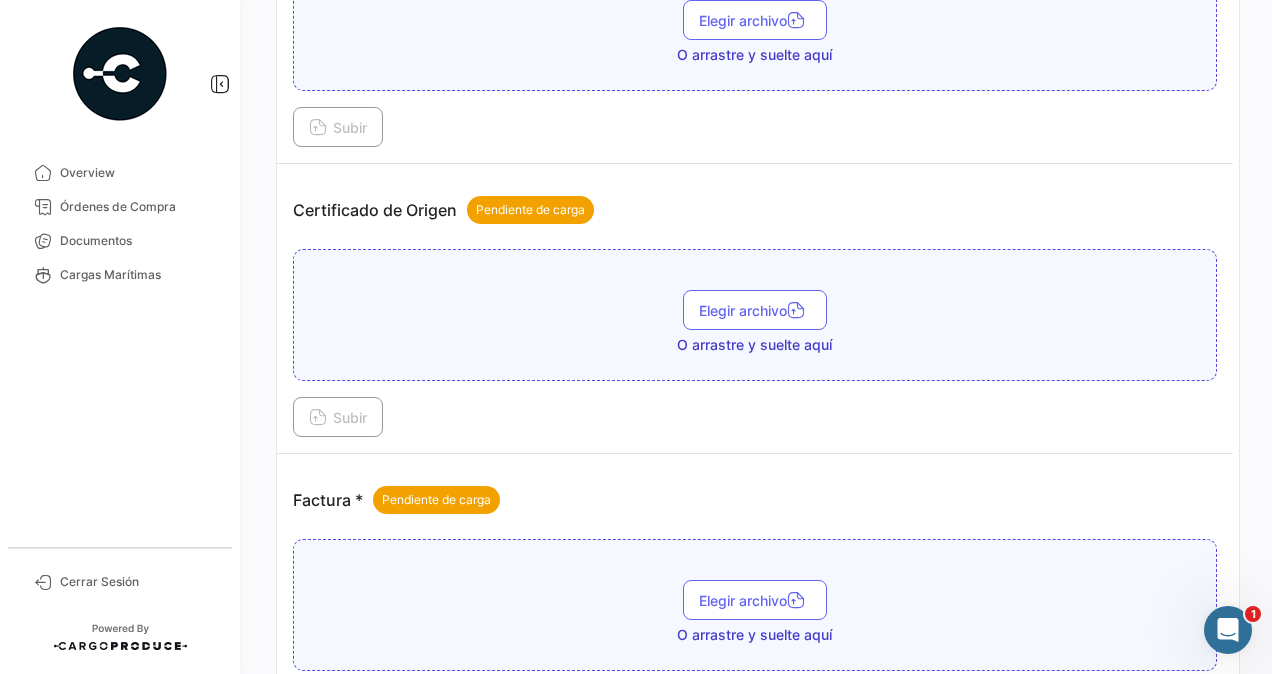 scroll, scrollTop: 1100, scrollLeft: 0, axis: vertical 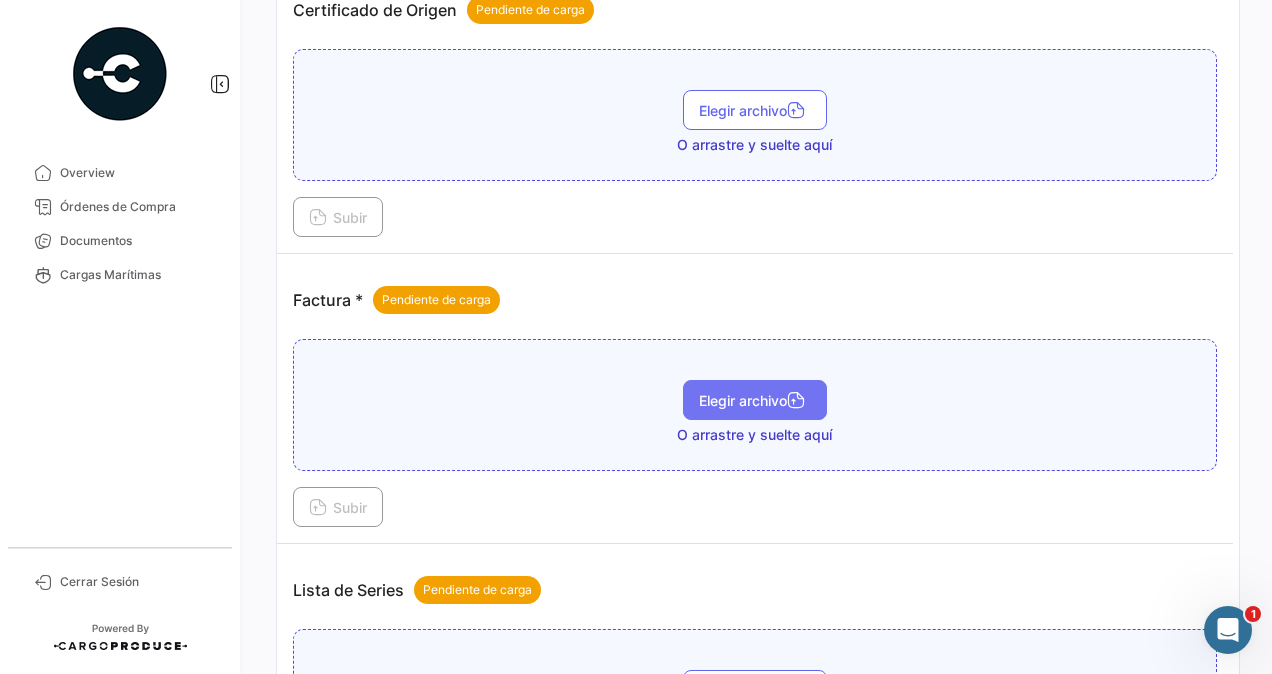 click on "Elegir archivo" at bounding box center [755, 400] 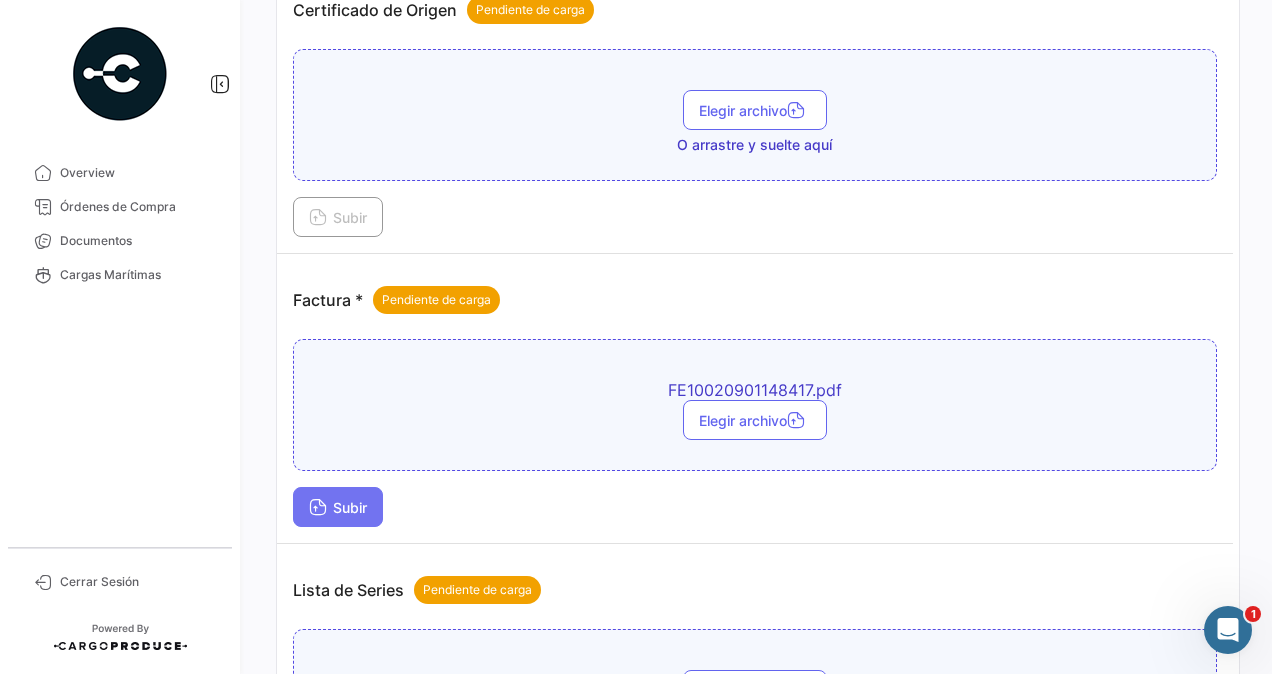 click on "Subir" at bounding box center (338, 507) 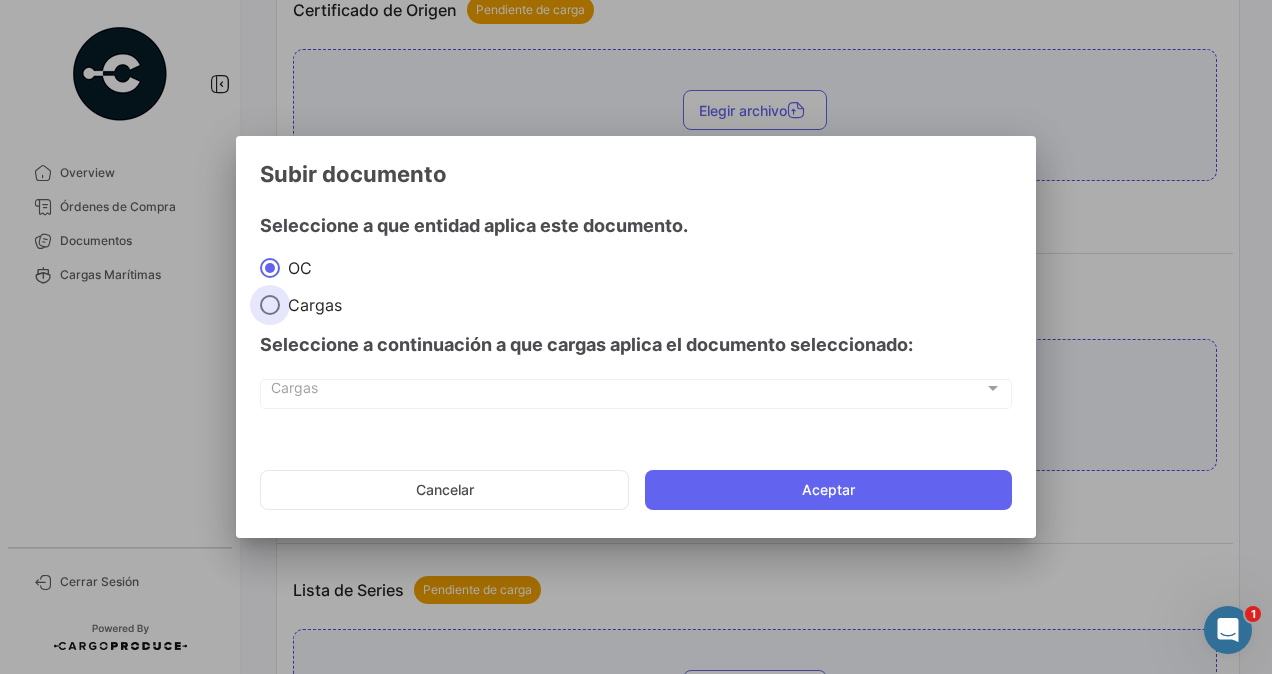 drag, startPoint x: 274, startPoint y: 296, endPoint x: 293, endPoint y: 370, distance: 76.40026 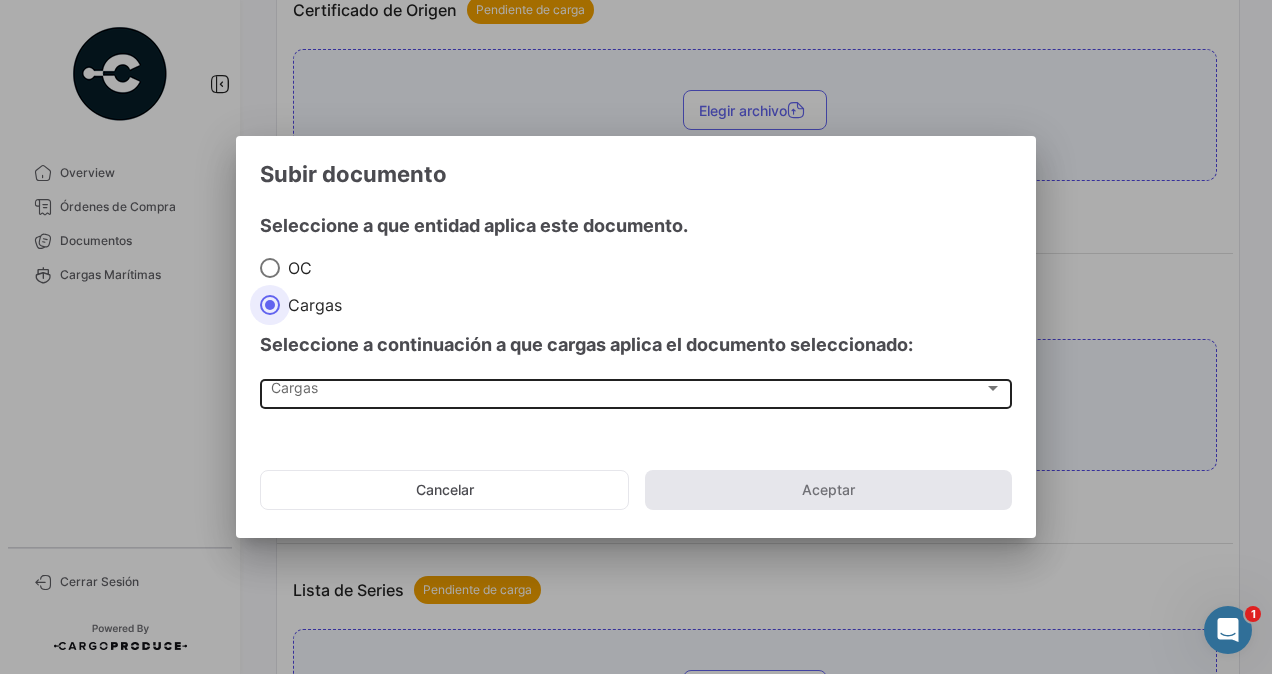 click on "Cargas Cargas" at bounding box center [636, 392] 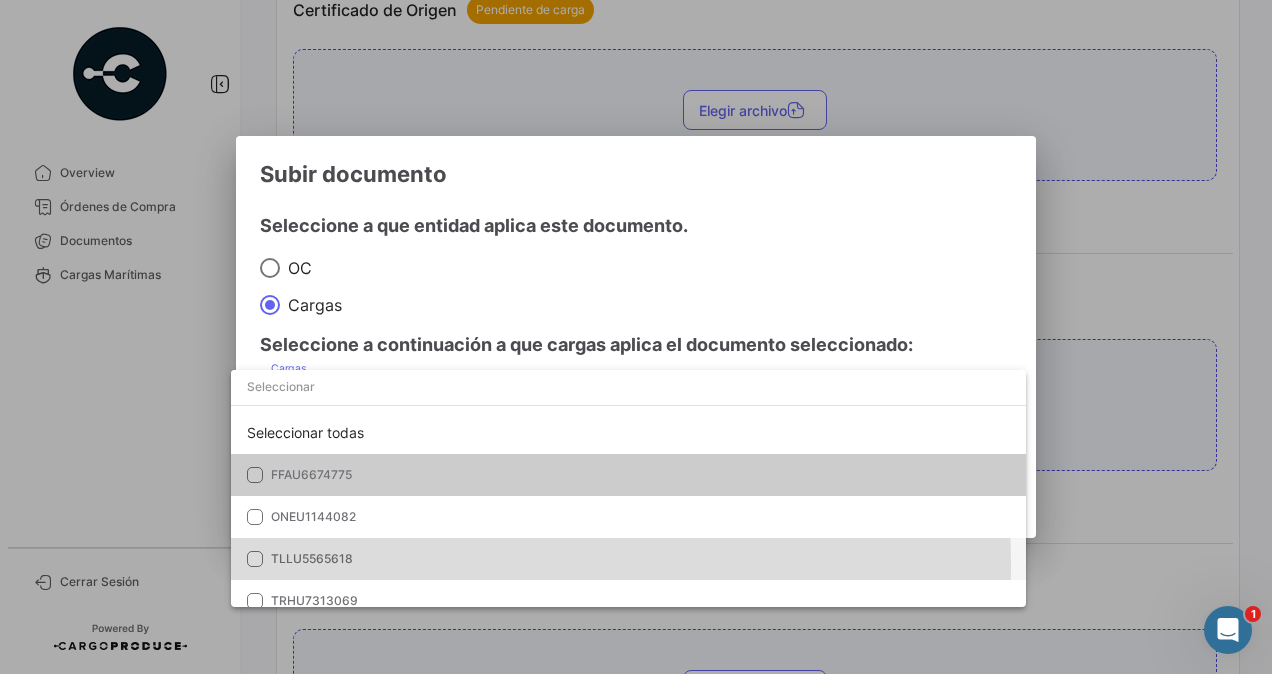 click on "TLLU5565618" at bounding box center [312, 558] 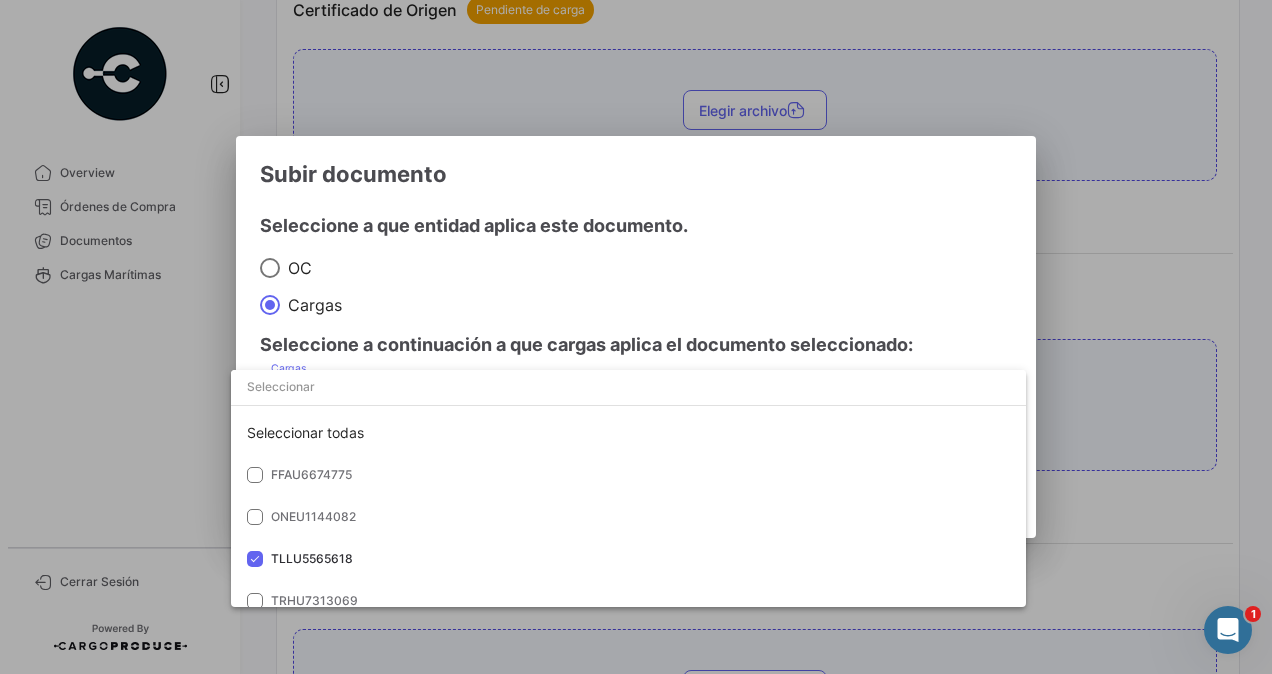 click at bounding box center (636, 337) 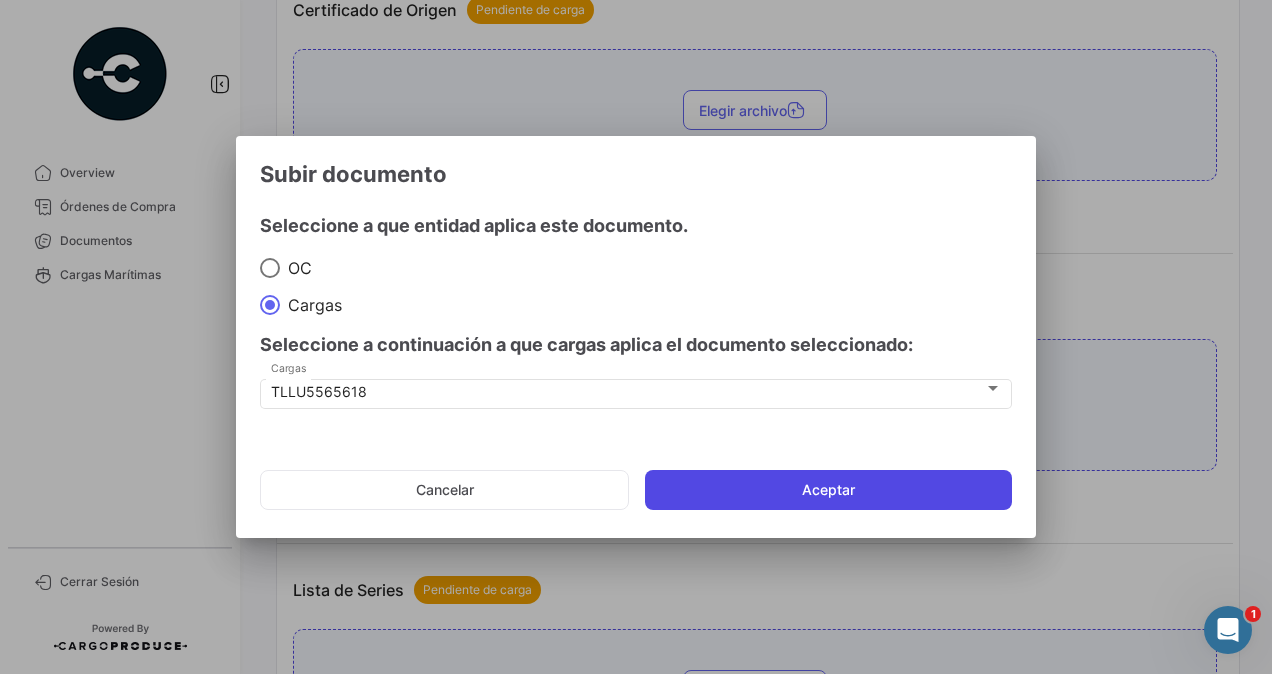click on "Aceptar" 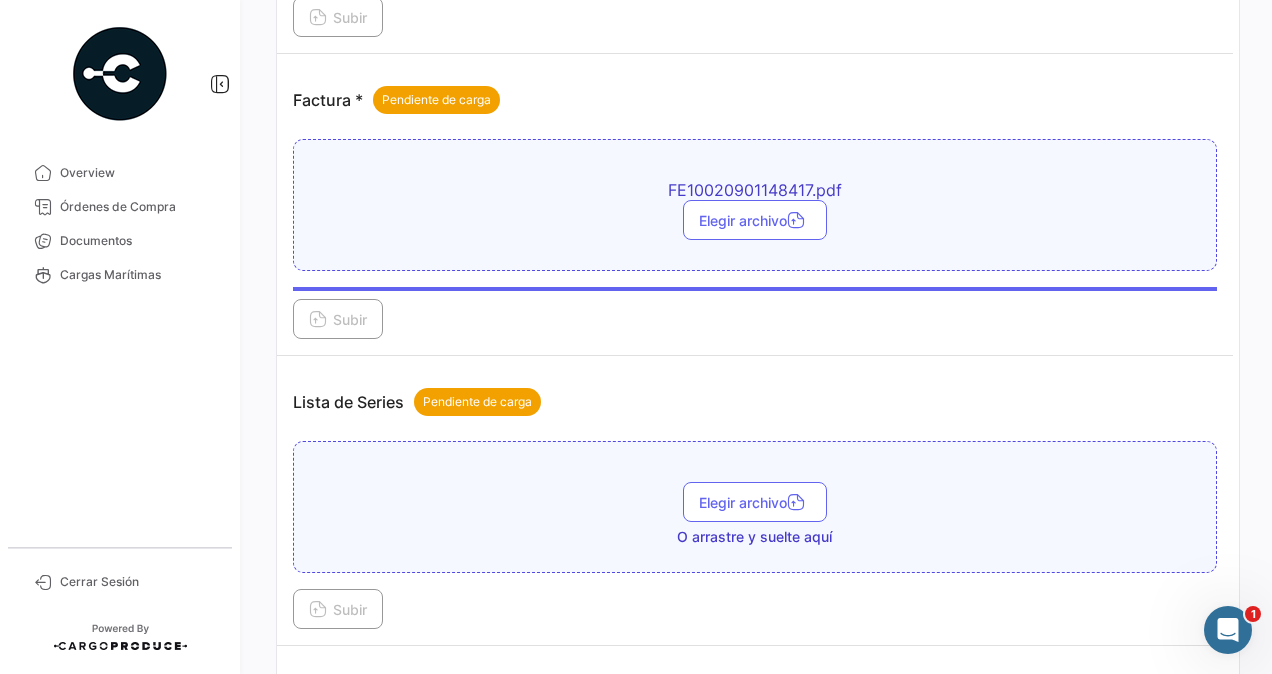 scroll, scrollTop: 1400, scrollLeft: 0, axis: vertical 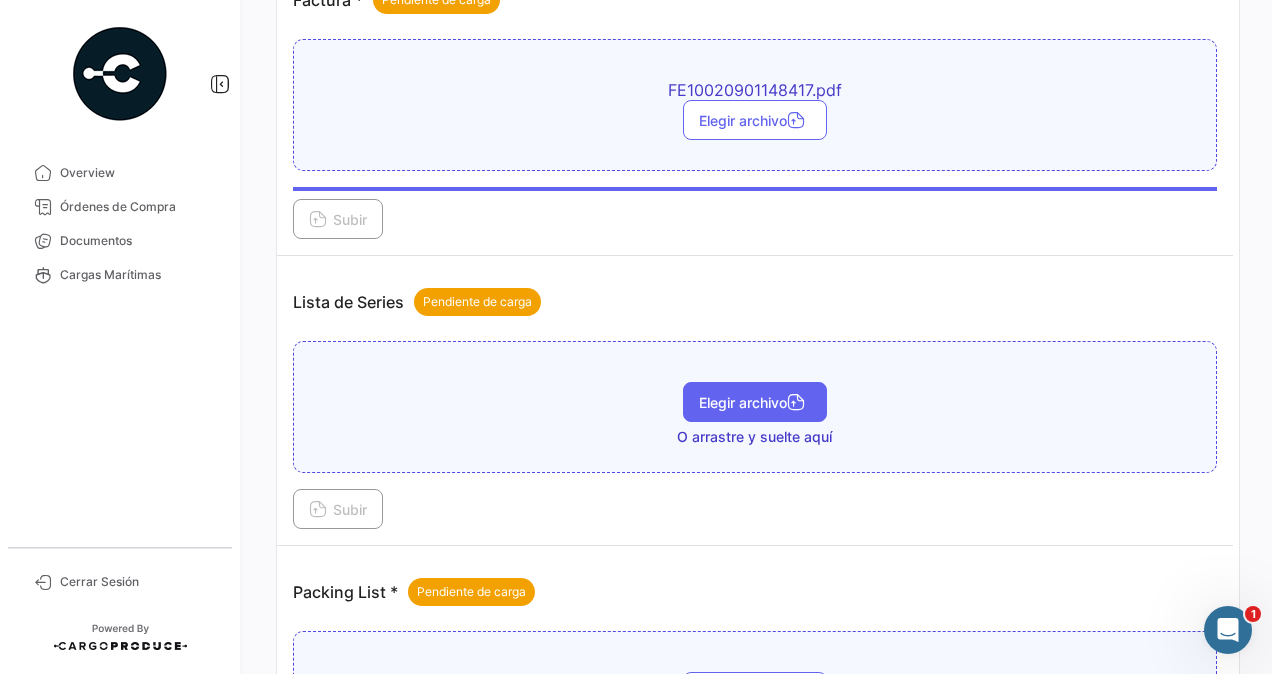 click on "Elegir archivo" at bounding box center (755, 402) 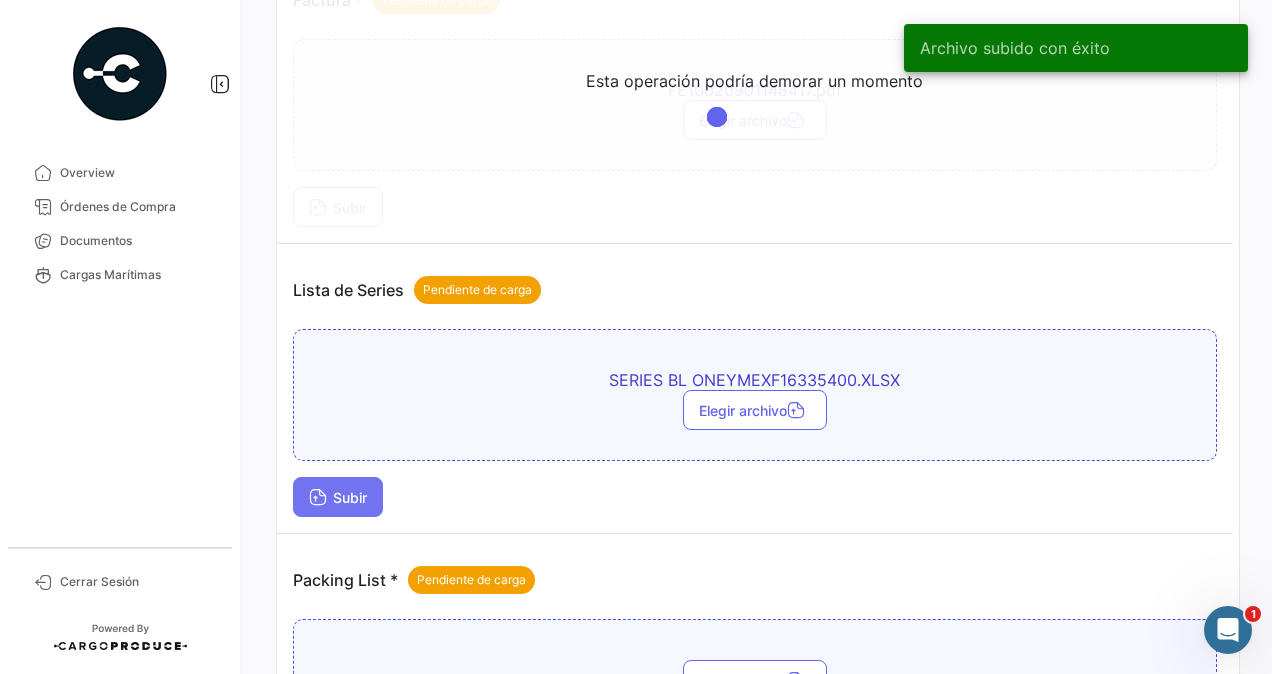 click on "Subir" at bounding box center [338, 497] 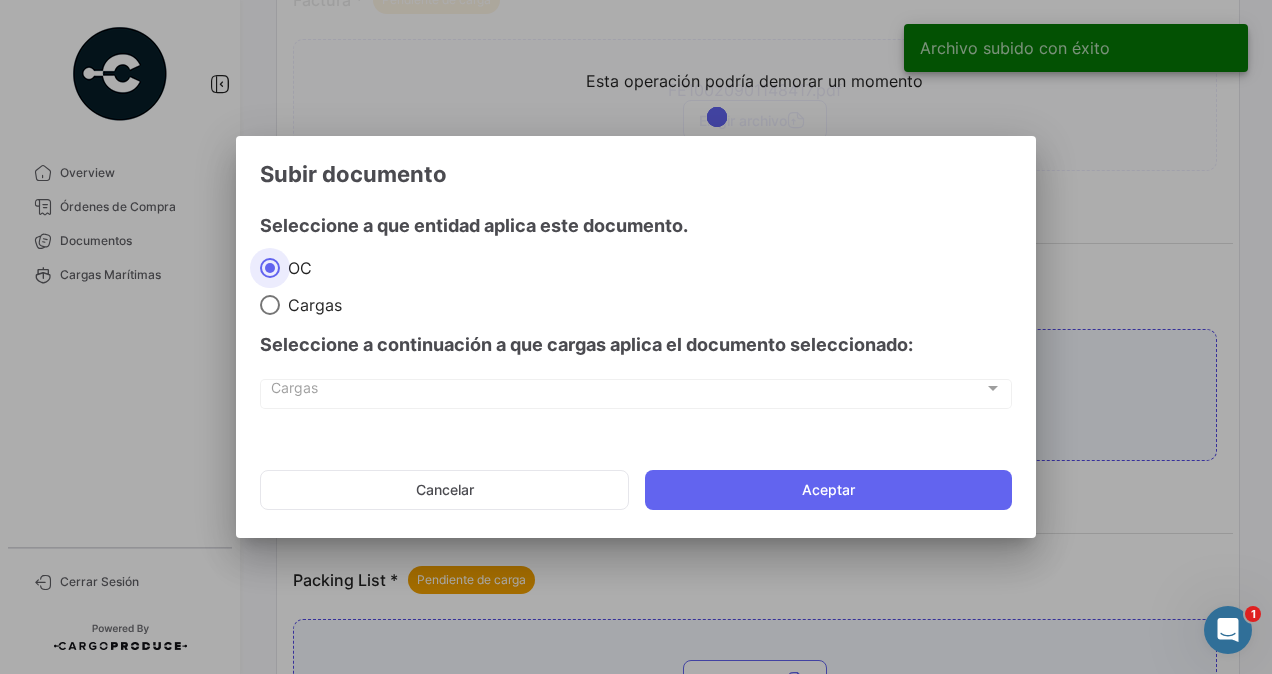click at bounding box center [270, 305] 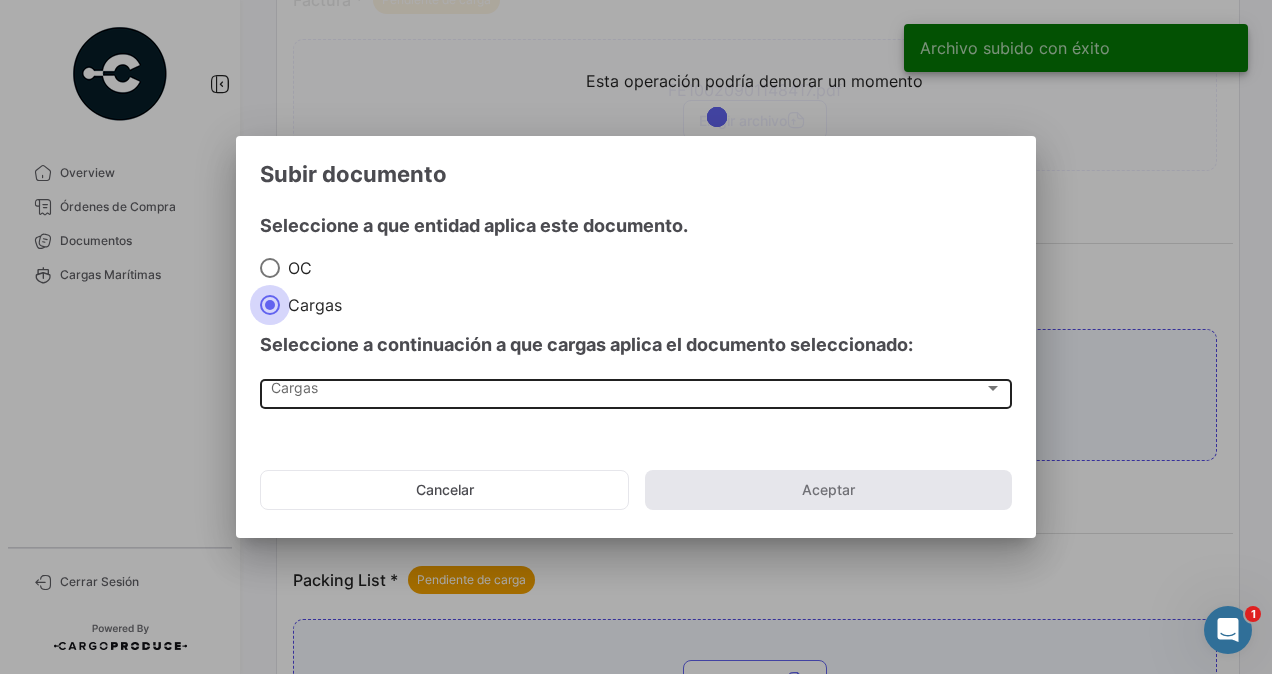 click on "Cargas" at bounding box center [627, 392] 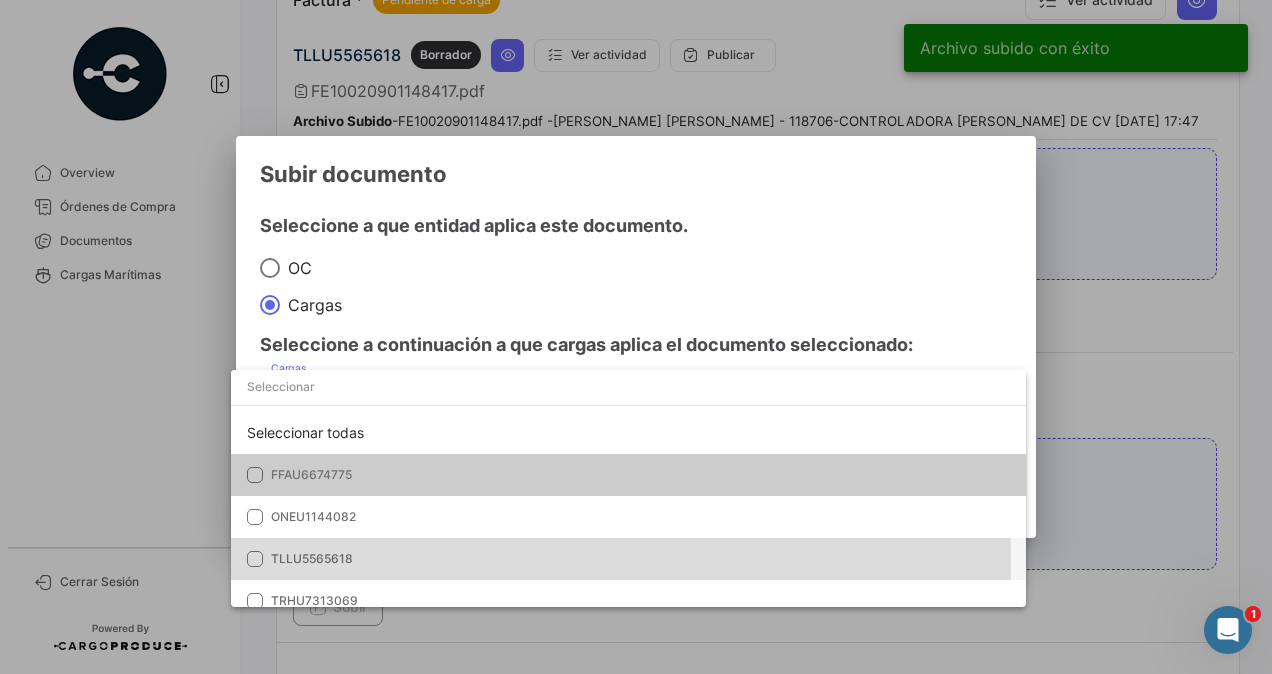 click on "TLLU5565618" at bounding box center (312, 558) 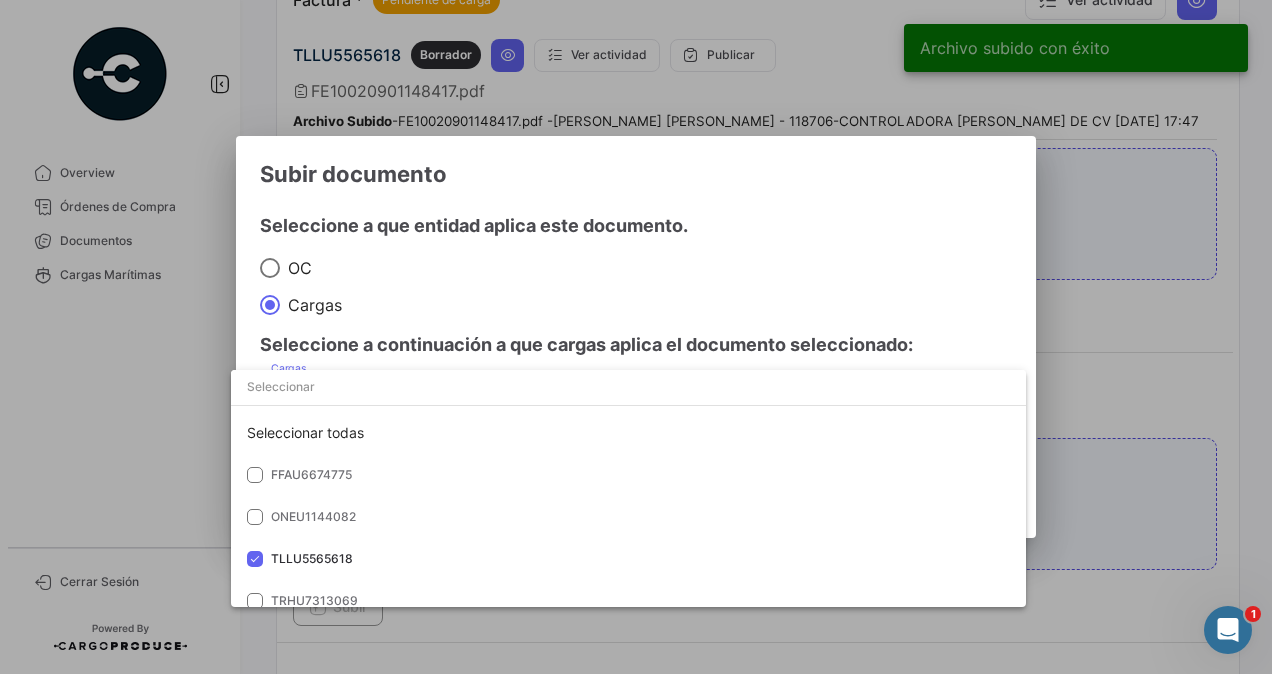 click at bounding box center (636, 337) 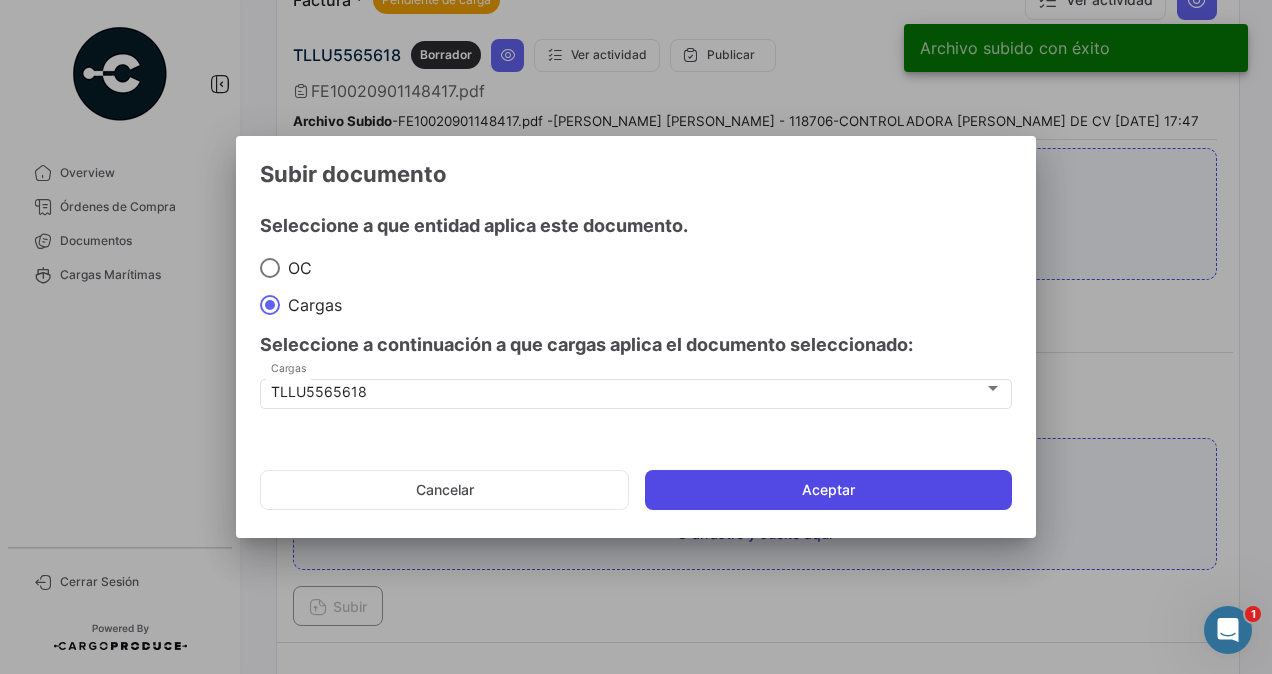 click on "Aceptar" 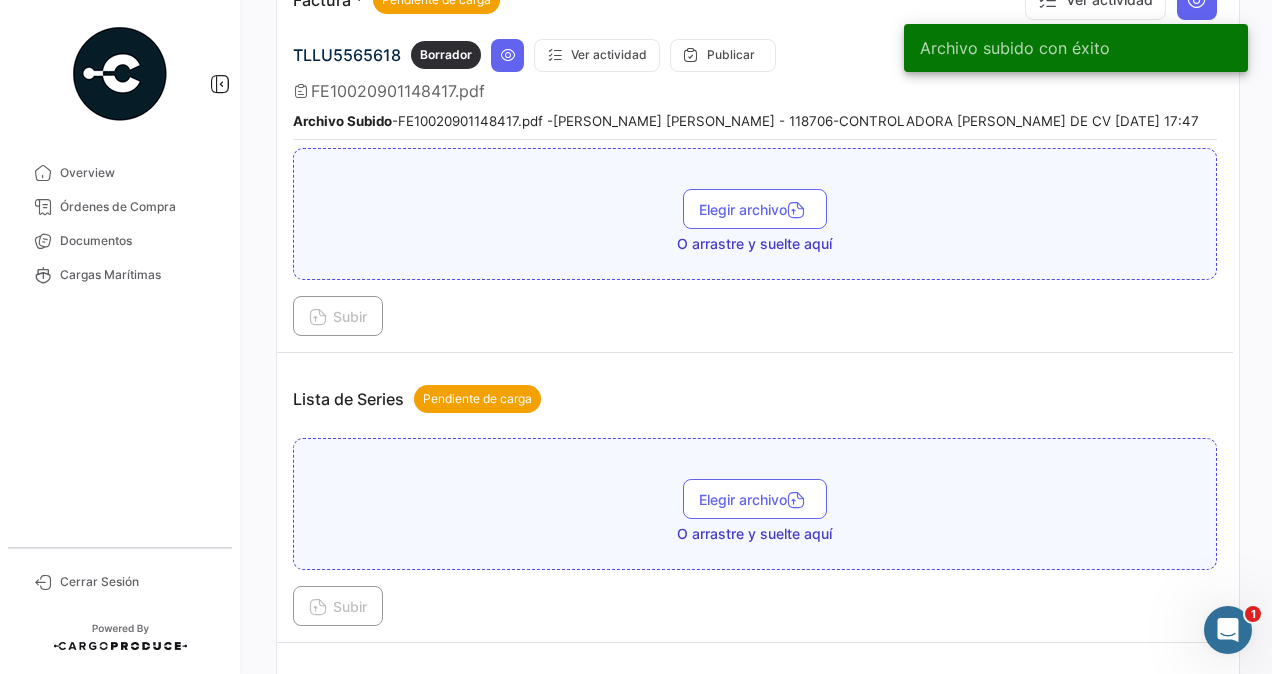 scroll, scrollTop: 1700, scrollLeft: 0, axis: vertical 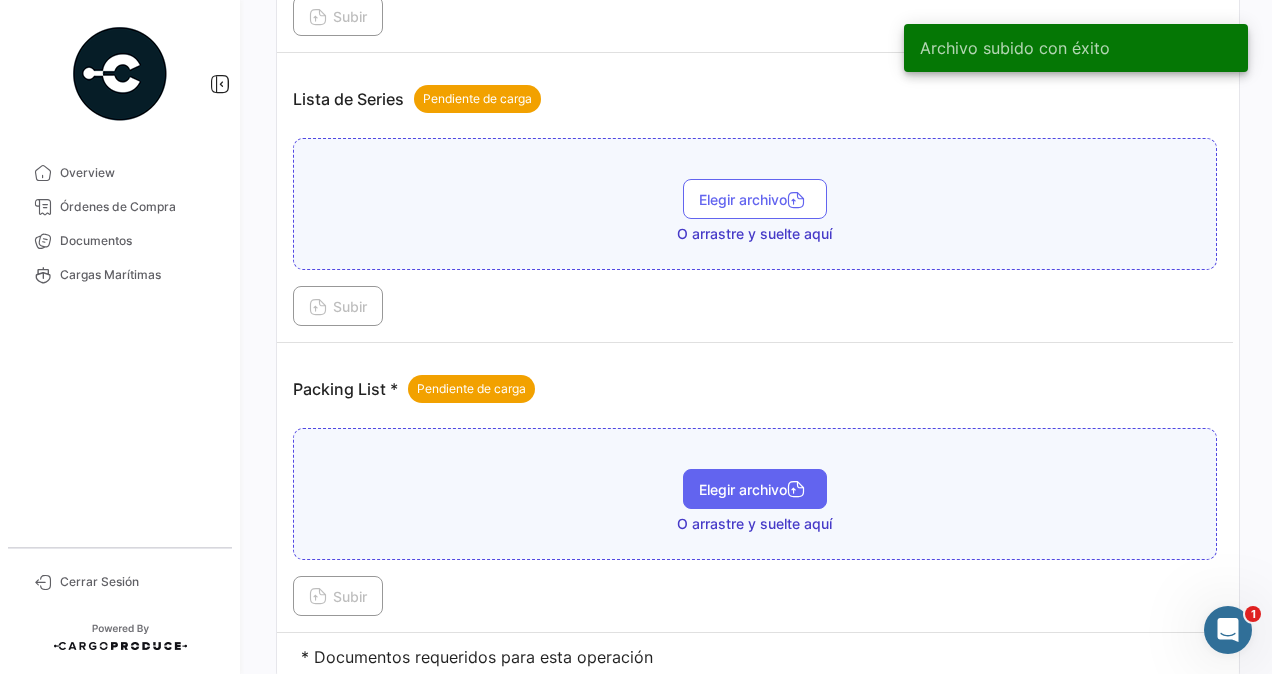 click on "Elegir archivo" at bounding box center (755, 489) 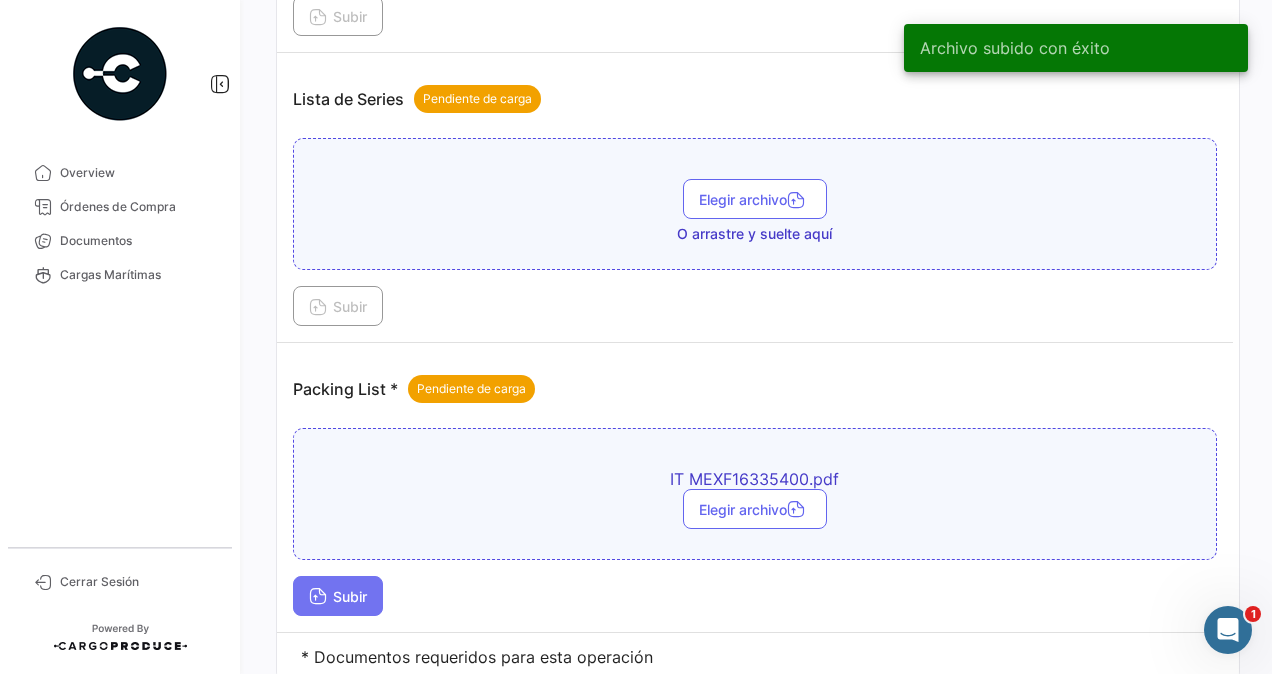 click on "Subir" at bounding box center [338, 596] 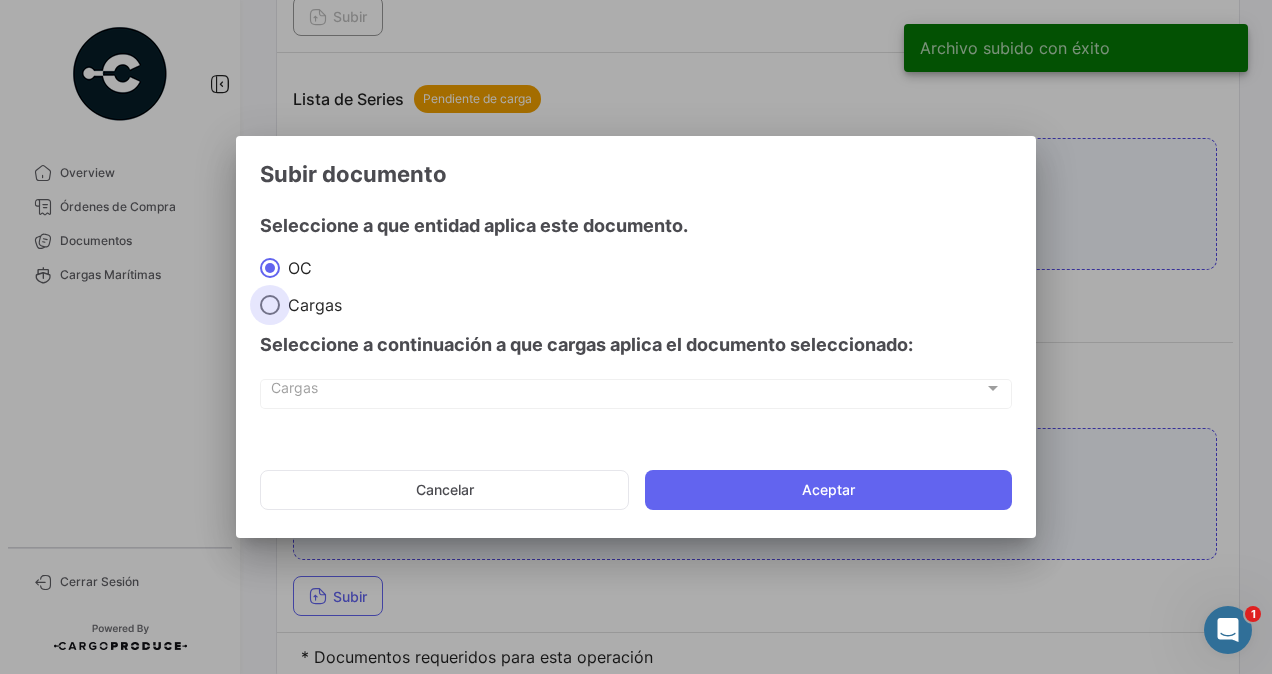 drag, startPoint x: 275, startPoint y: 309, endPoint x: 292, endPoint y: 335, distance: 31.06445 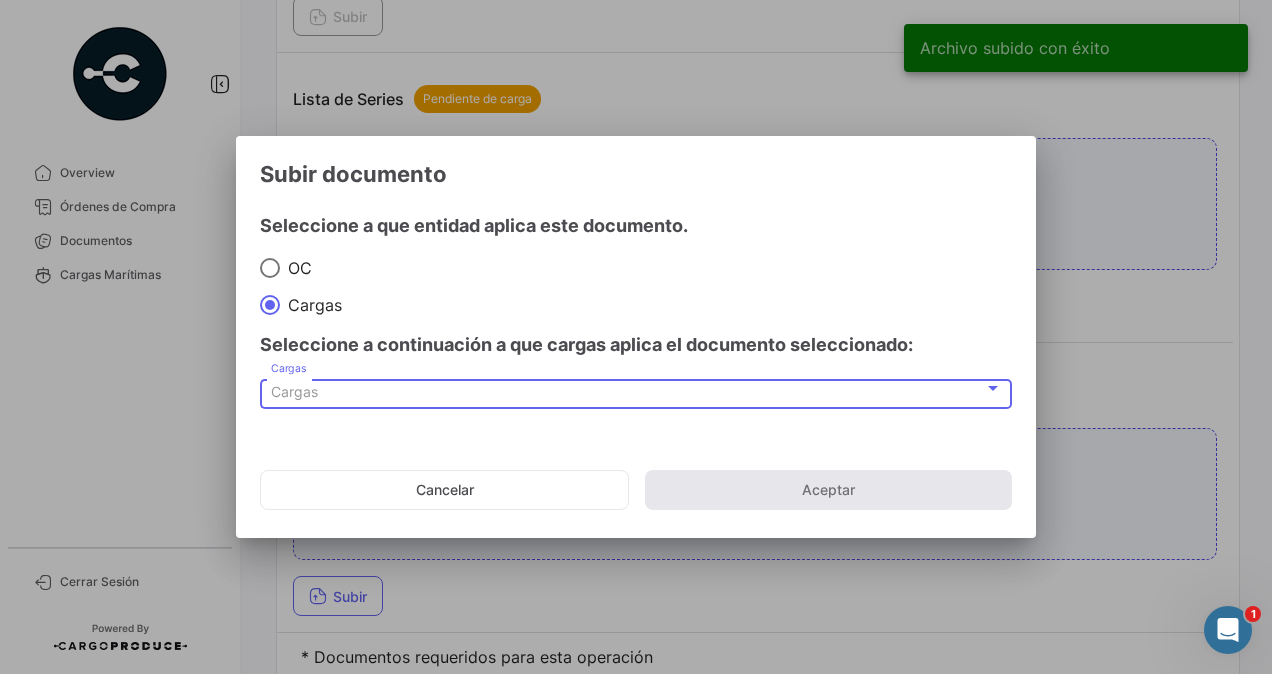 click on "Cargas" at bounding box center (294, 391) 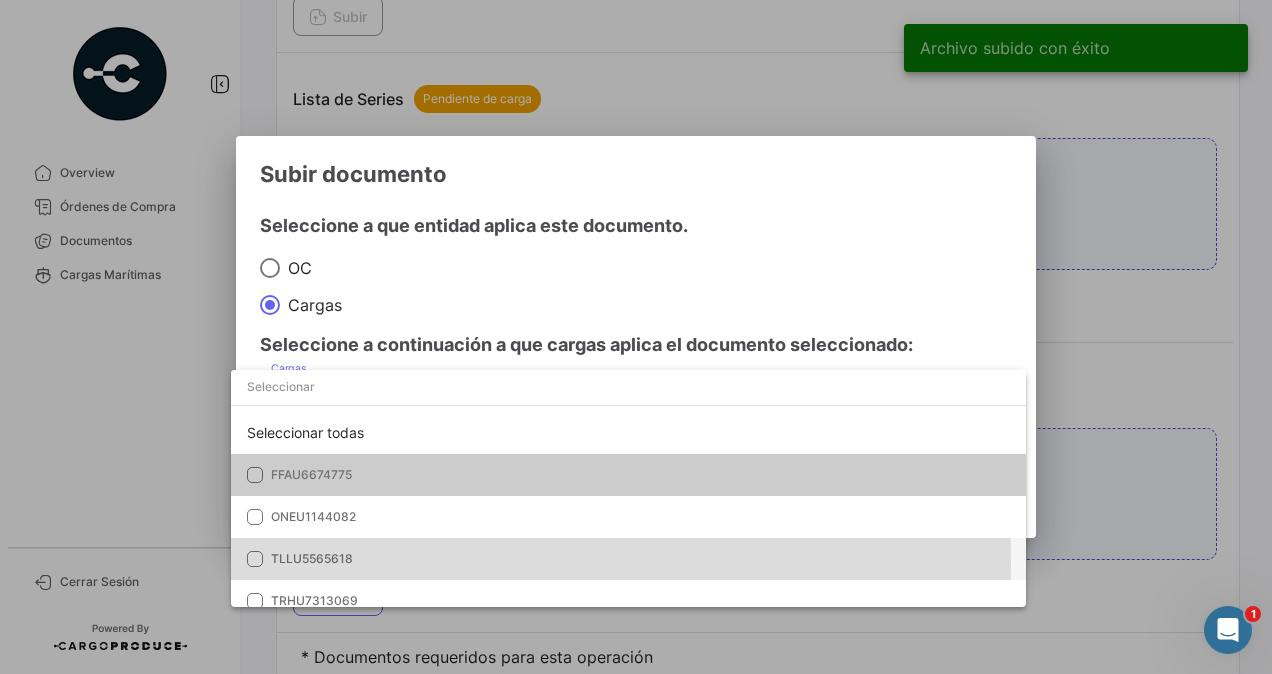 click on "TLLU5565618" at bounding box center [312, 558] 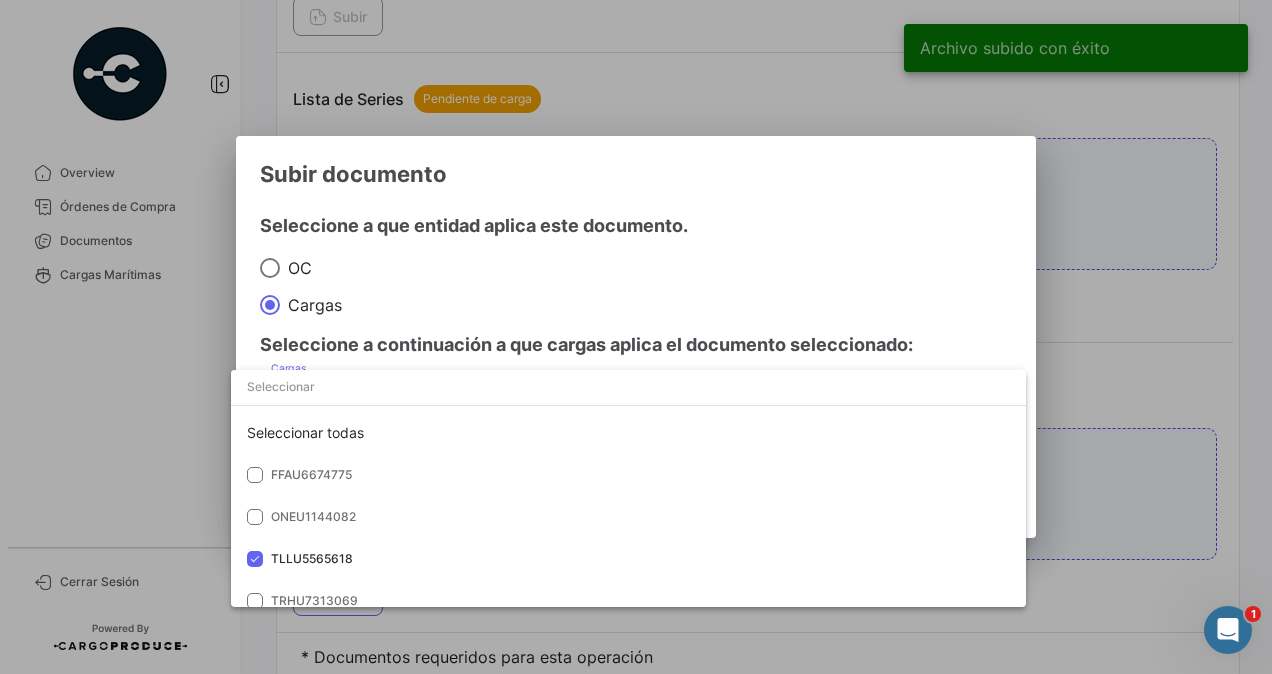 click at bounding box center (636, 337) 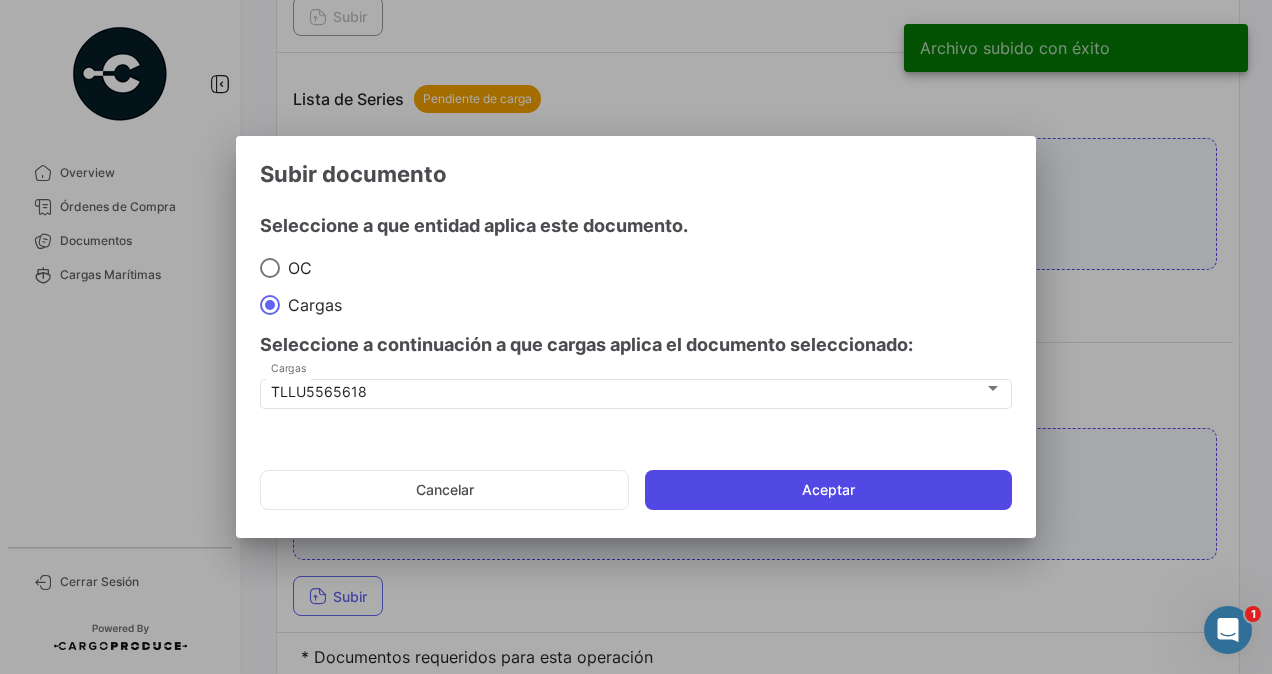 click on "Aceptar" 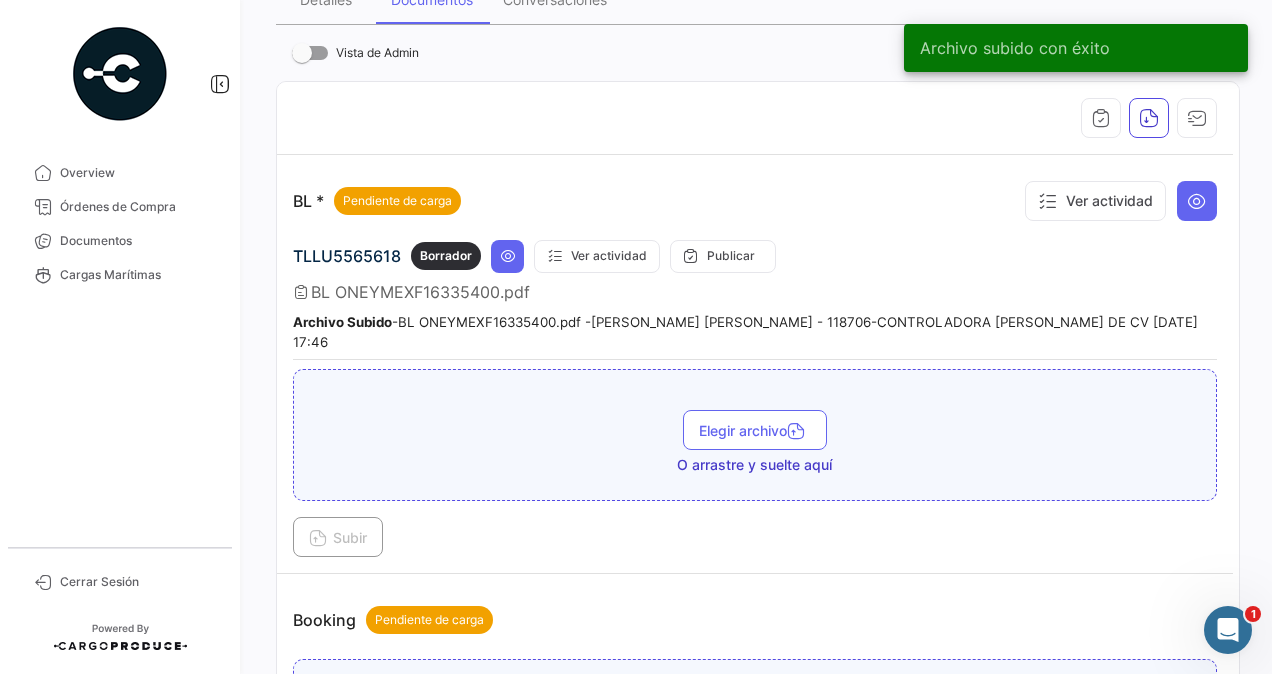 scroll, scrollTop: 0, scrollLeft: 0, axis: both 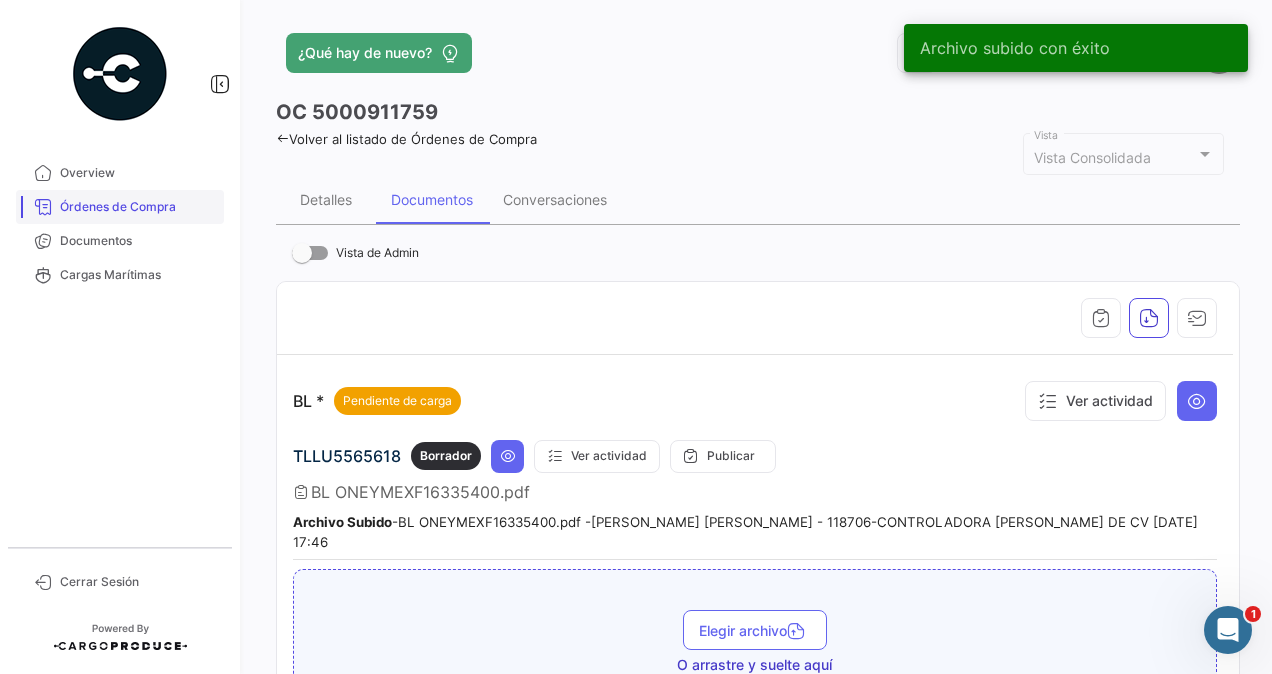 click on "Órdenes de Compra" at bounding box center [138, 207] 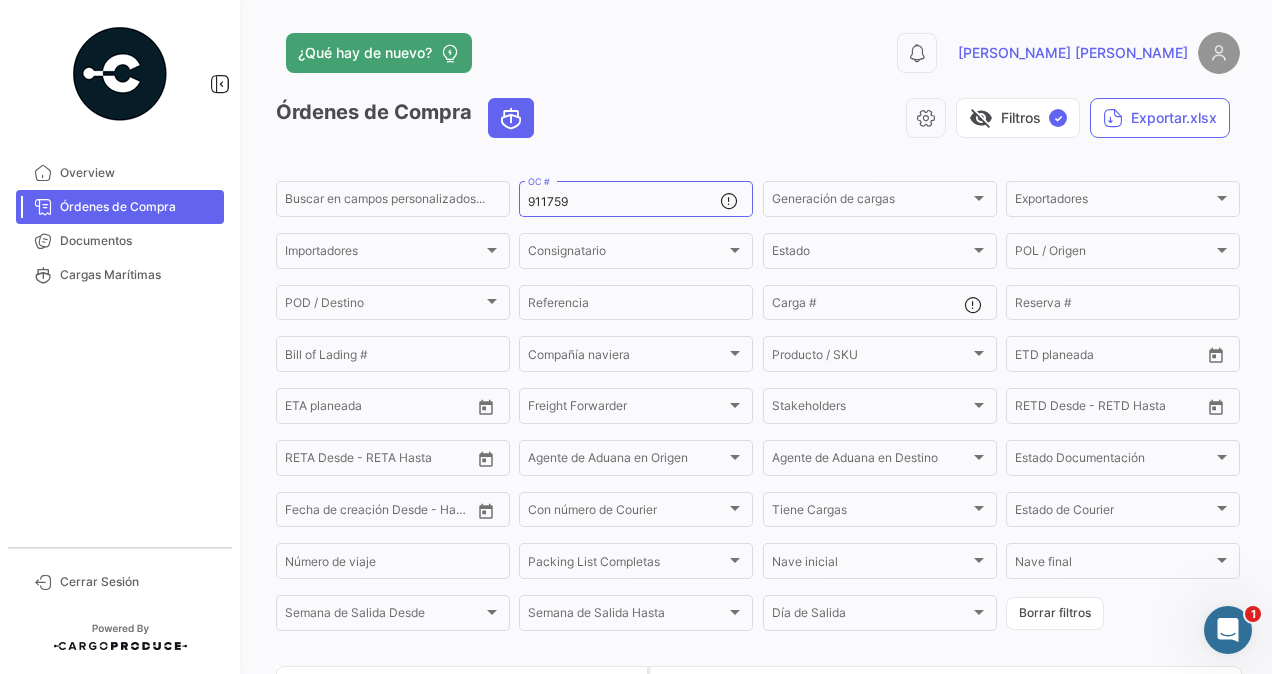 drag, startPoint x: 608, startPoint y: 193, endPoint x: 477, endPoint y: 211, distance: 132.23087 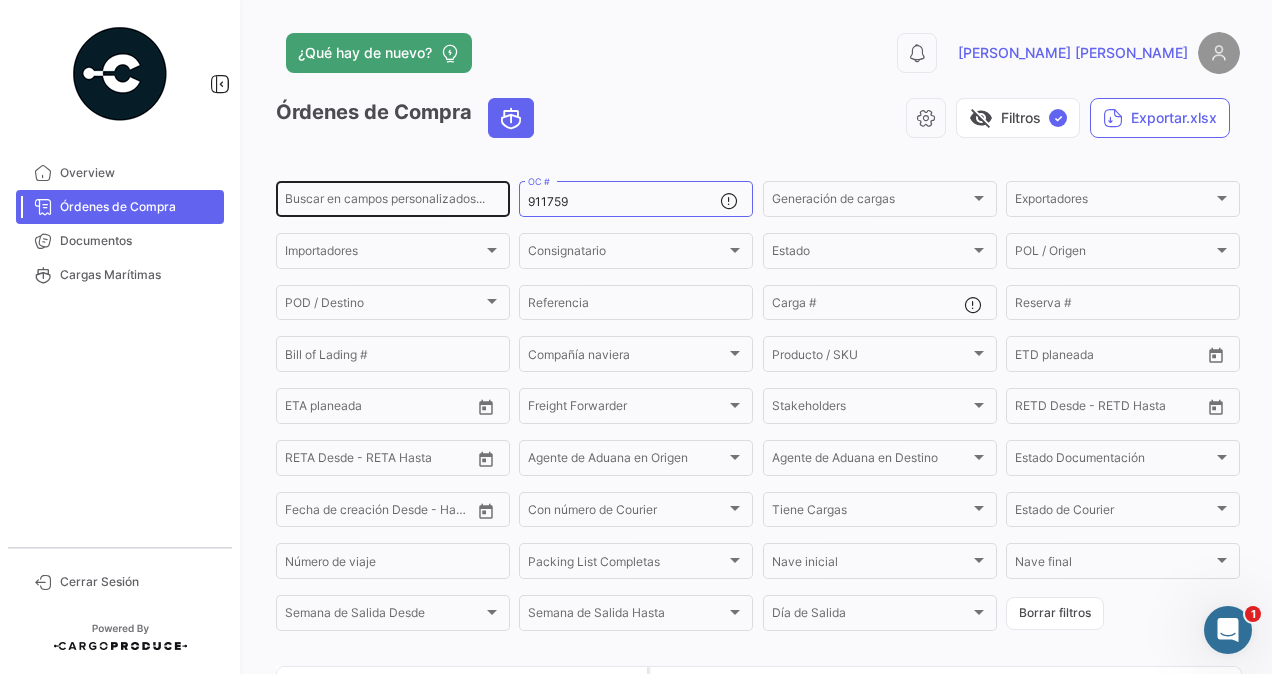 click on "Buscar en [PERSON_NAME] personalizados... 911759  OC #  Generación [PERSON_NAME] Generación [PERSON_NAME] Exportadores Exportadores Importadores Importadores Consignatario Consignatario Estado Estado POL / Origen  POL / Origen  POD / Destino POD / Destino  Referencia  Carga # Reserva # Bill of Lading # Compañía naviera Compañía naviera Producto / SKU Producto / SKU Desde –  ETD planeada  Desde –  ETA planeada  Freight Forwarder Freight Forwarder Stakeholders Stakeholders Desde –  RETD Desde - RETD Hasta  Desde –  [PERSON_NAME] Desde - [PERSON_NAME] Hasta  Agente de Aduana en Origen Agente de Aduana en Origen Agente de Aduana en Destino Agente de Aduana en Destino Estado Documentación Estado Documentación Desde –  Fecha de creación Desde - Hasta  Con número de Courier Con número de Courier Tiene Cargas Tiene Cargas Estado de Courier Estado de Courier Número de viaje Packing List Completas Packing List Completas [PERSON_NAME] inicial [PERSON_NAME] inicial [PERSON_NAME] final [PERSON_NAME] final Semana de Salida
Desde Día de Salida" 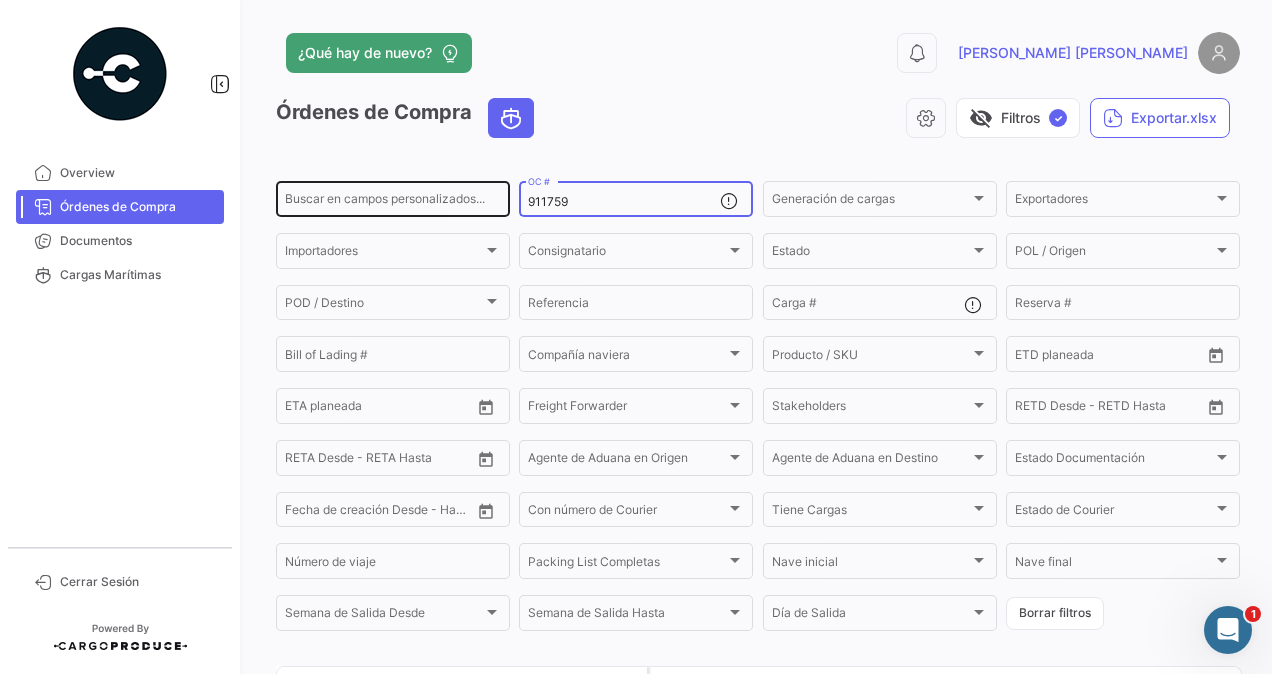 drag, startPoint x: 574, startPoint y: 205, endPoint x: 506, endPoint y: 211, distance: 68.26419 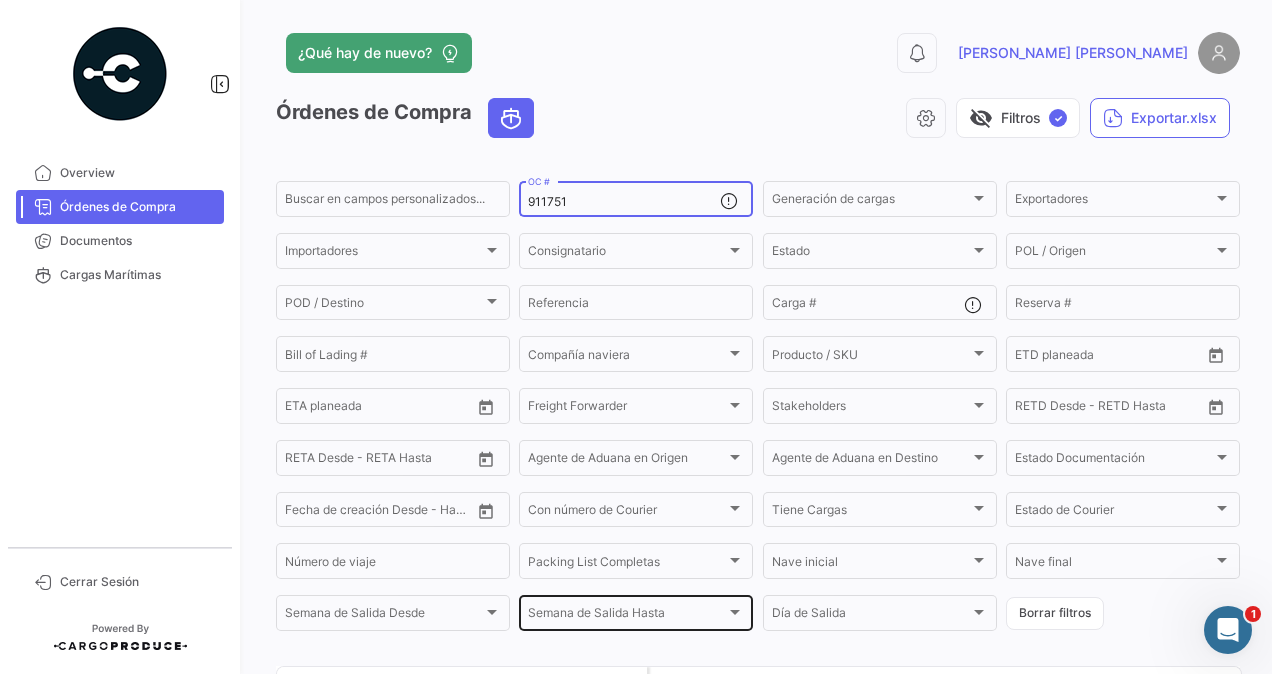 scroll, scrollTop: 210, scrollLeft: 0, axis: vertical 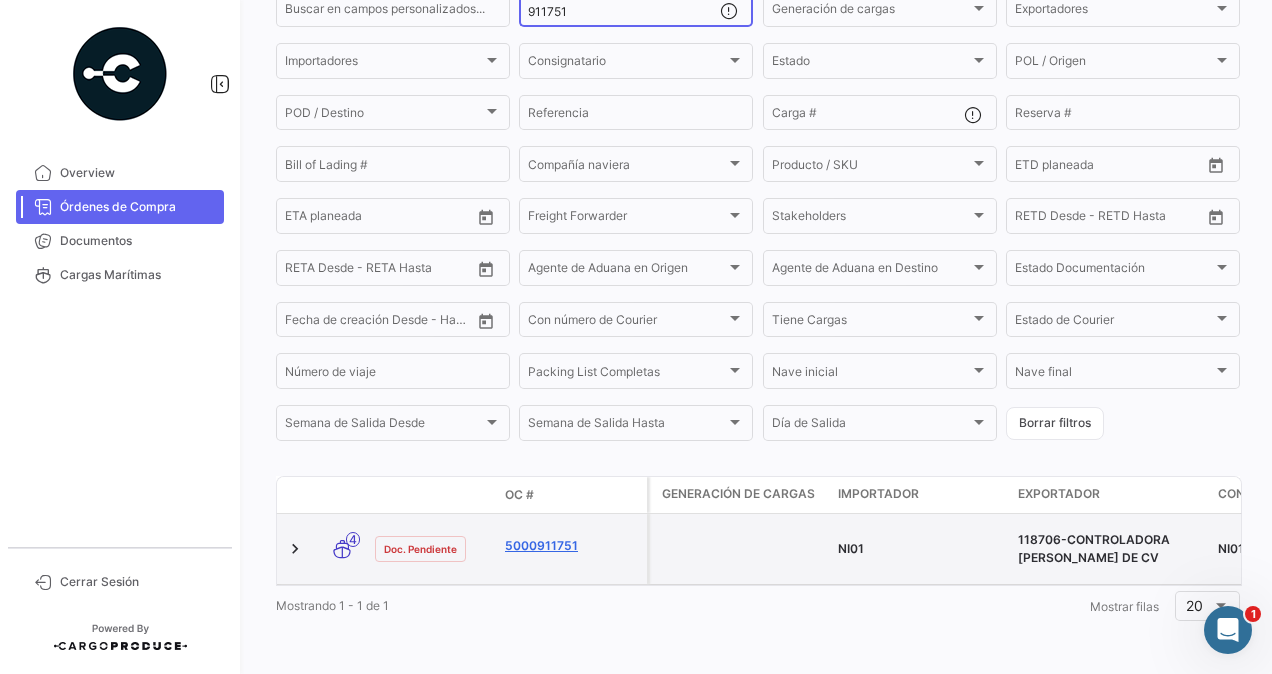 type on "911751" 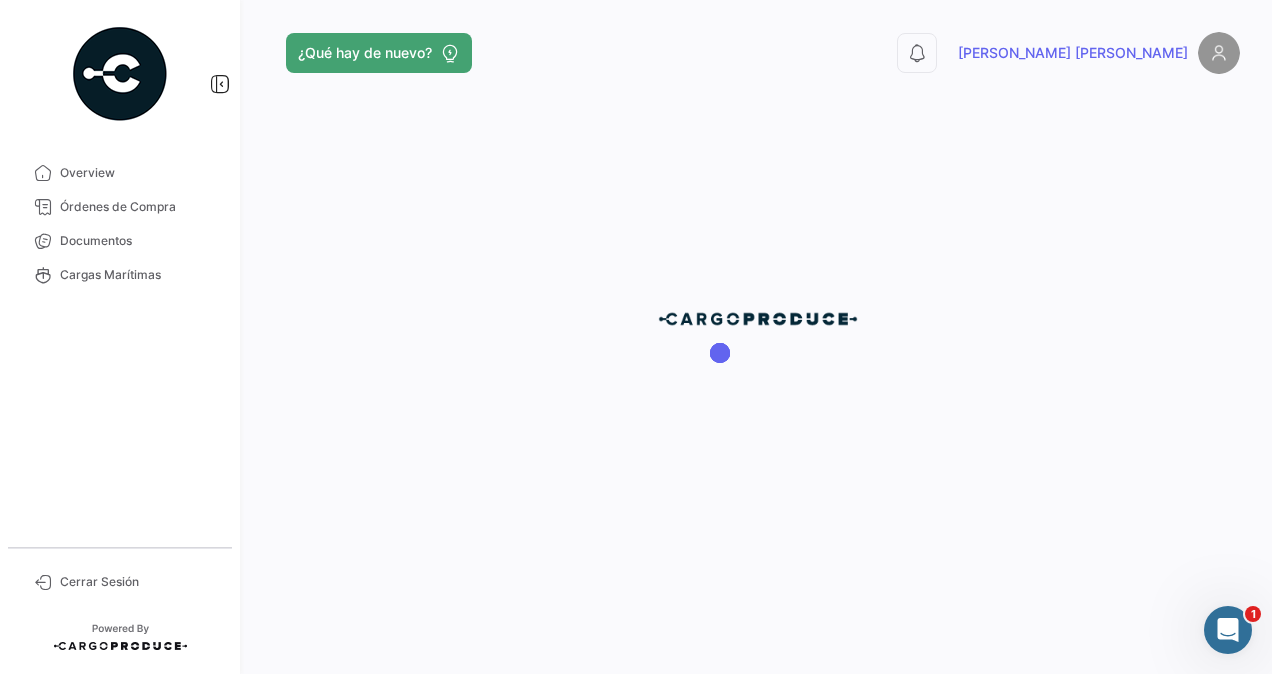 scroll, scrollTop: 0, scrollLeft: 0, axis: both 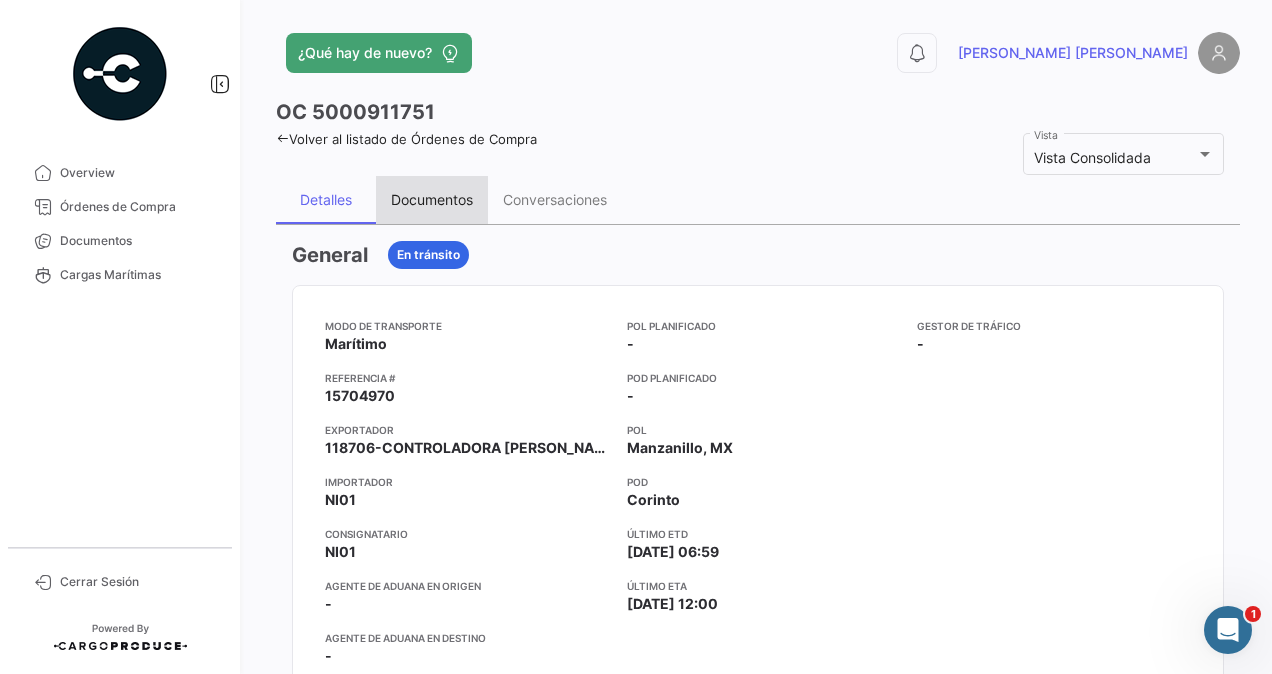 click on "Documentos" at bounding box center [432, 199] 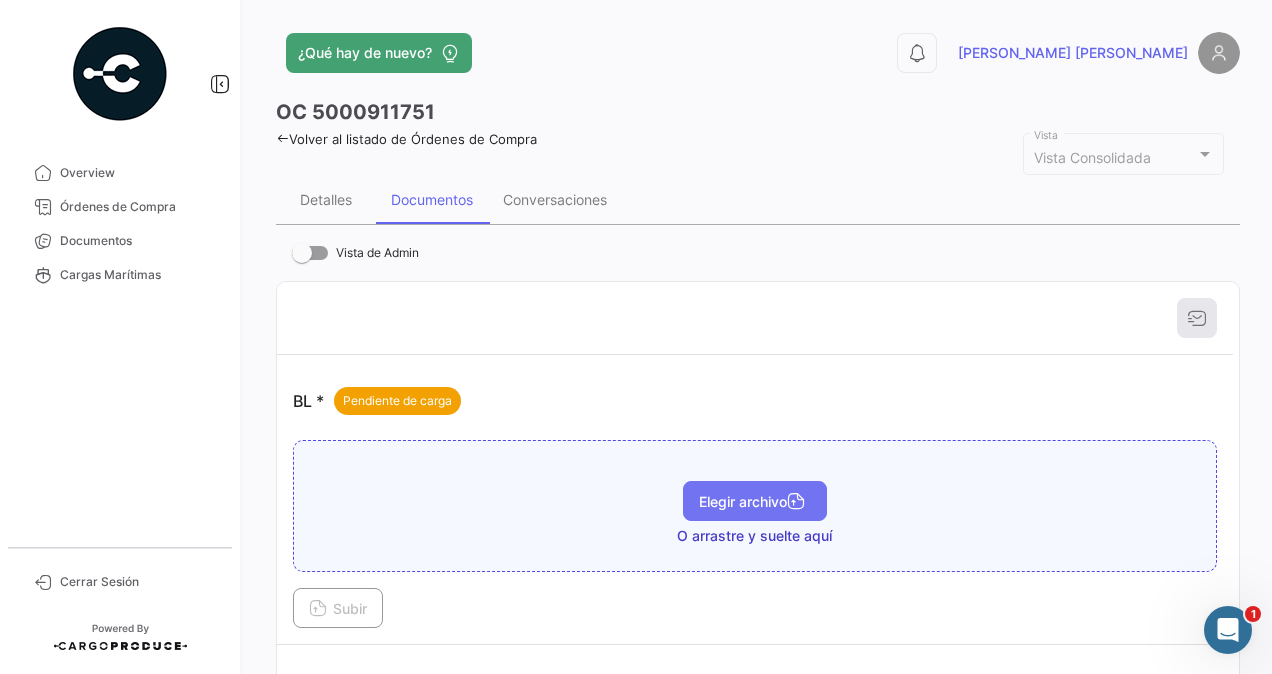 click on "Elegir archivo" at bounding box center [755, 501] 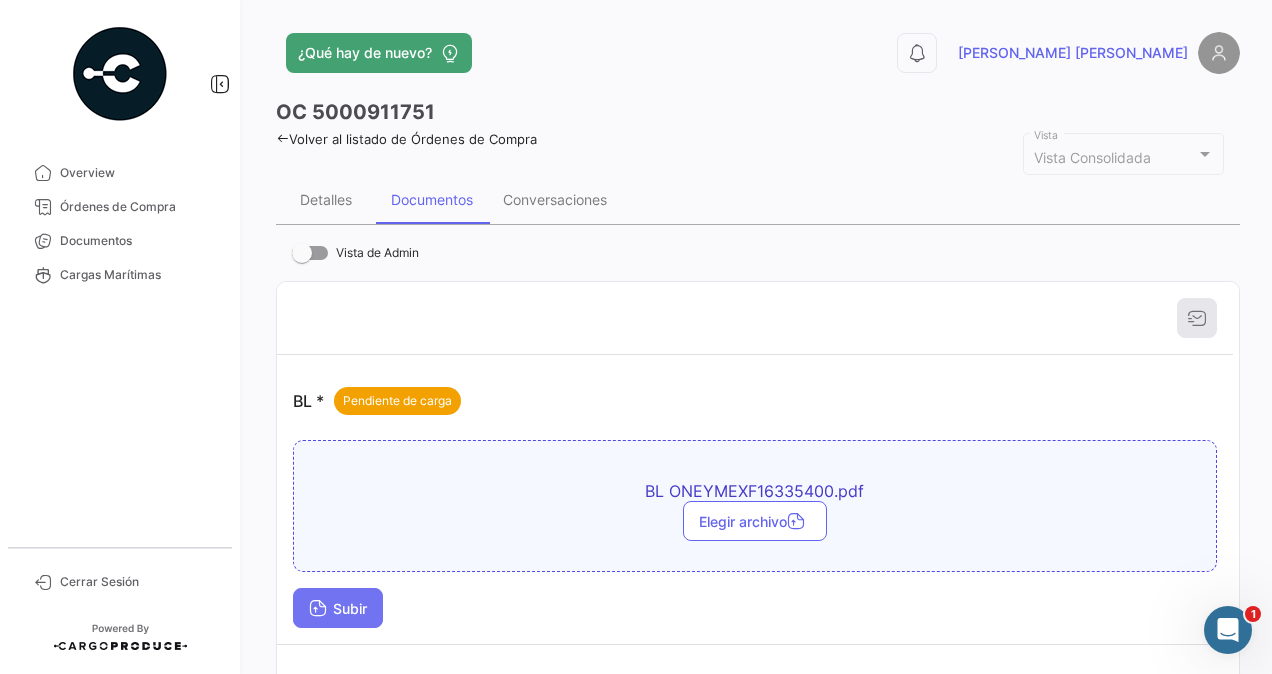 click on "Subir" at bounding box center (338, 608) 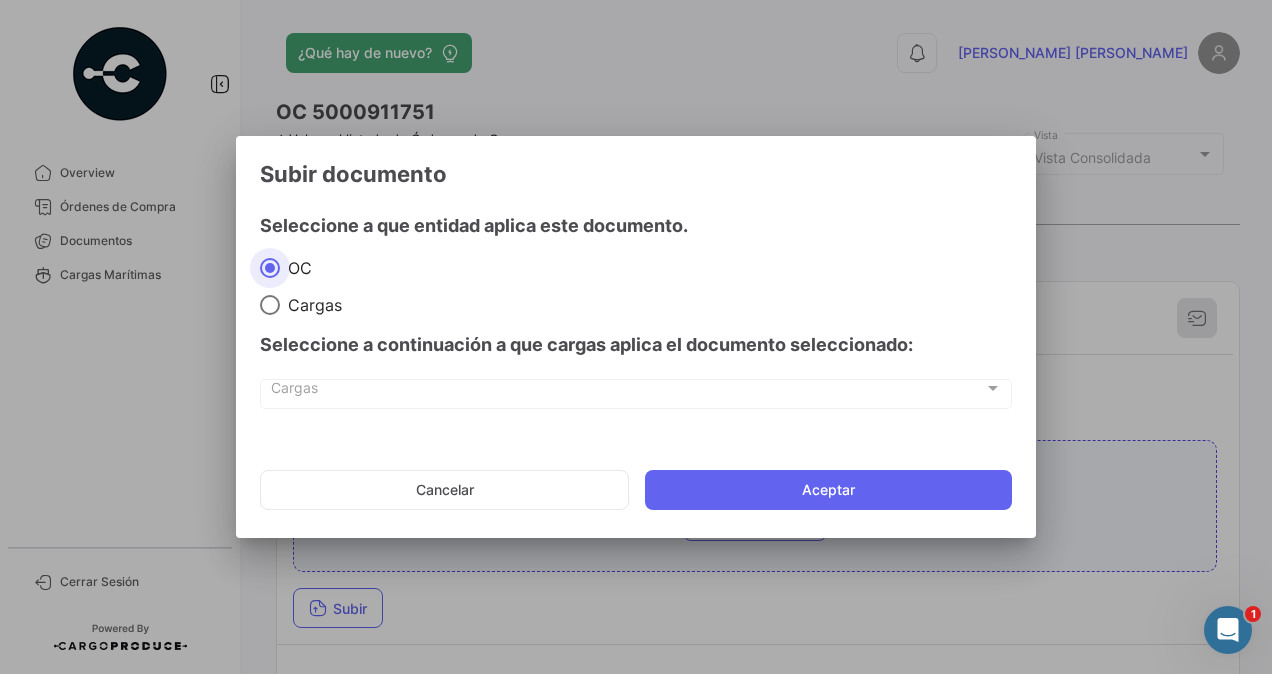 click on "Cargas" at bounding box center [311, 305] 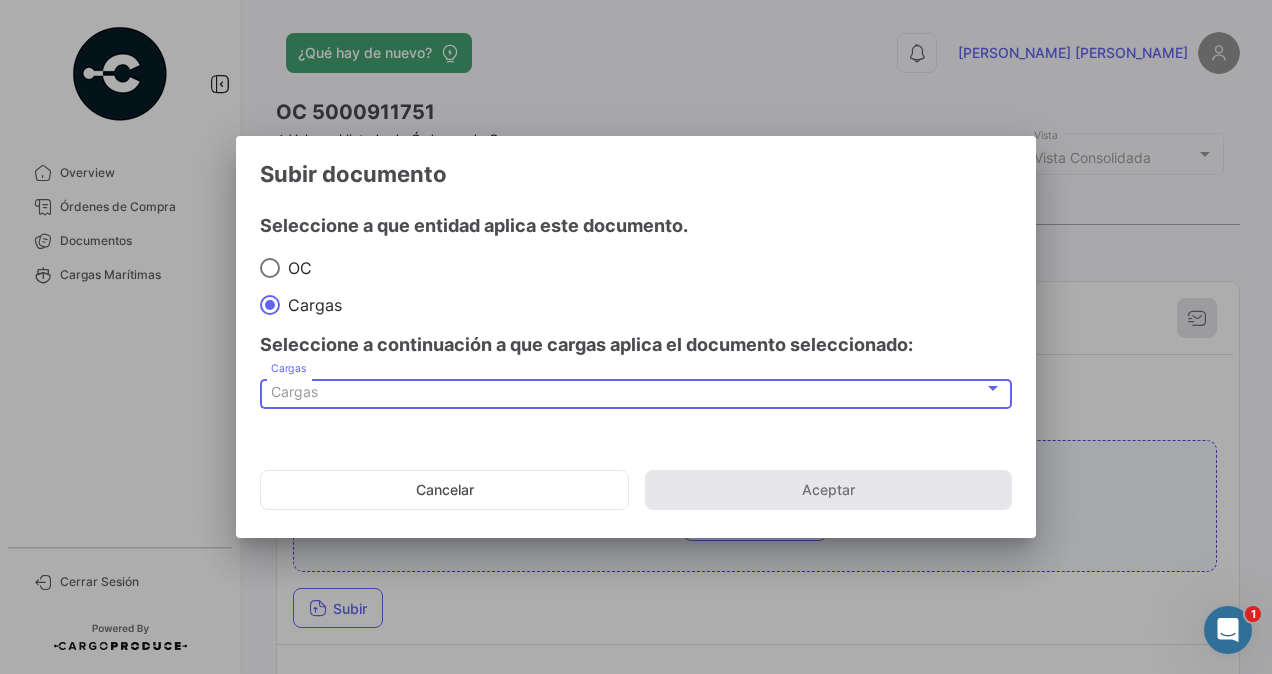 click on "Cargas" at bounding box center (294, 391) 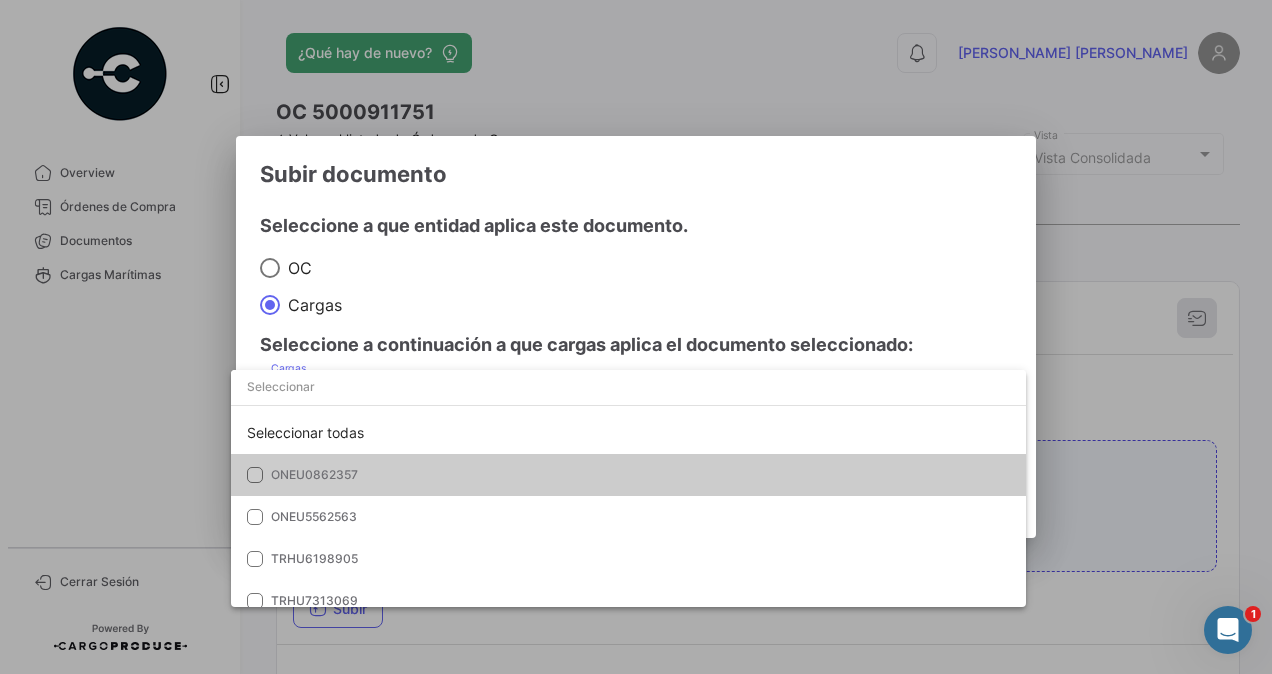 click on "ONEU0862357" at bounding box center [314, 474] 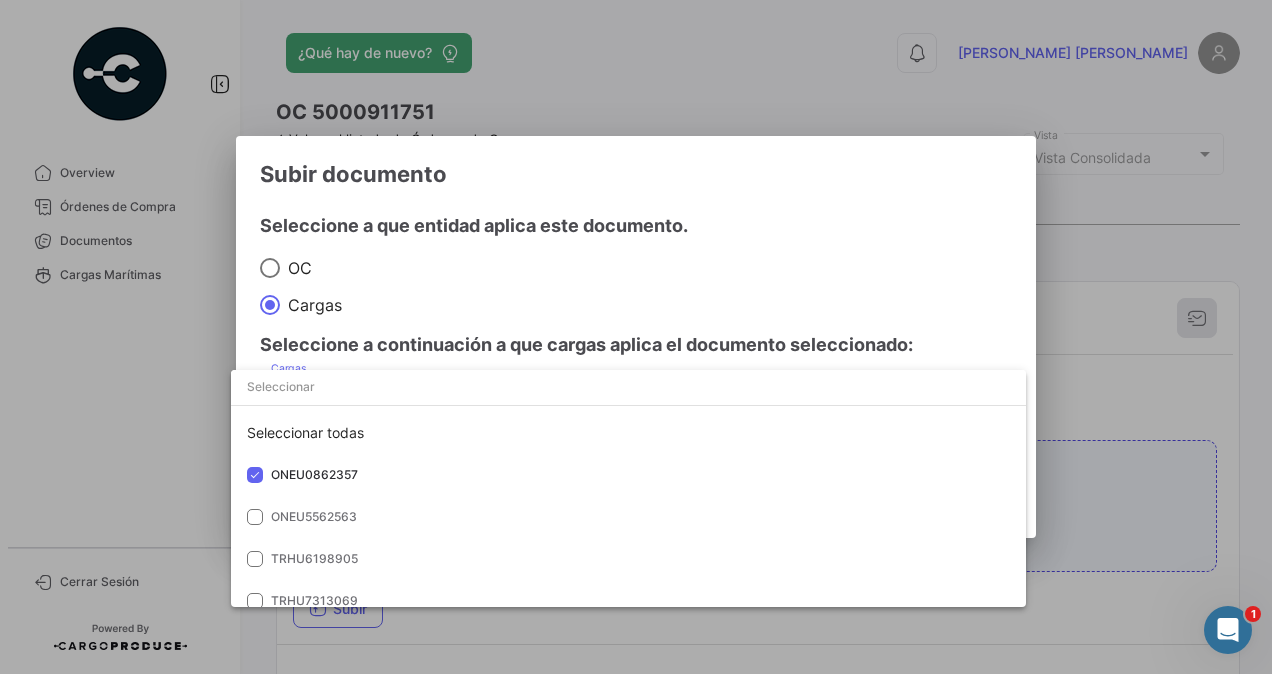 click at bounding box center [636, 337] 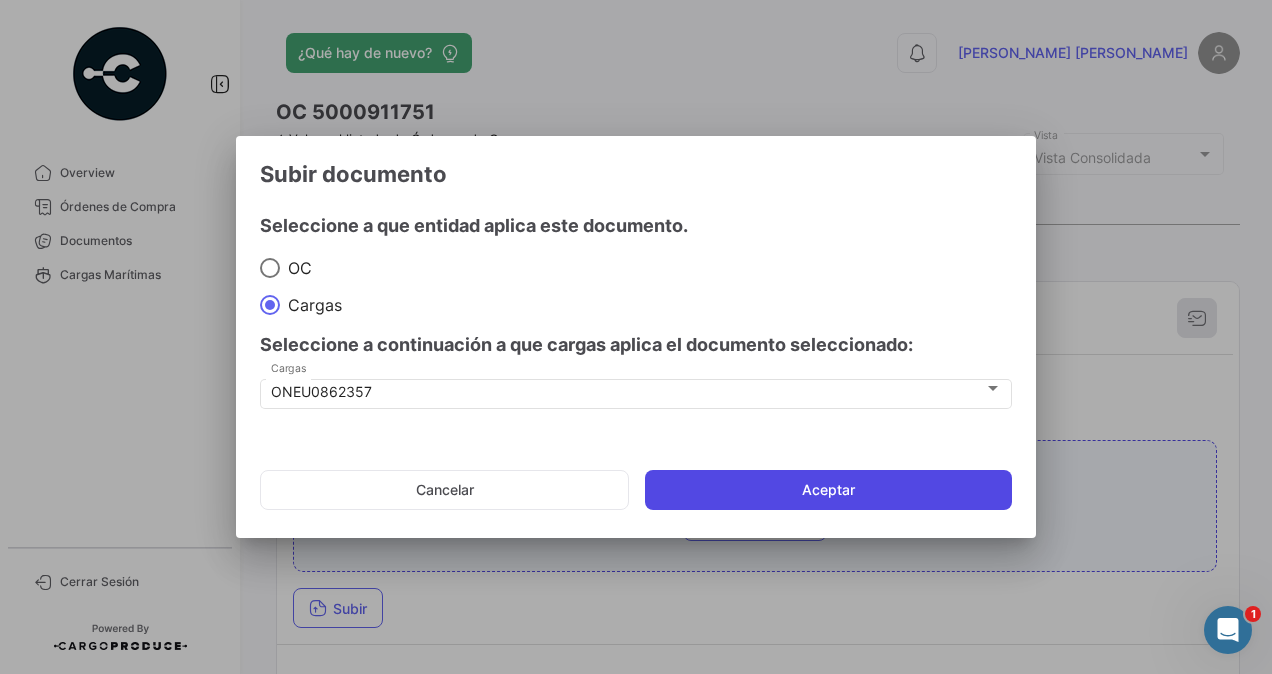 click on "Aceptar" 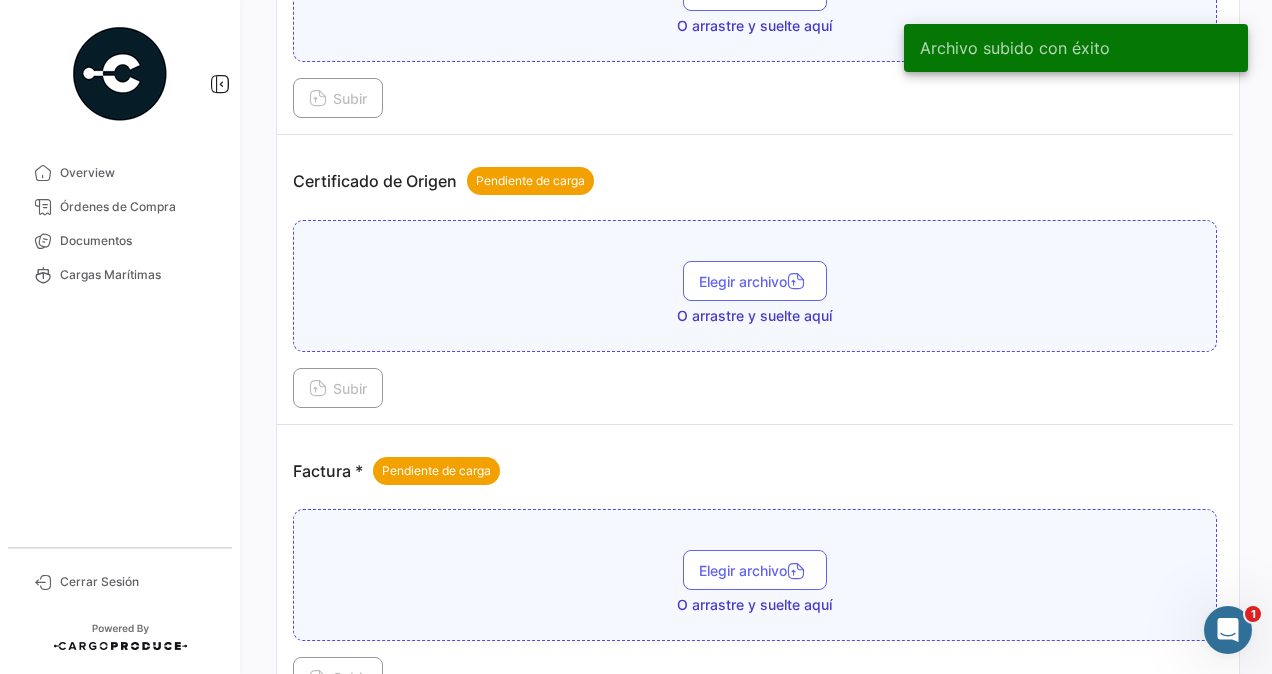 scroll, scrollTop: 900, scrollLeft: 0, axis: vertical 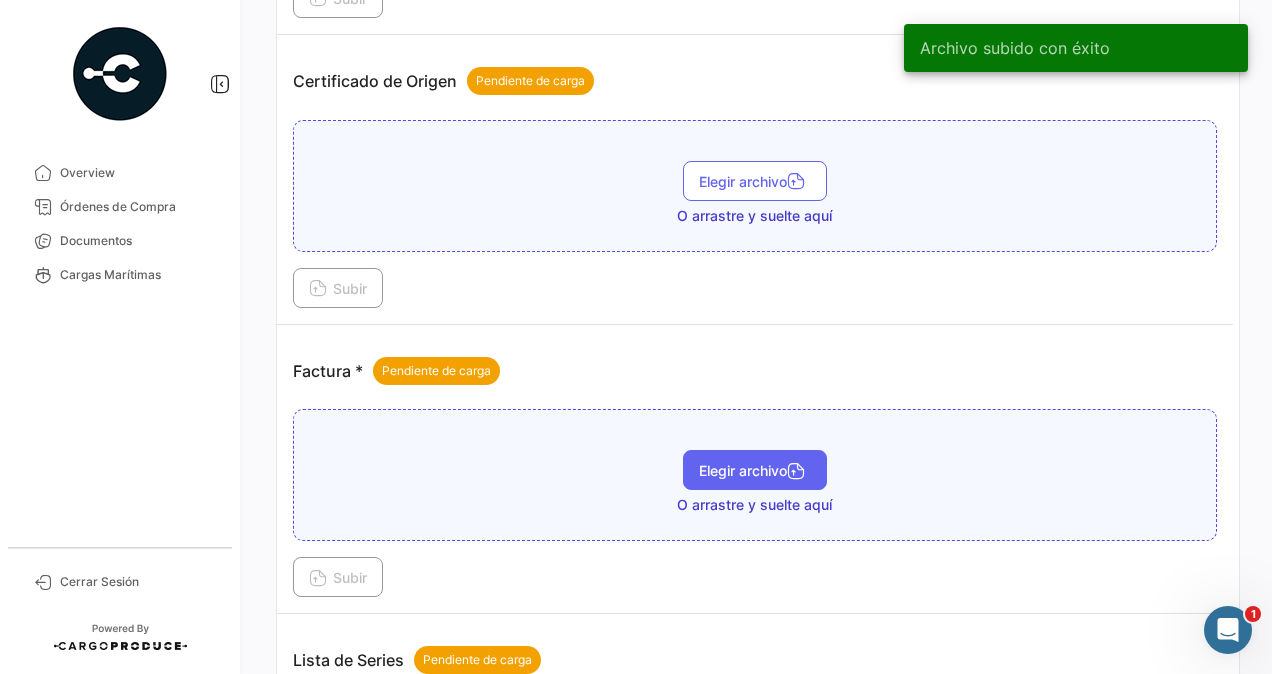 click on "Elegir archivo" at bounding box center [755, 470] 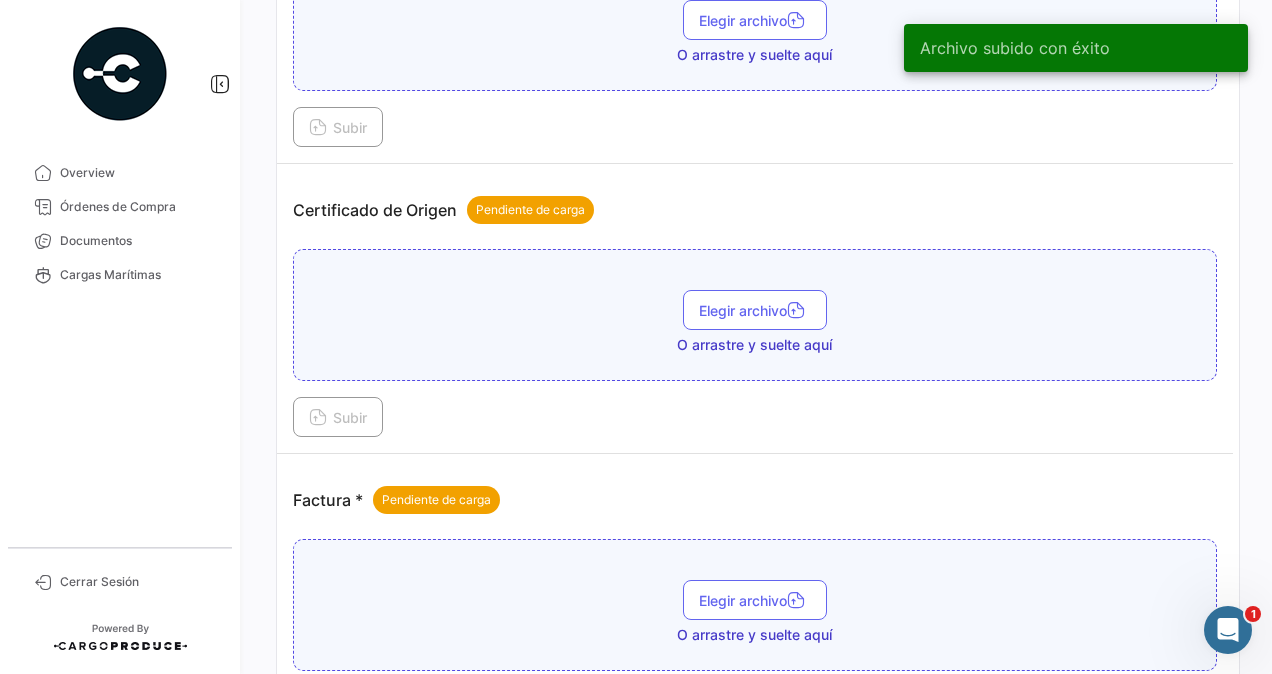 scroll, scrollTop: 1000, scrollLeft: 0, axis: vertical 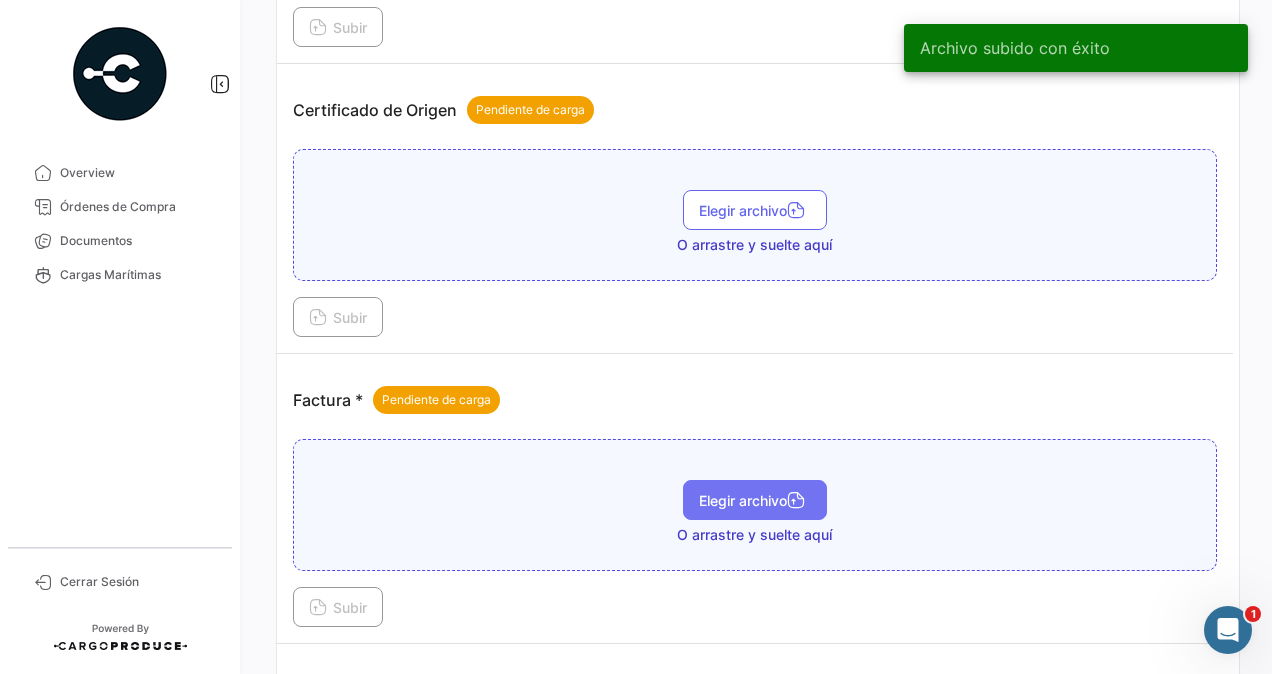 click on "Elegir archivo" at bounding box center (755, 500) 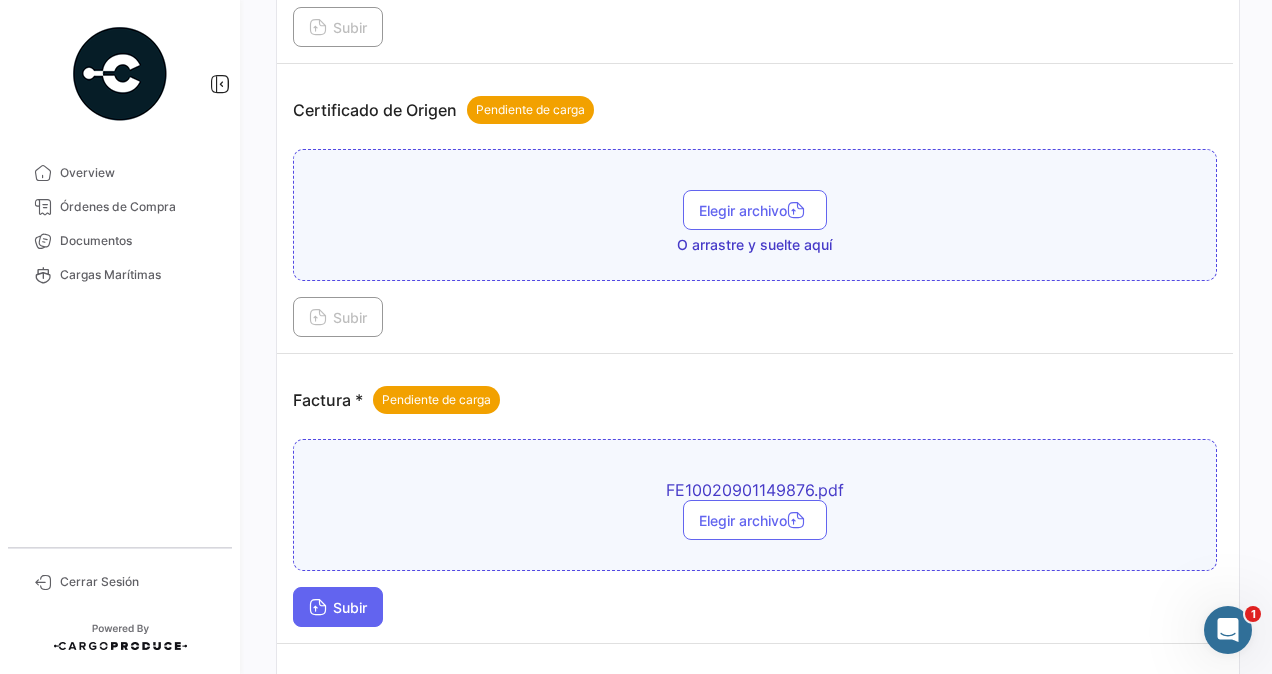 click on "Subir" at bounding box center (338, 607) 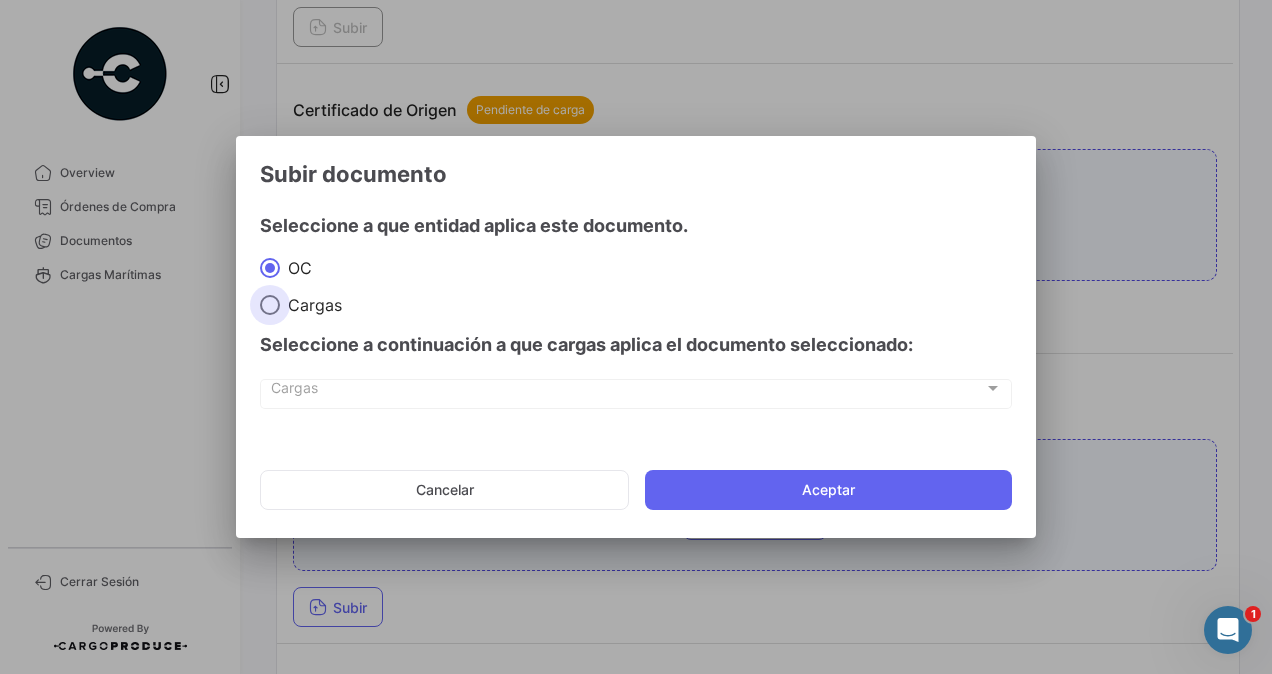 click at bounding box center (270, 305) 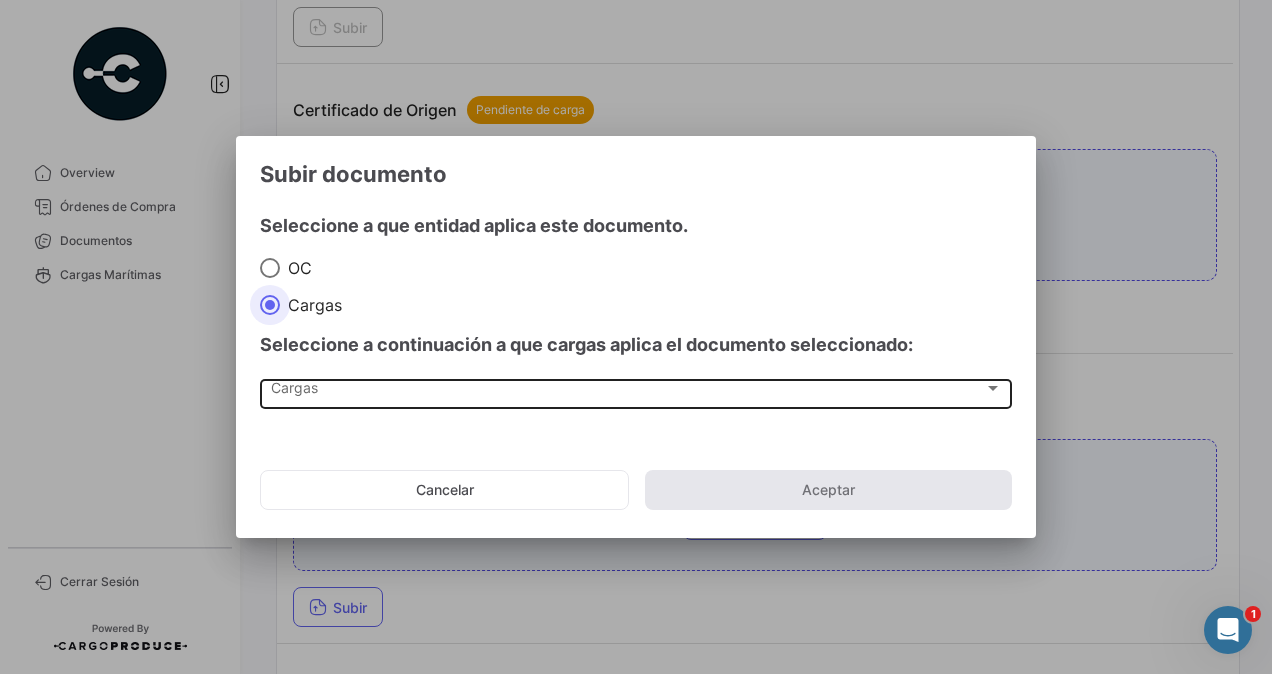 click on "Cargas" at bounding box center (627, 392) 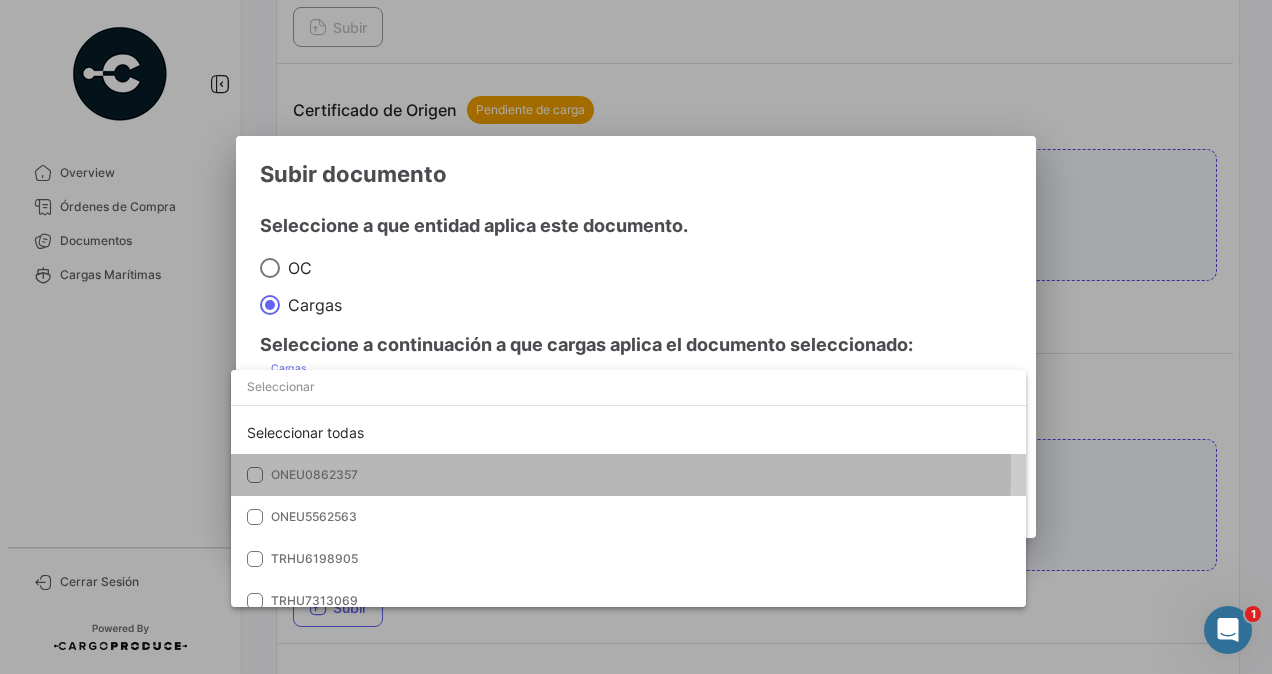 drag, startPoint x: 324, startPoint y: 470, endPoint x: 501, endPoint y: 481, distance: 177.34148 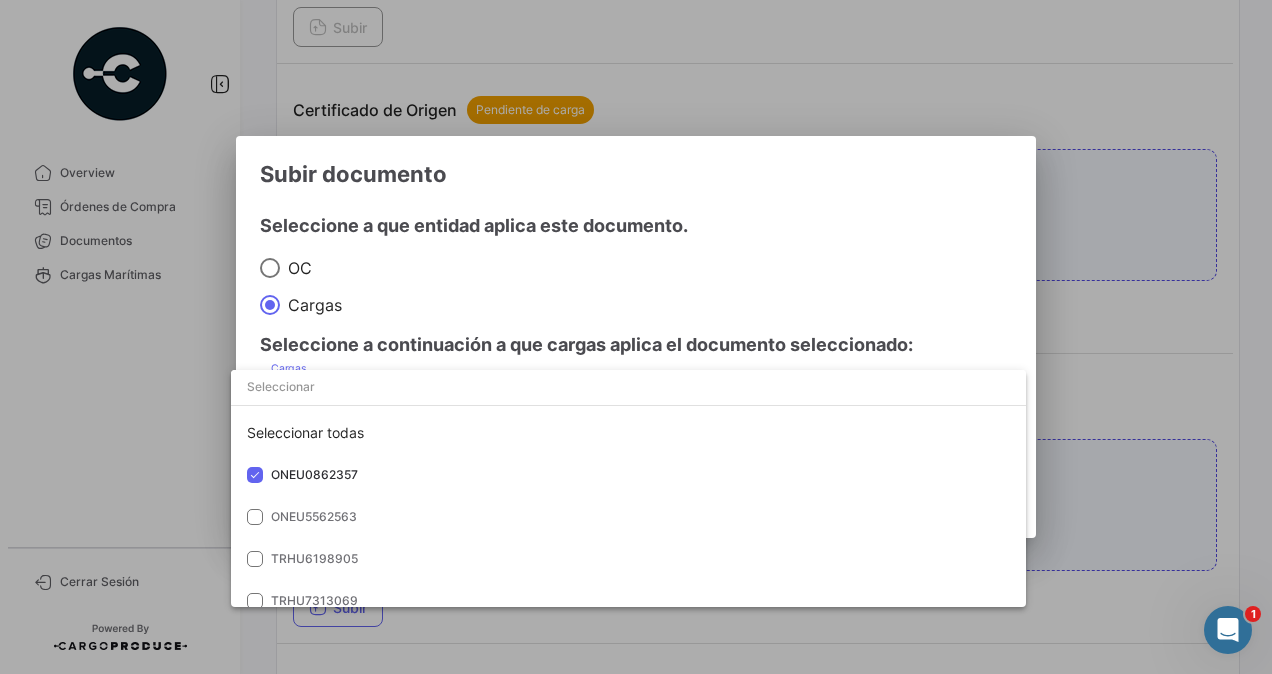 click at bounding box center (636, 337) 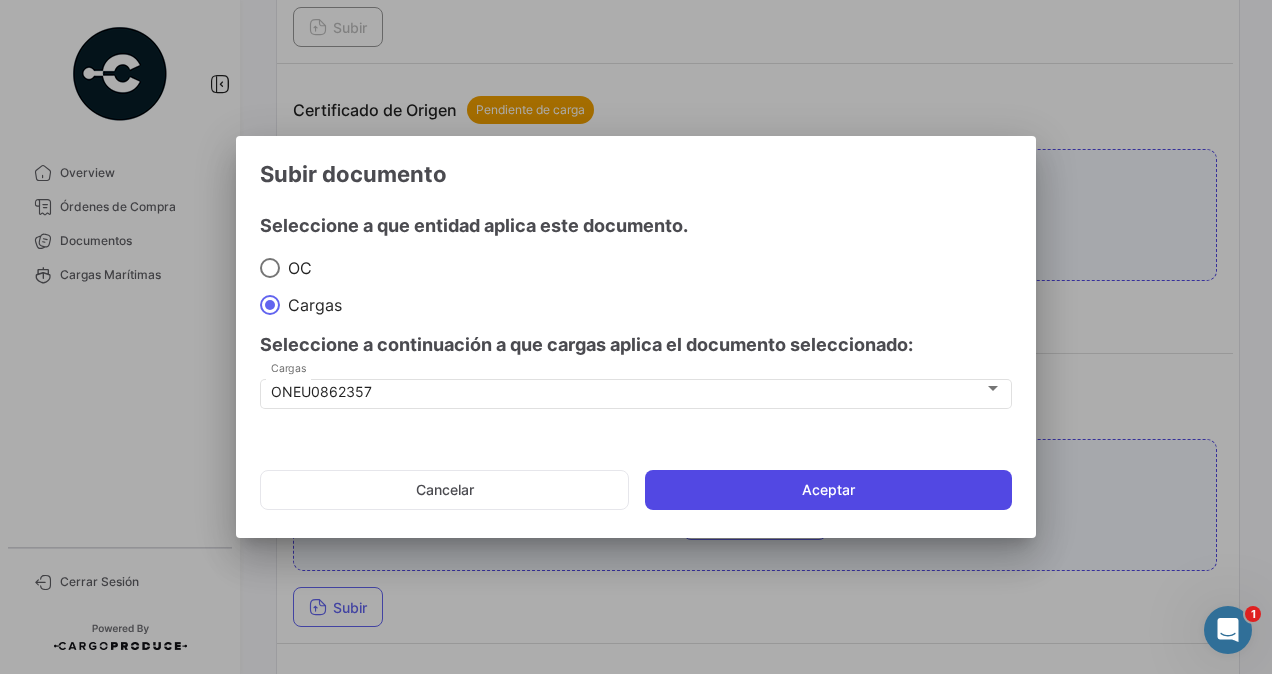 click on "Aceptar" 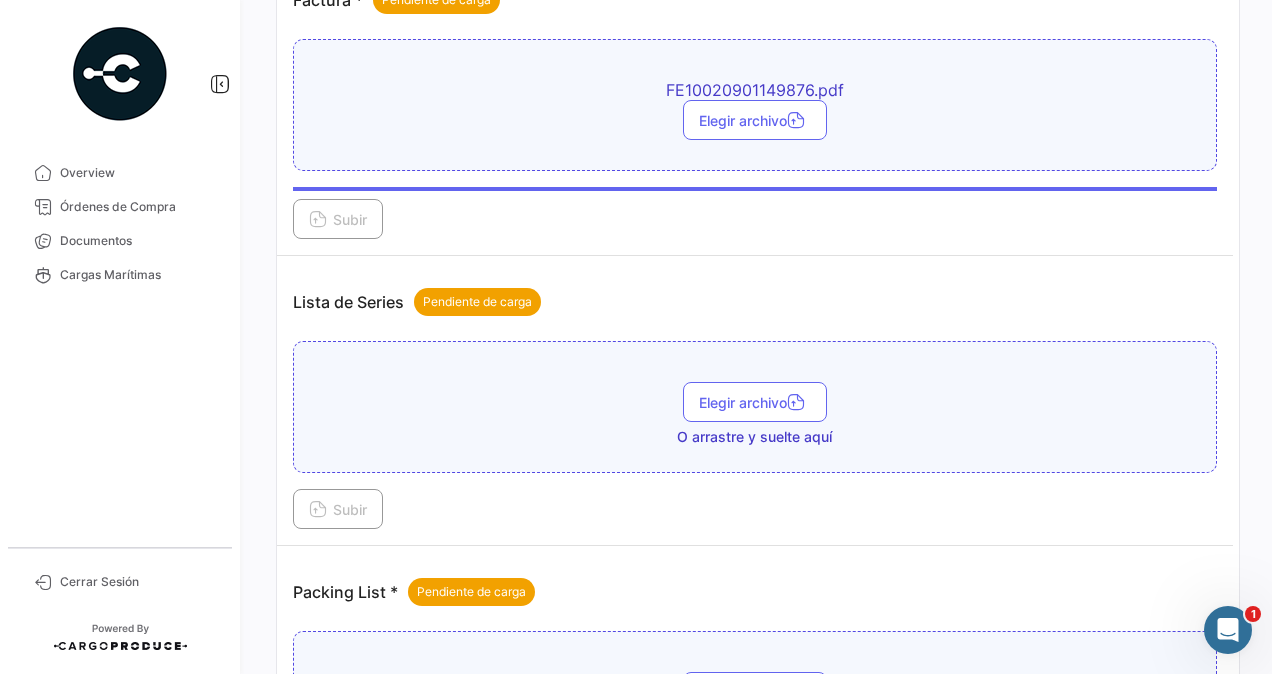 scroll, scrollTop: 1500, scrollLeft: 0, axis: vertical 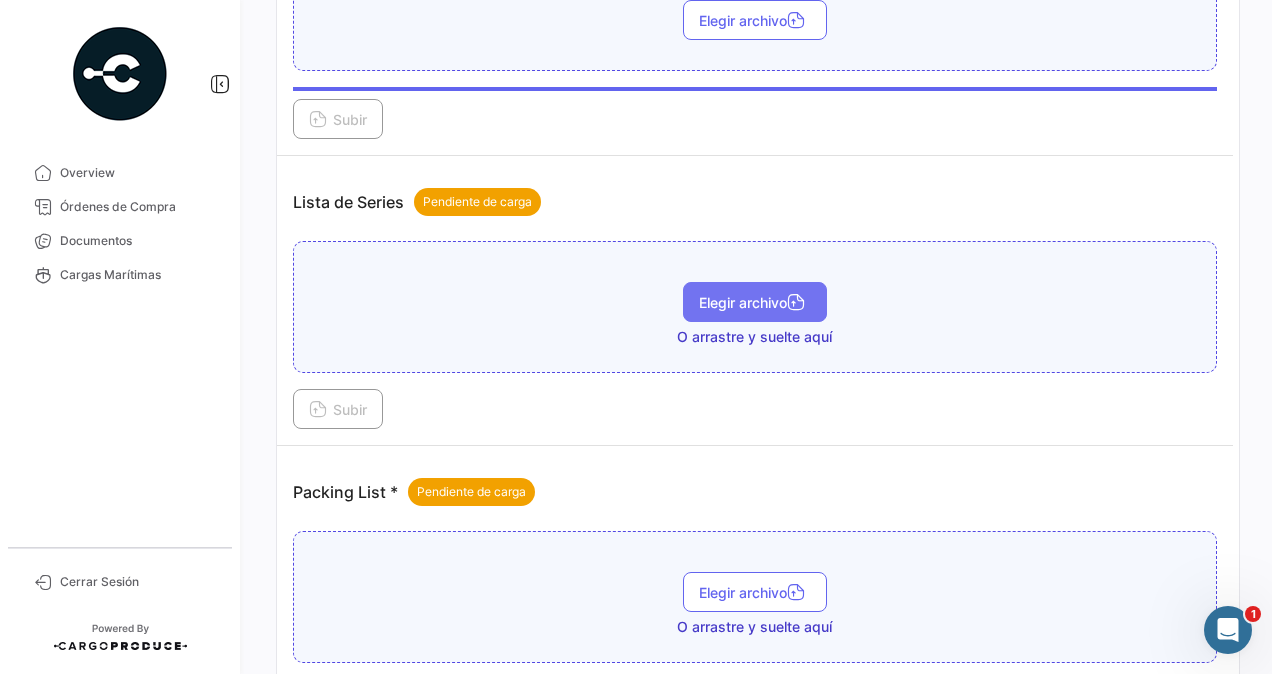 click on "Elegir archivo" at bounding box center [755, 302] 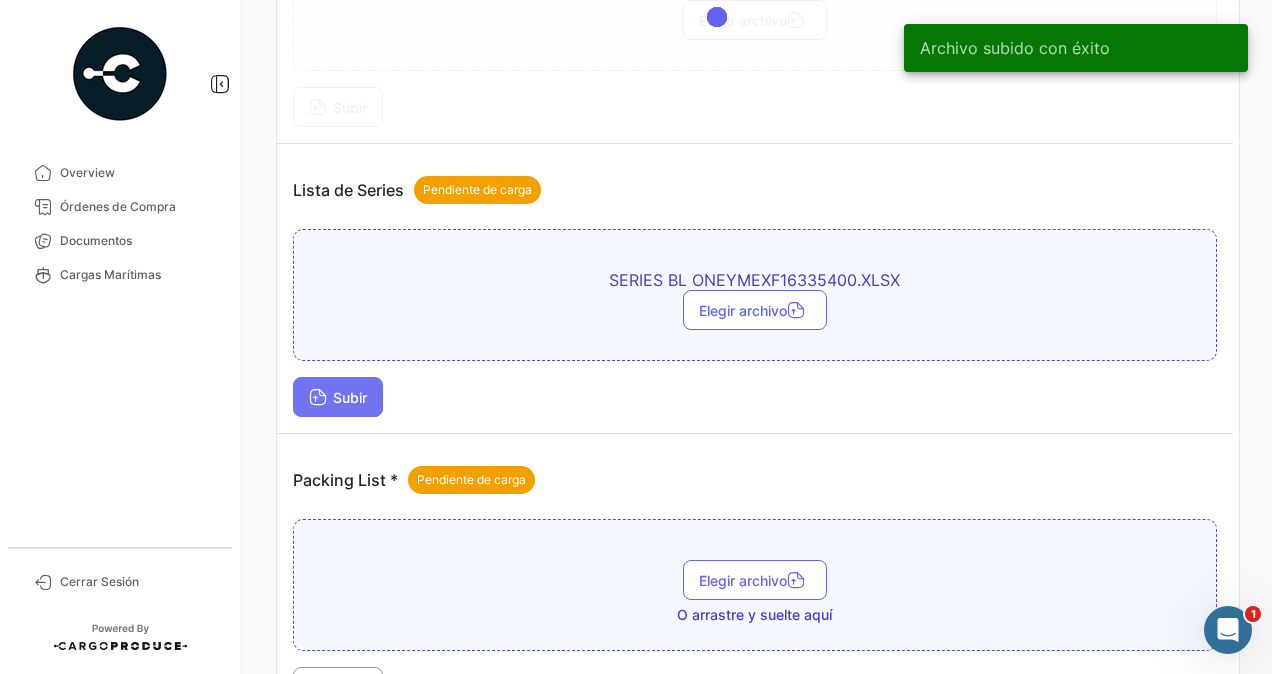 click on "Subir" at bounding box center (338, 397) 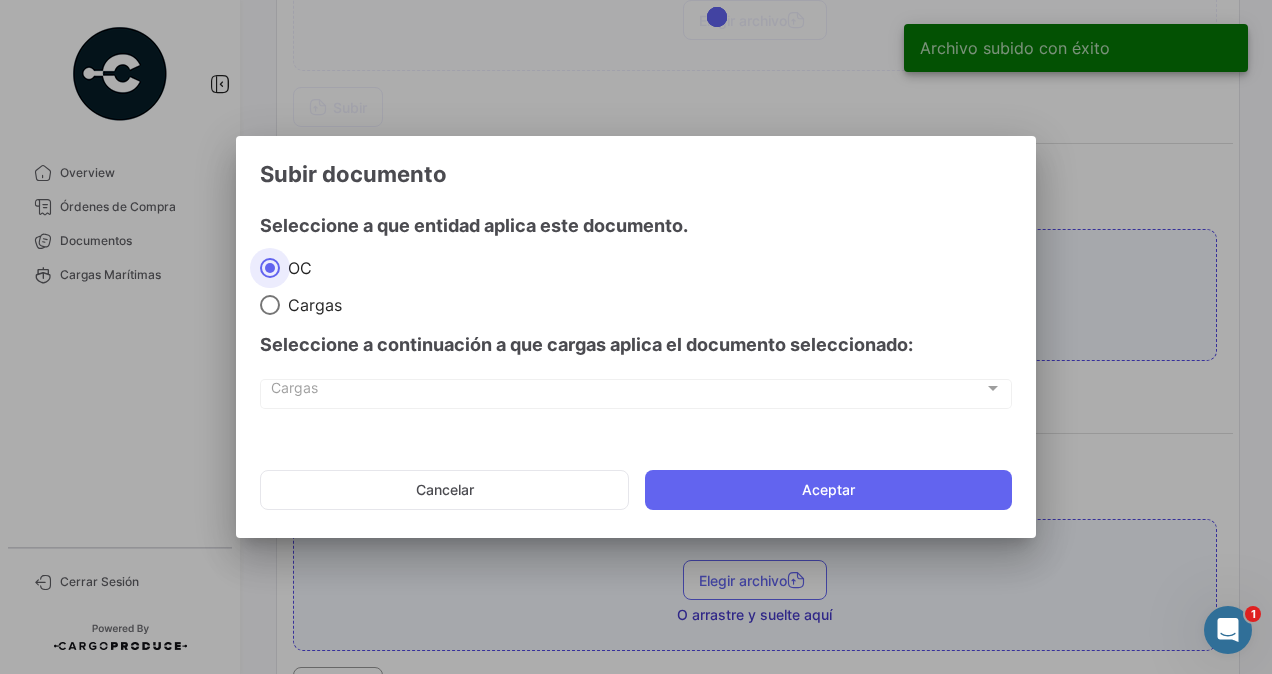 click at bounding box center [270, 305] 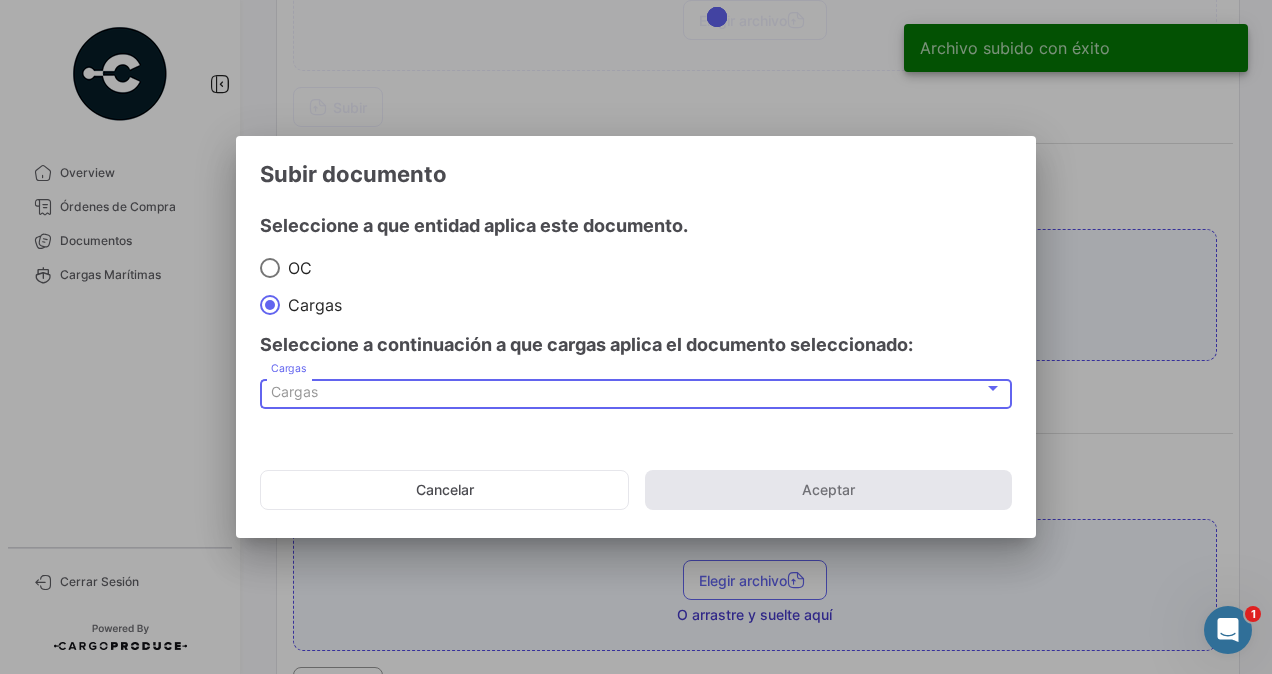 click on "Cargas" at bounding box center (294, 391) 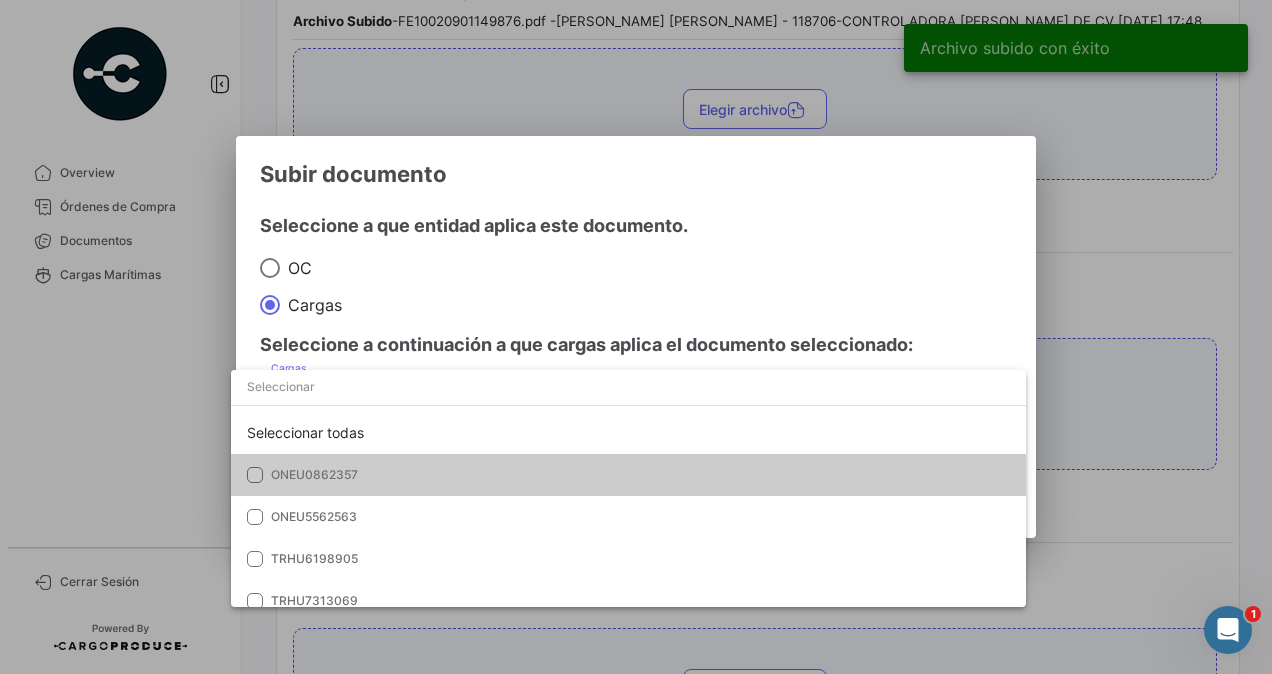 click on "ONEU0862357" at bounding box center (411, 475) 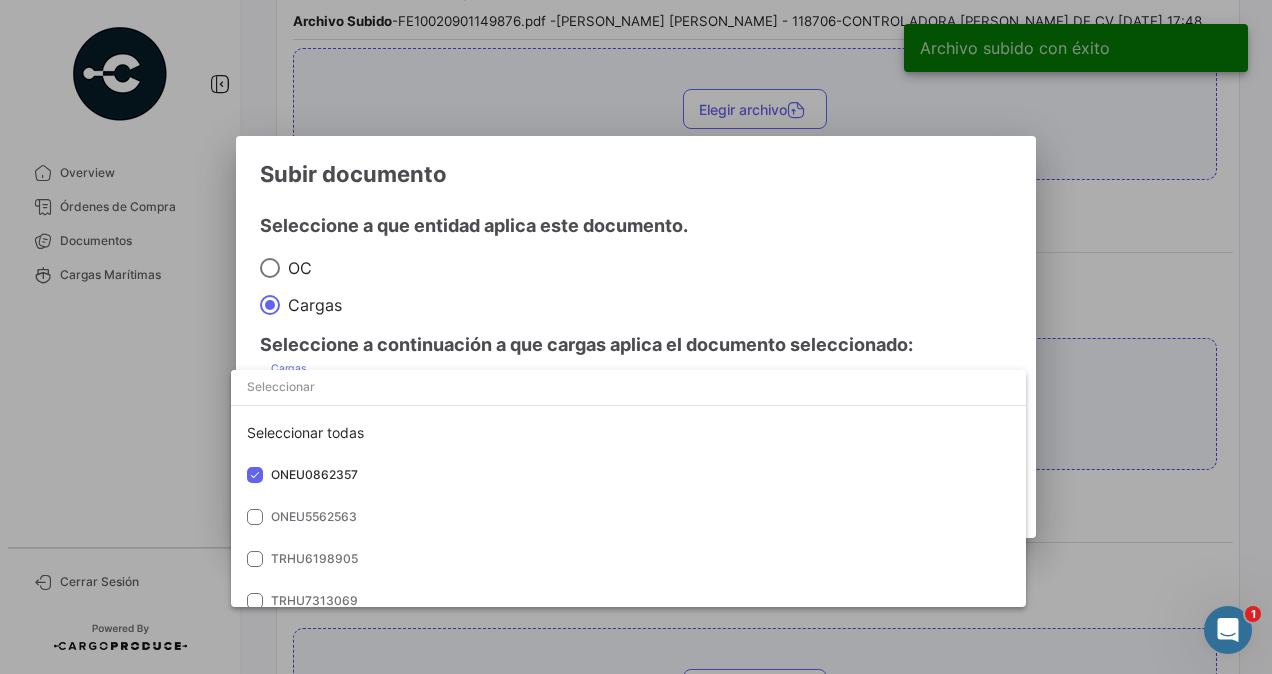 click at bounding box center (636, 337) 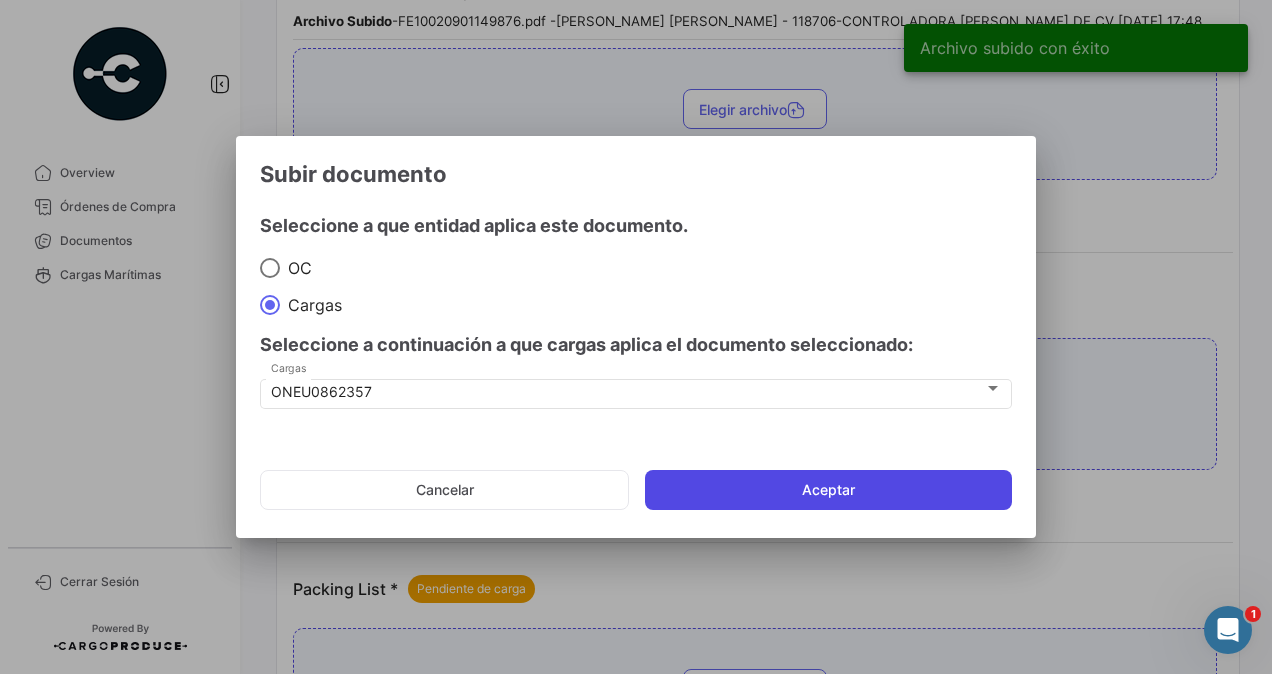 click on "Aceptar" 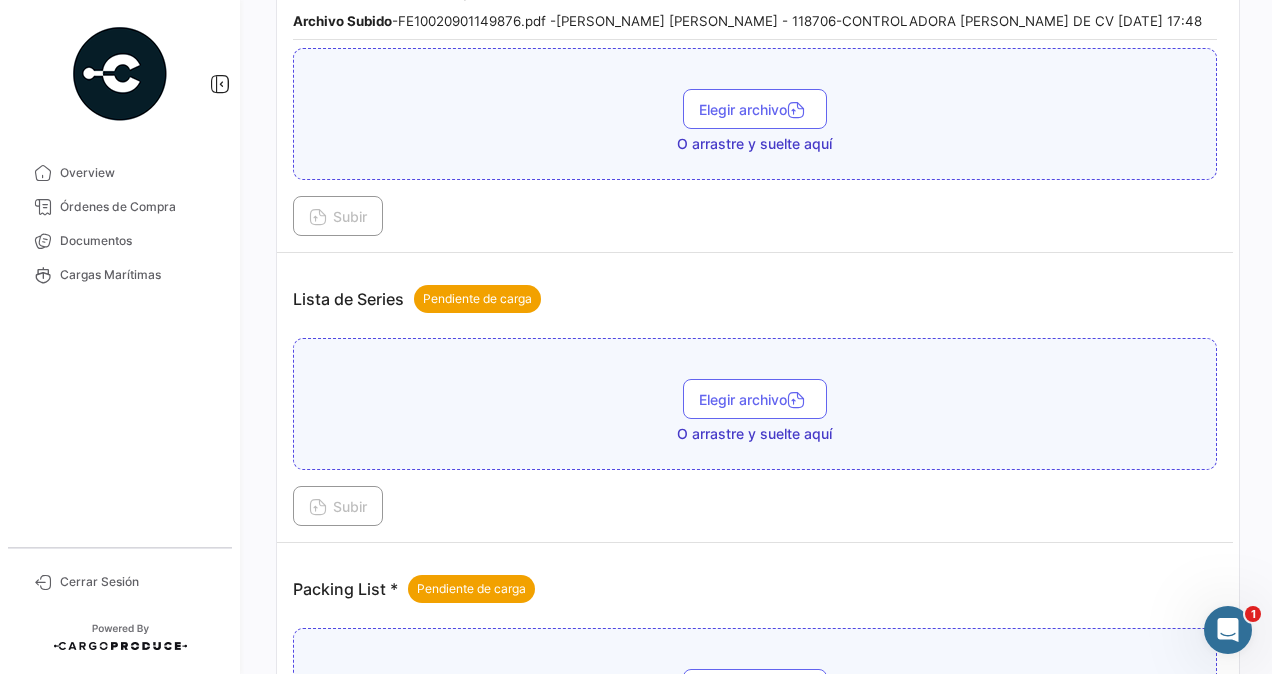 scroll, scrollTop: 1752, scrollLeft: 0, axis: vertical 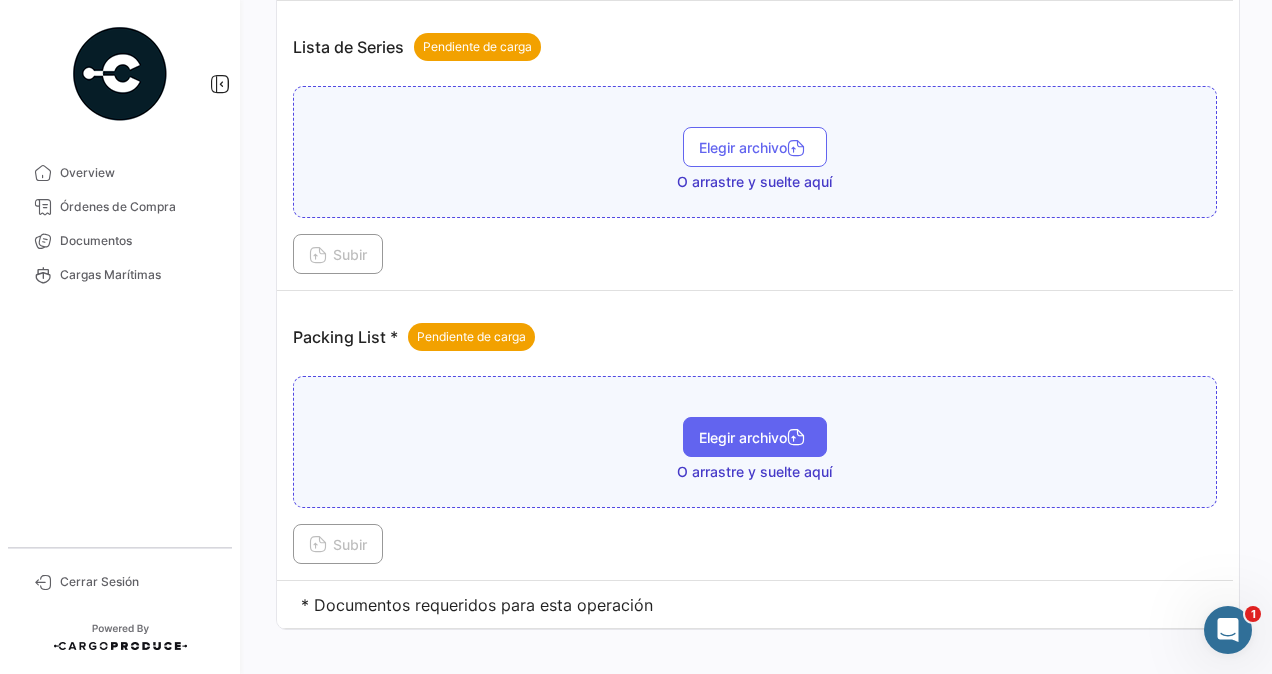 click on "Elegir archivo" at bounding box center [755, 437] 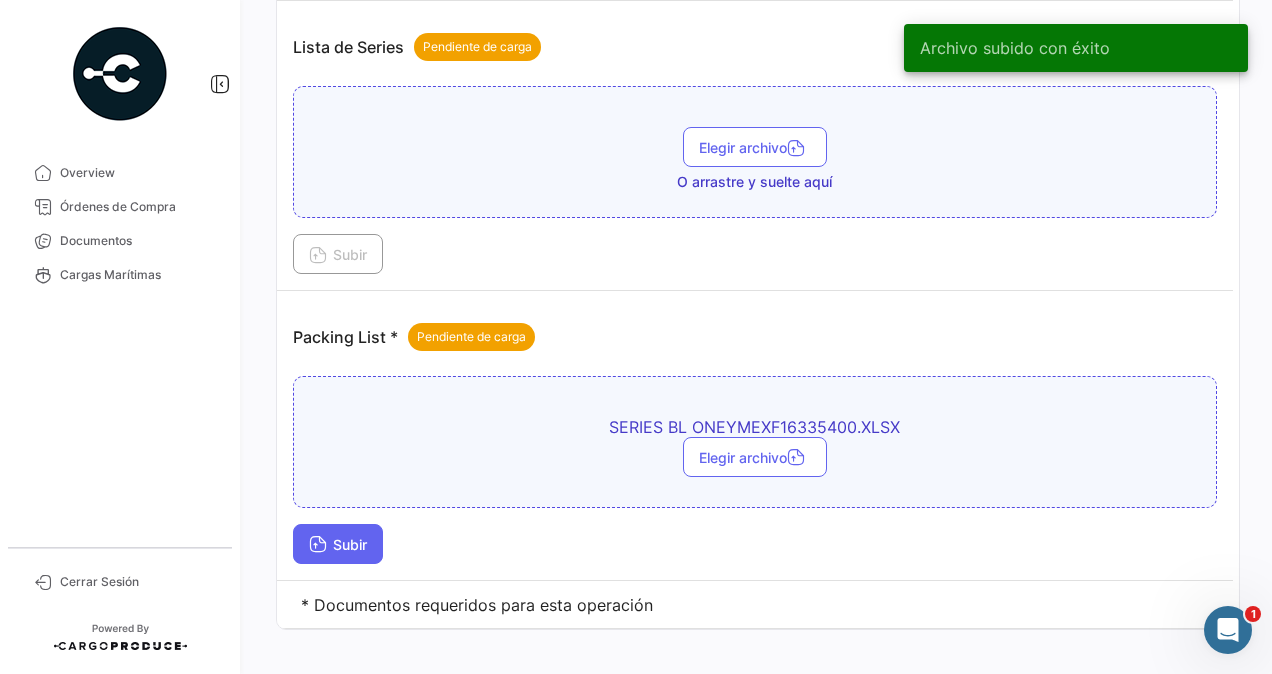 click on "Subir" at bounding box center [338, 544] 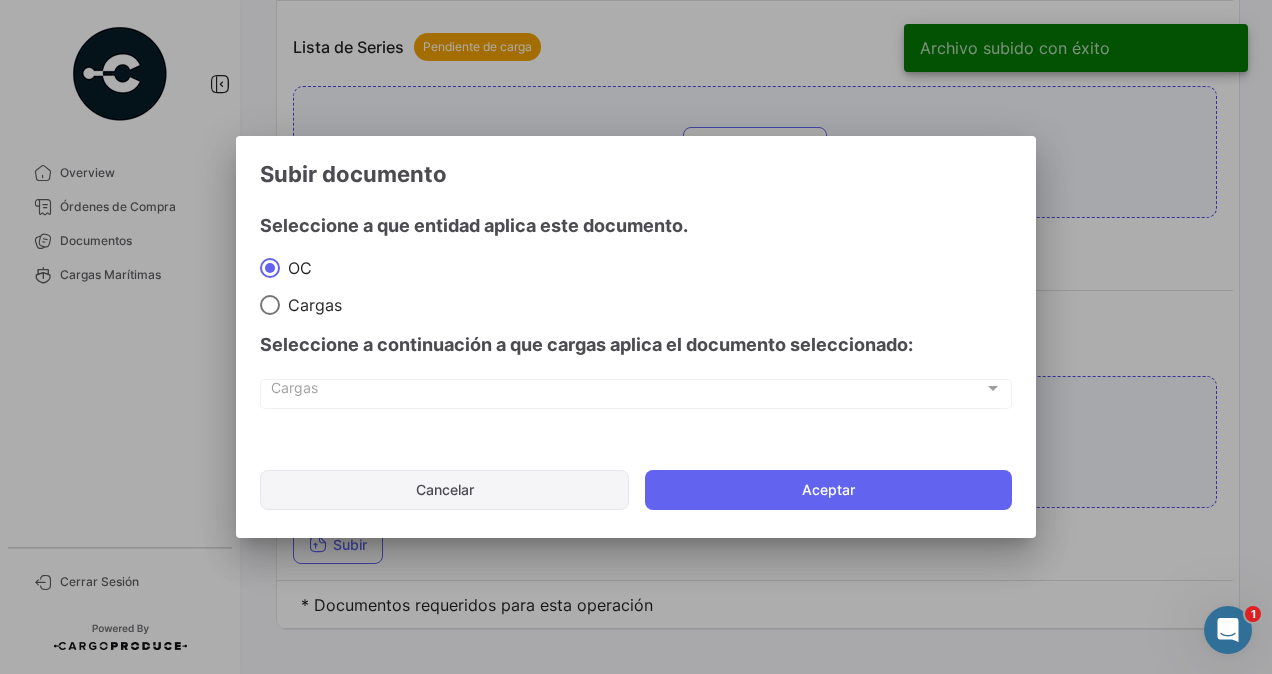click on "Cancelar" 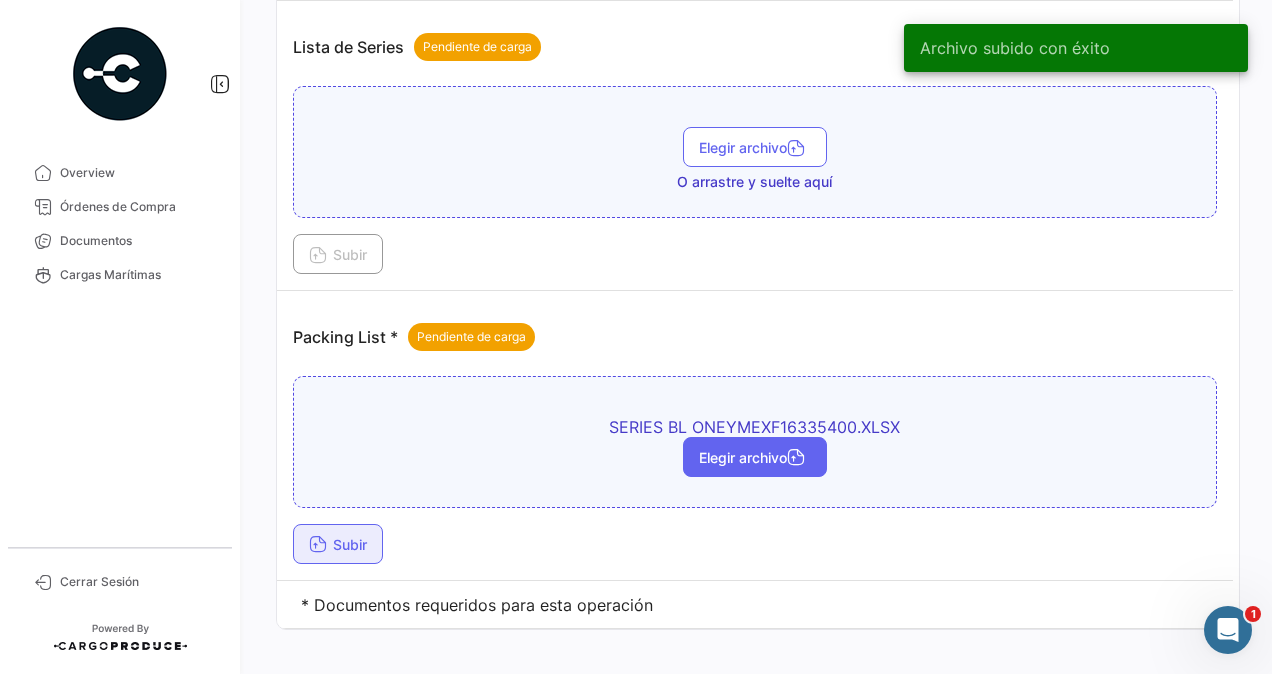 click on "Elegir archivo" at bounding box center [755, 457] 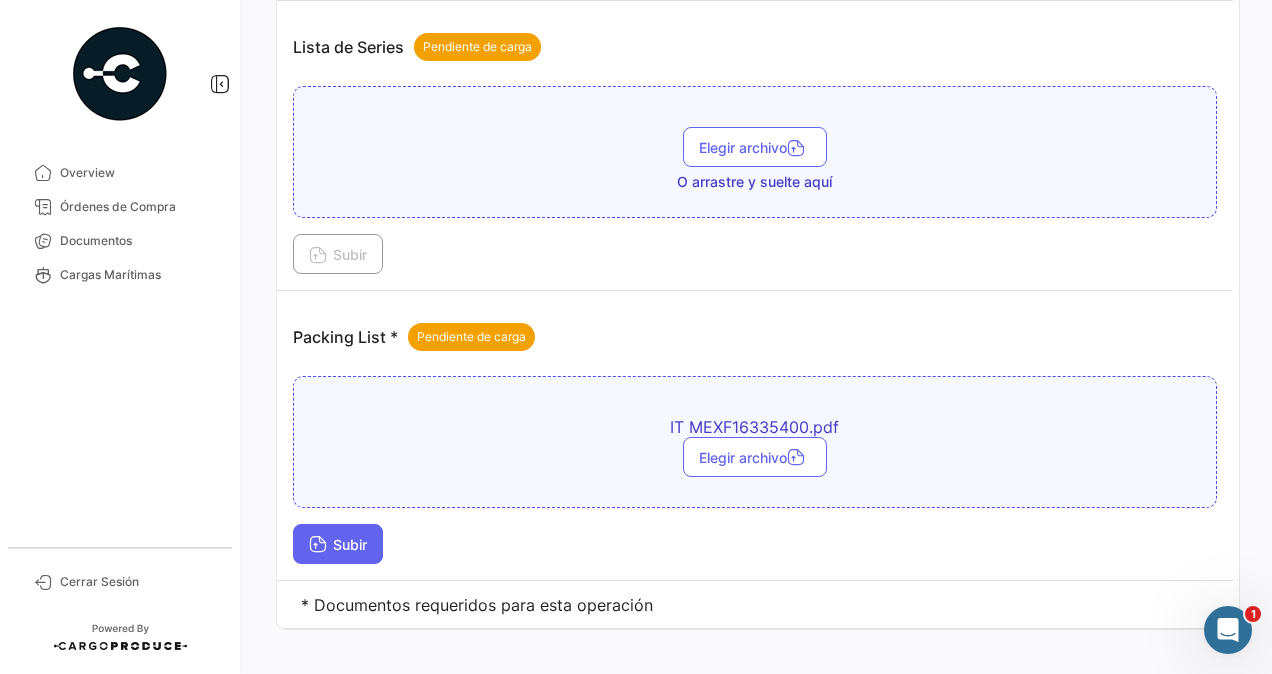 click on "Subir" at bounding box center [338, 544] 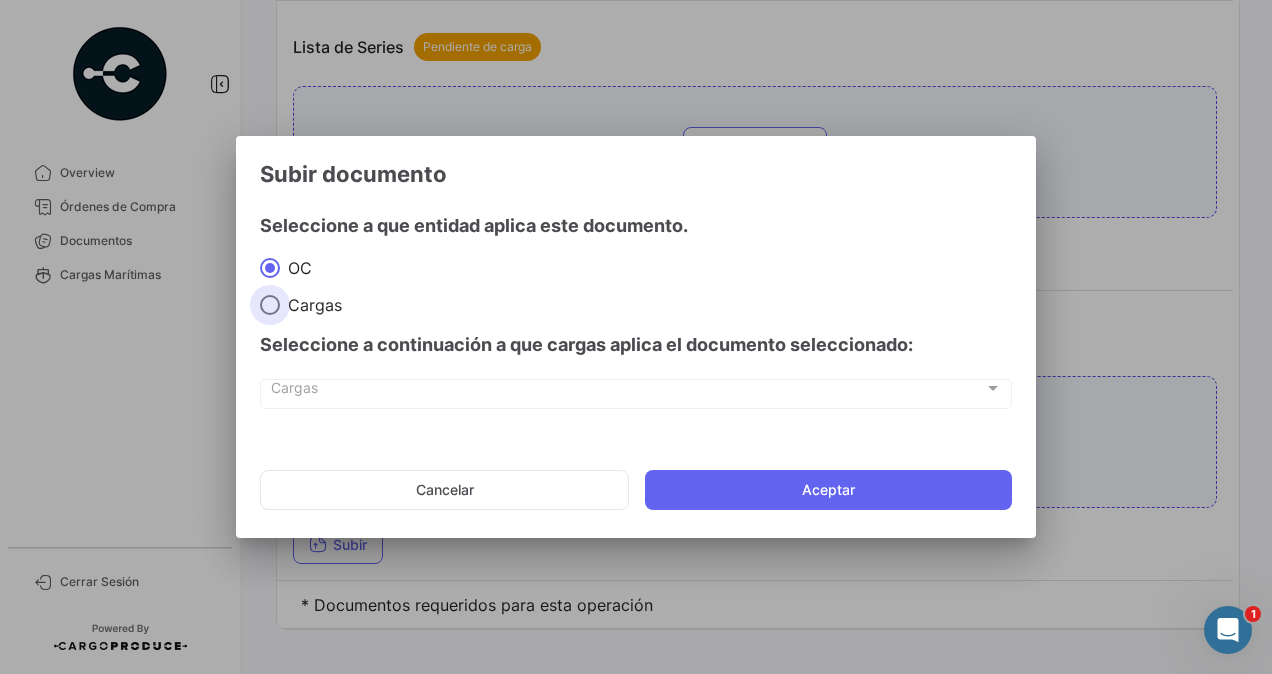 click on "Cargas" at bounding box center (311, 305) 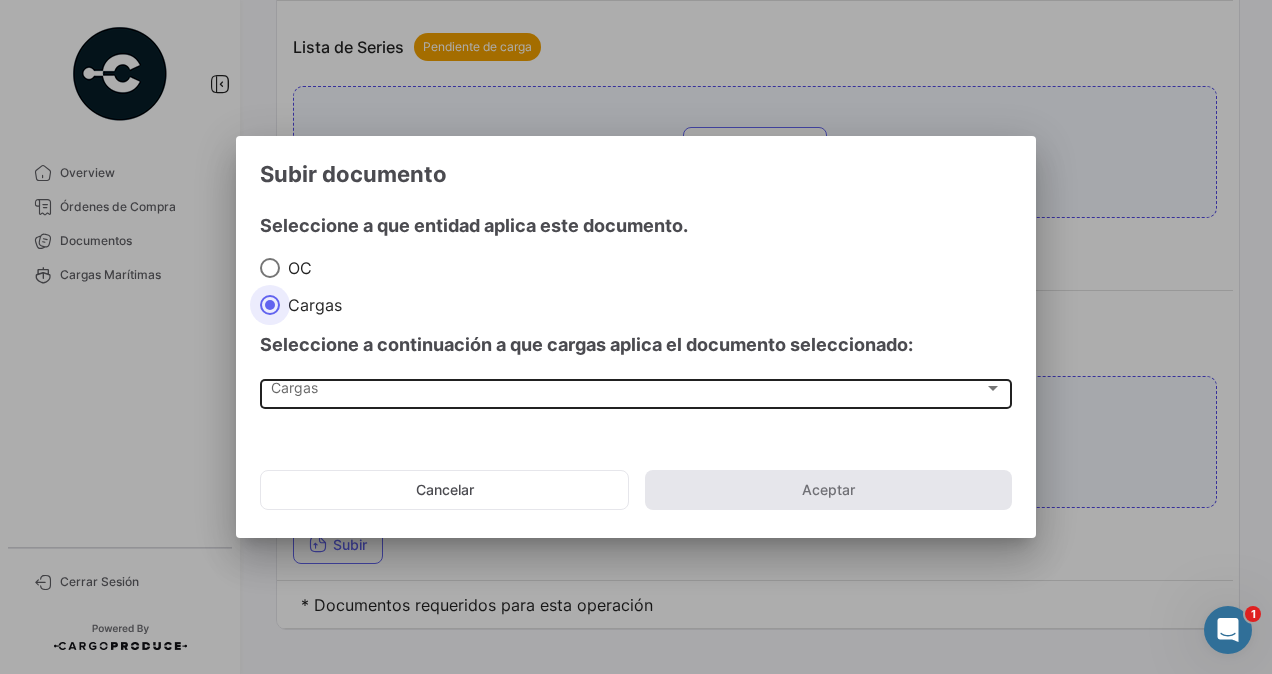 click on "Cargas Cargas" at bounding box center (636, 392) 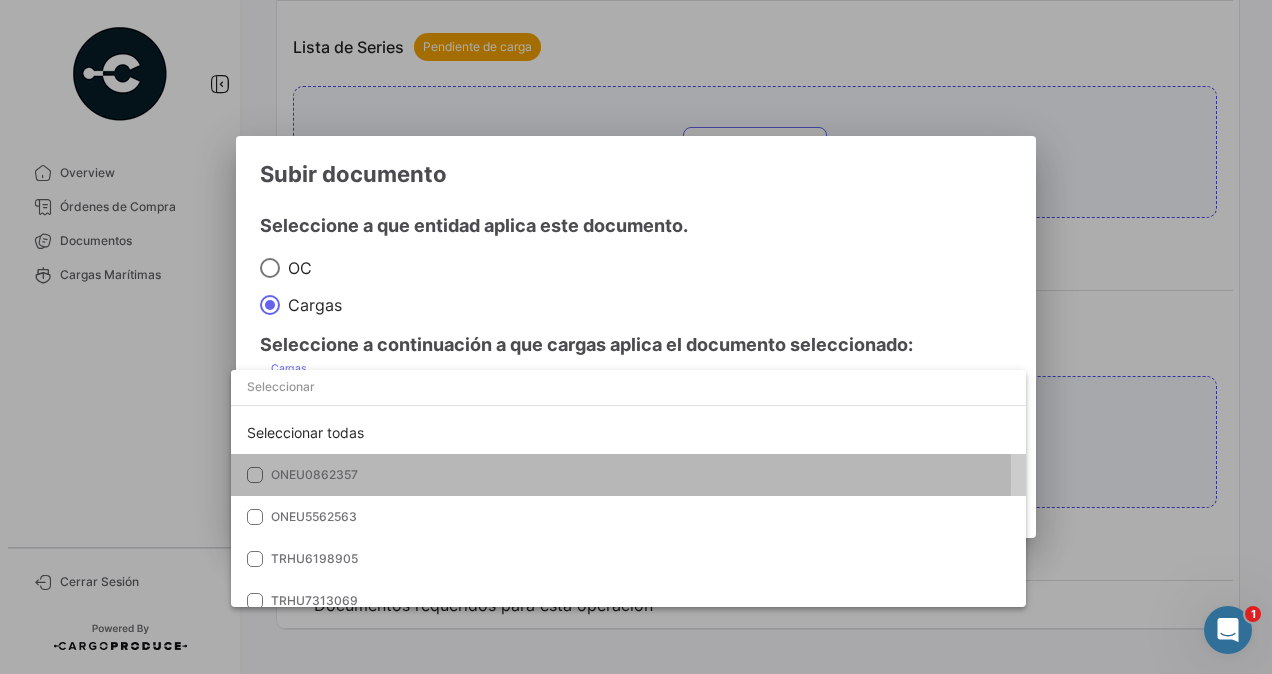 drag, startPoint x: 303, startPoint y: 475, endPoint x: 350, endPoint y: 474, distance: 47.010635 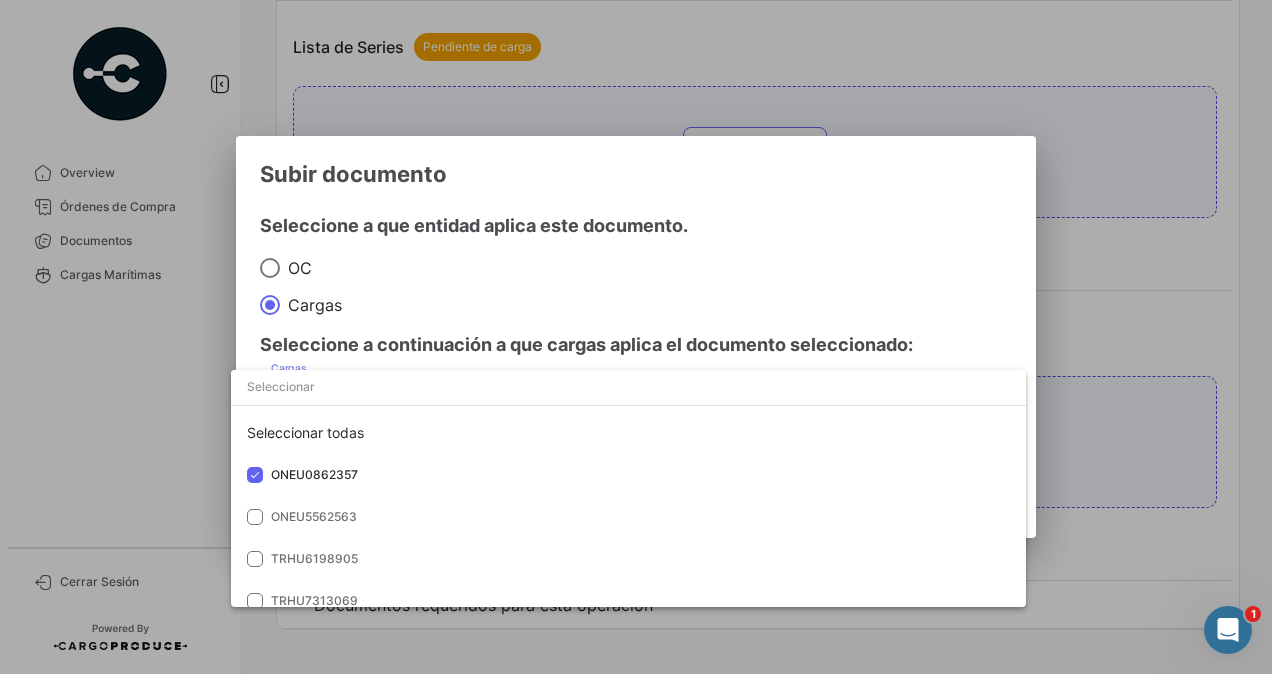 click at bounding box center (636, 337) 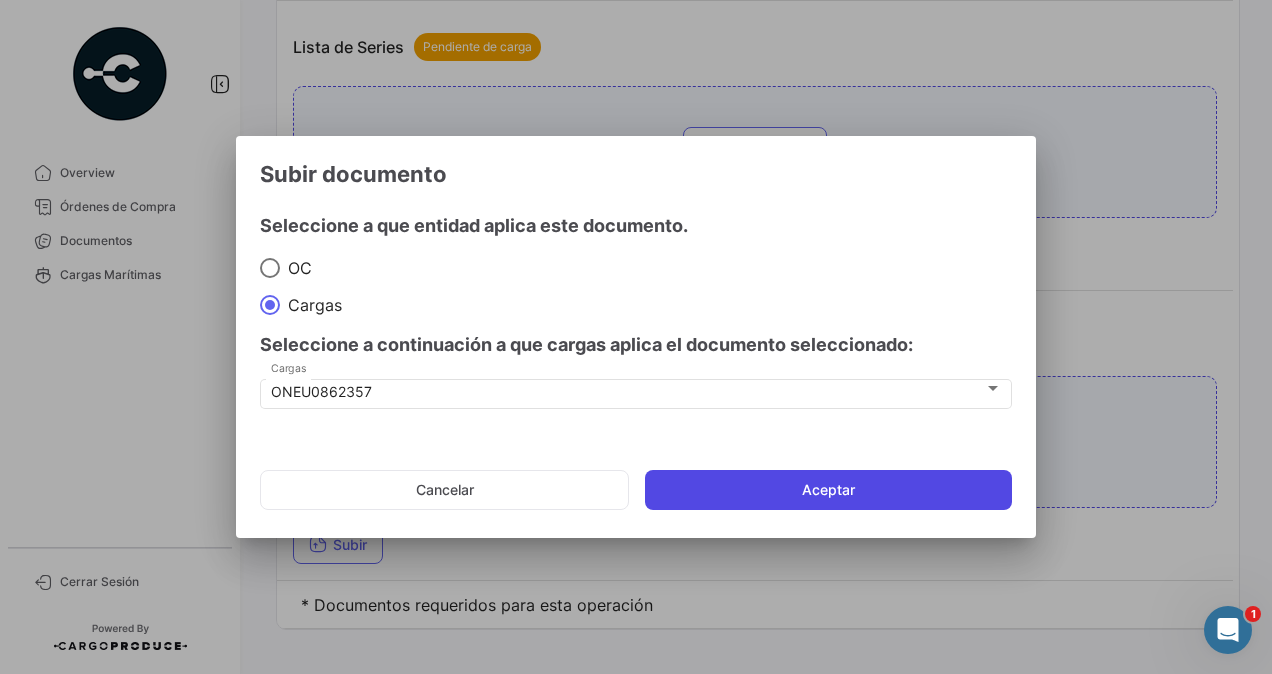 click on "Aceptar" 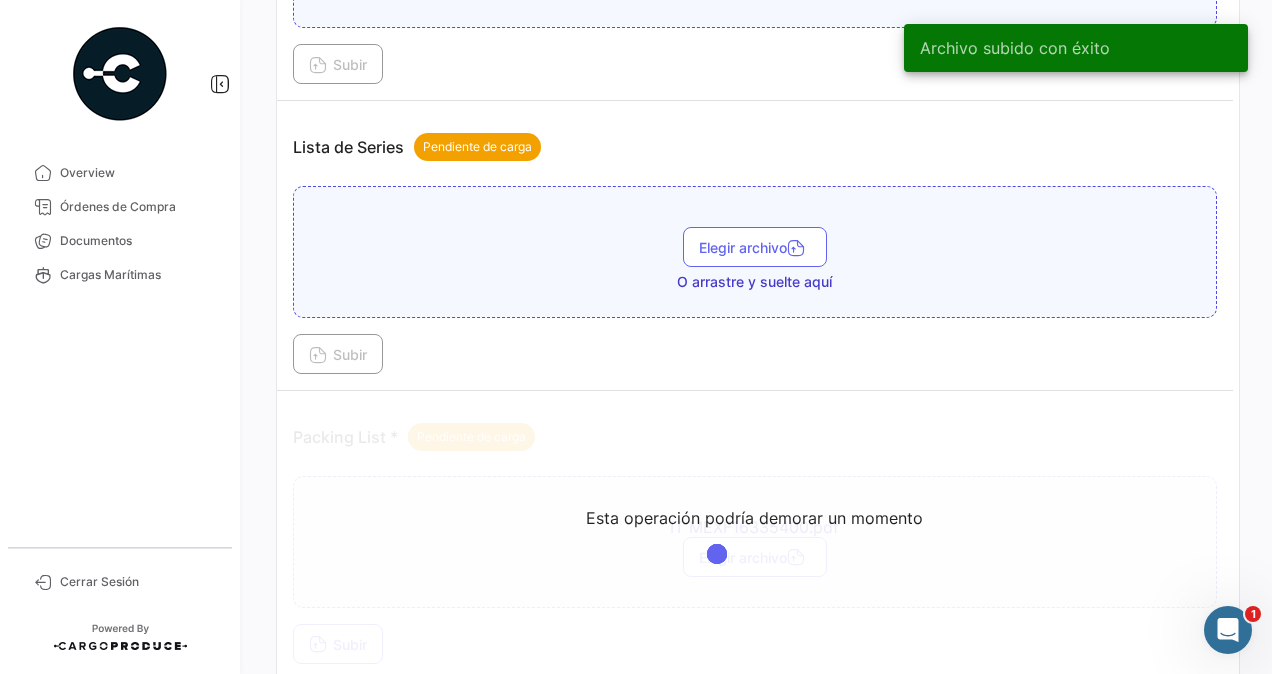 scroll, scrollTop: 1452, scrollLeft: 0, axis: vertical 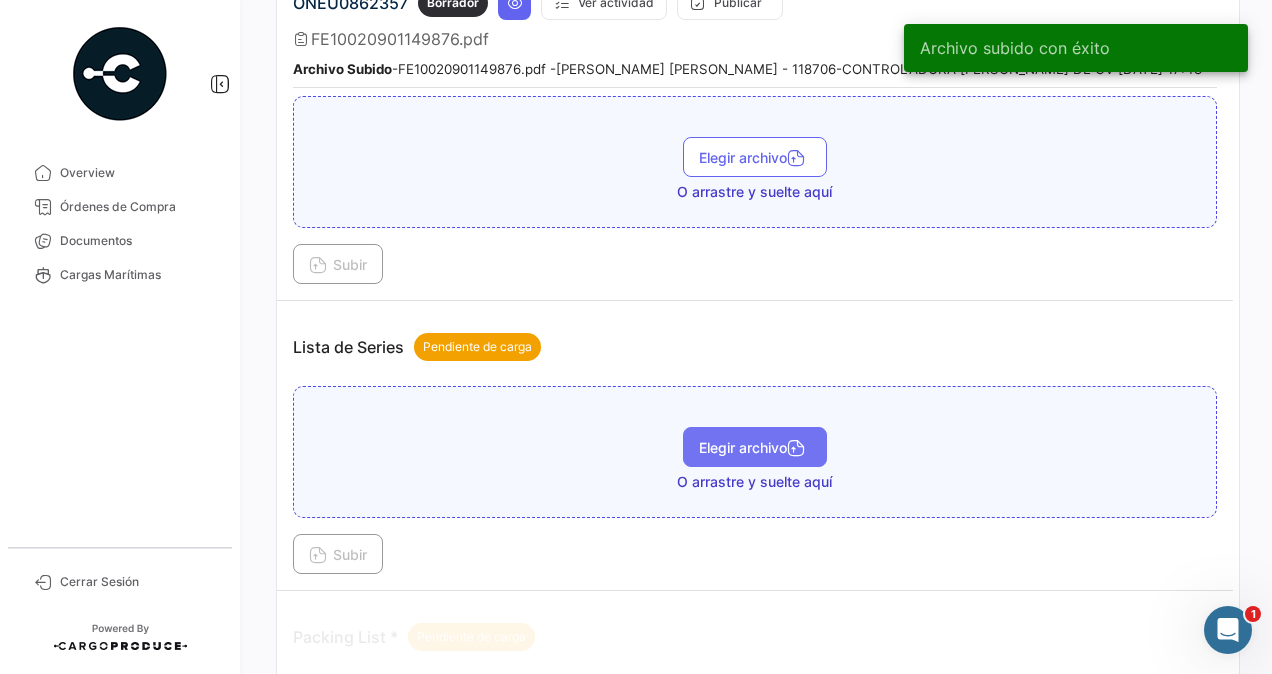 click on "Elegir archivo" at bounding box center (755, 447) 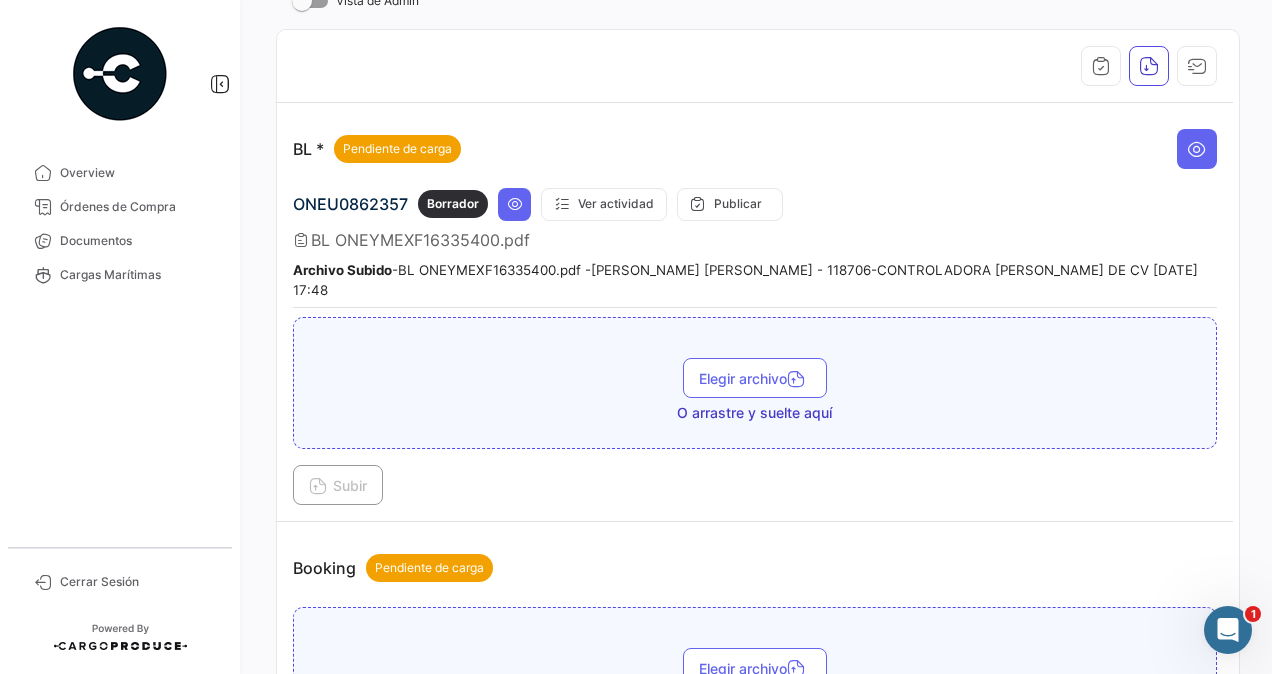 scroll, scrollTop: 0, scrollLeft: 0, axis: both 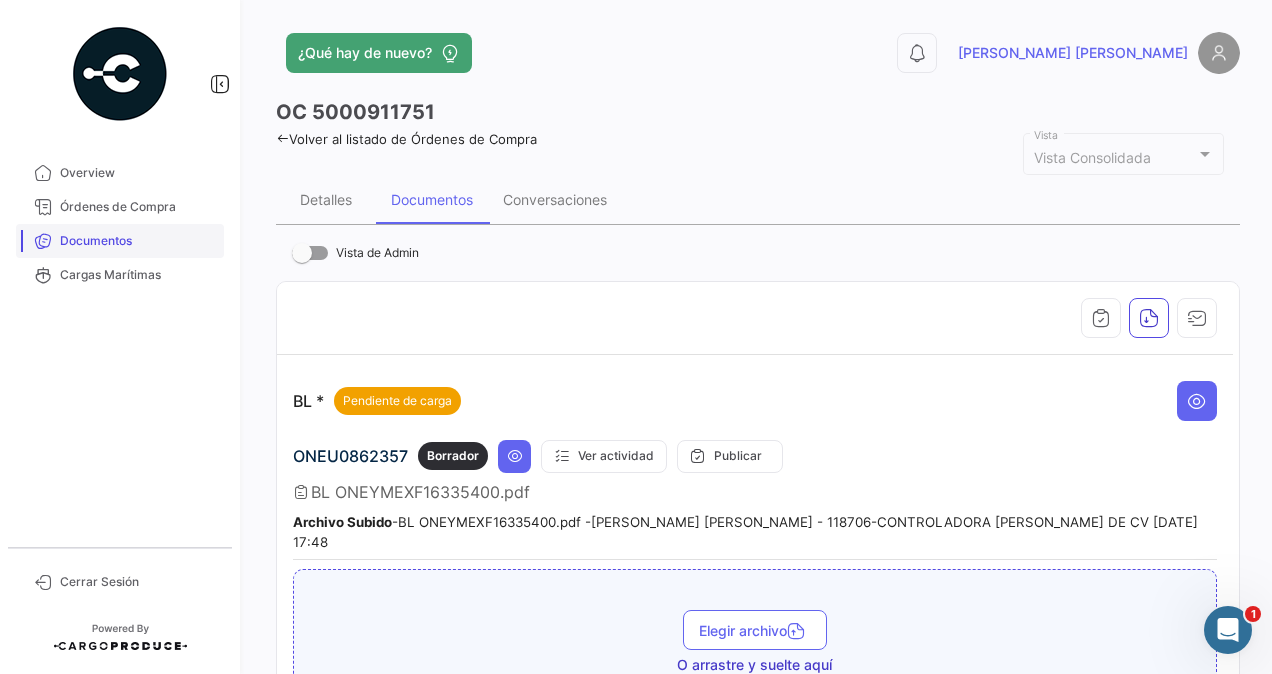 drag, startPoint x: 130, startPoint y: 208, endPoint x: 188, endPoint y: 237, distance: 64.84597 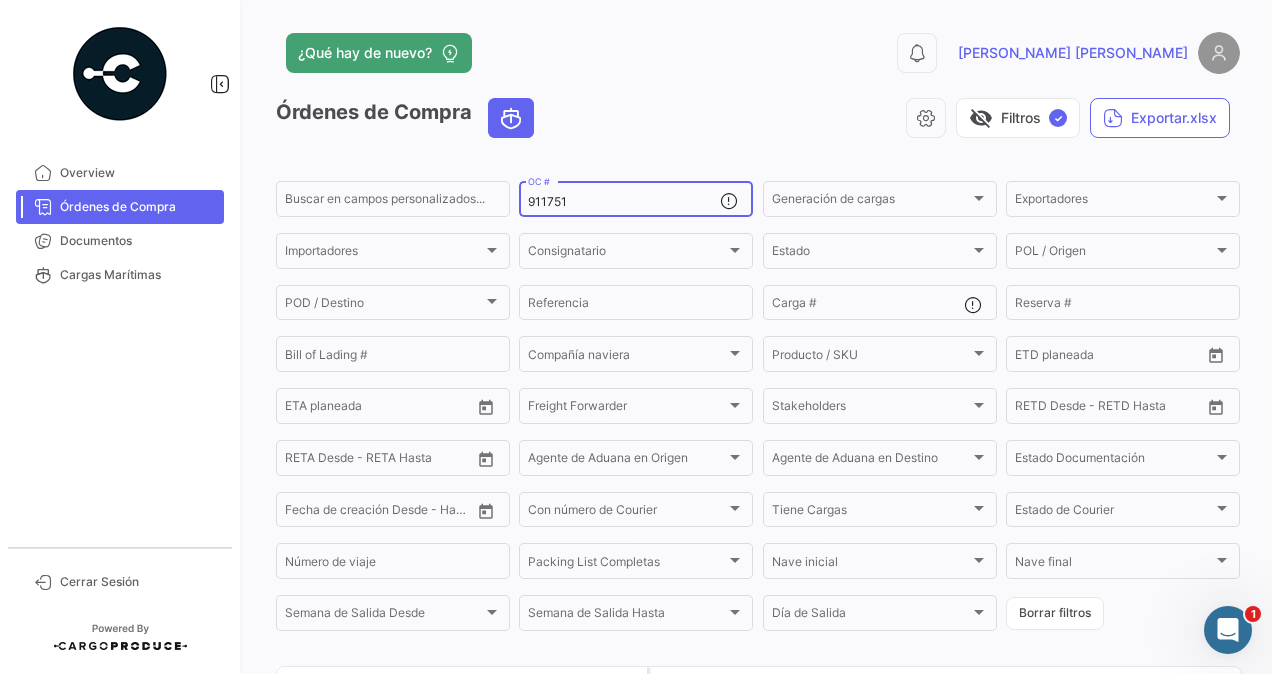 drag, startPoint x: 584, startPoint y: 205, endPoint x: 445, endPoint y: 220, distance: 139.807 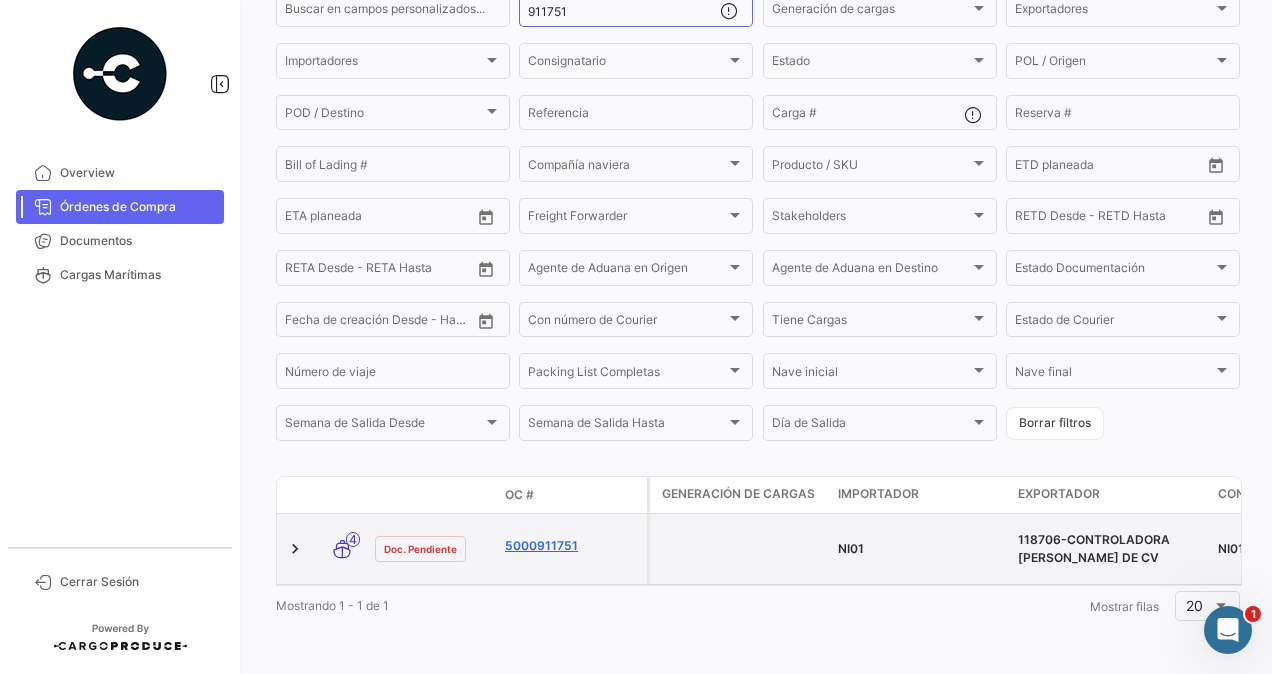 click on "5000911751" 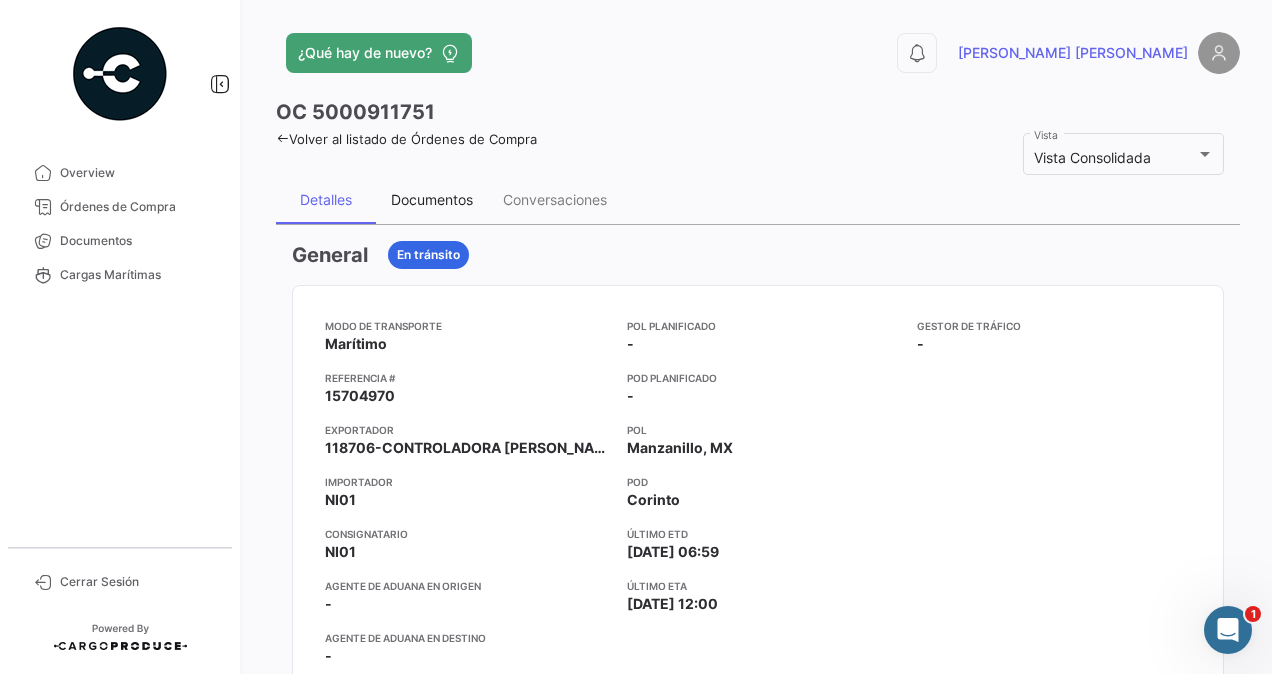 click on "Documentos" at bounding box center (432, 199) 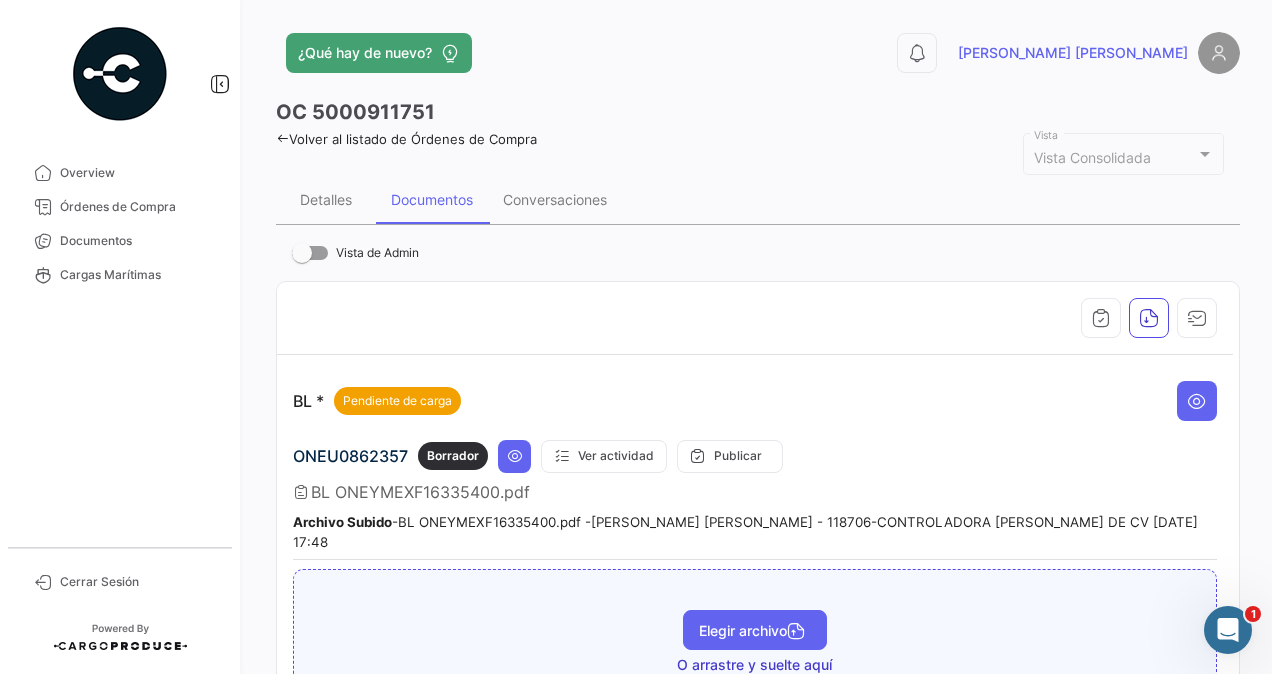 click on "Elegir archivo" at bounding box center (755, 630) 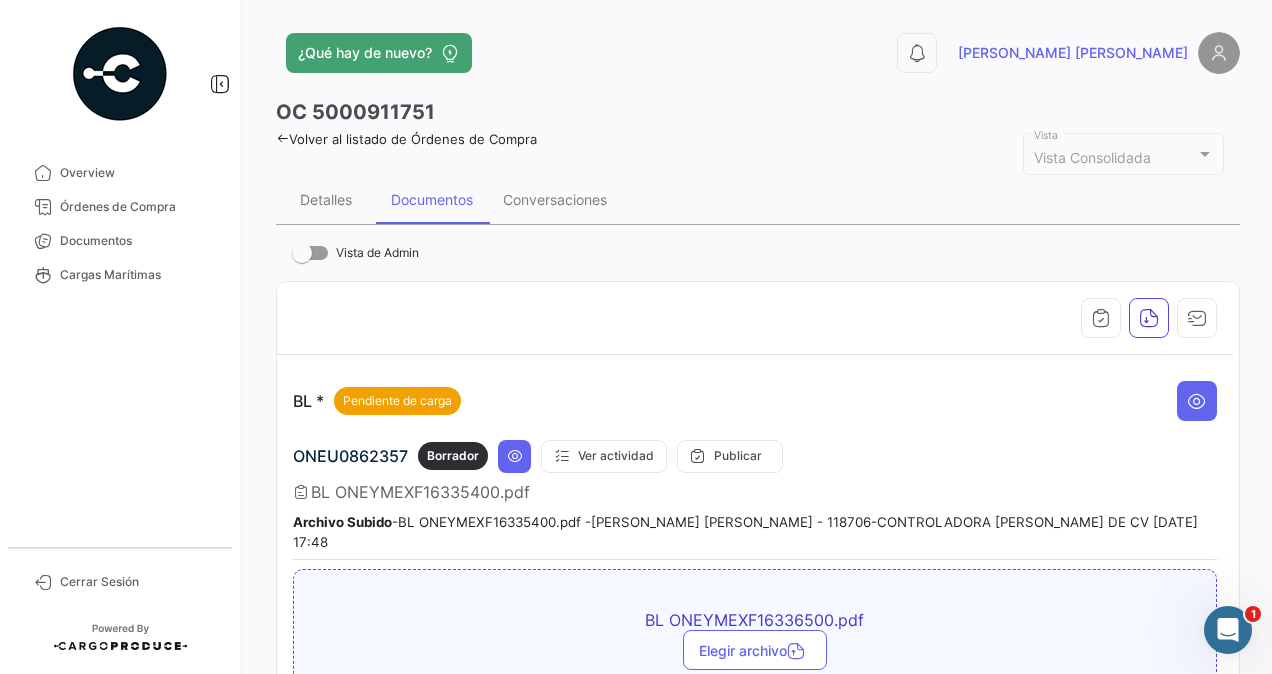 scroll, scrollTop: 200, scrollLeft: 0, axis: vertical 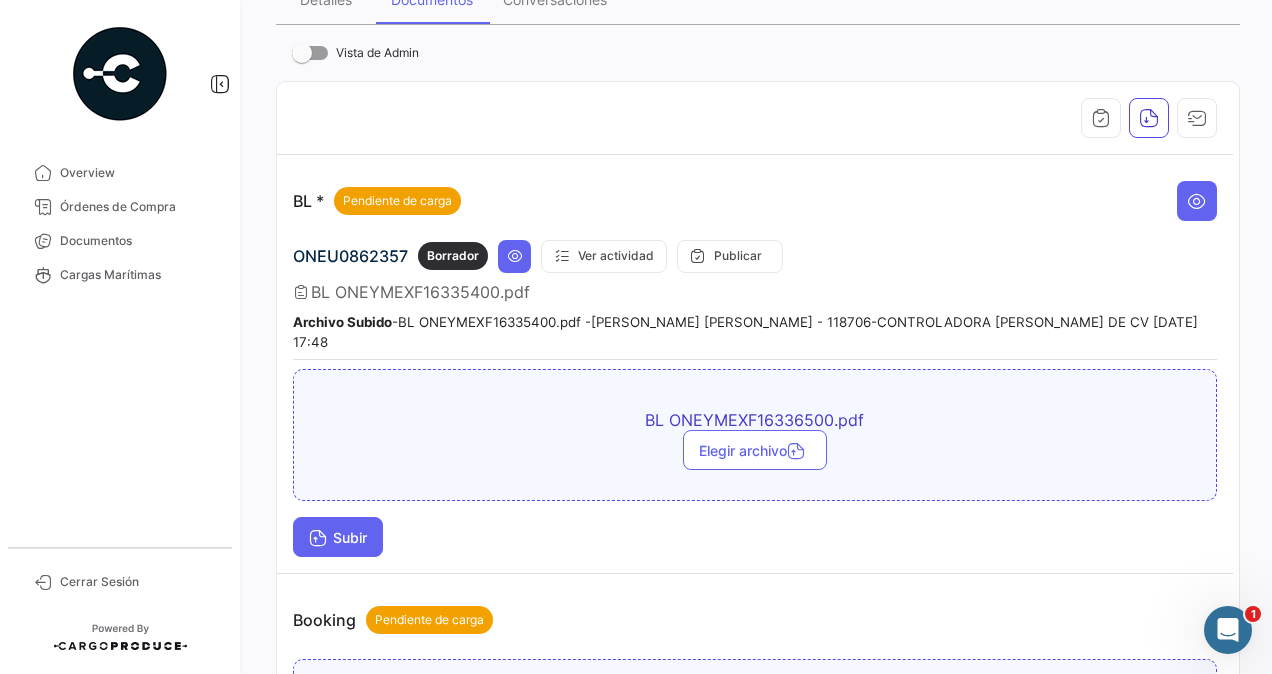 click on "Subir" at bounding box center (338, 537) 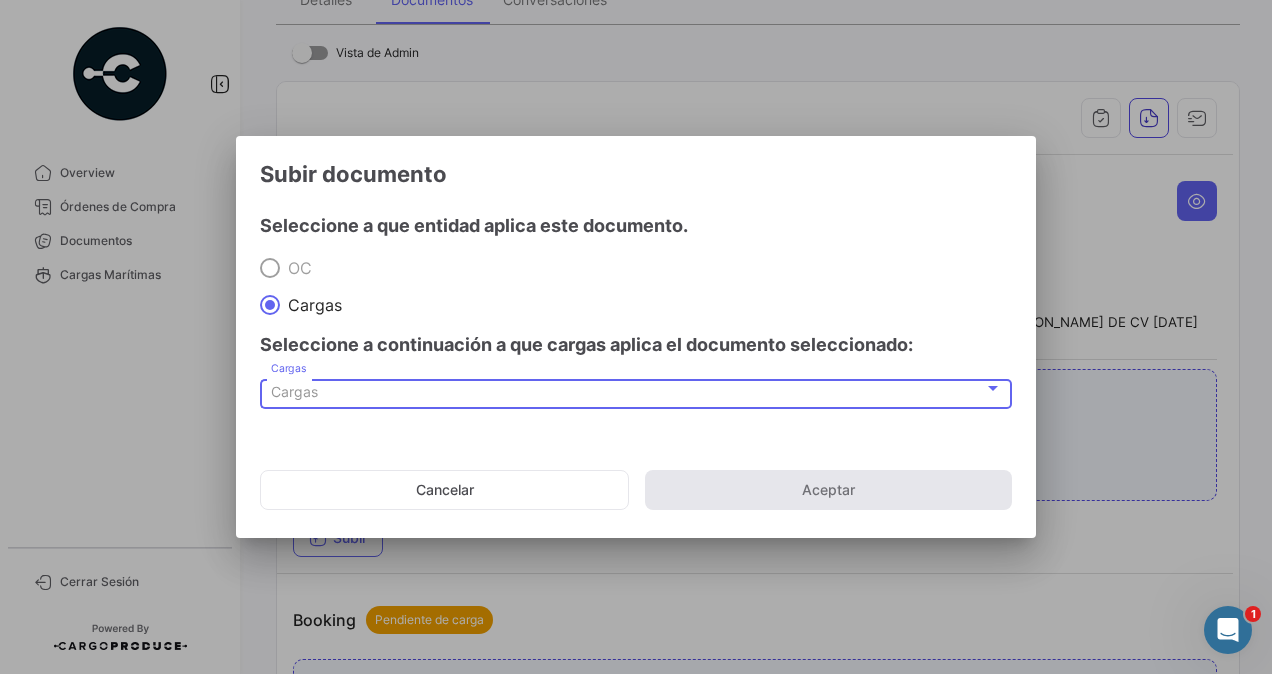 click on "Cargas" at bounding box center [294, 391] 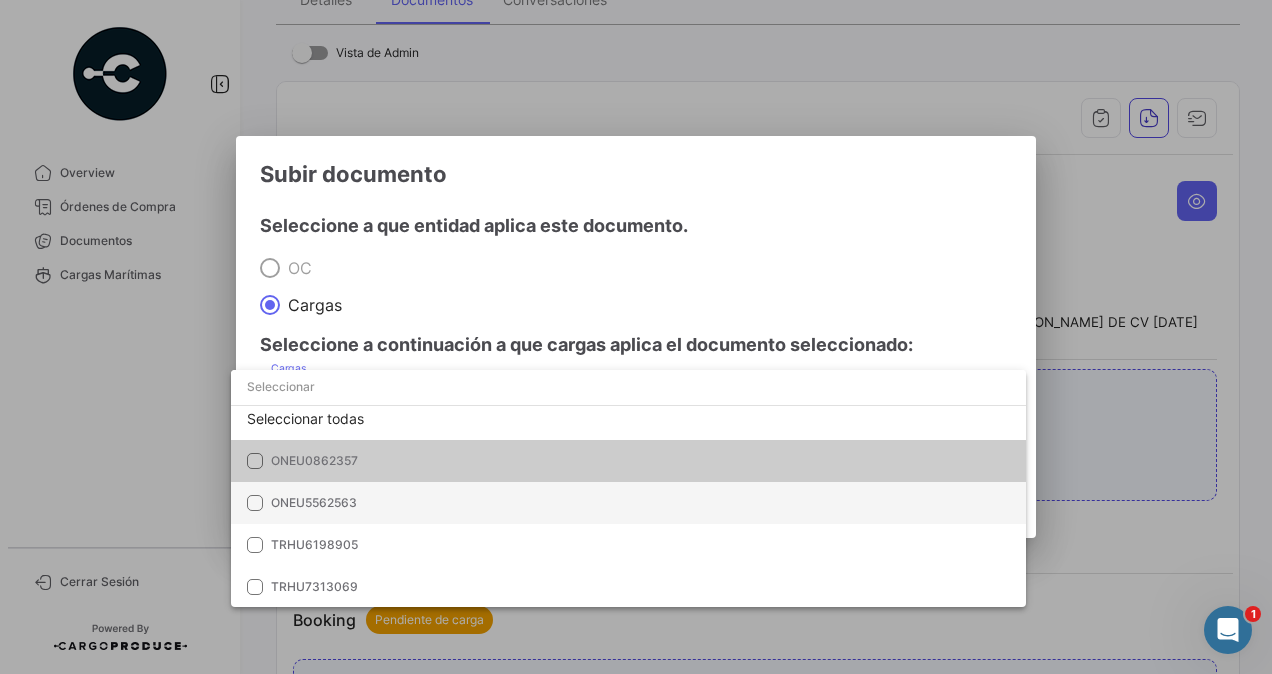 scroll, scrollTop: 0, scrollLeft: 0, axis: both 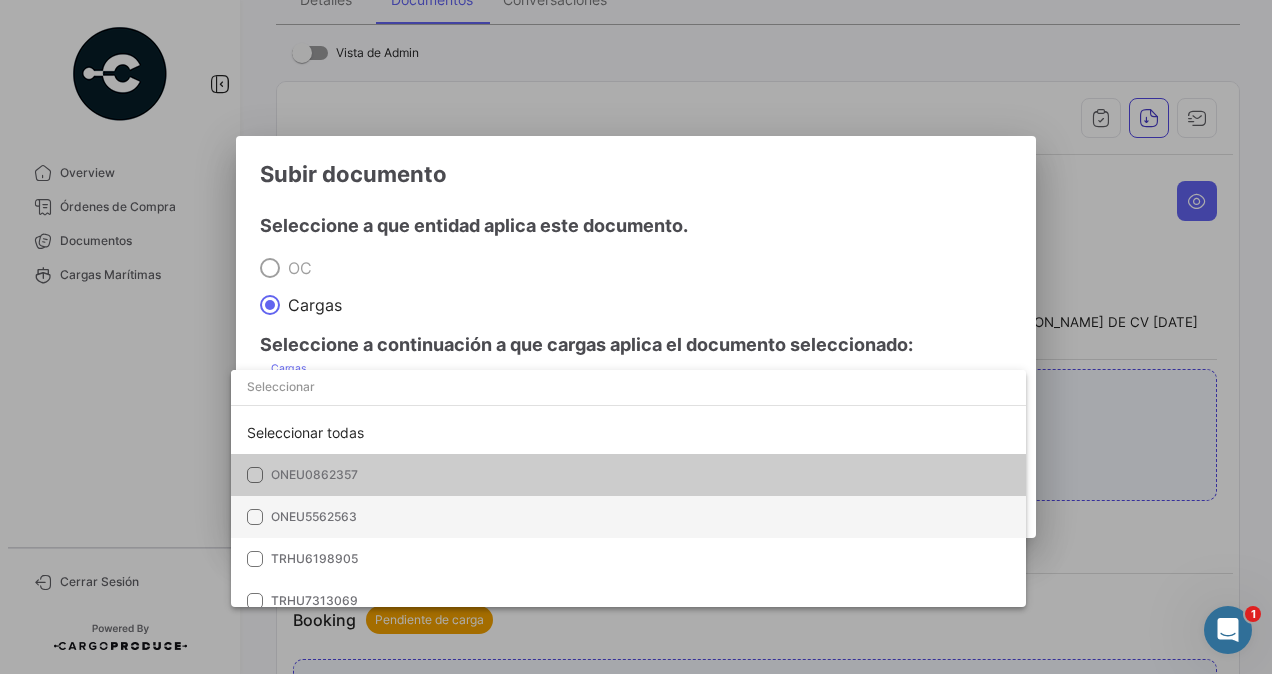 click on "ONEU5562563" at bounding box center [314, 516] 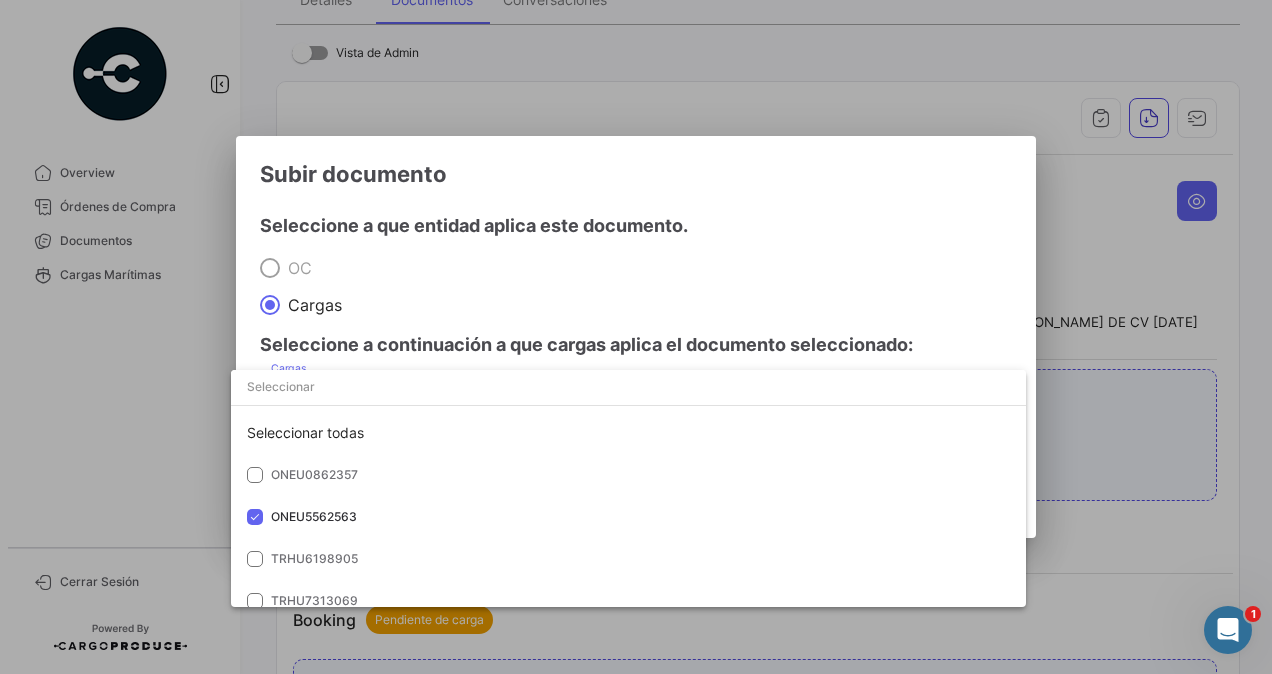 click at bounding box center [636, 337] 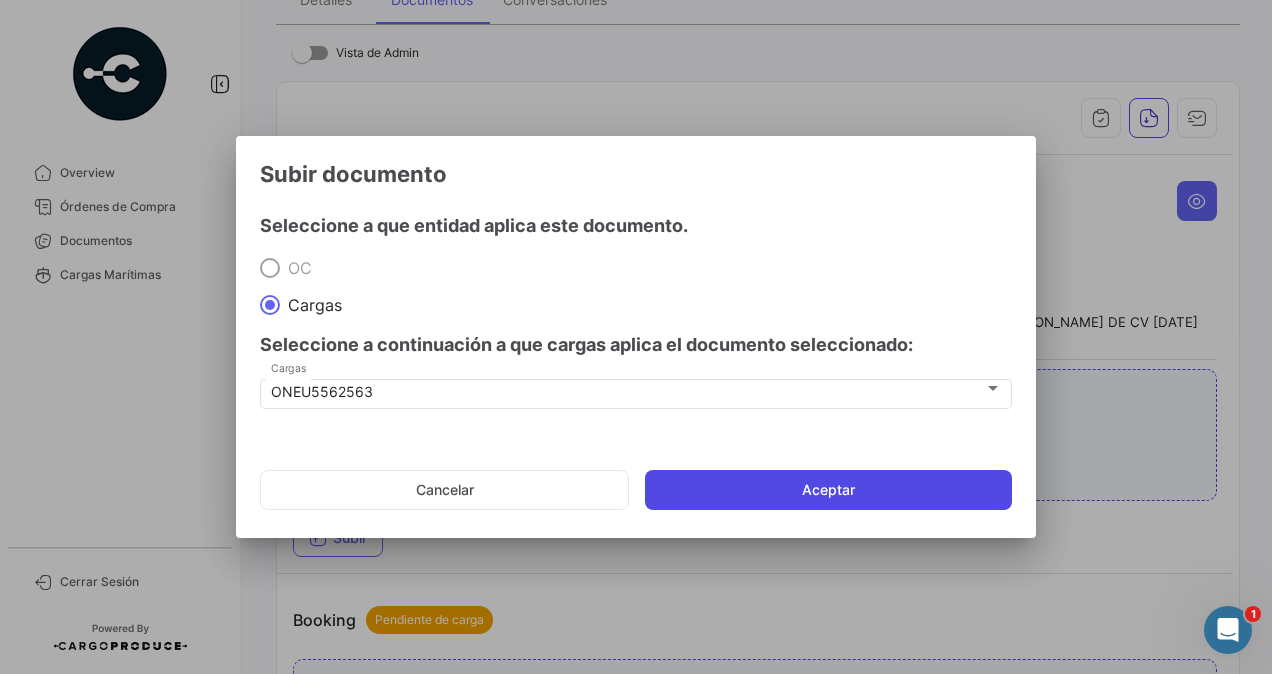 click on "Aceptar" 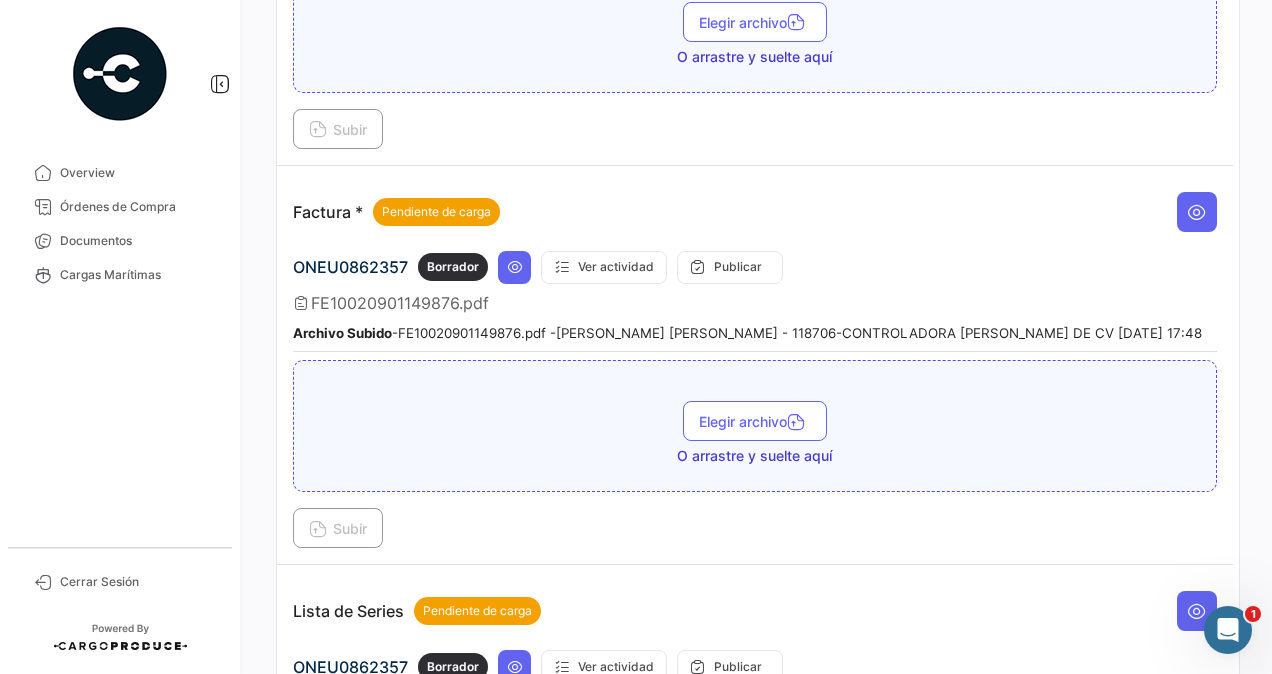 scroll, scrollTop: 1300, scrollLeft: 0, axis: vertical 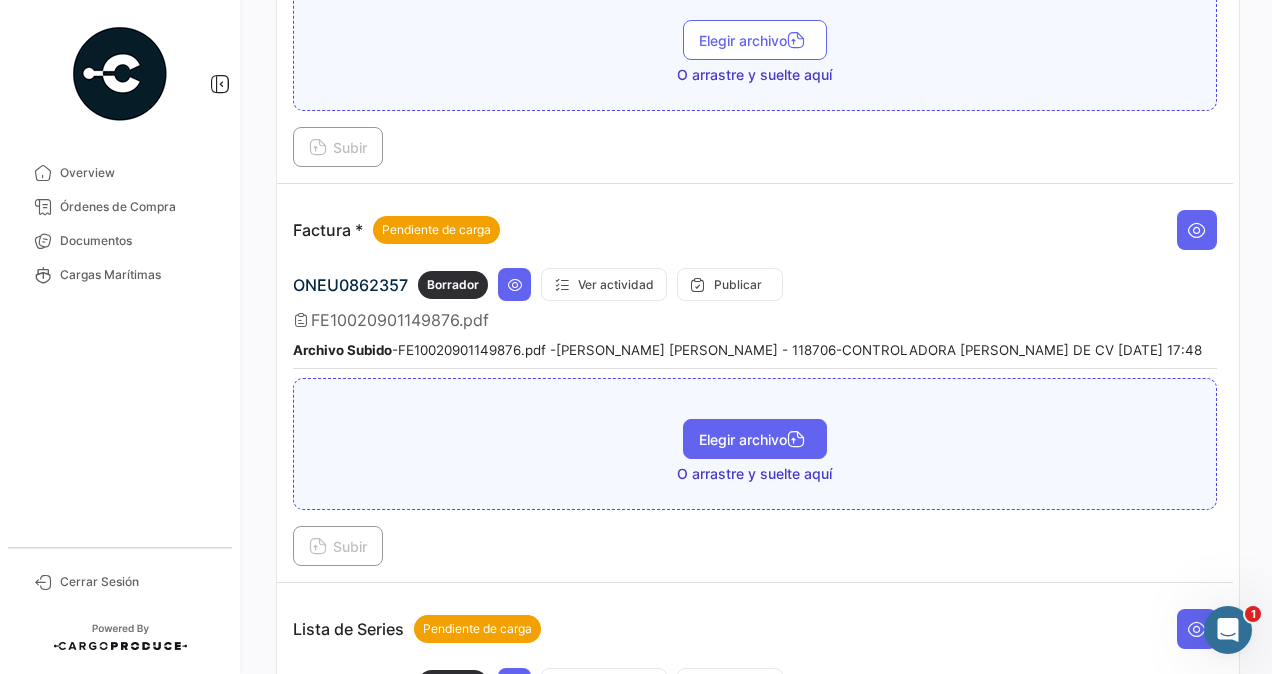 click on "Elegir archivo" at bounding box center (755, 439) 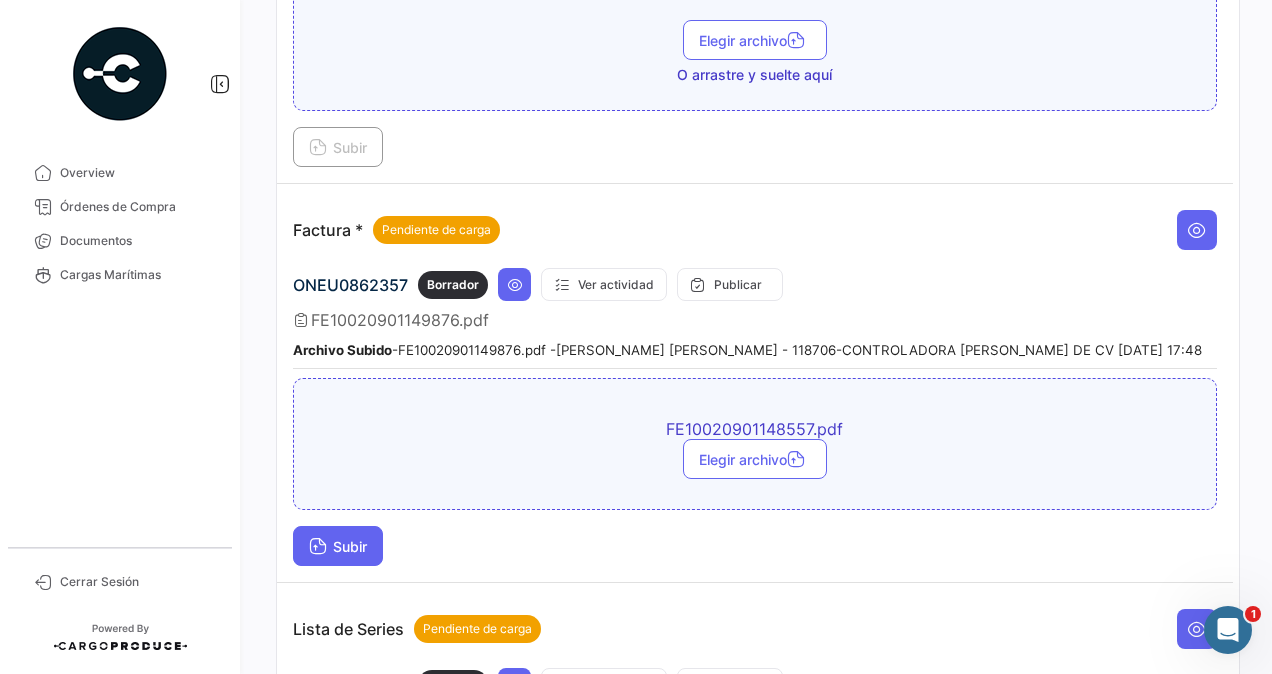click on "Subir" at bounding box center (338, 546) 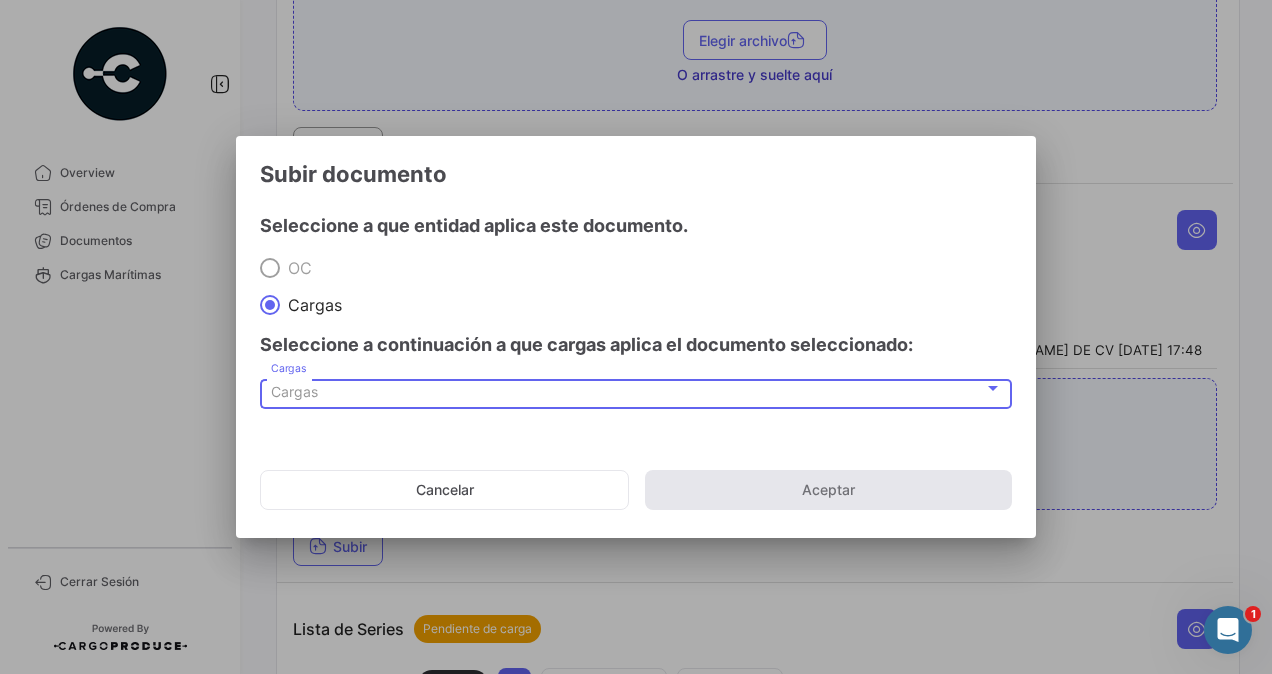 click on "Cargas" at bounding box center (294, 391) 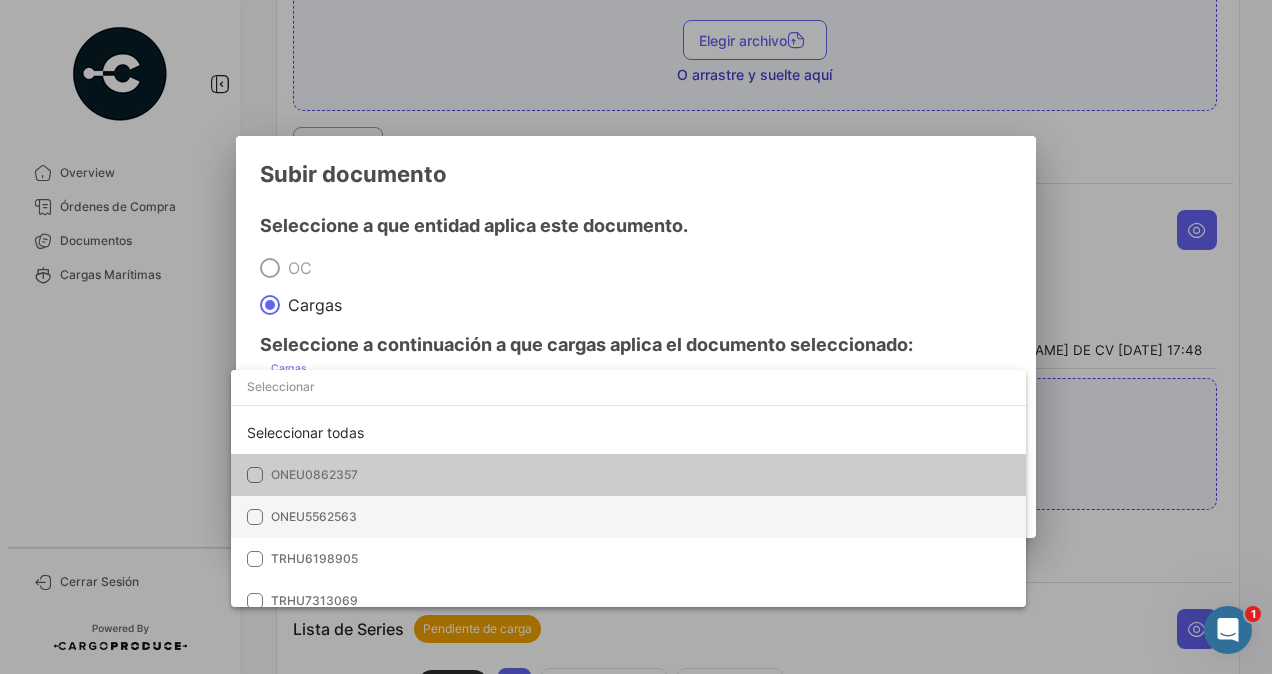 click on "ONEU5562563" at bounding box center [314, 516] 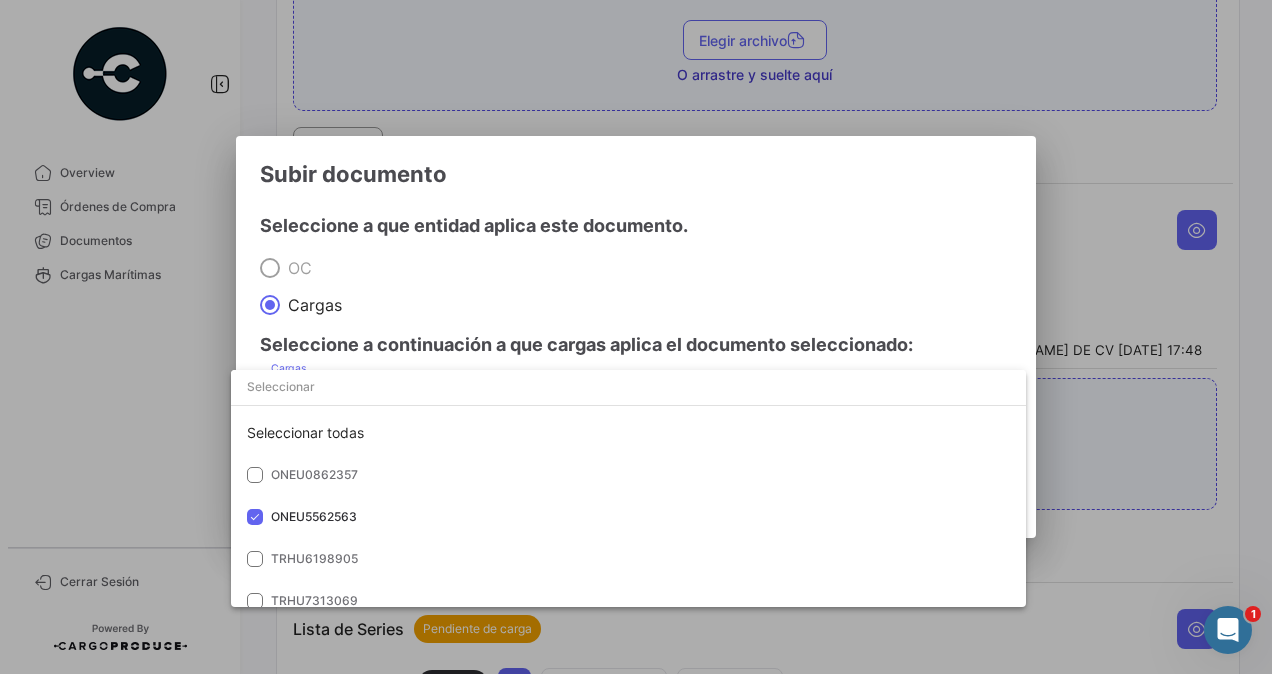 click at bounding box center [636, 337] 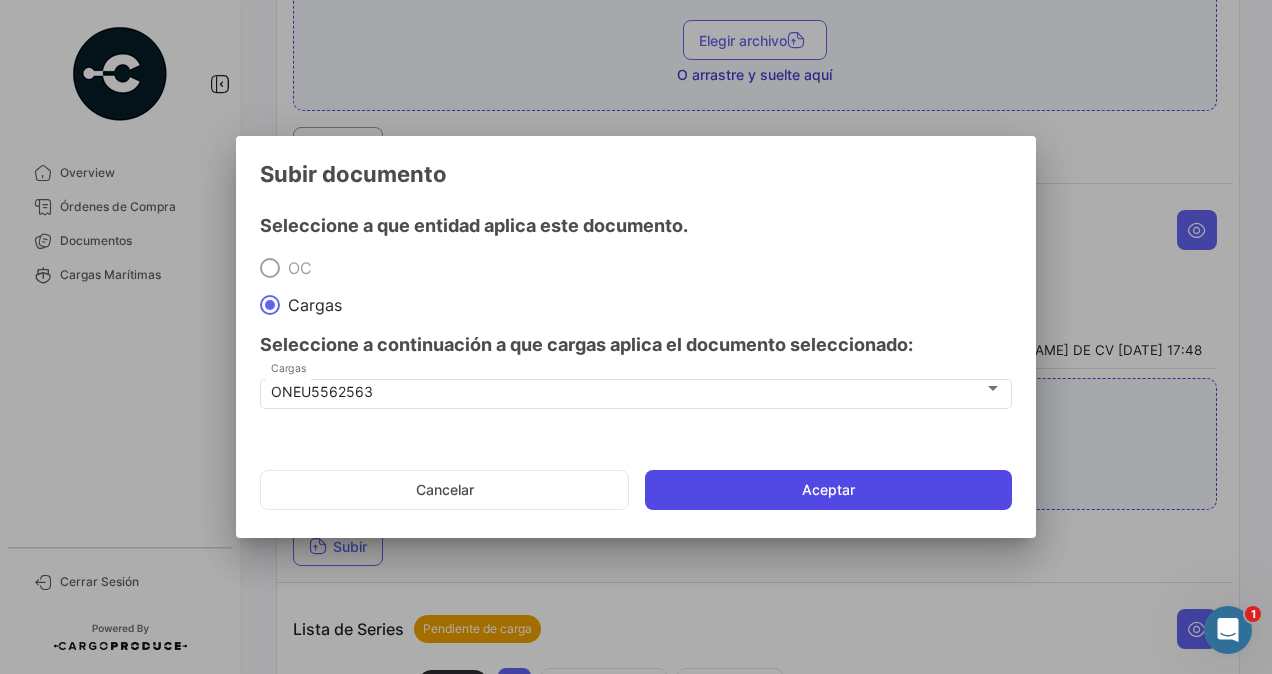 click on "Aceptar" 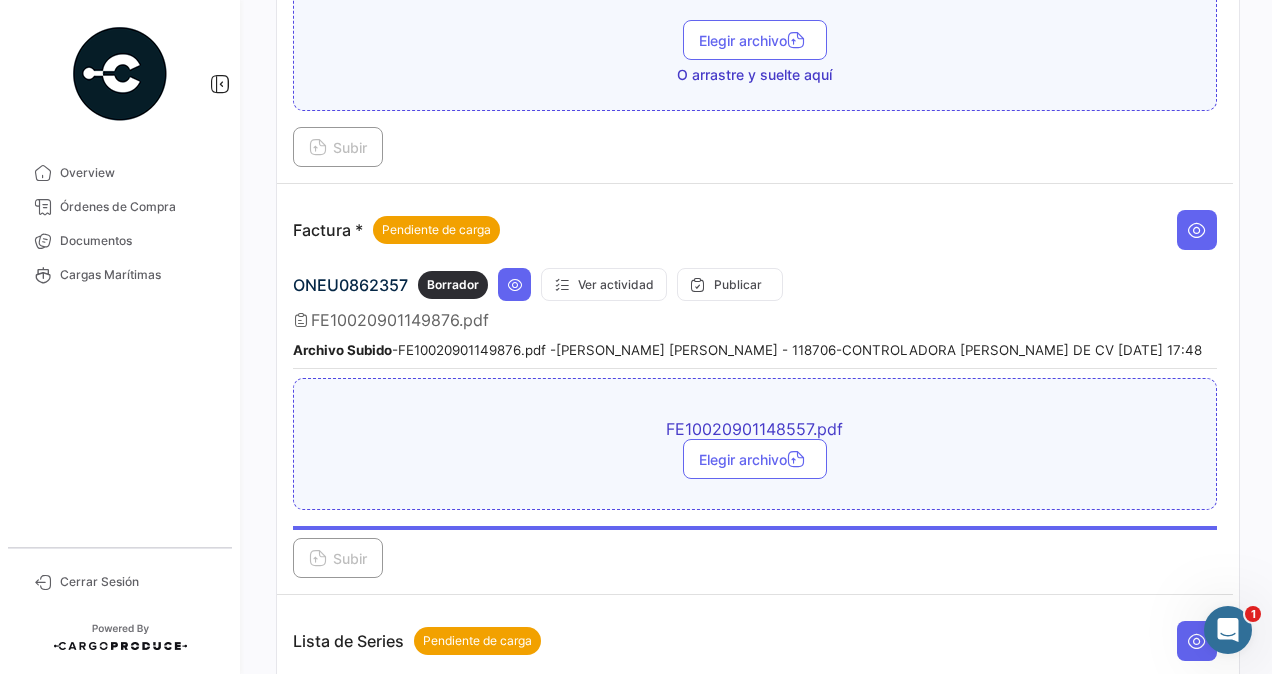 scroll, scrollTop: 1600, scrollLeft: 0, axis: vertical 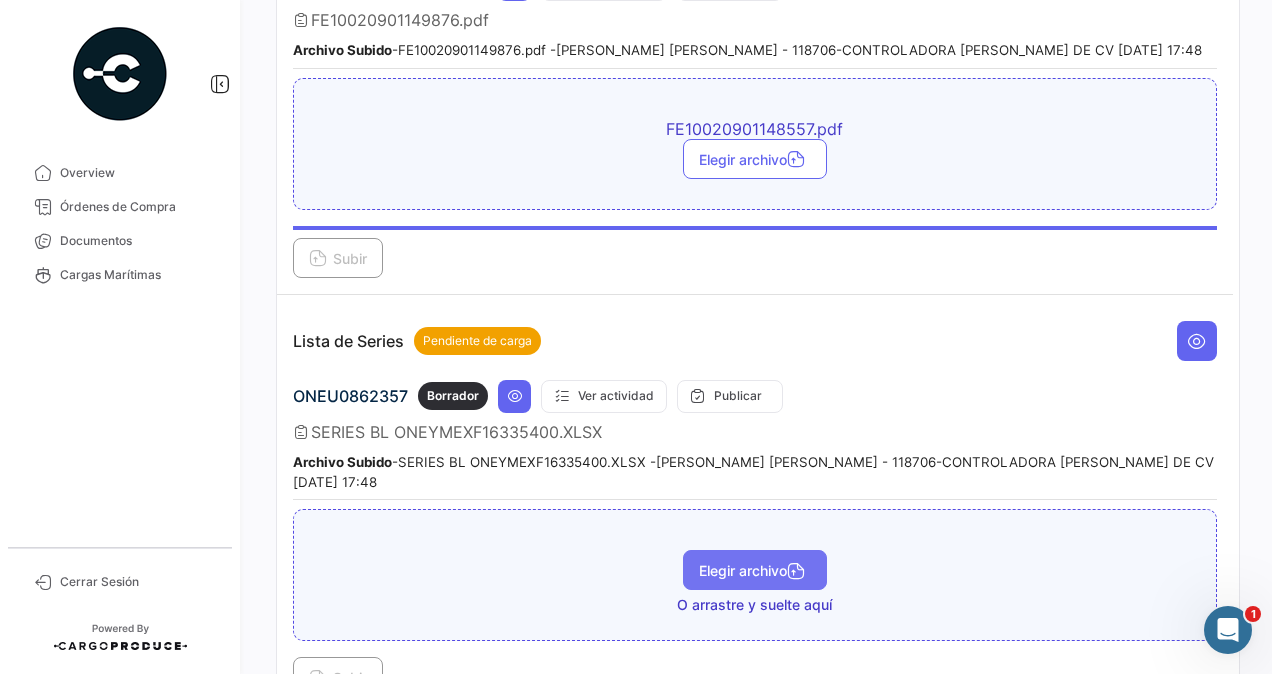 click on "Elegir archivo" at bounding box center [755, 570] 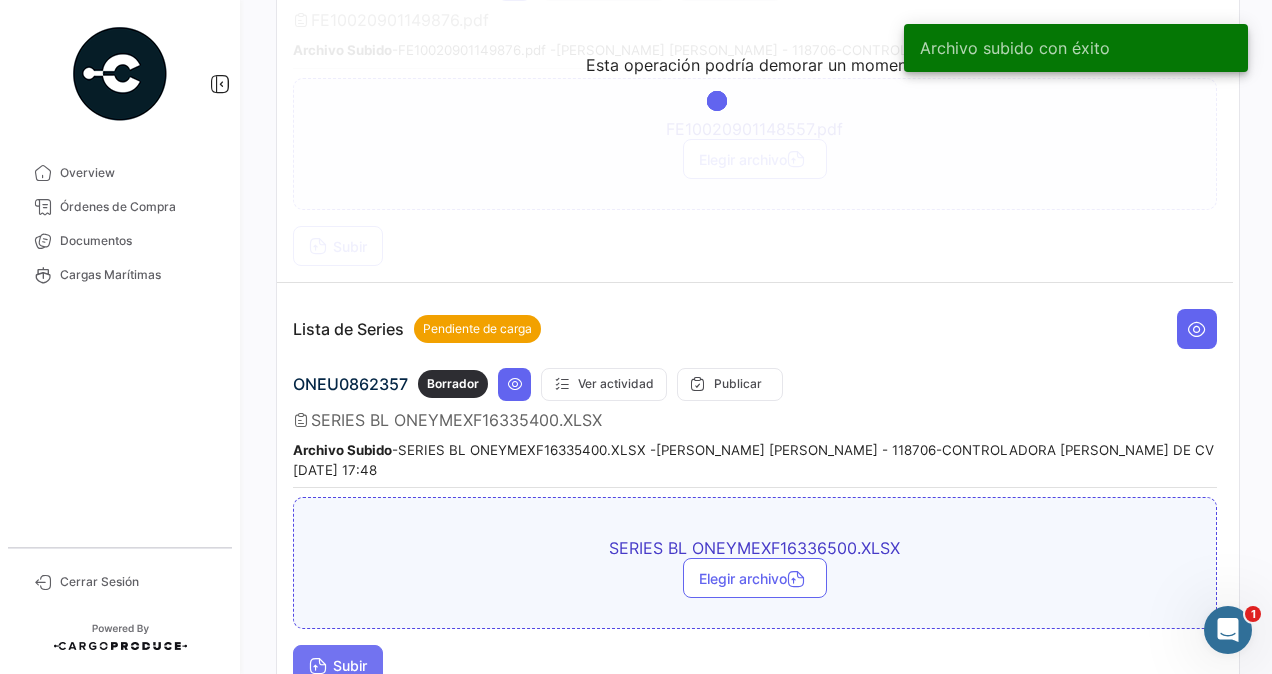 click on "Subir" at bounding box center (338, 665) 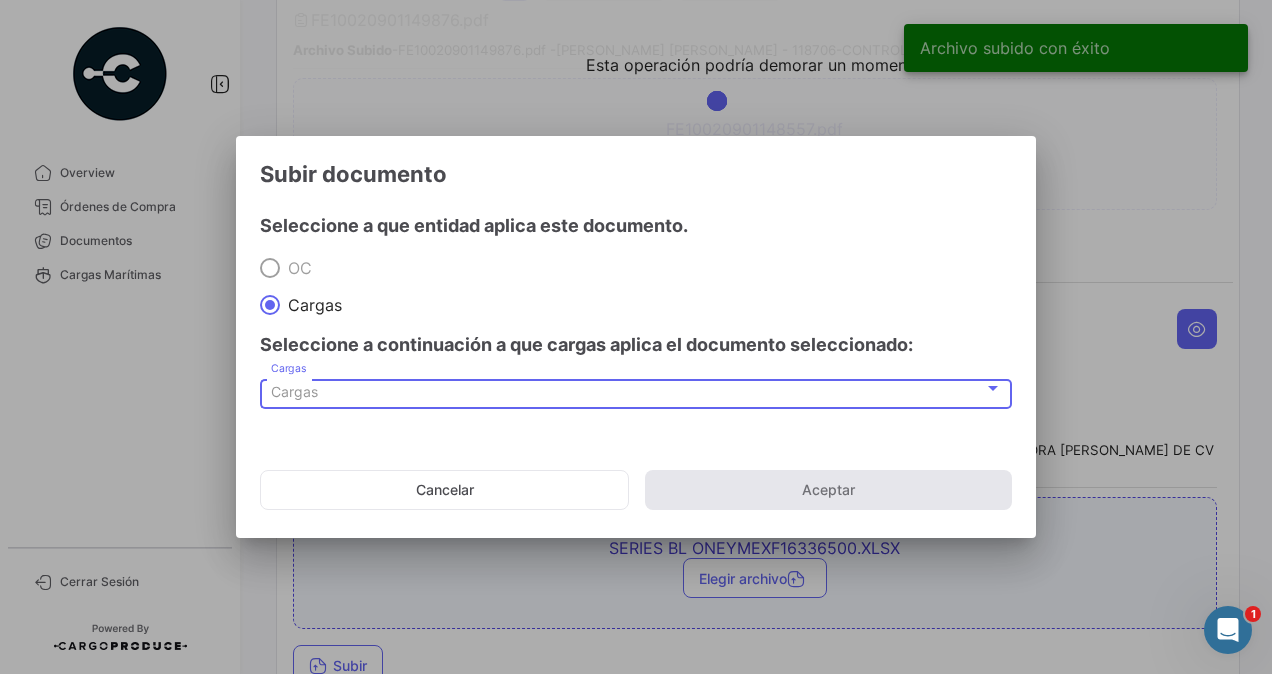 click on "Cargas" at bounding box center [294, 391] 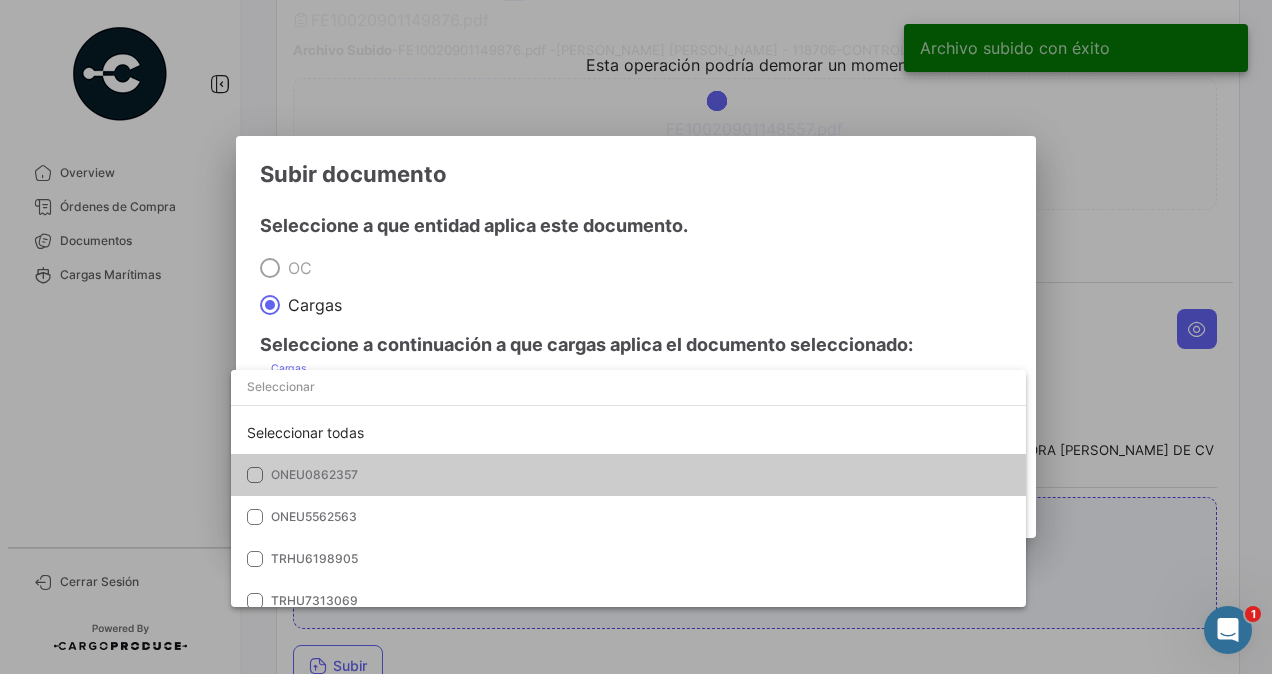 click on "ONEU0862357" at bounding box center (314, 474) 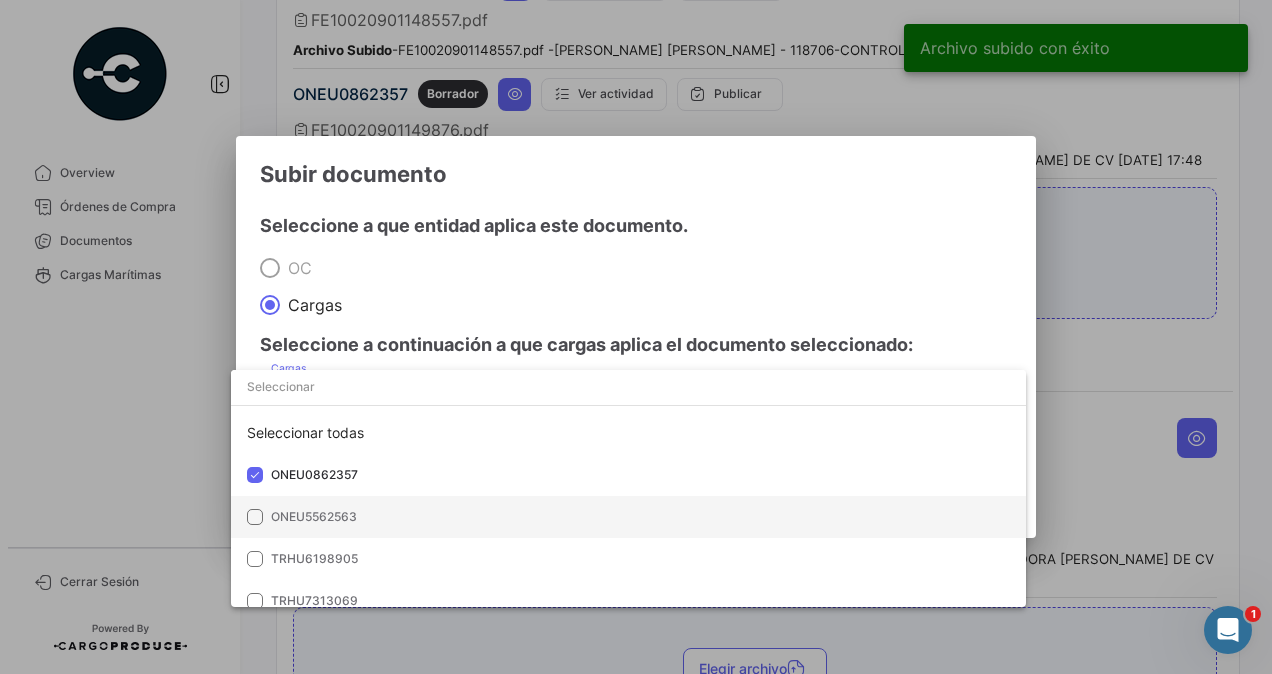 drag, startPoint x: 340, startPoint y: 518, endPoint x: 352, endPoint y: 512, distance: 13.416408 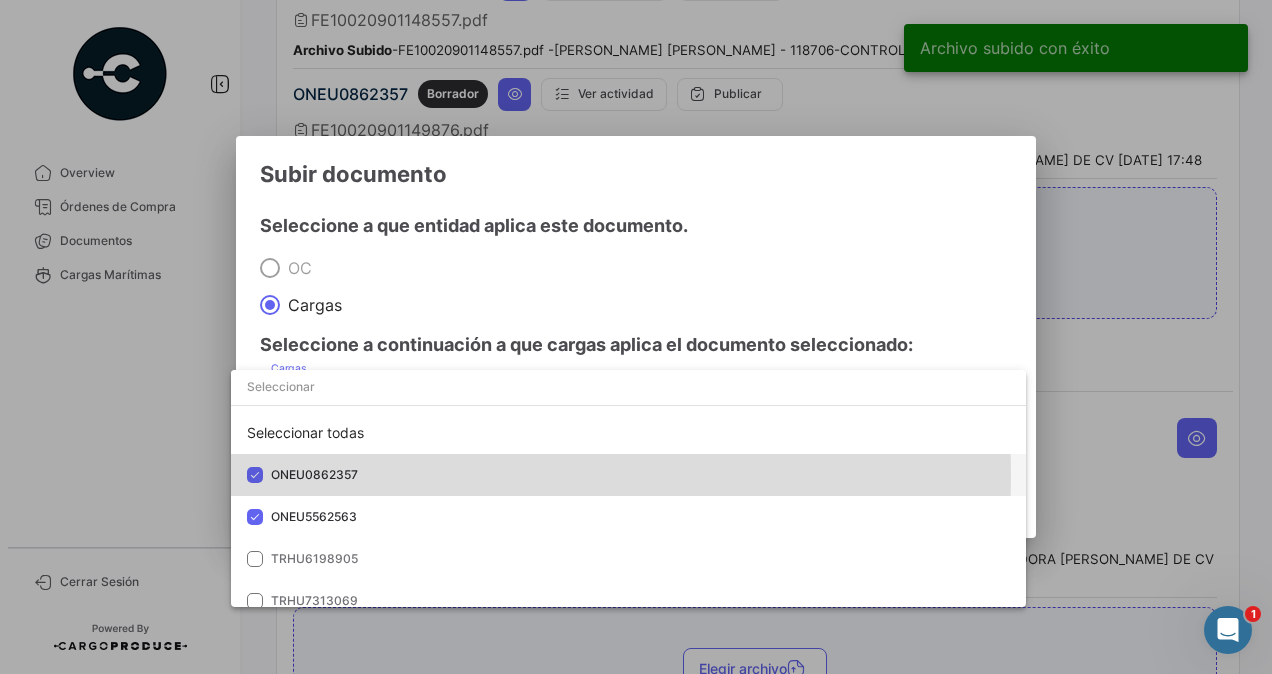 drag, startPoint x: 394, startPoint y: 475, endPoint x: 402, endPoint y: 482, distance: 10.630146 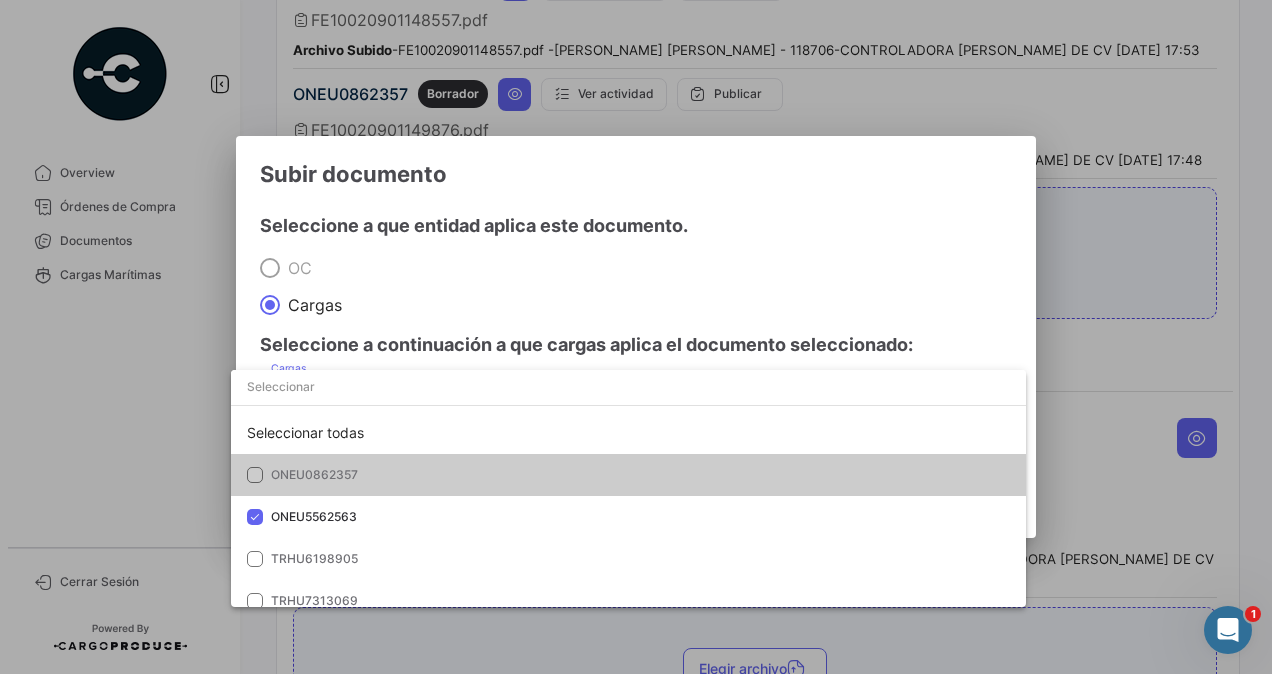 click at bounding box center (636, 337) 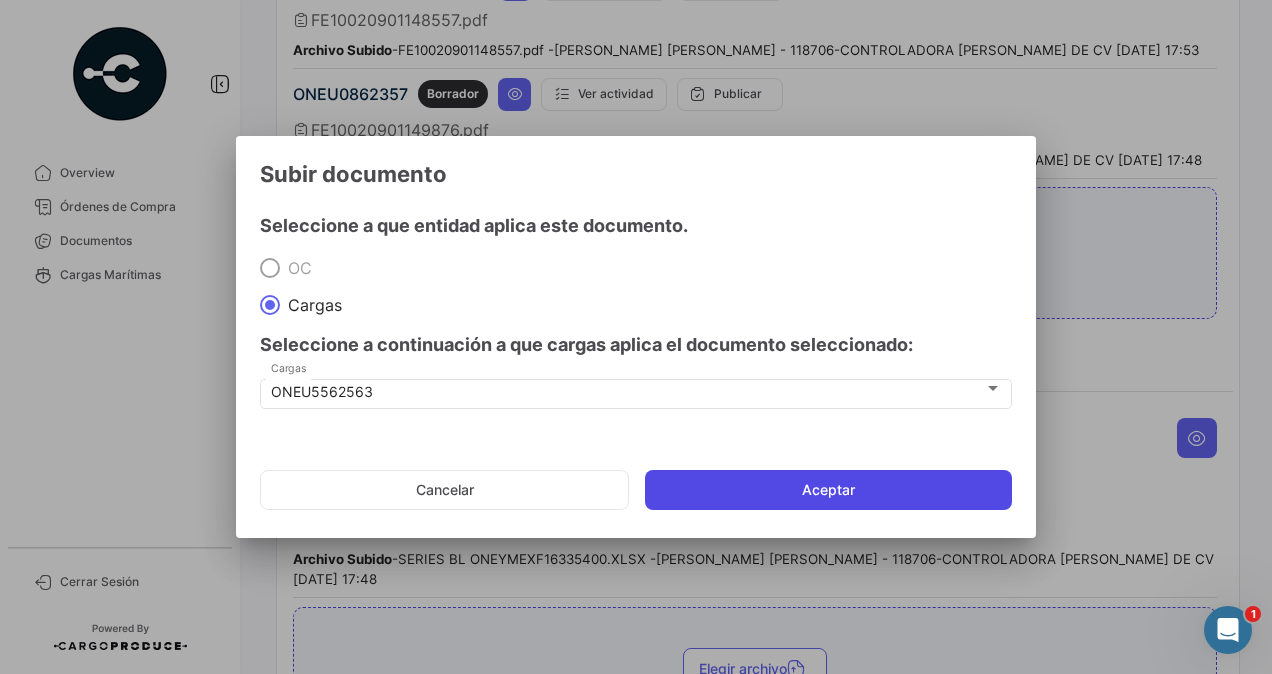 click on "Aceptar" 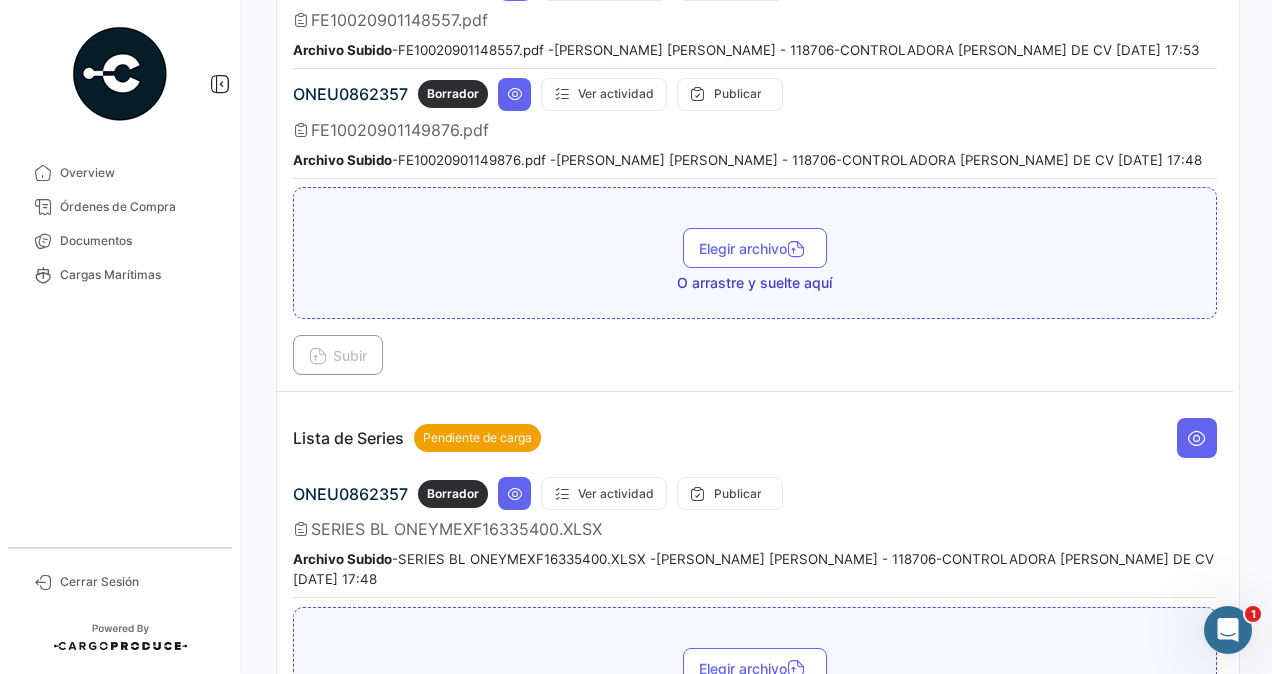 scroll, scrollTop: 1800, scrollLeft: 0, axis: vertical 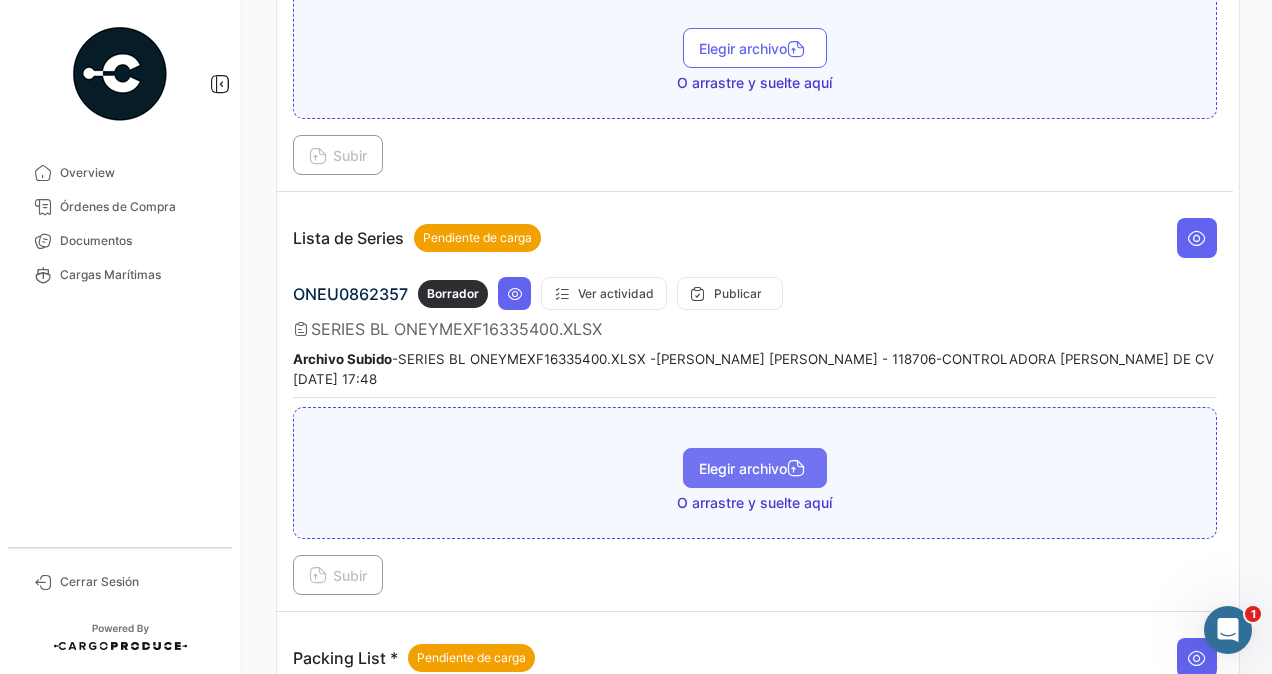 click on "Elegir archivo" at bounding box center [755, 468] 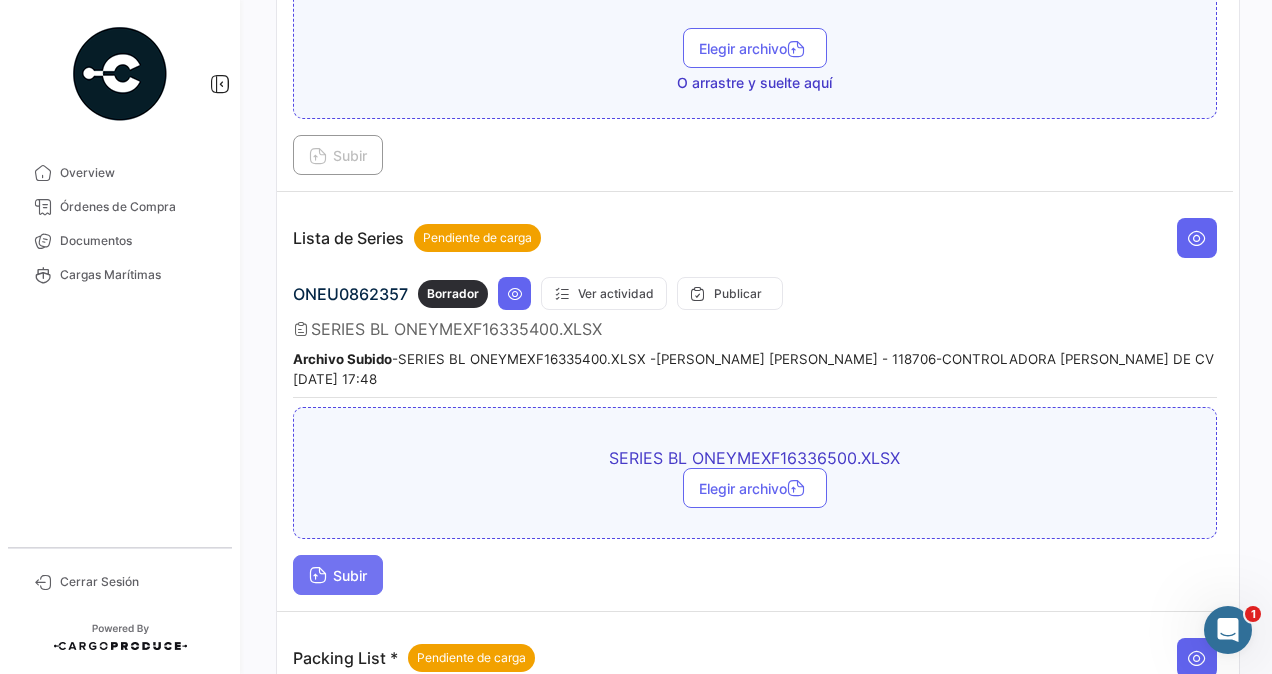 click on "Subir" at bounding box center (338, 575) 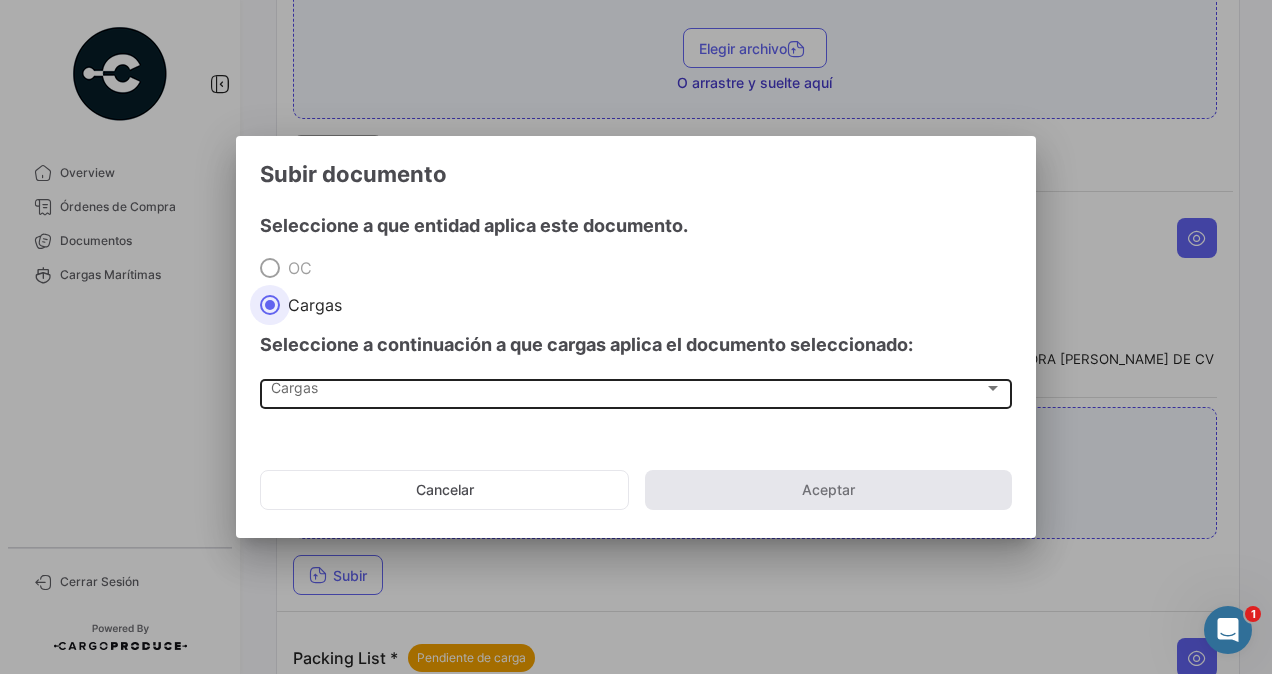 click on "Cargas" at bounding box center [627, 392] 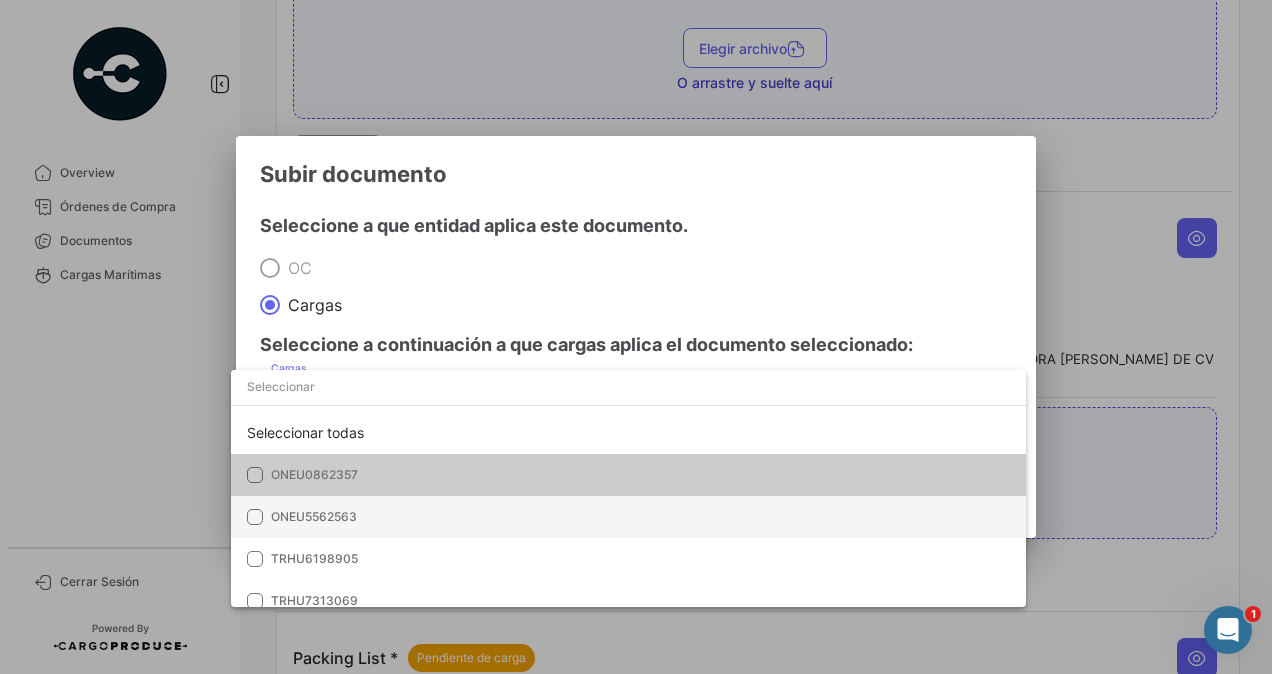 click on "ONEU5562563" at bounding box center [411, 517] 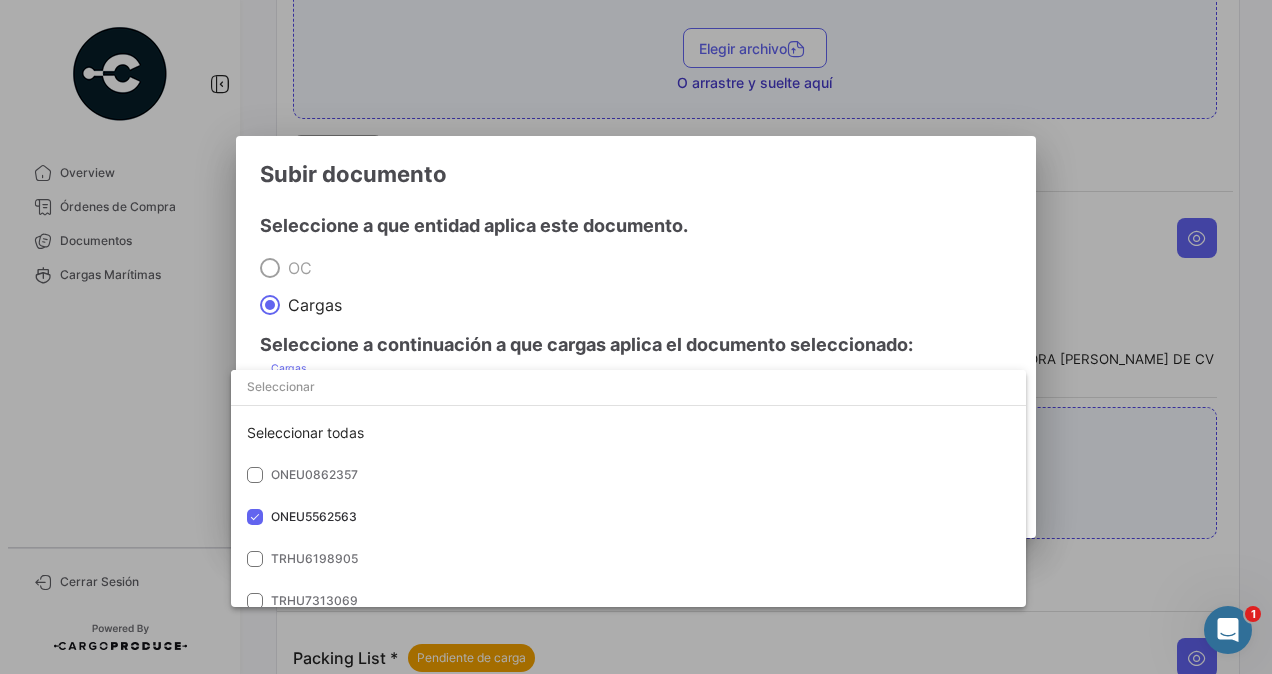 click at bounding box center (636, 337) 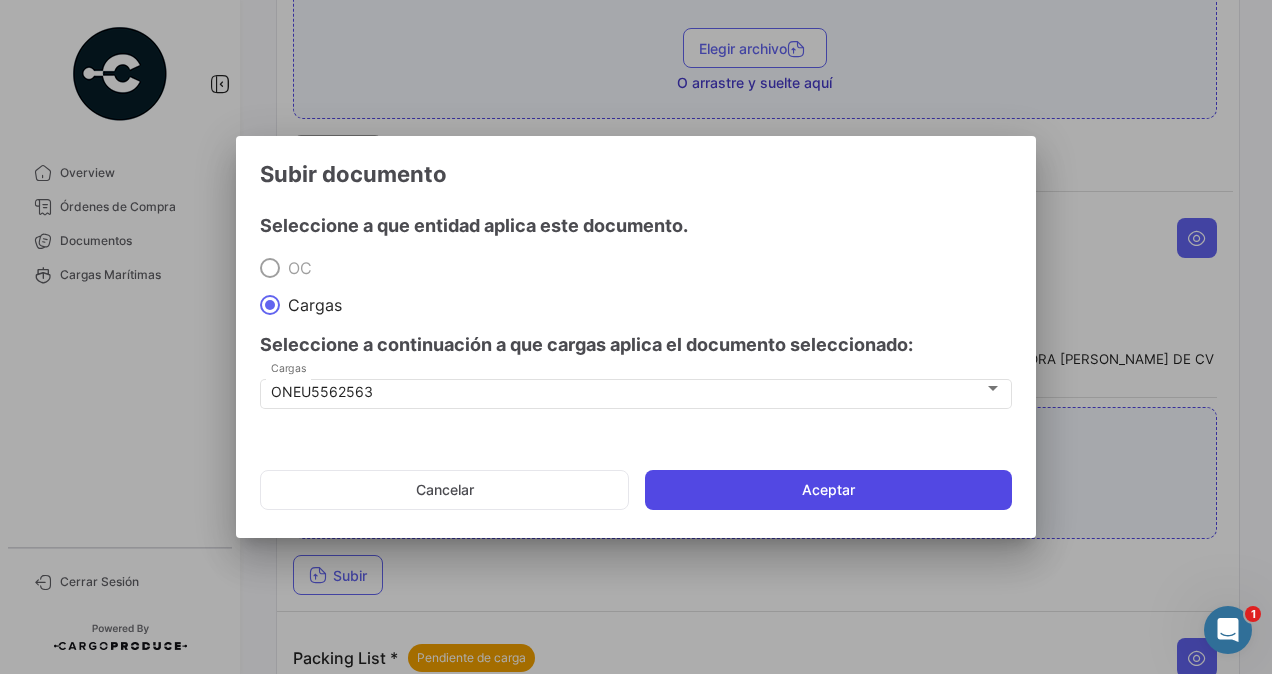click on "Aceptar" 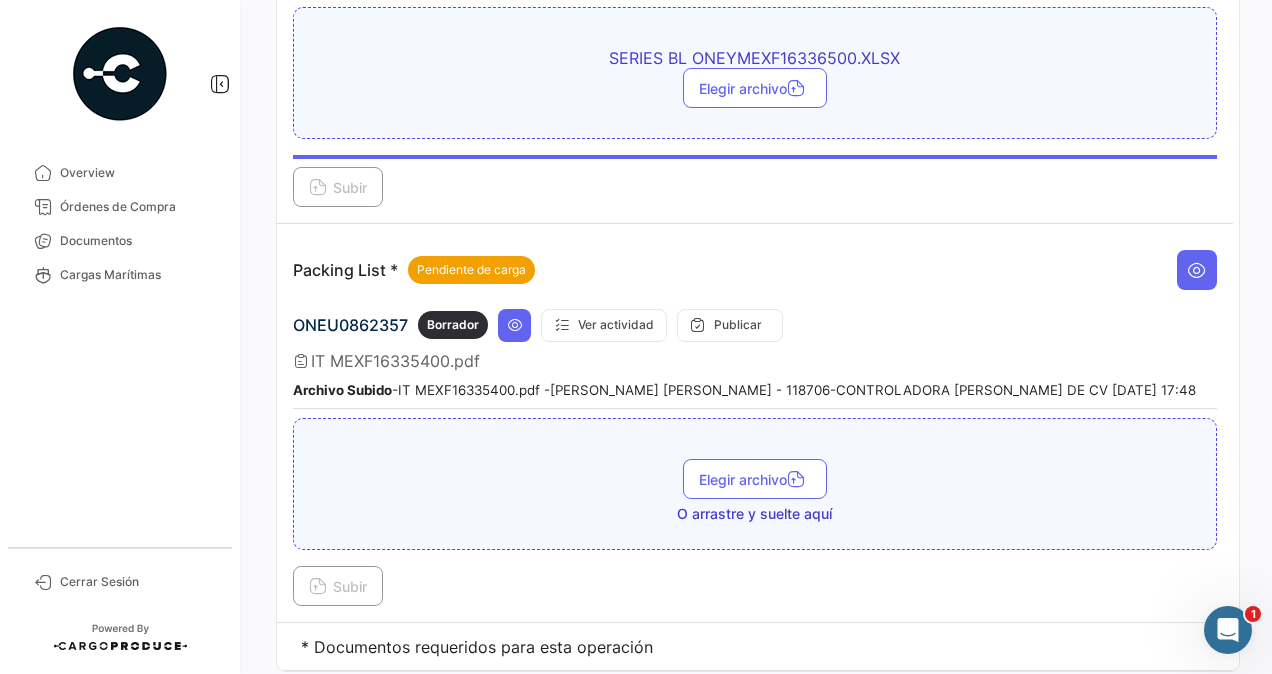 scroll, scrollTop: 2214, scrollLeft: 0, axis: vertical 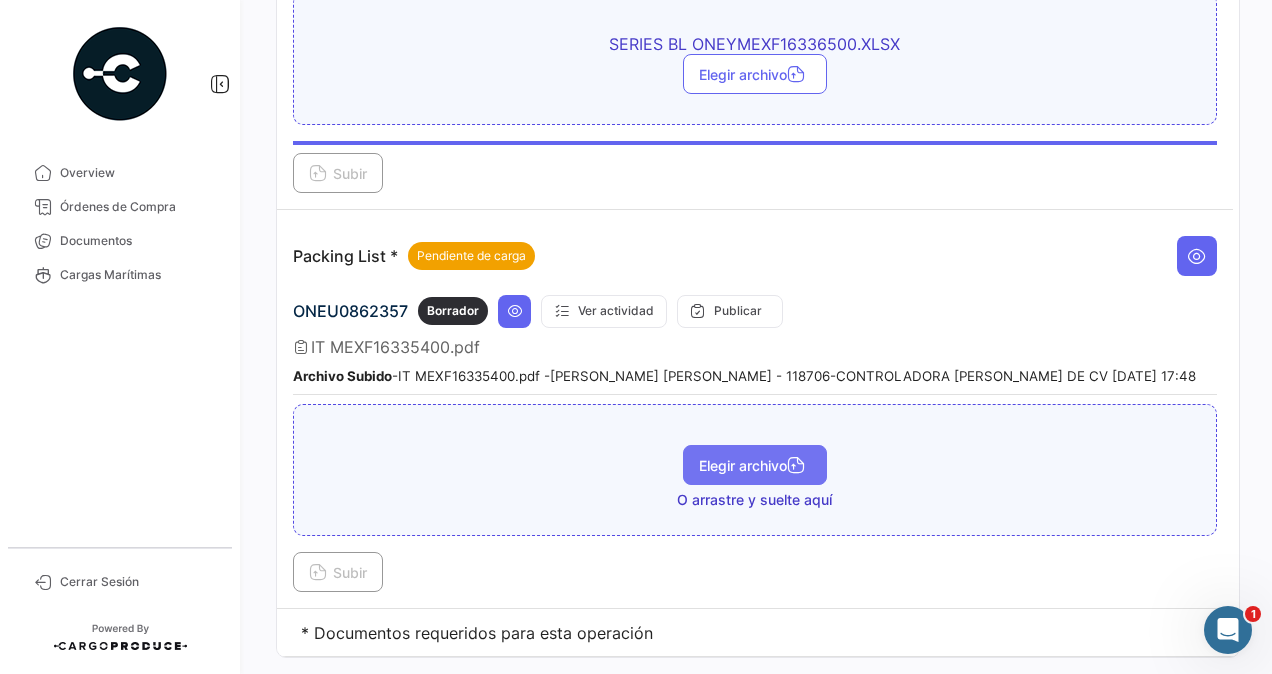 click on "Elegir archivo" at bounding box center (755, 465) 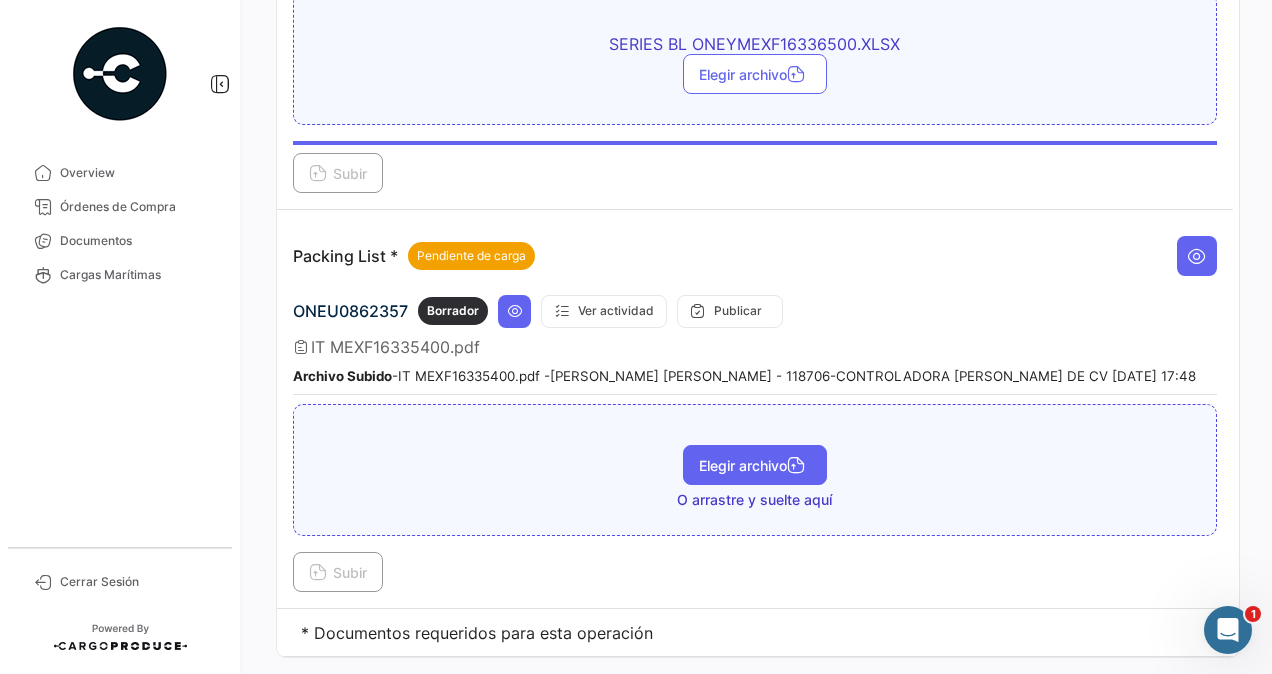 scroll, scrollTop: 2202, scrollLeft: 0, axis: vertical 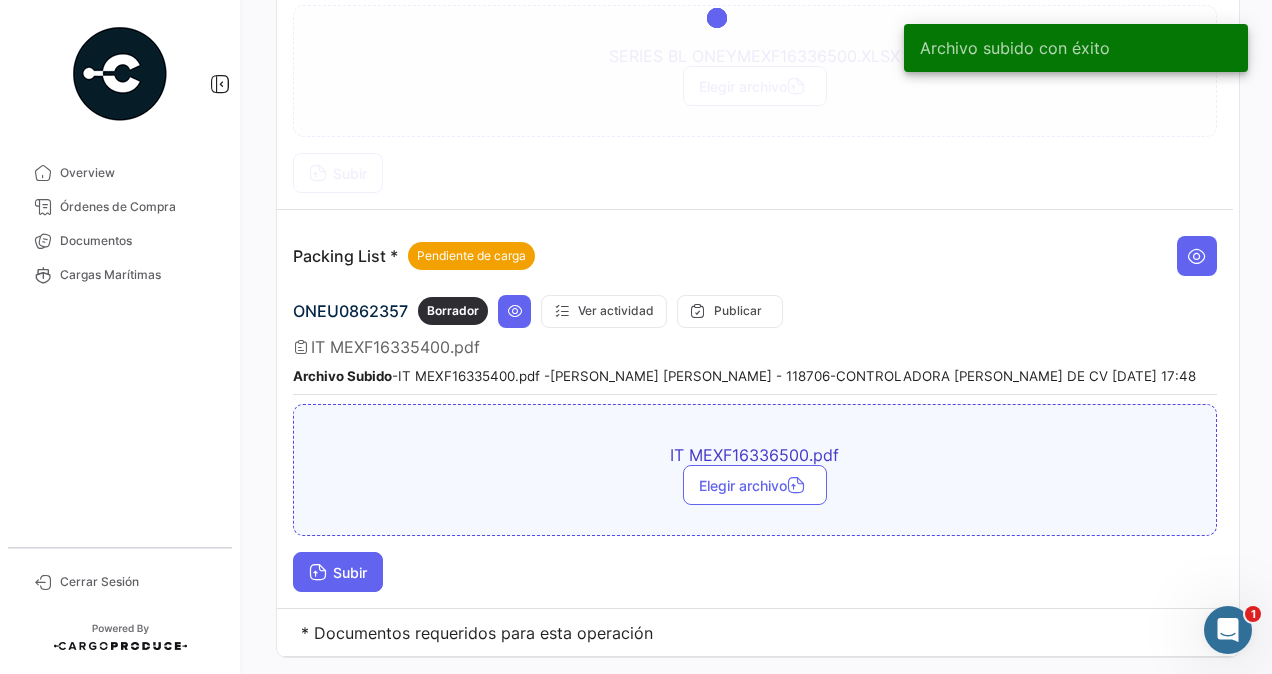 click on "Subir" at bounding box center (338, 572) 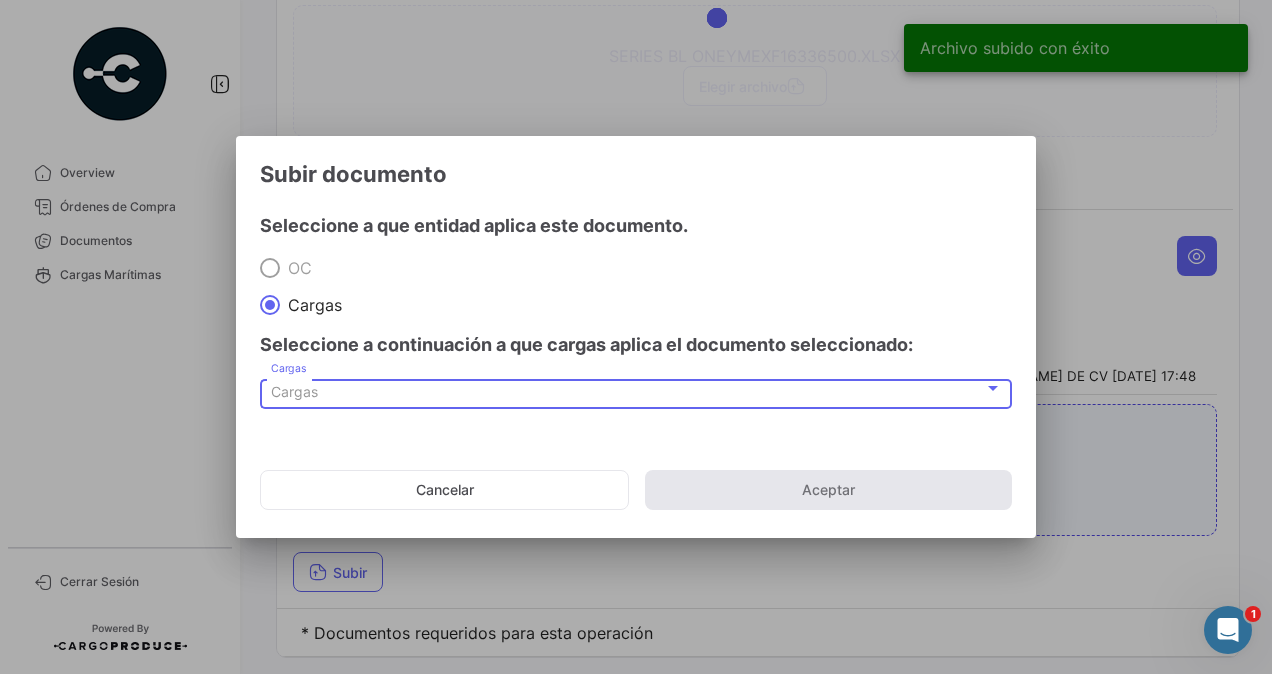 click on "Cargas" at bounding box center (294, 391) 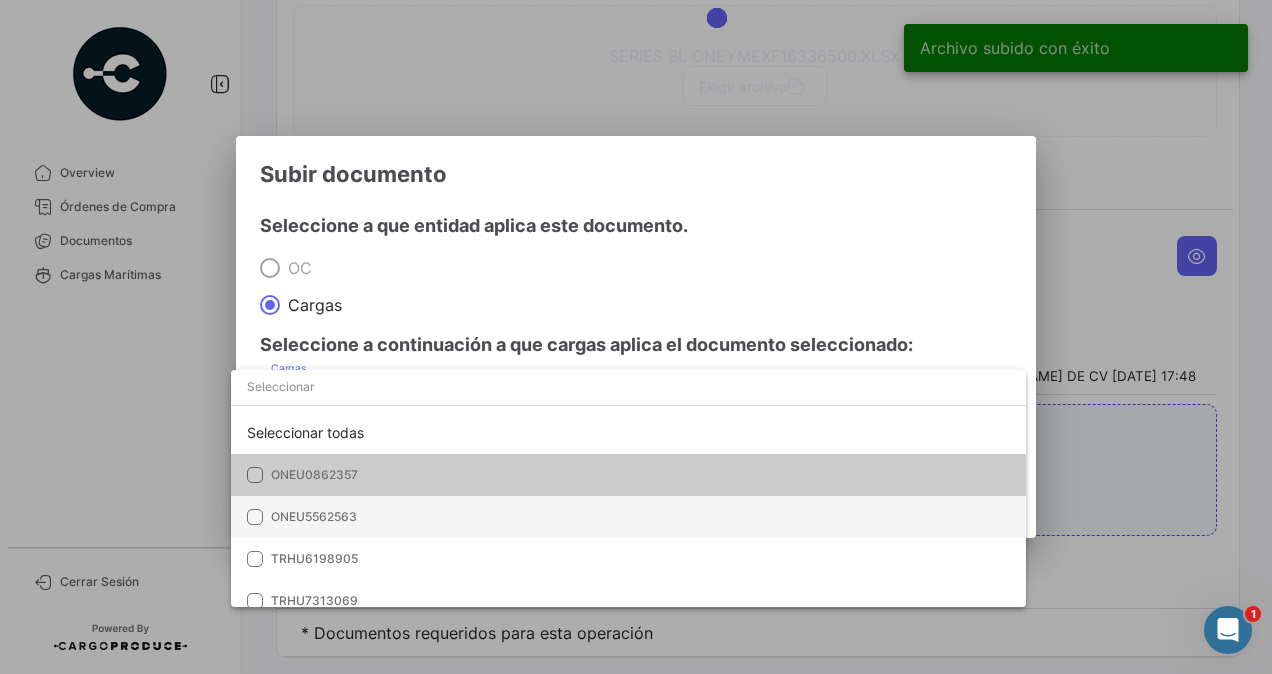 click on "ONEU5562563" at bounding box center (314, 516) 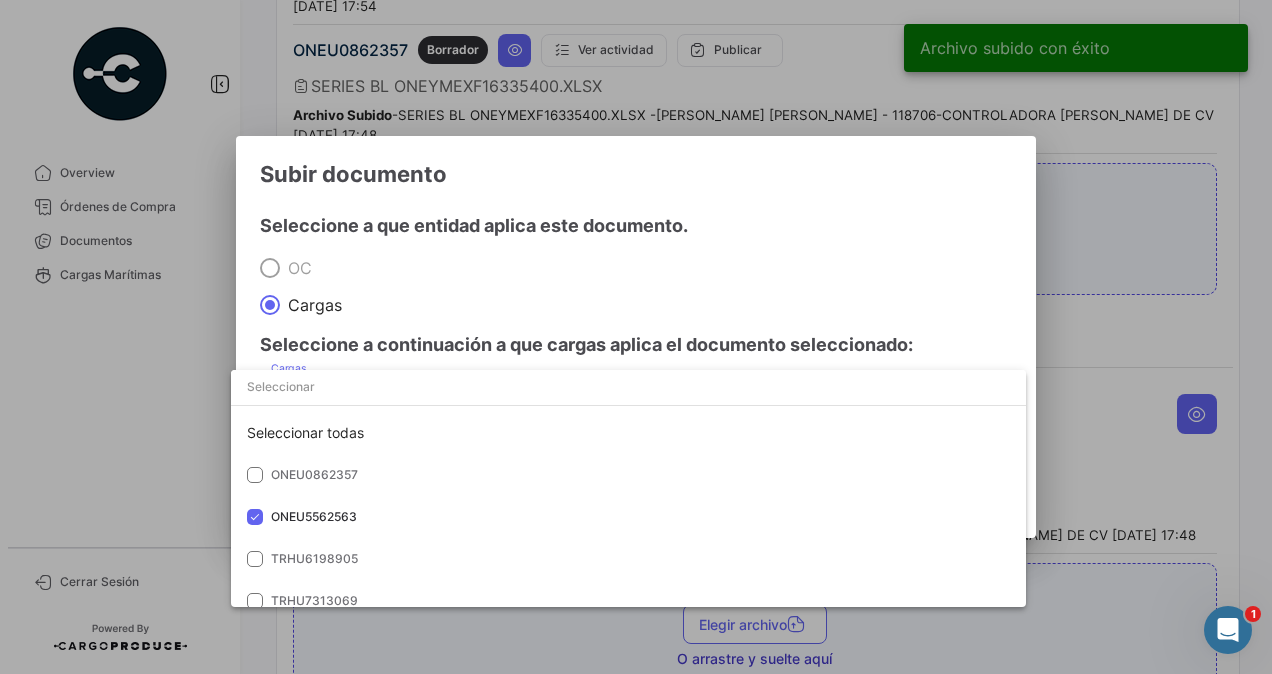 click at bounding box center (636, 337) 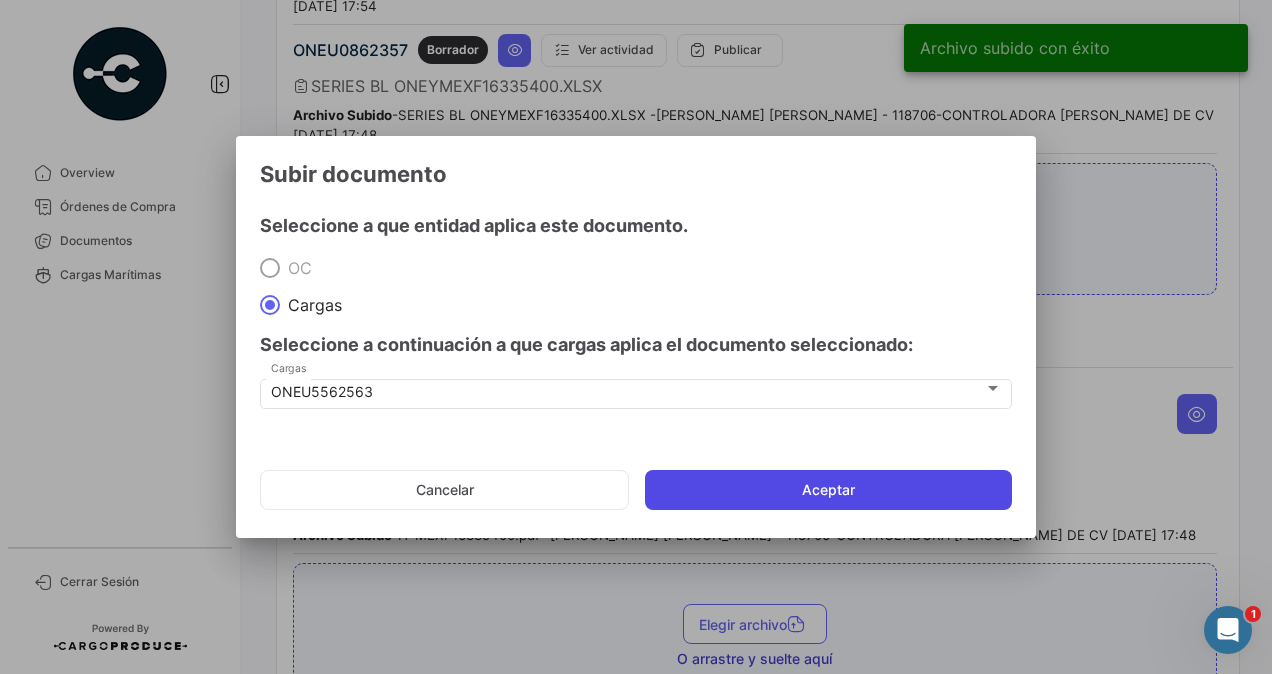 click on "Aceptar" 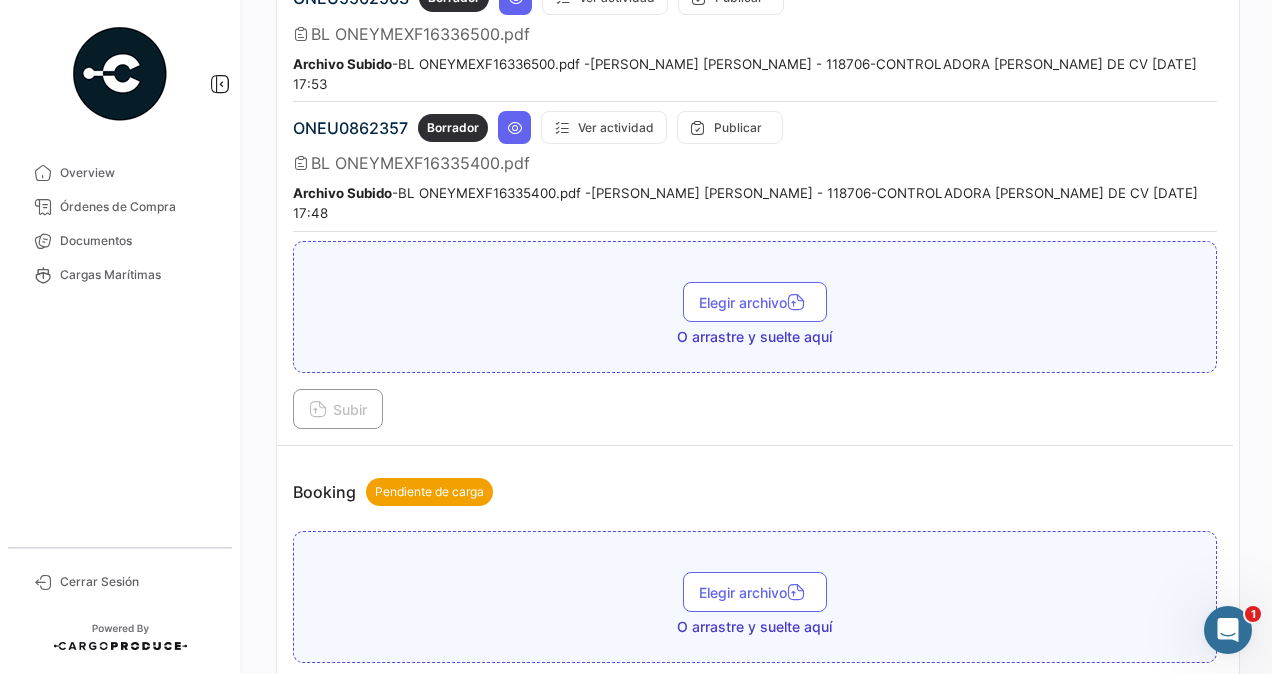 scroll, scrollTop: 158, scrollLeft: 0, axis: vertical 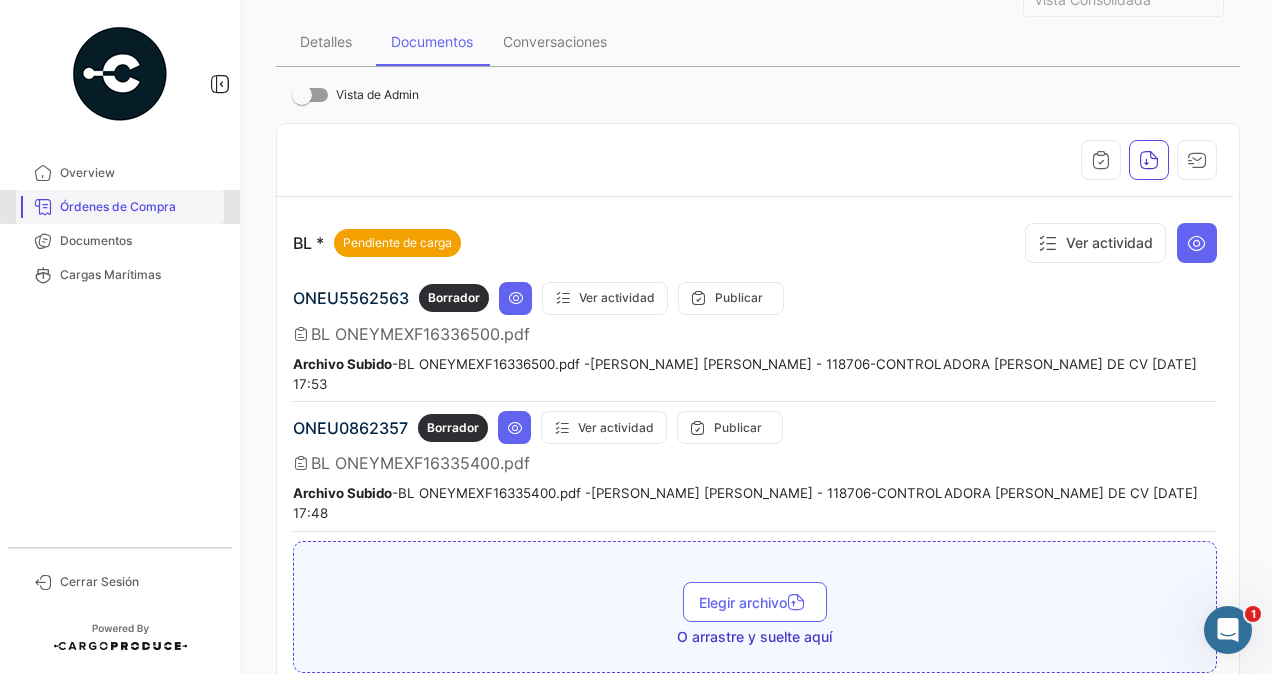 click on "Órdenes de Compra" at bounding box center [138, 207] 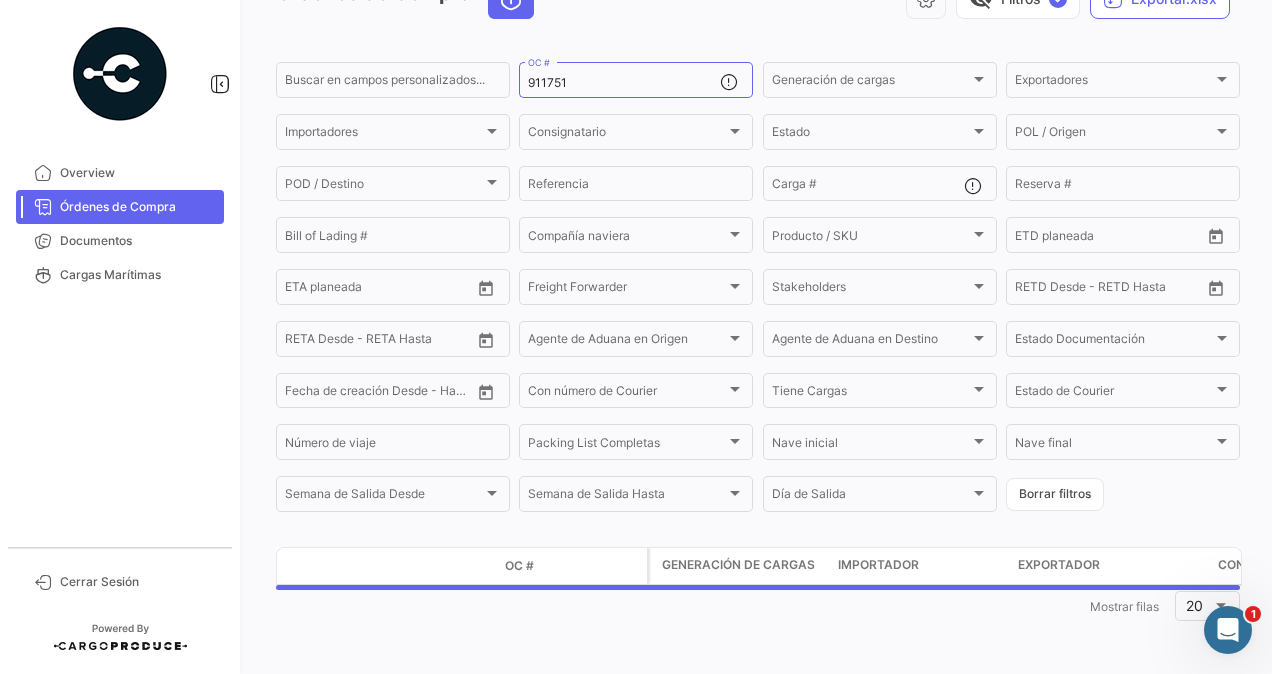 scroll, scrollTop: 0, scrollLeft: 0, axis: both 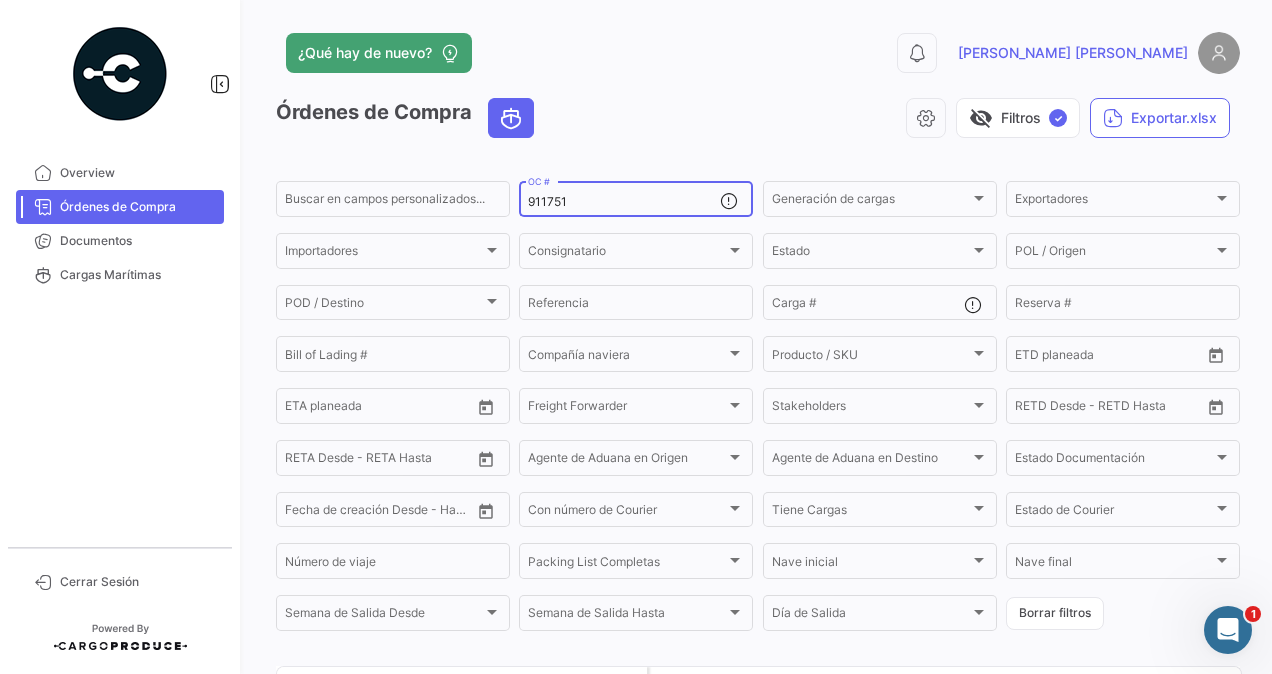 drag, startPoint x: 575, startPoint y: 206, endPoint x: 384, endPoint y: 220, distance: 191.5124 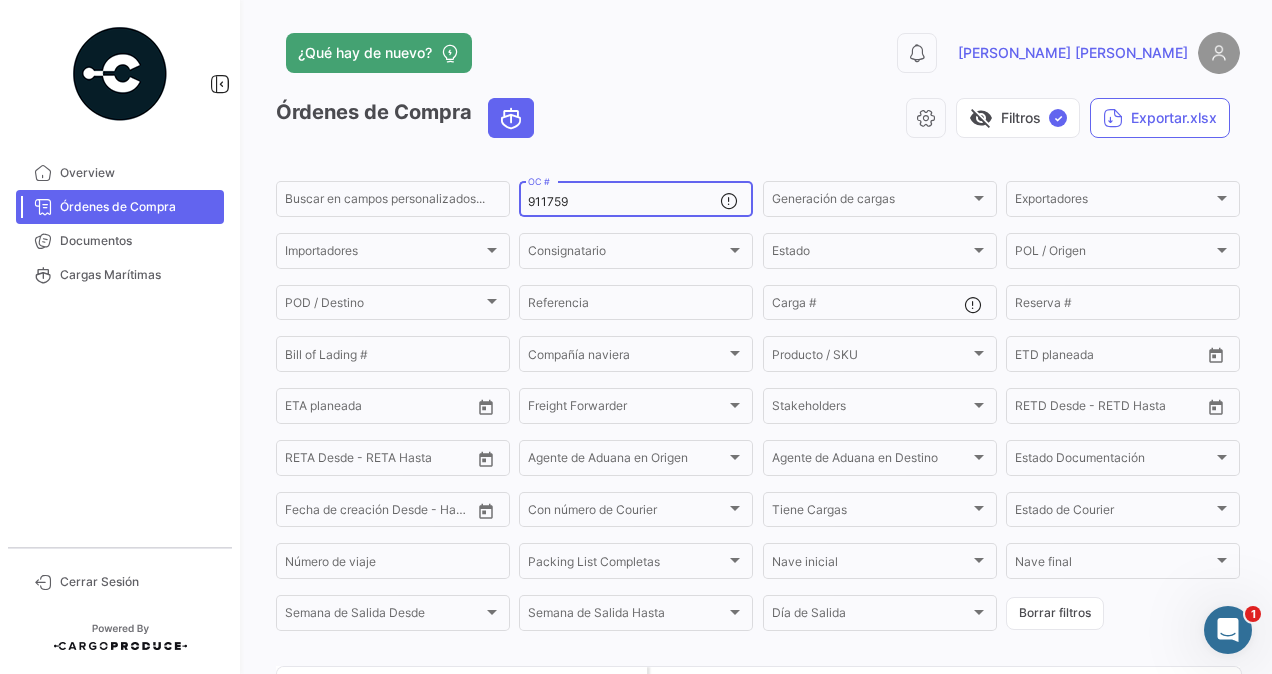 scroll, scrollTop: 210, scrollLeft: 0, axis: vertical 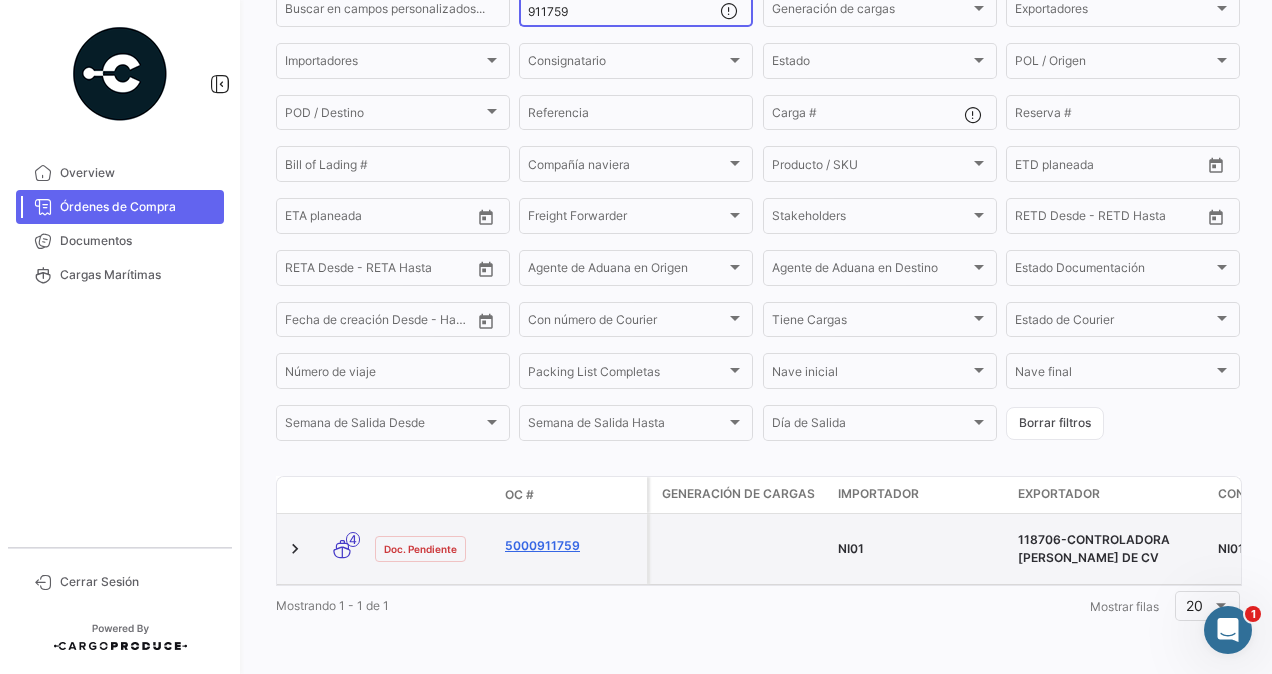 type on "911759" 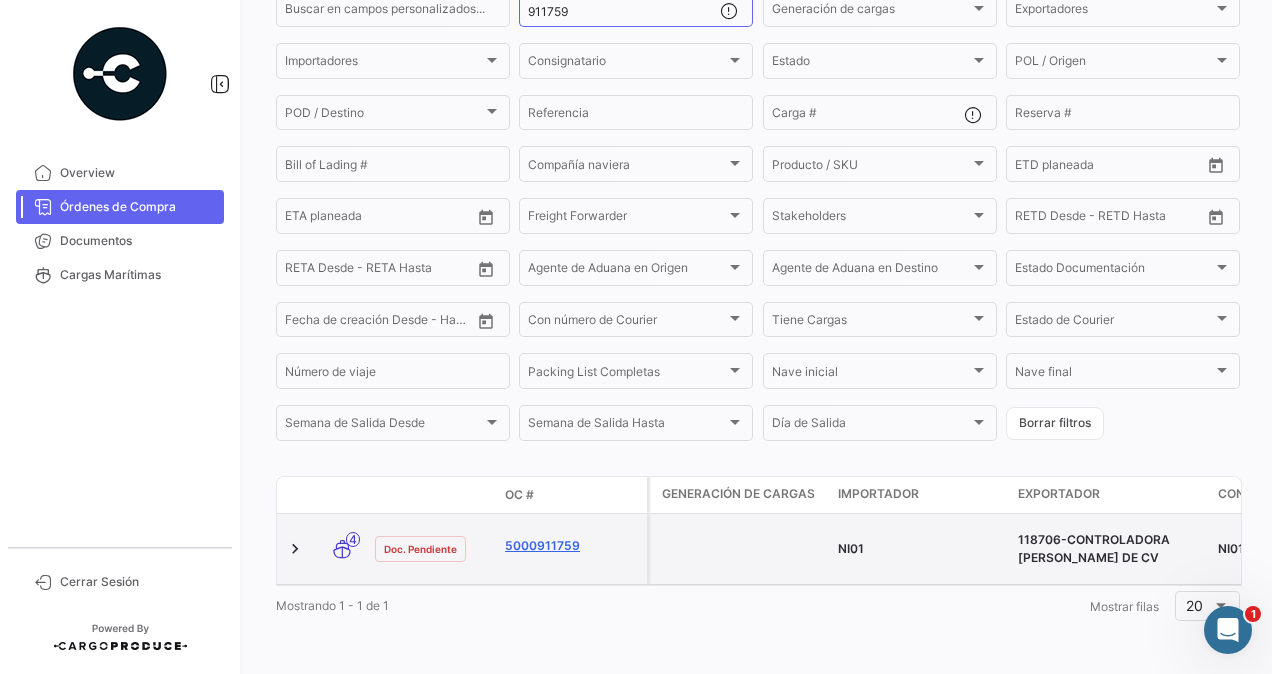 click on "5000911759" 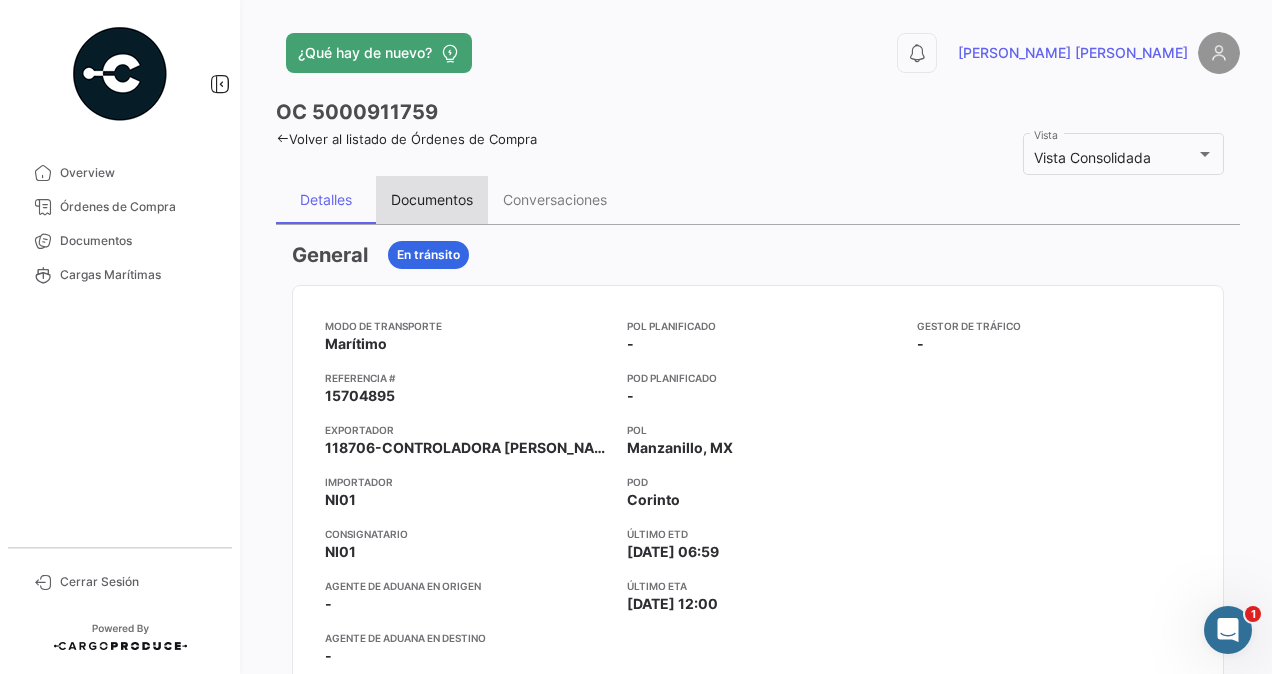 click on "Documentos" at bounding box center (432, 199) 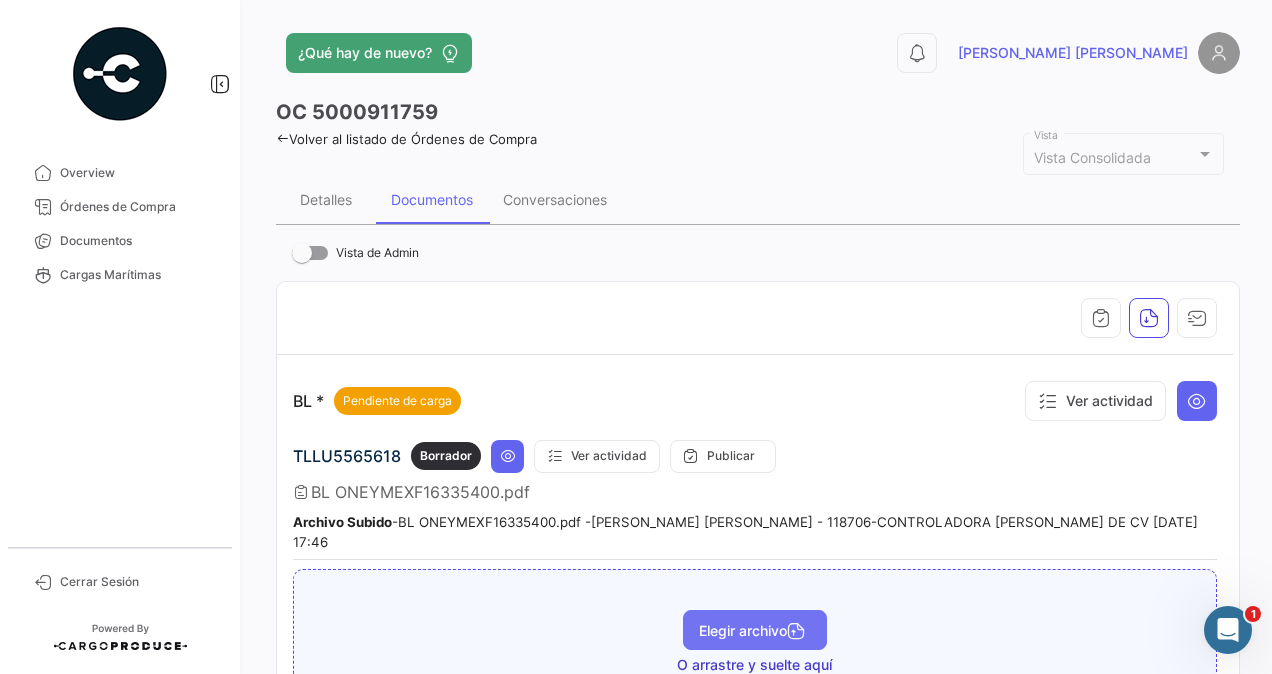click on "Elegir archivo" at bounding box center (755, 630) 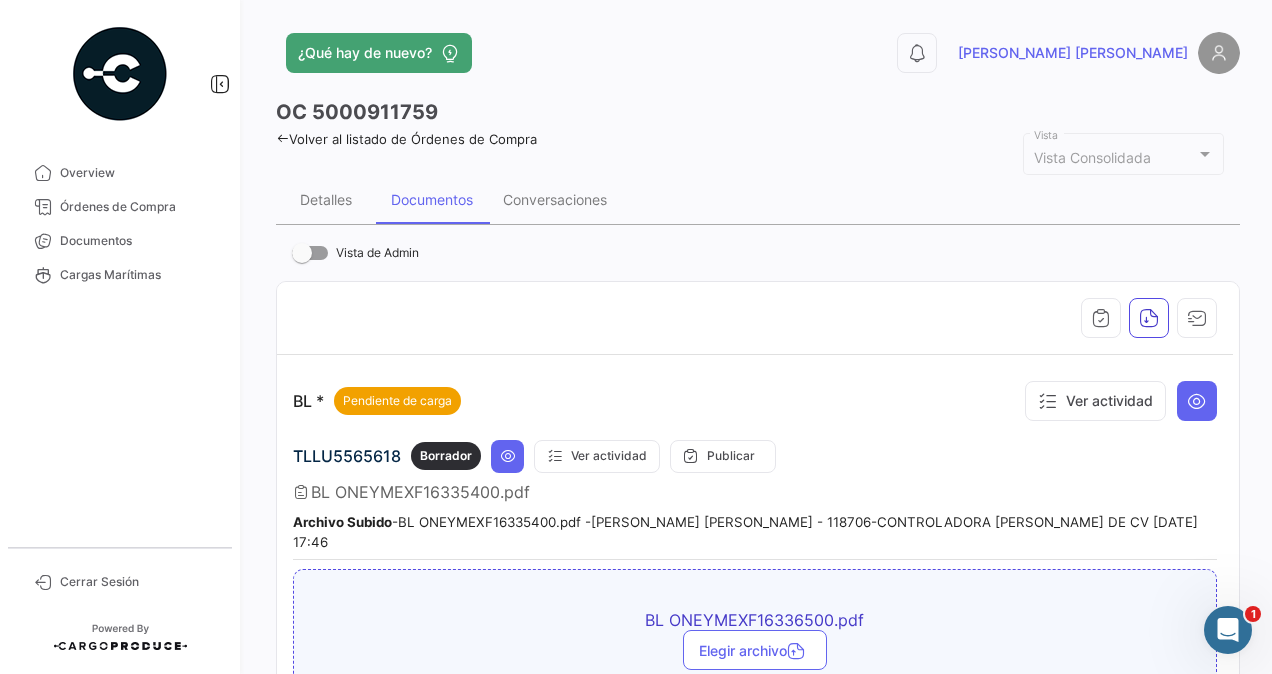 scroll, scrollTop: 200, scrollLeft: 0, axis: vertical 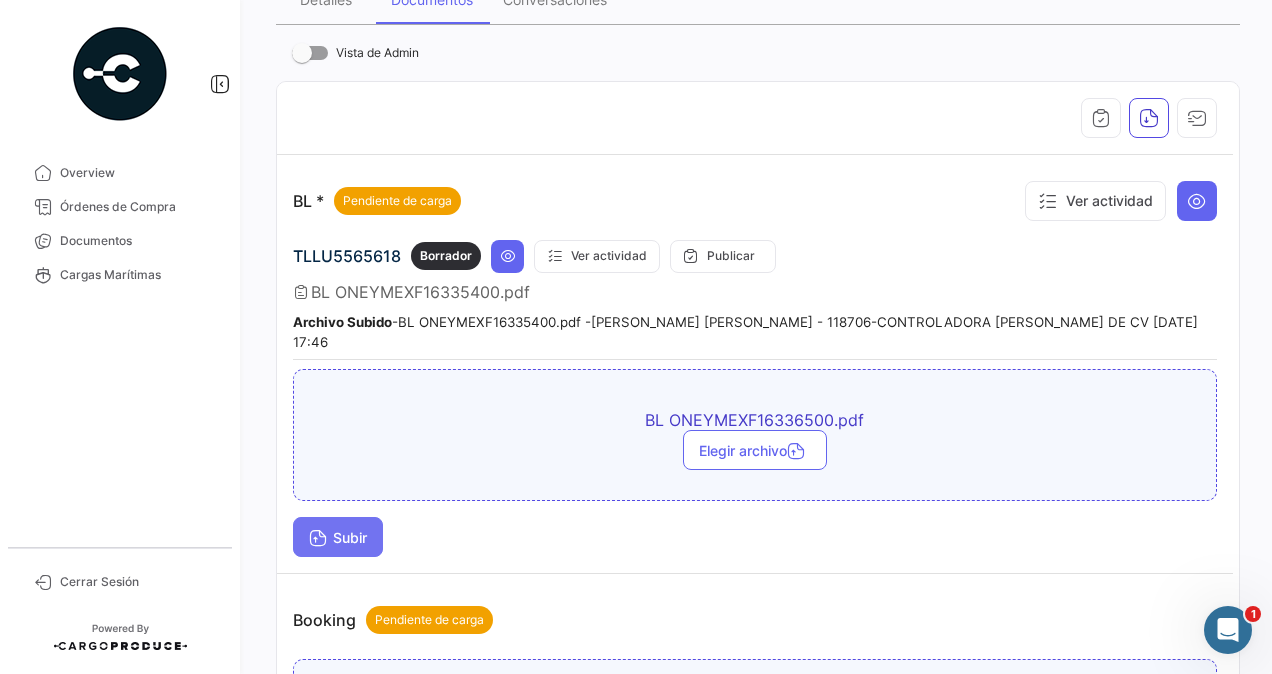 click on "Subir" at bounding box center [338, 537] 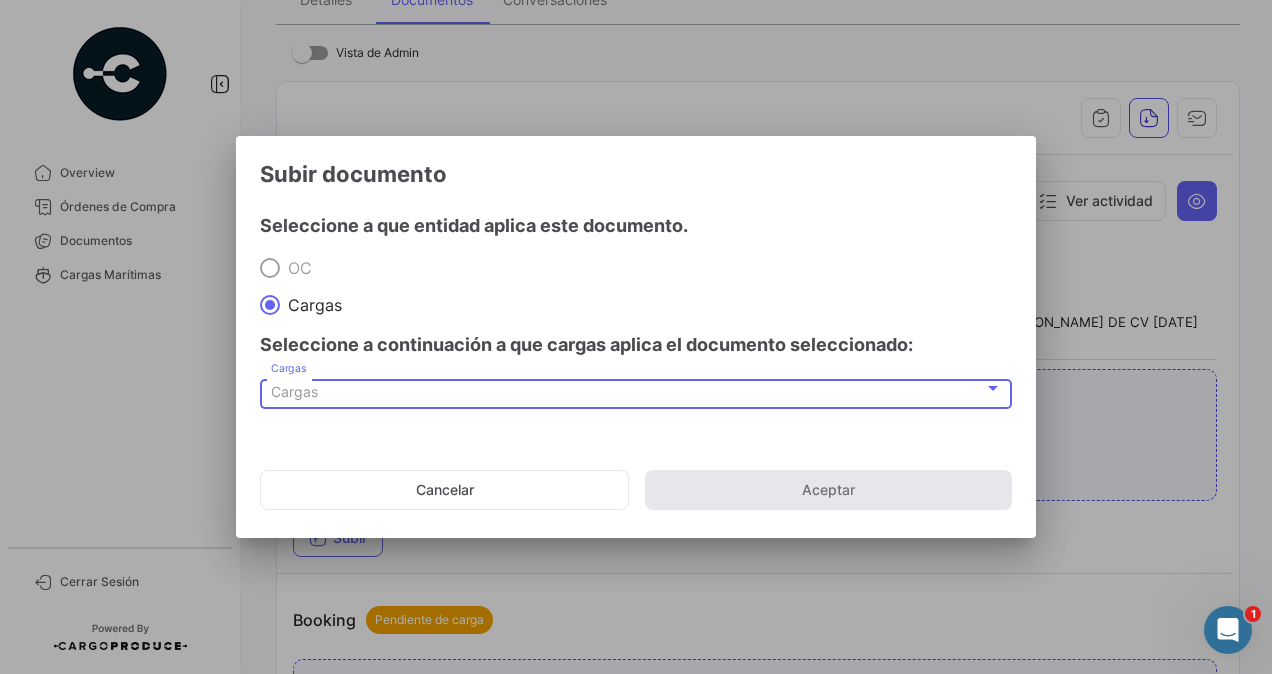 click on "Cargas" at bounding box center (627, 392) 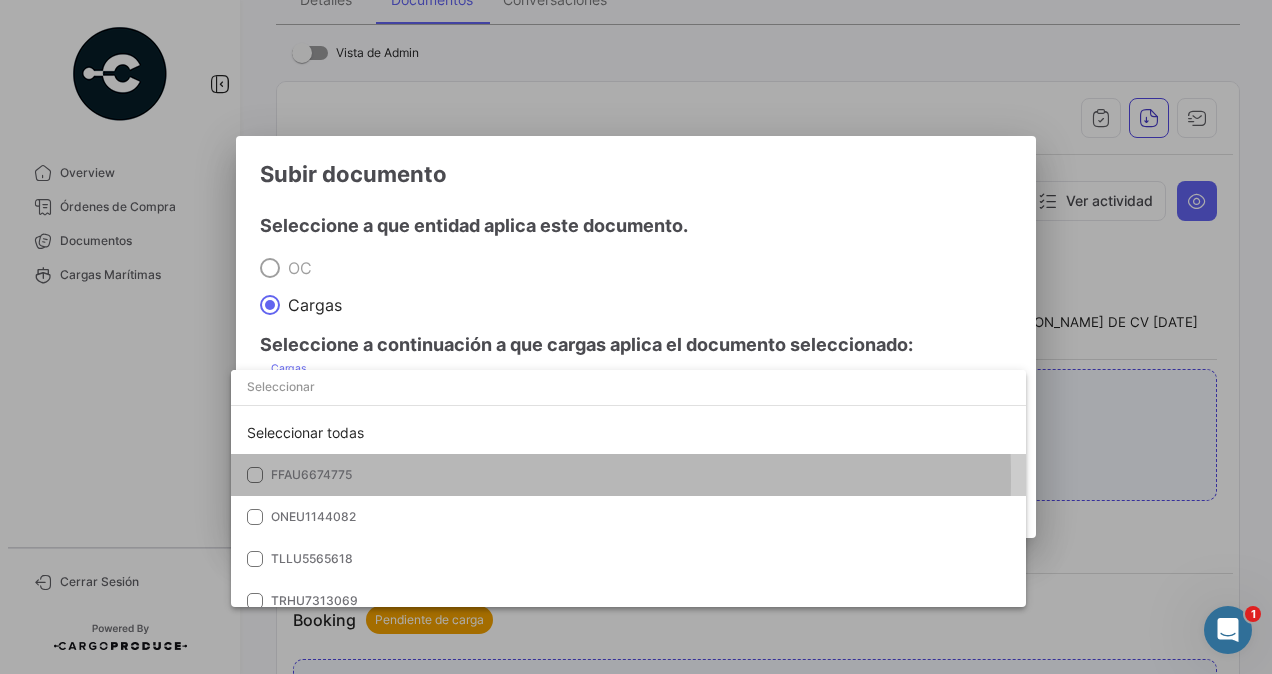 click on "FFAU6674775" at bounding box center [311, 474] 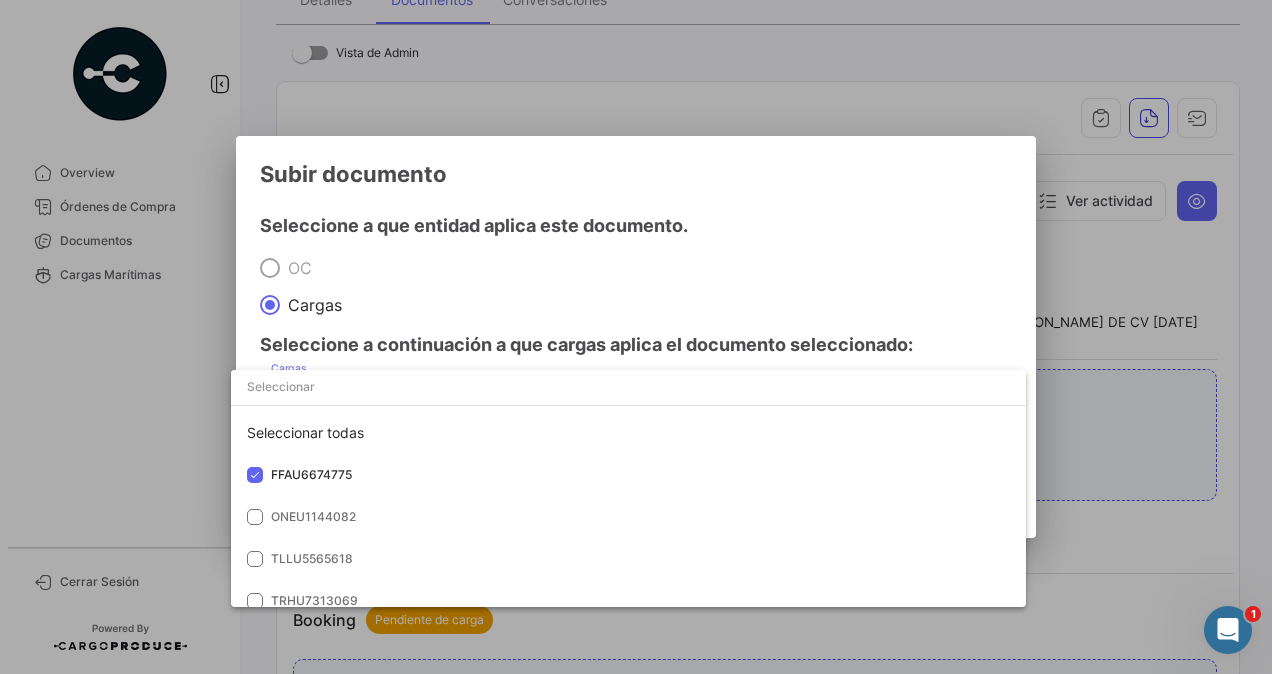 click at bounding box center (636, 337) 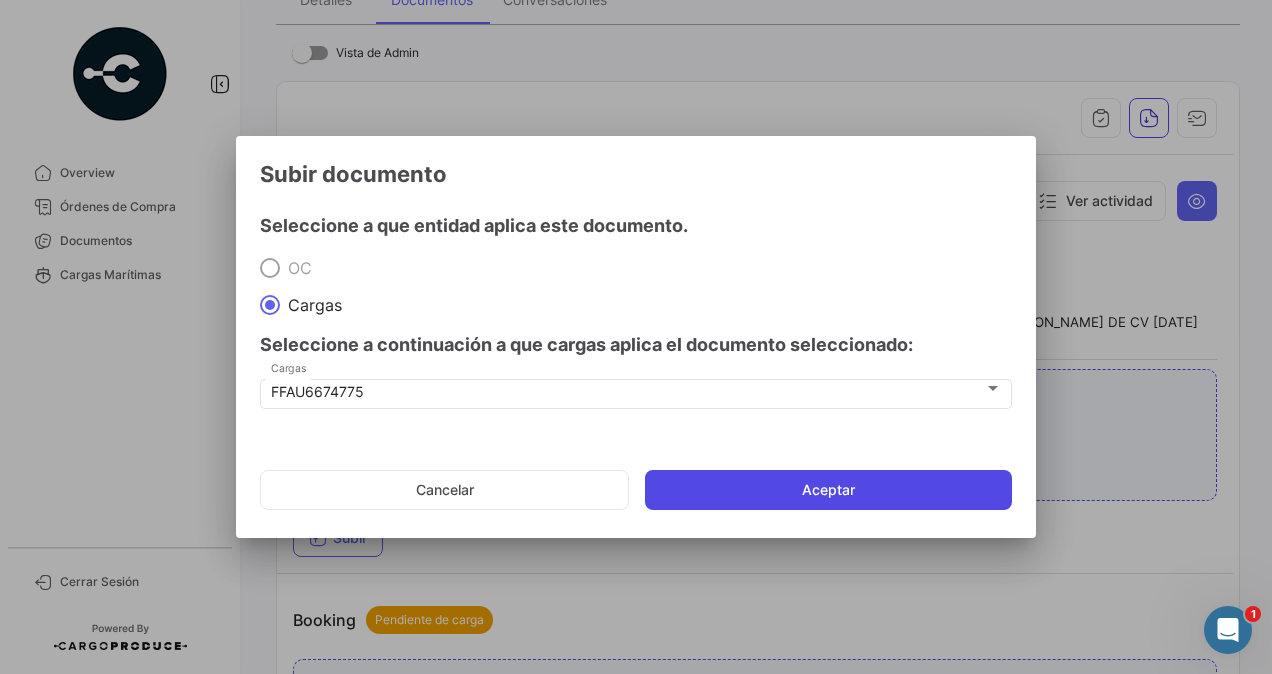 click on "Aceptar" 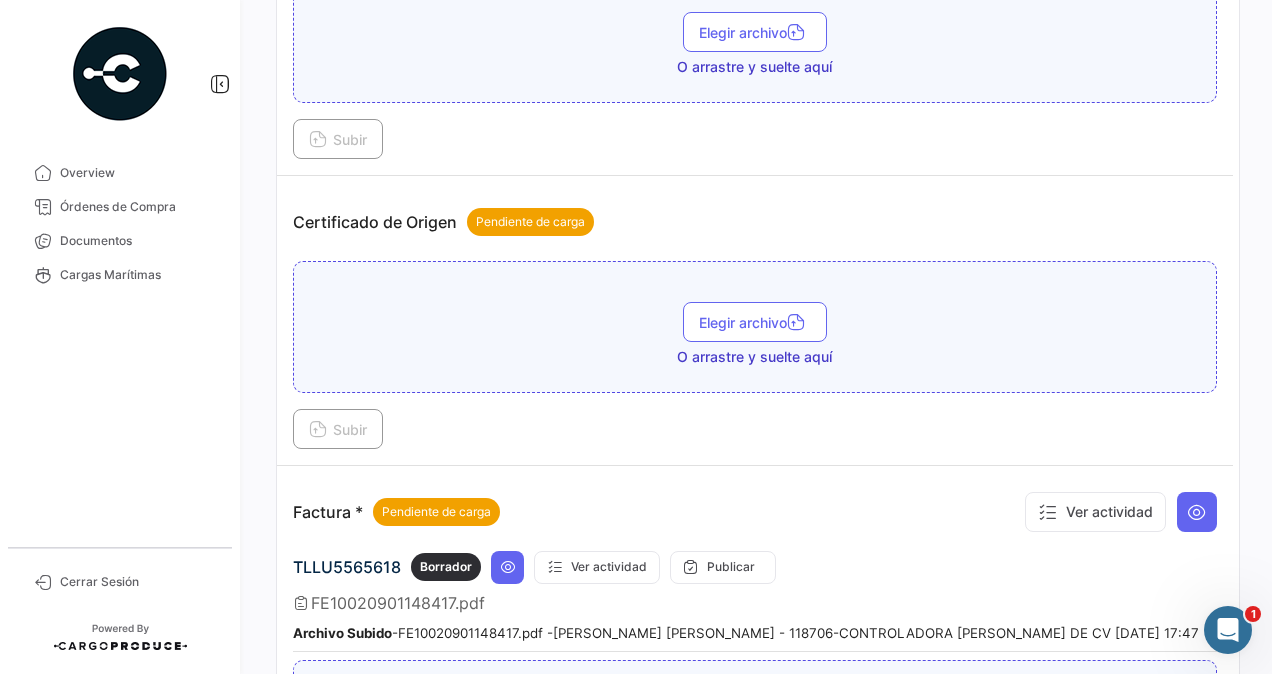 scroll, scrollTop: 1100, scrollLeft: 0, axis: vertical 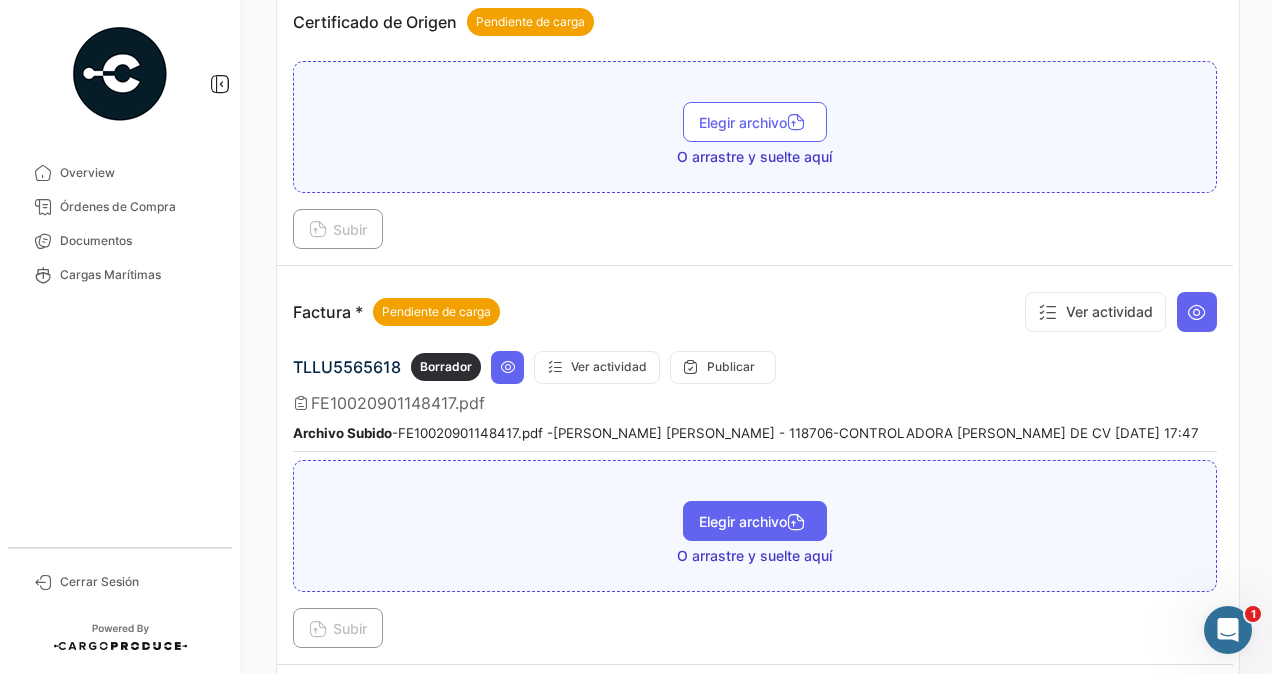 click on "Elegir archivo" at bounding box center [755, 521] 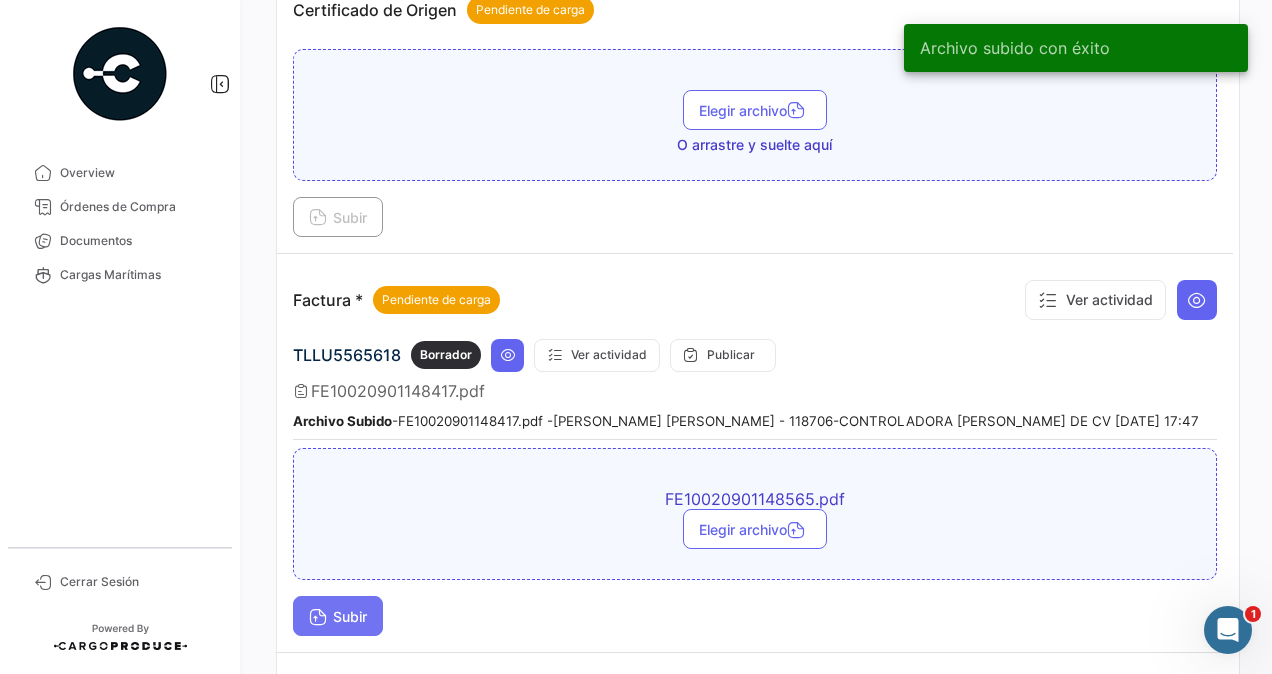 click on "Subir" at bounding box center [338, 616] 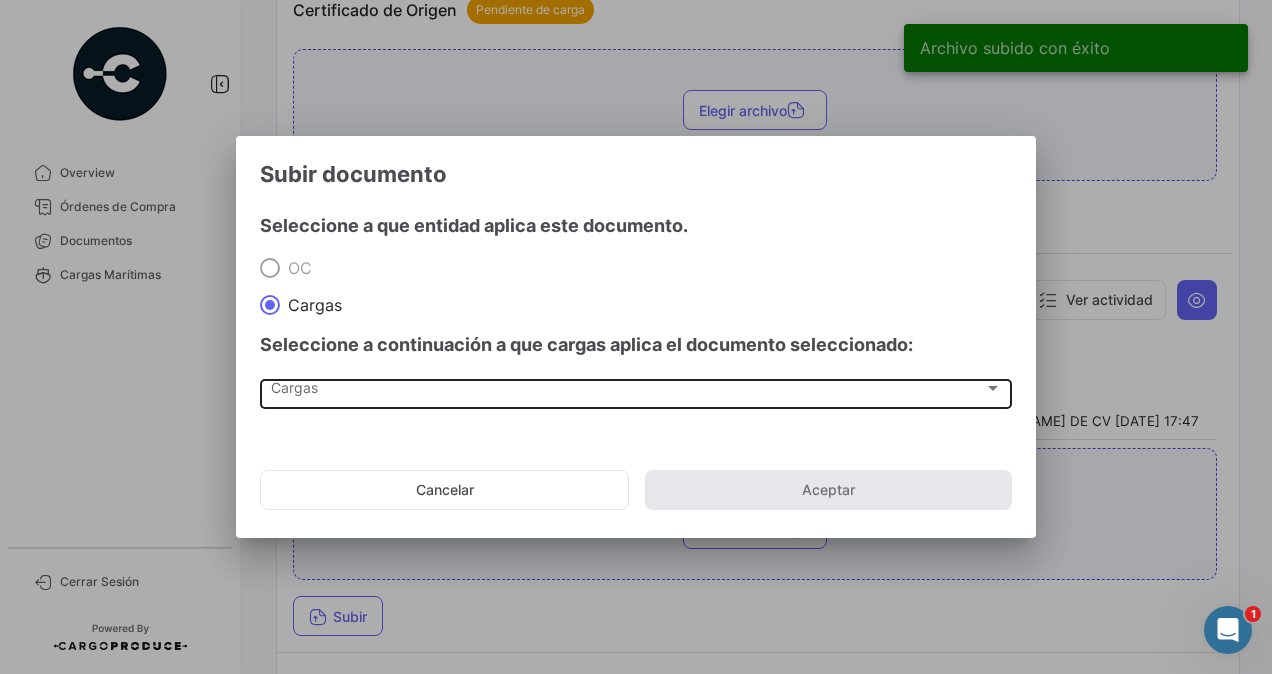 click on "Cargas Cargas" at bounding box center [636, 392] 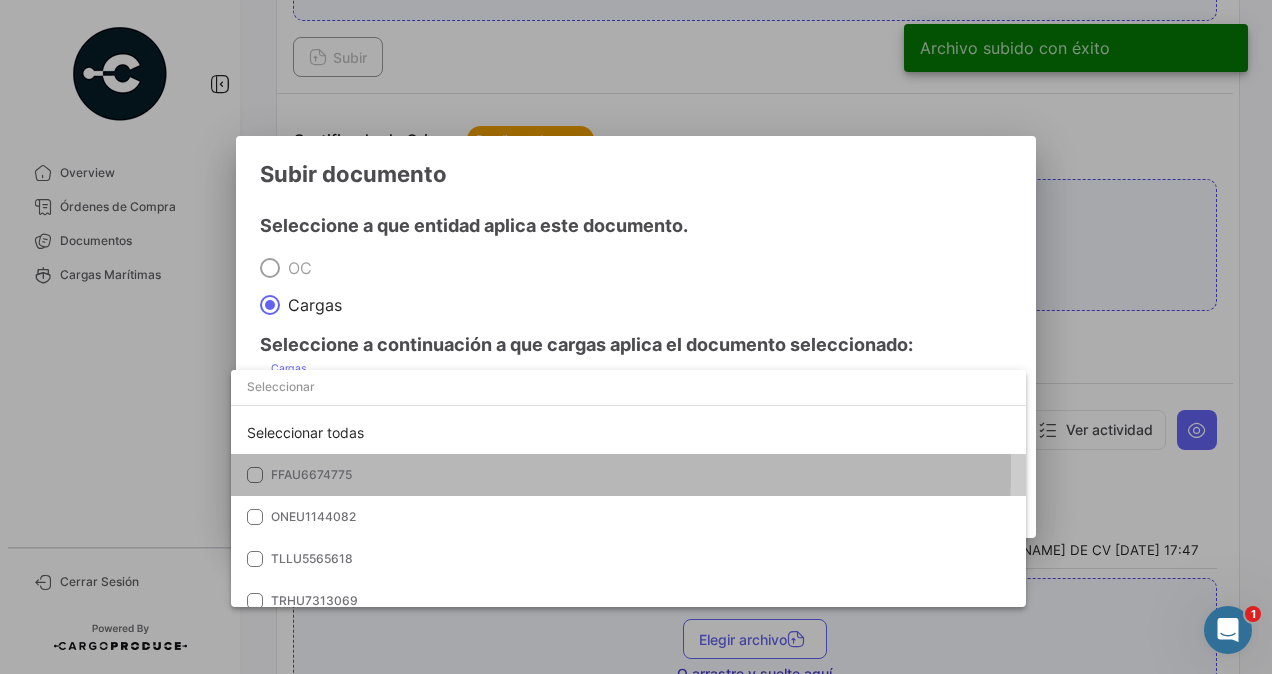 click on "FFAU6674775" at bounding box center [311, 474] 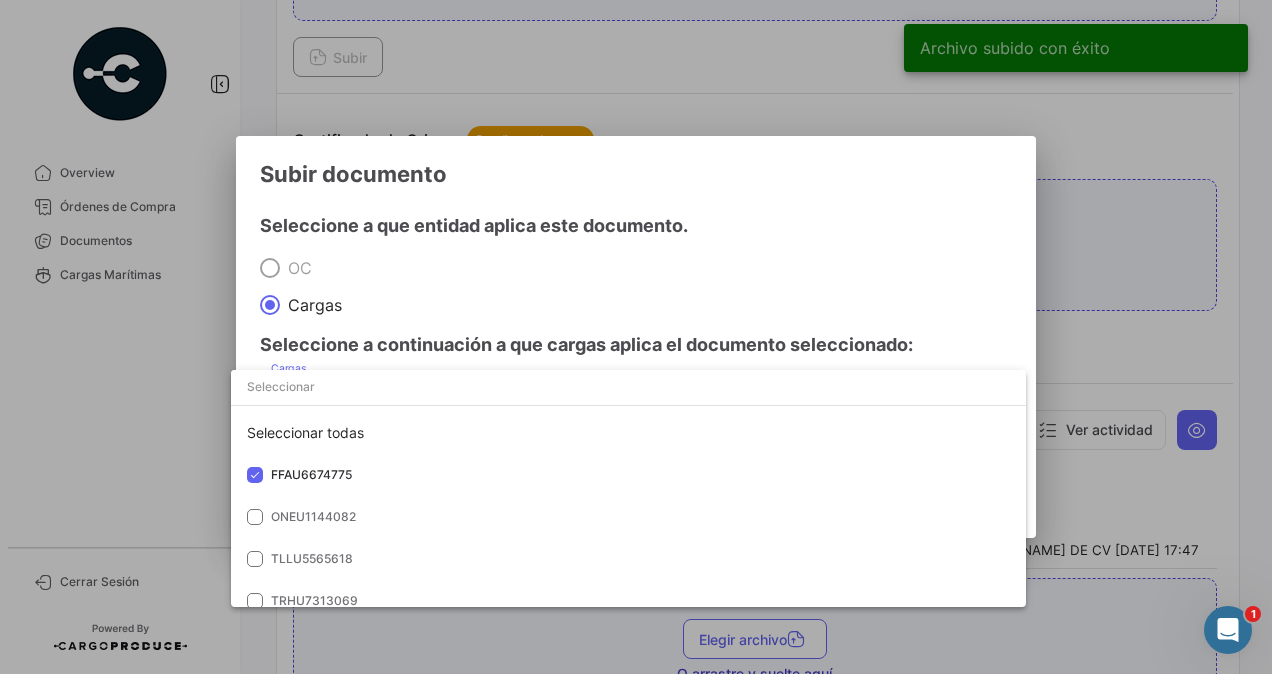 click at bounding box center (636, 337) 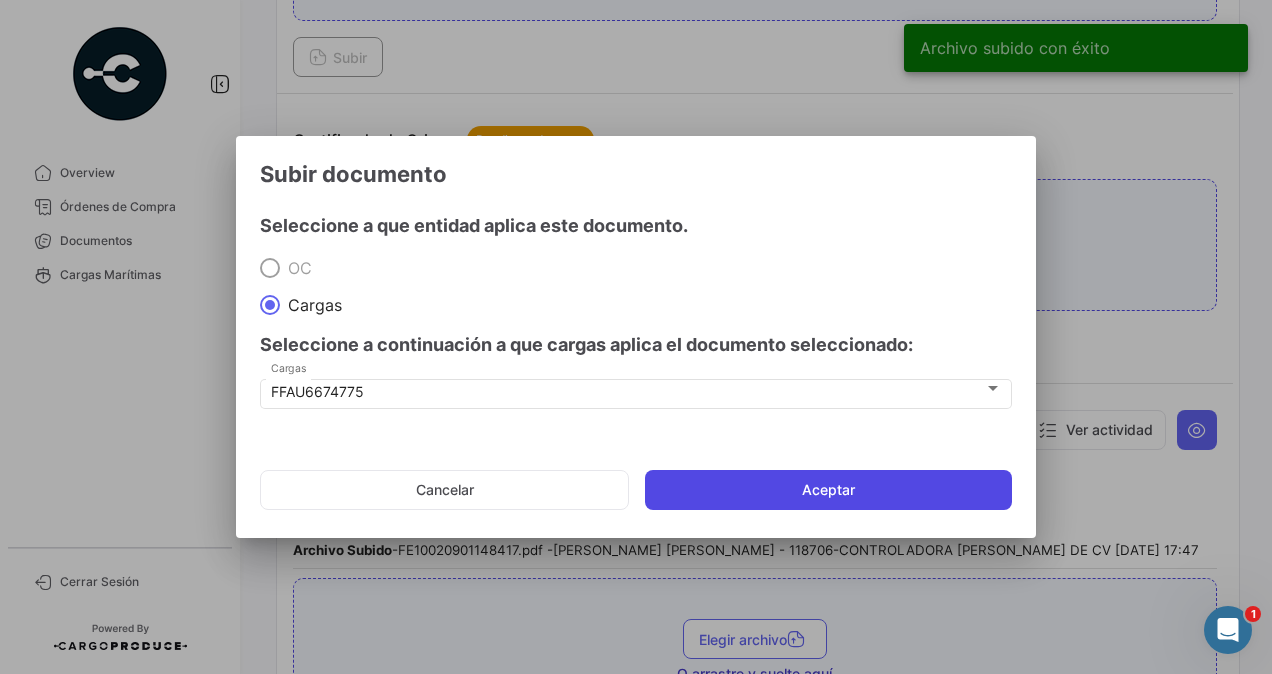 click on "Aceptar" 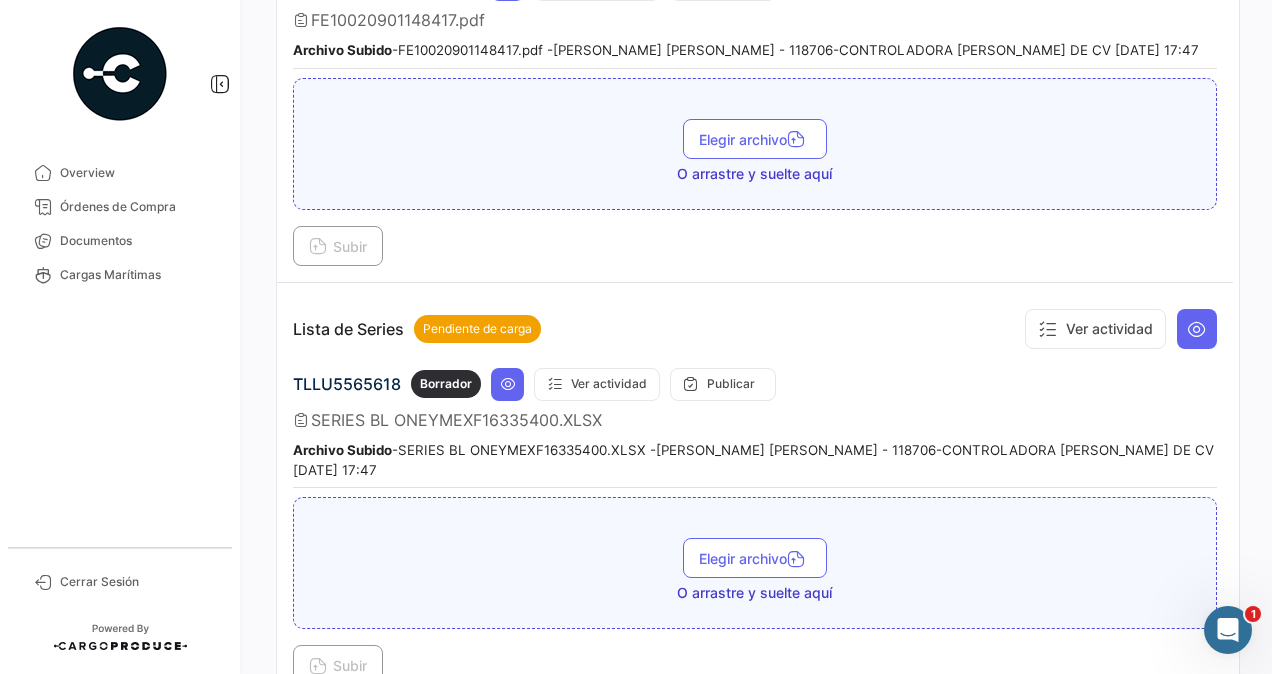 scroll, scrollTop: 1800, scrollLeft: 0, axis: vertical 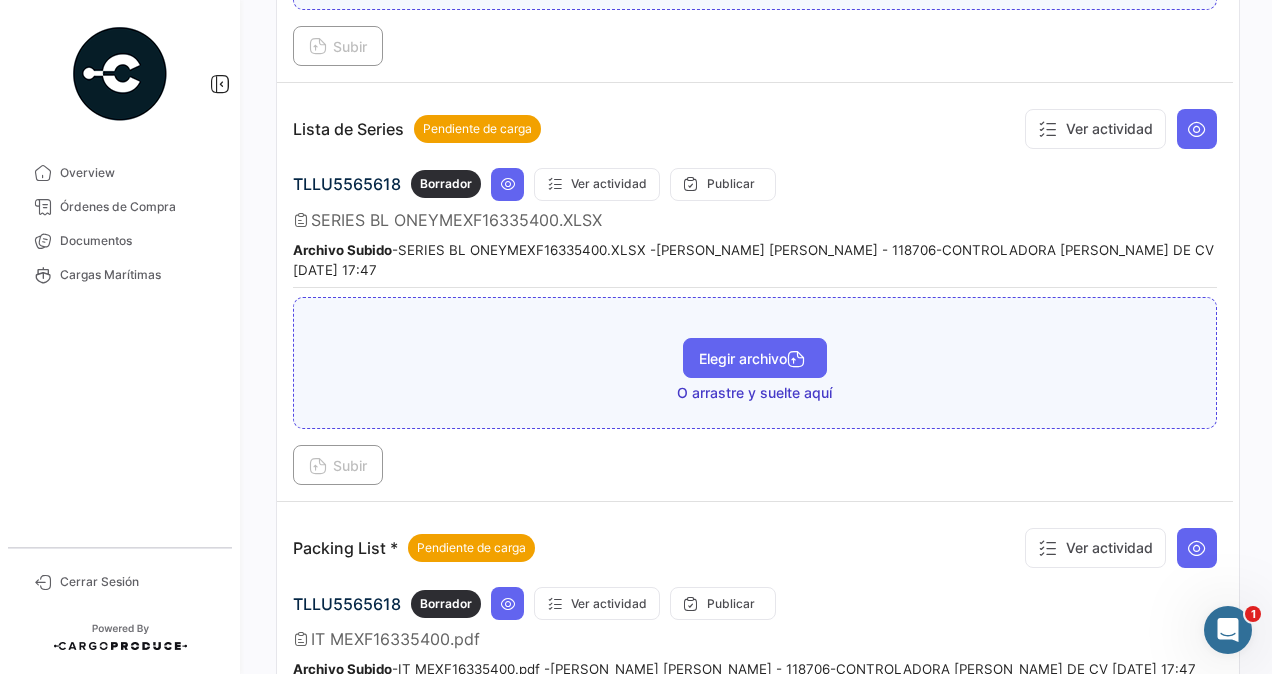 click on "Elegir archivo" at bounding box center [755, 358] 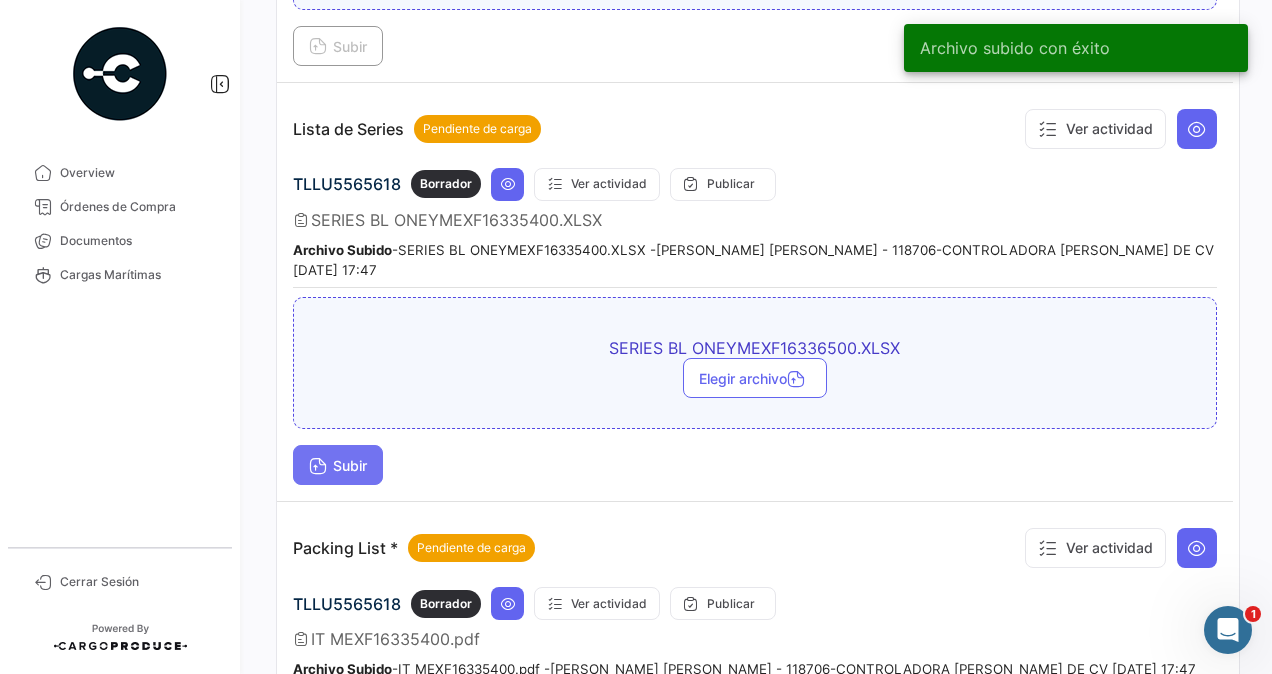 click on "Subir" at bounding box center [338, 465] 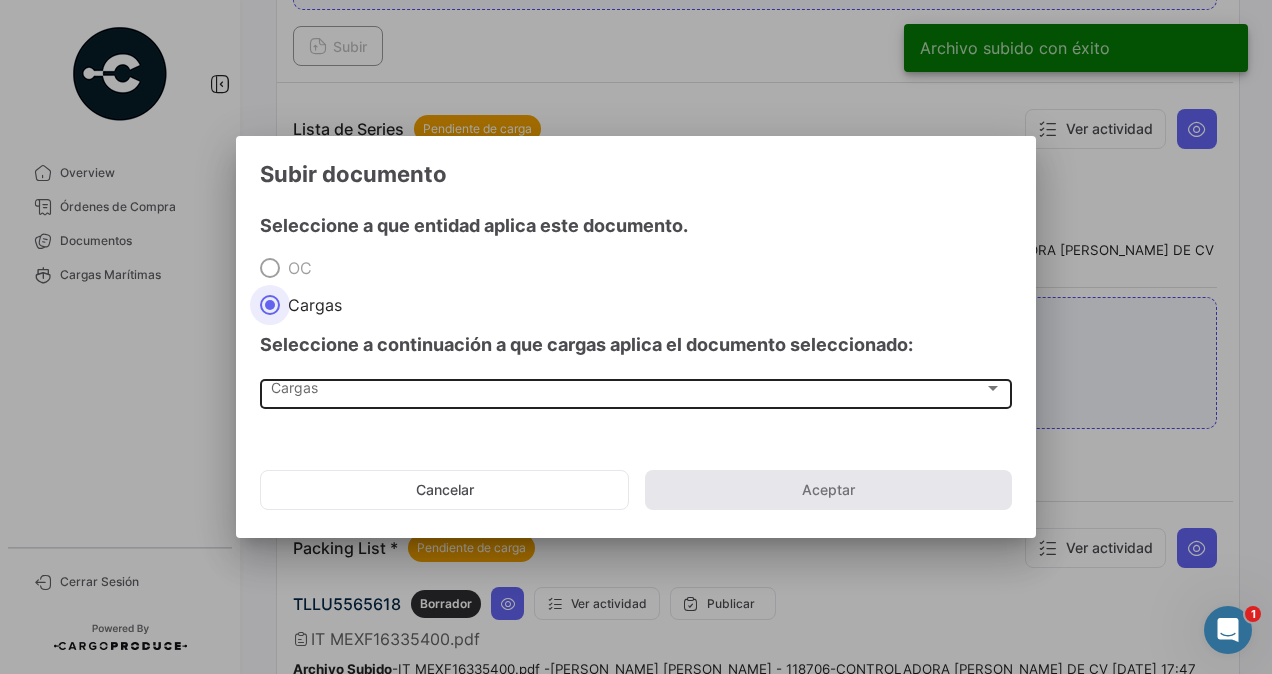click on "Cargas" at bounding box center [627, 392] 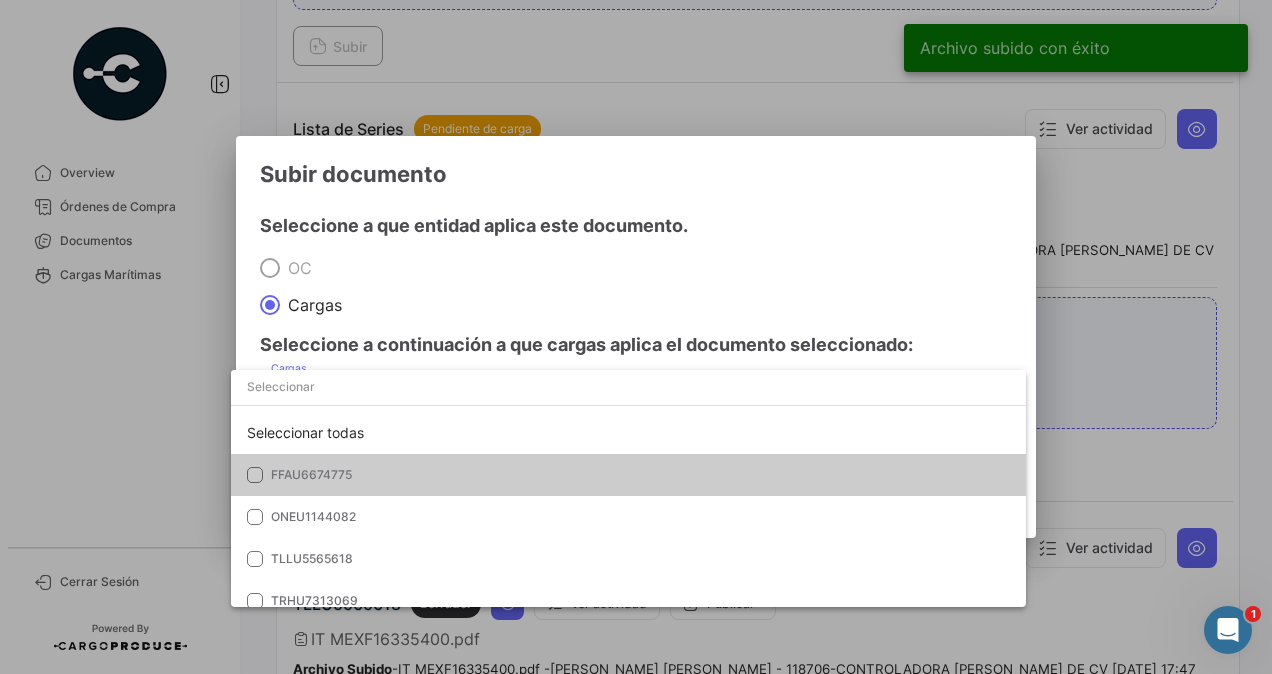 click on "FFAU6674775" at bounding box center (311, 474) 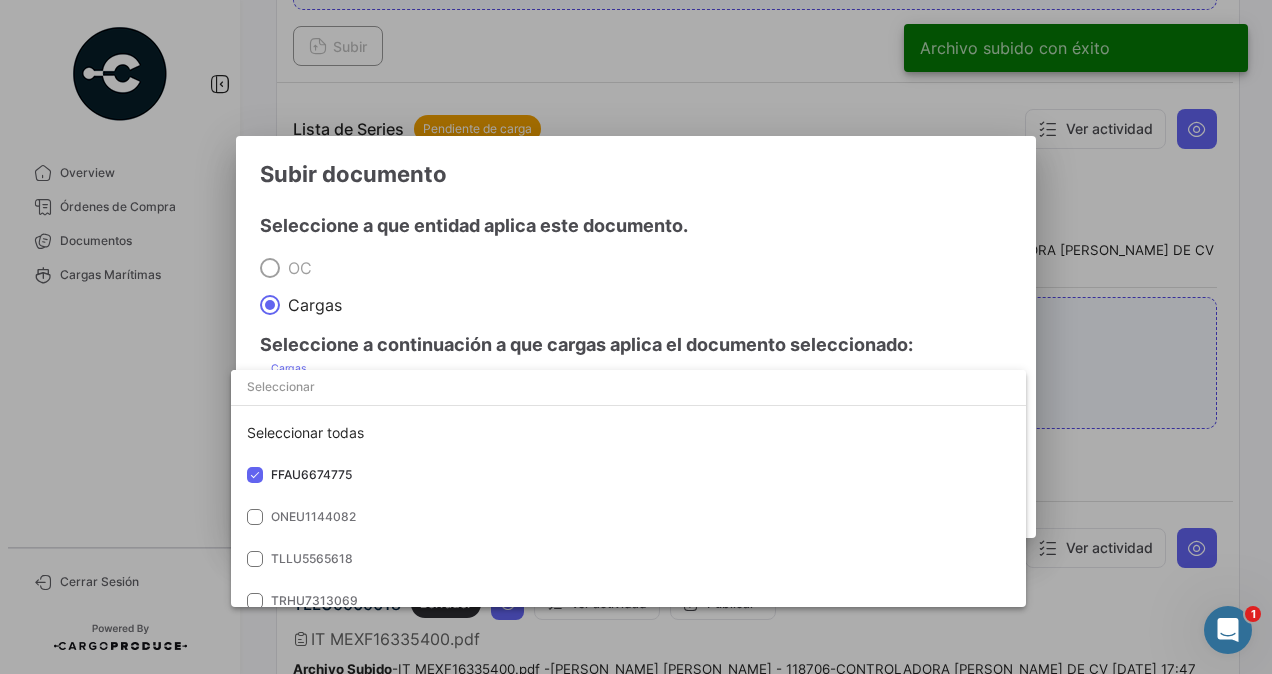 click at bounding box center [636, 337] 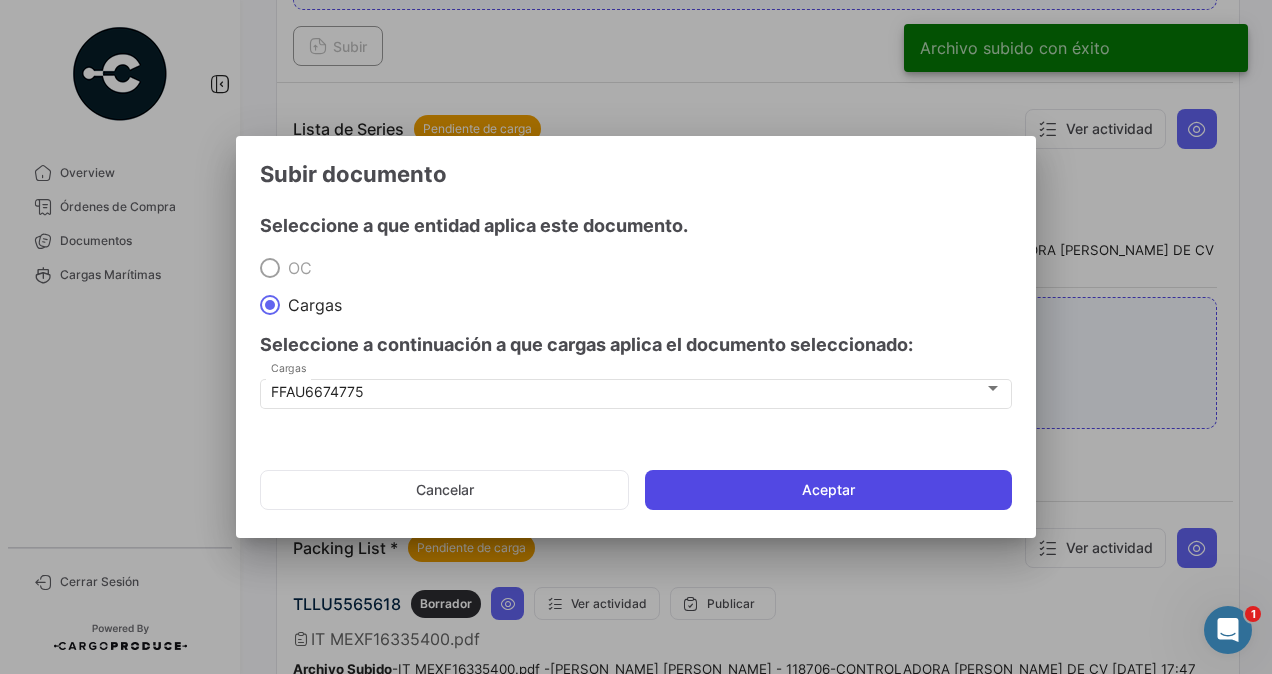 click on "Aceptar" 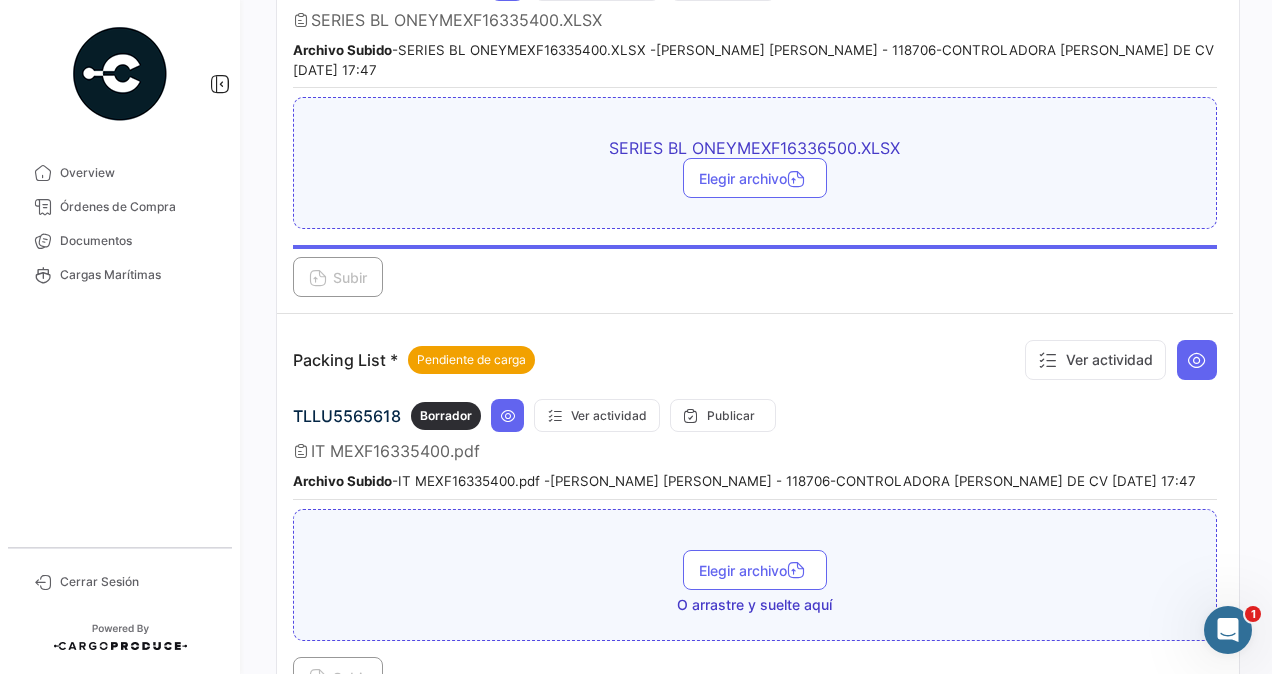 scroll, scrollTop: 2100, scrollLeft: 0, axis: vertical 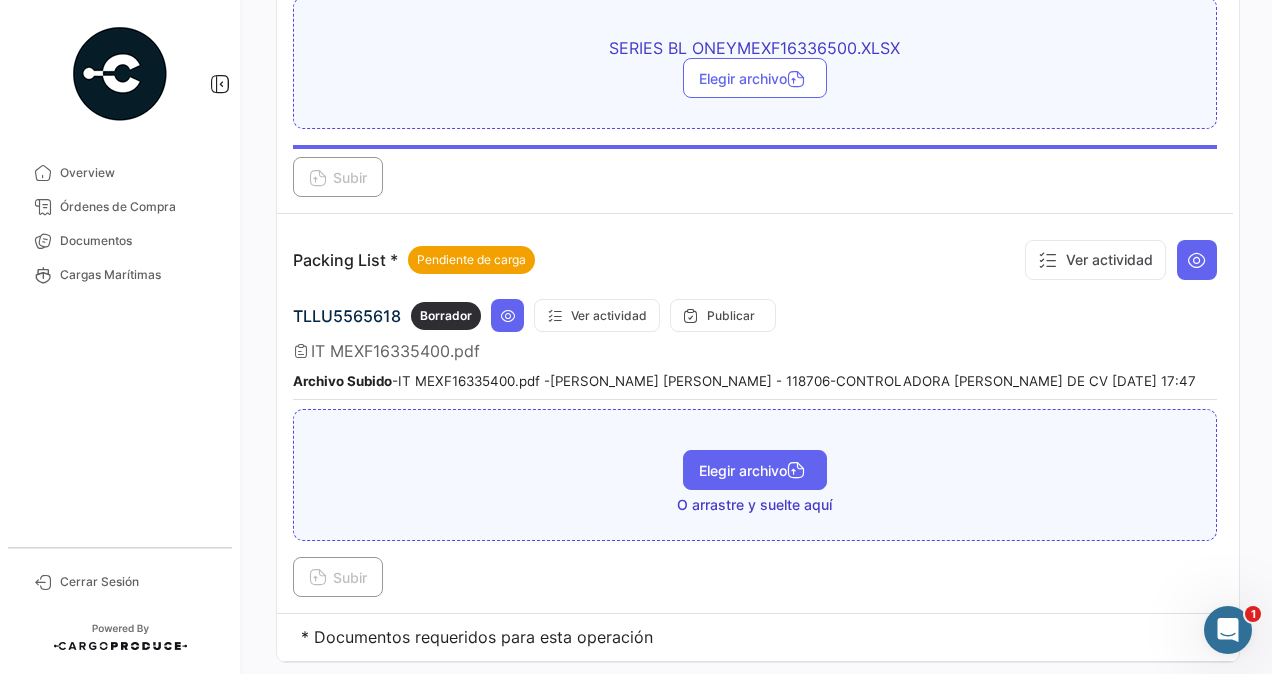 click on "Elegir archivo" at bounding box center [755, 470] 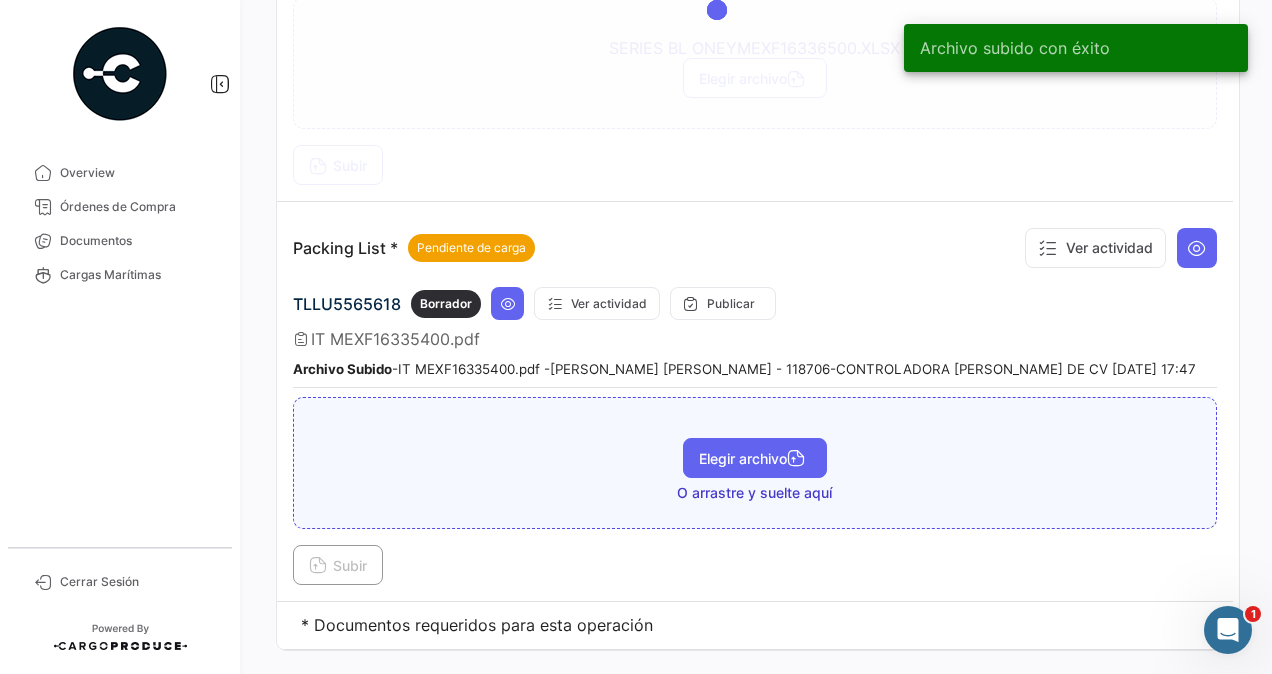 scroll, scrollTop: 2094, scrollLeft: 0, axis: vertical 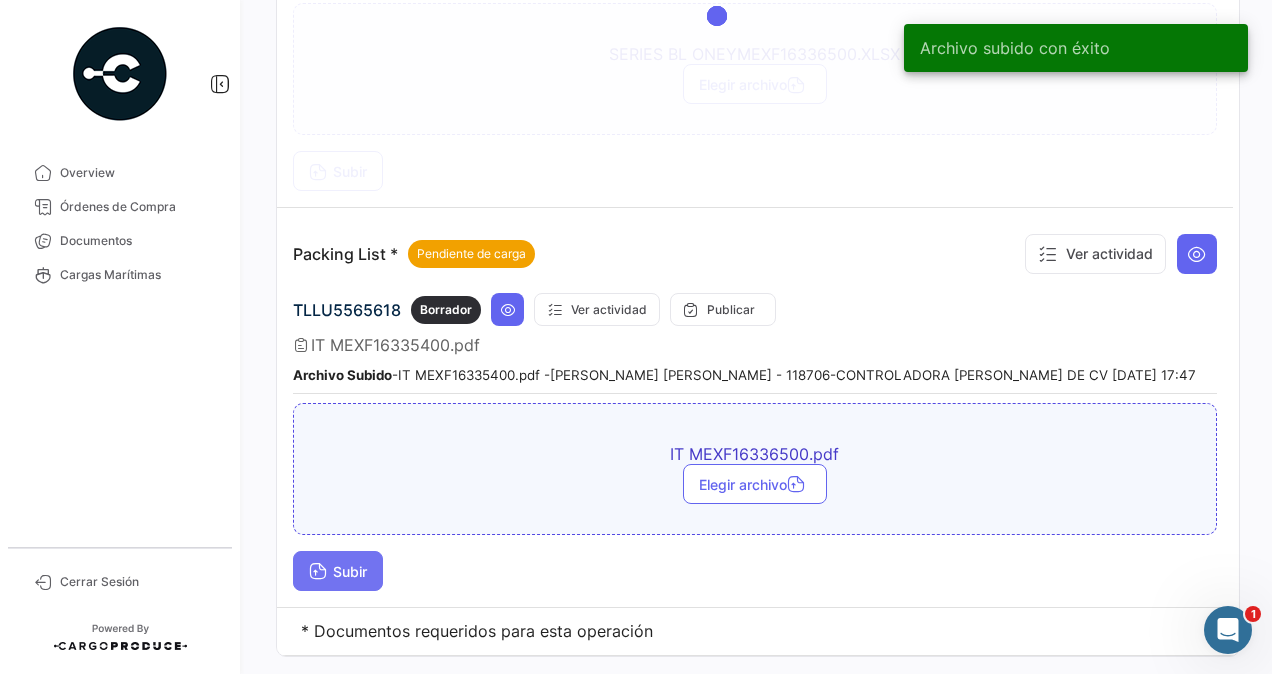 click on "Subir" at bounding box center (338, 571) 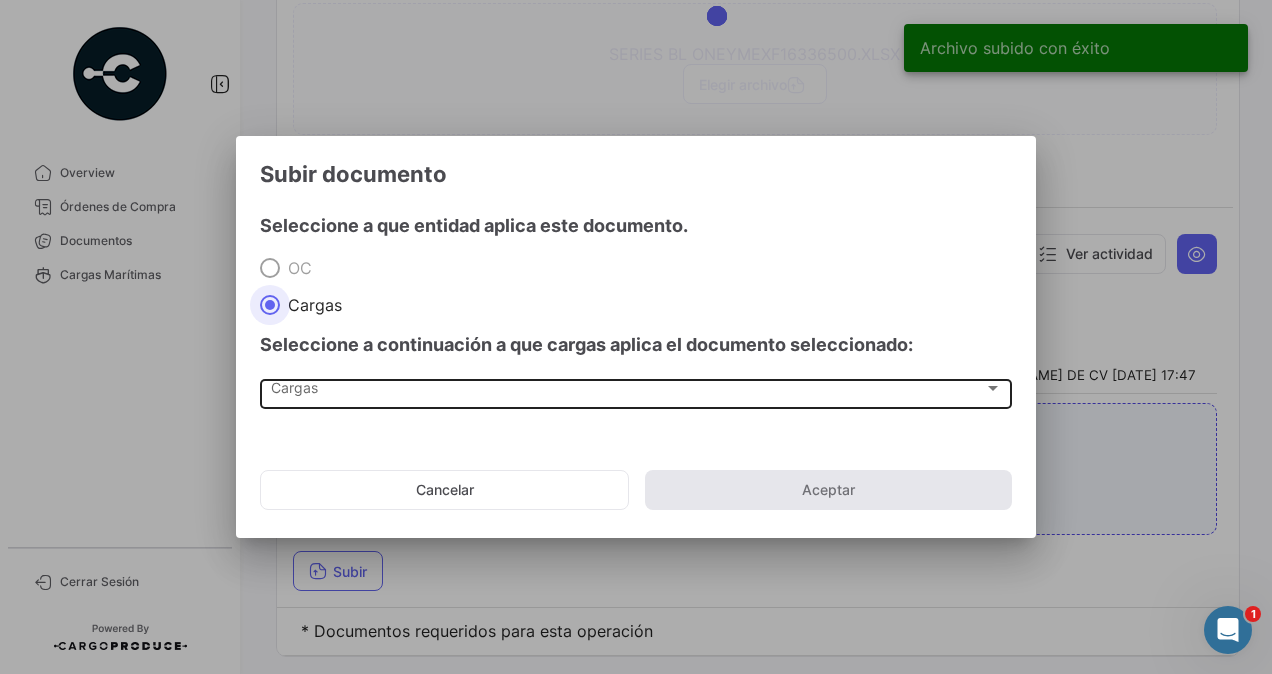 click on "Cargas" at bounding box center (627, 392) 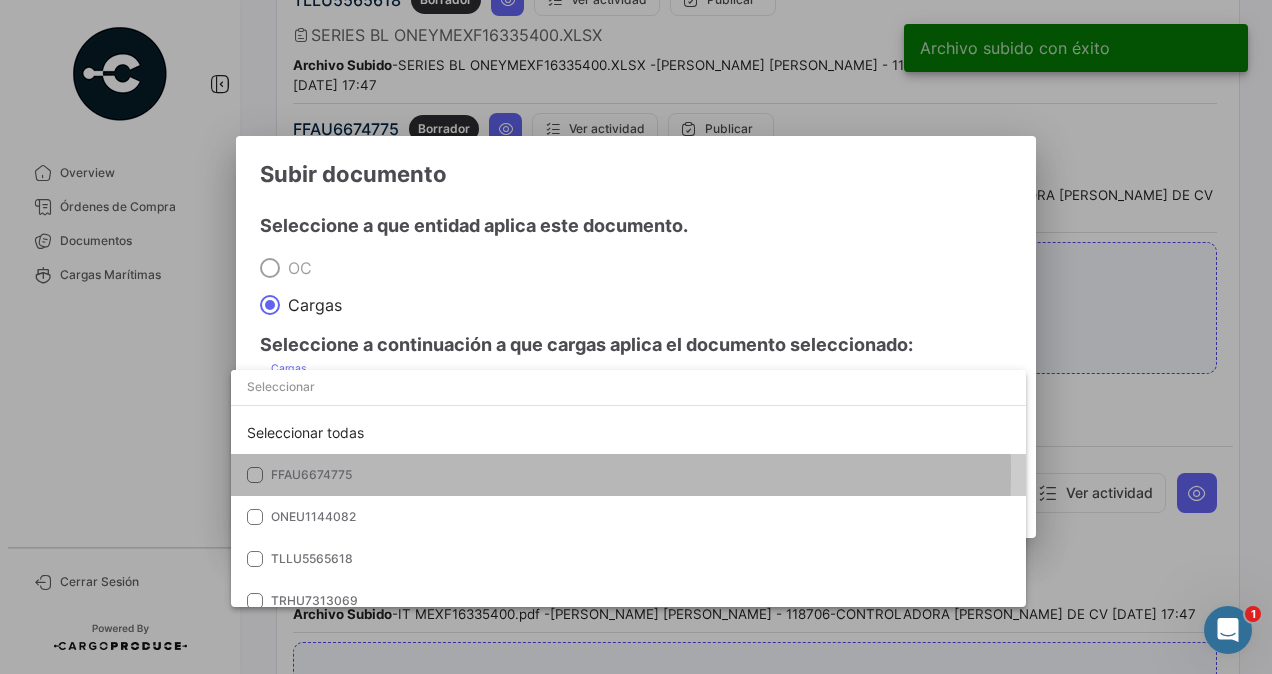 click on "FFAU6674775" at bounding box center [311, 474] 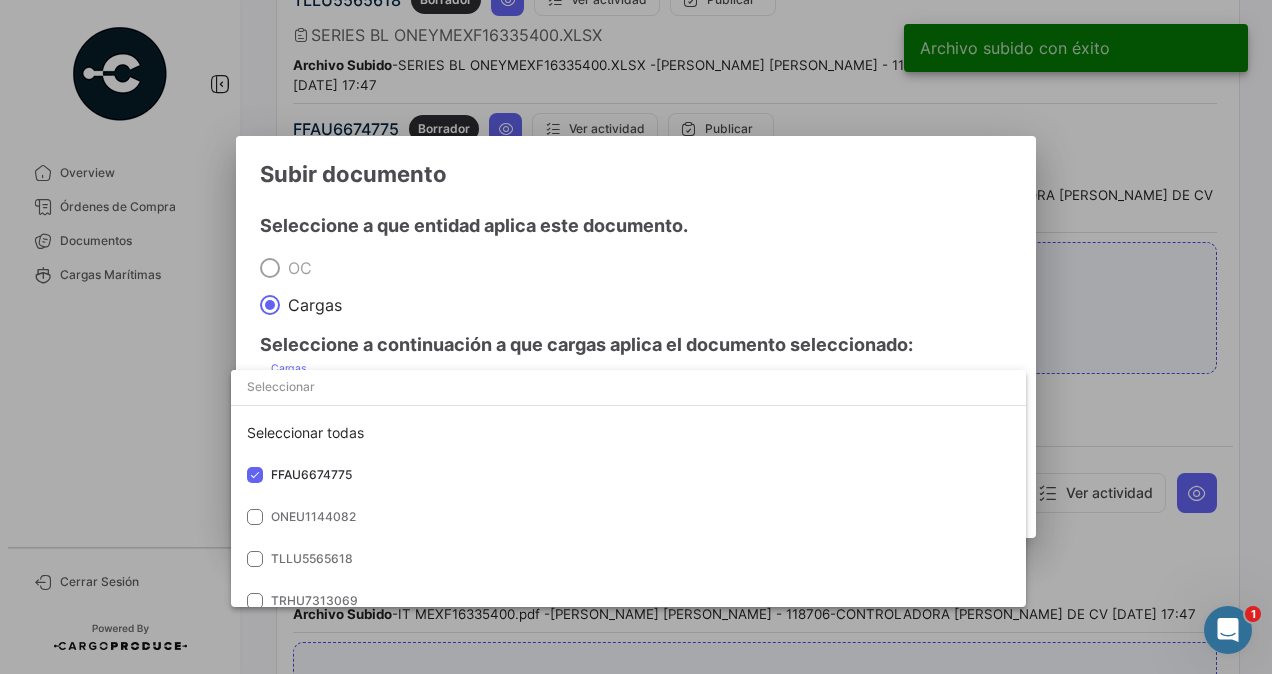 click at bounding box center (636, 337) 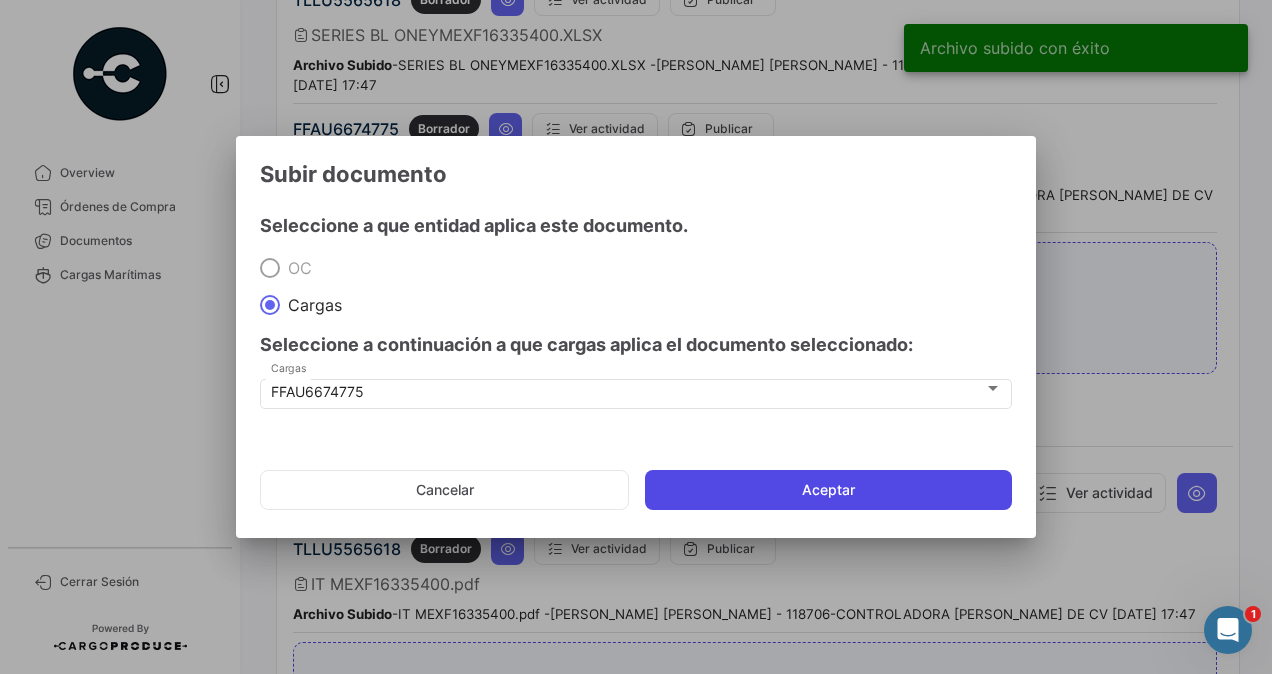 click on "Aceptar" 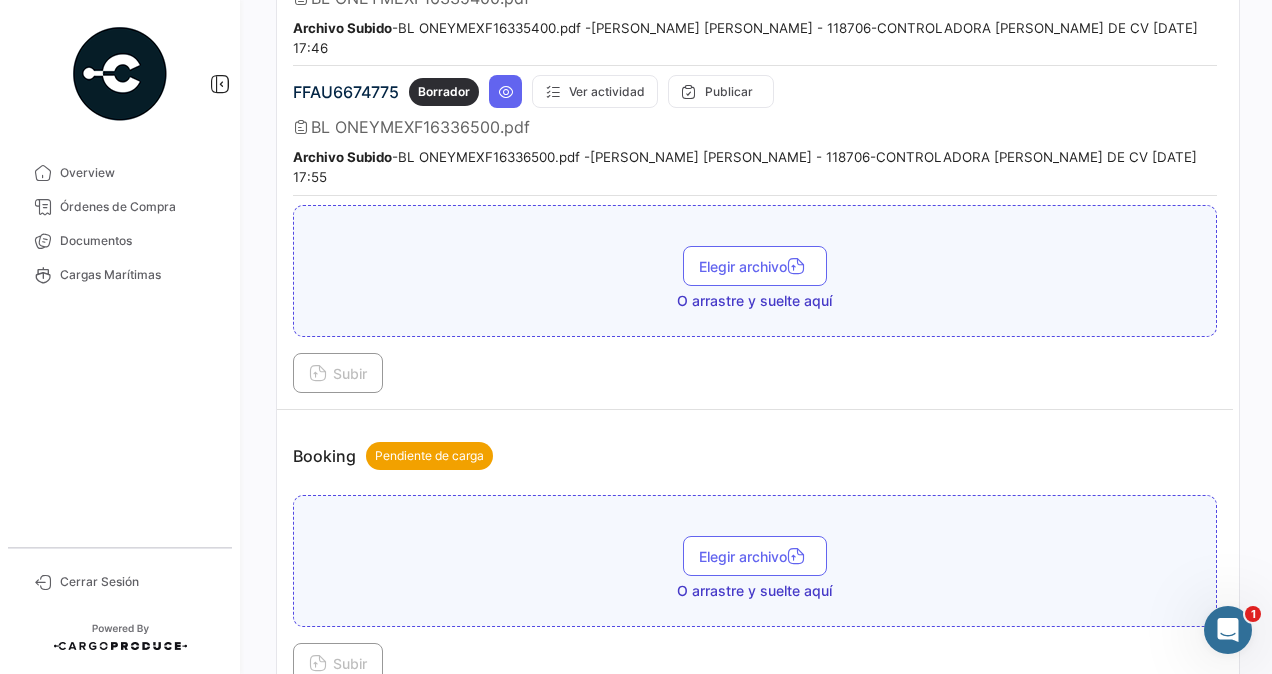 scroll, scrollTop: 0, scrollLeft: 0, axis: both 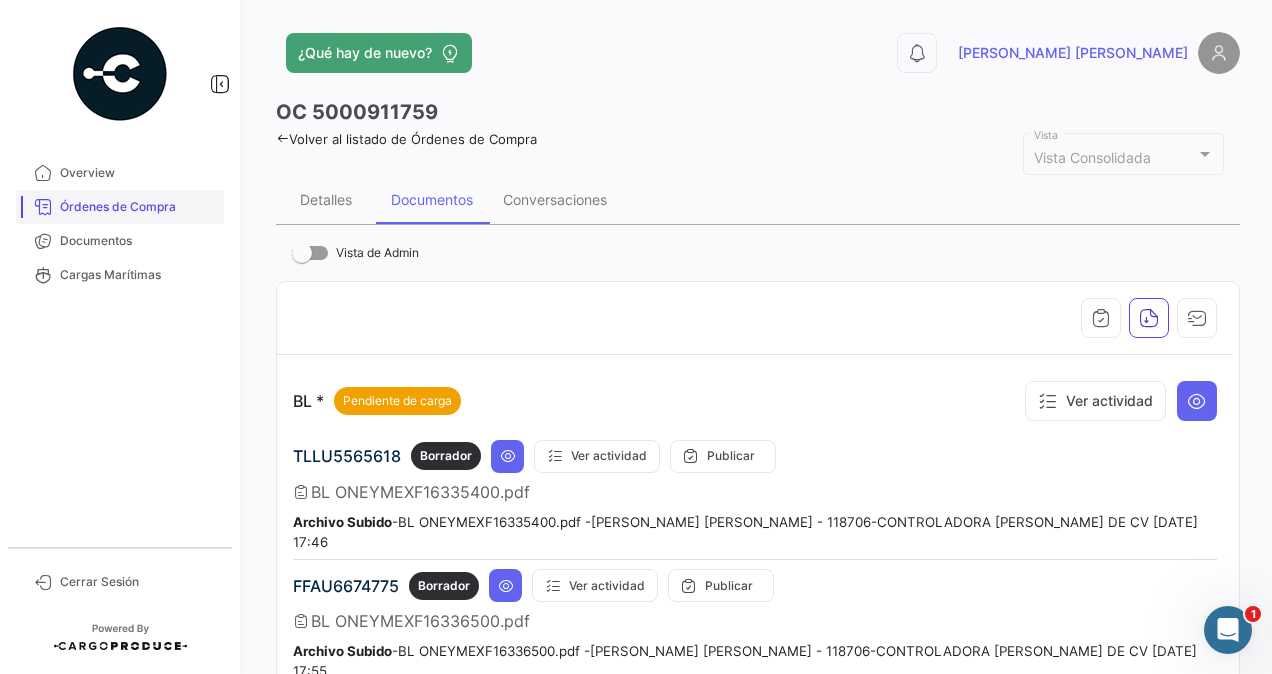 click on "Órdenes de Compra" at bounding box center [138, 207] 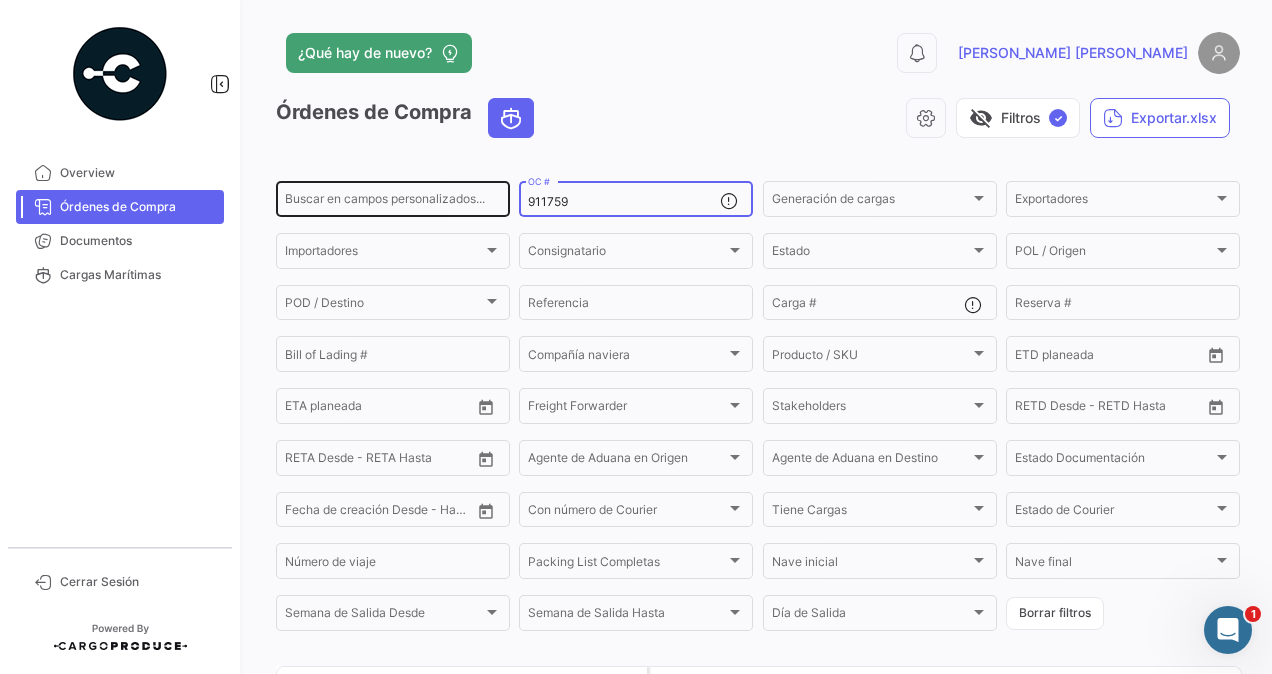 drag, startPoint x: 589, startPoint y: 207, endPoint x: 491, endPoint y: 207, distance: 98 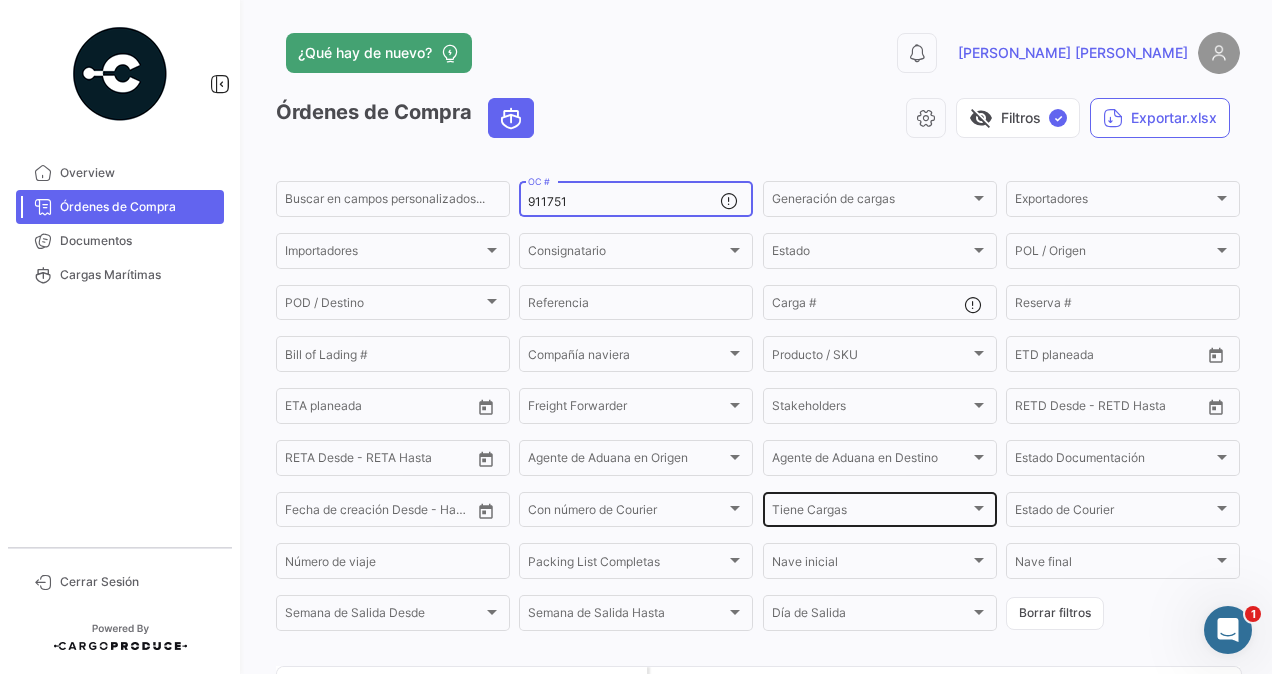 scroll, scrollTop: 200, scrollLeft: 0, axis: vertical 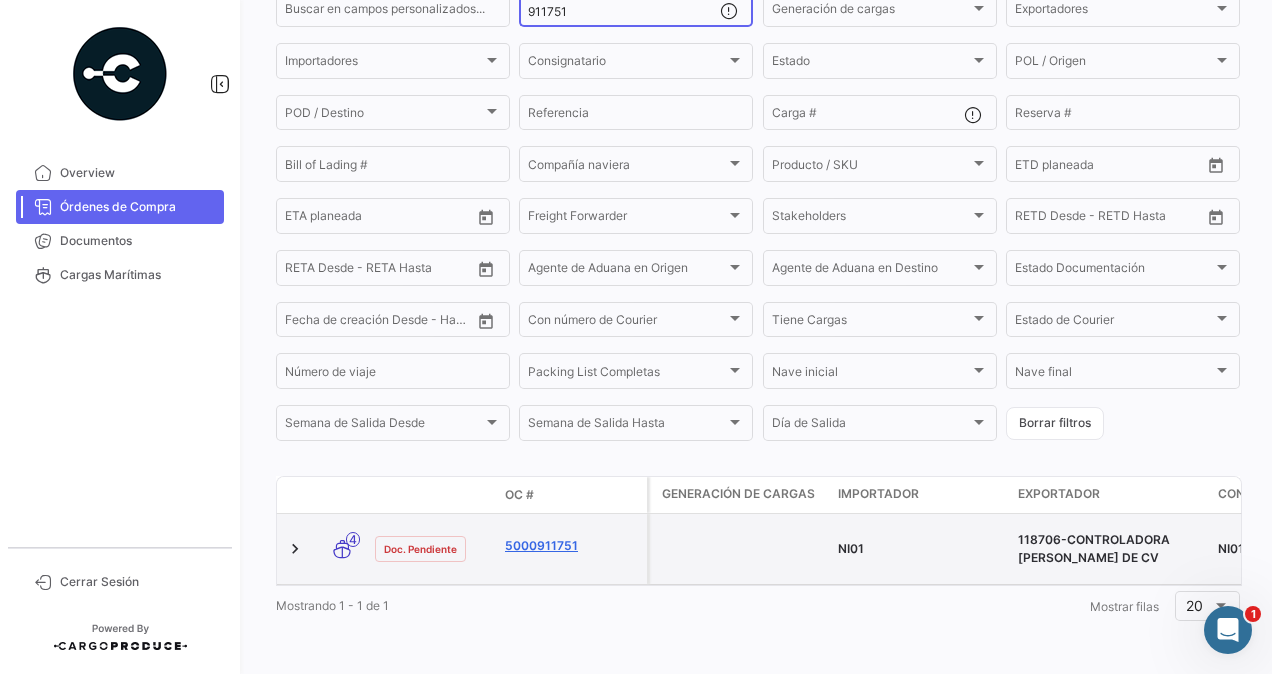 type on "911751" 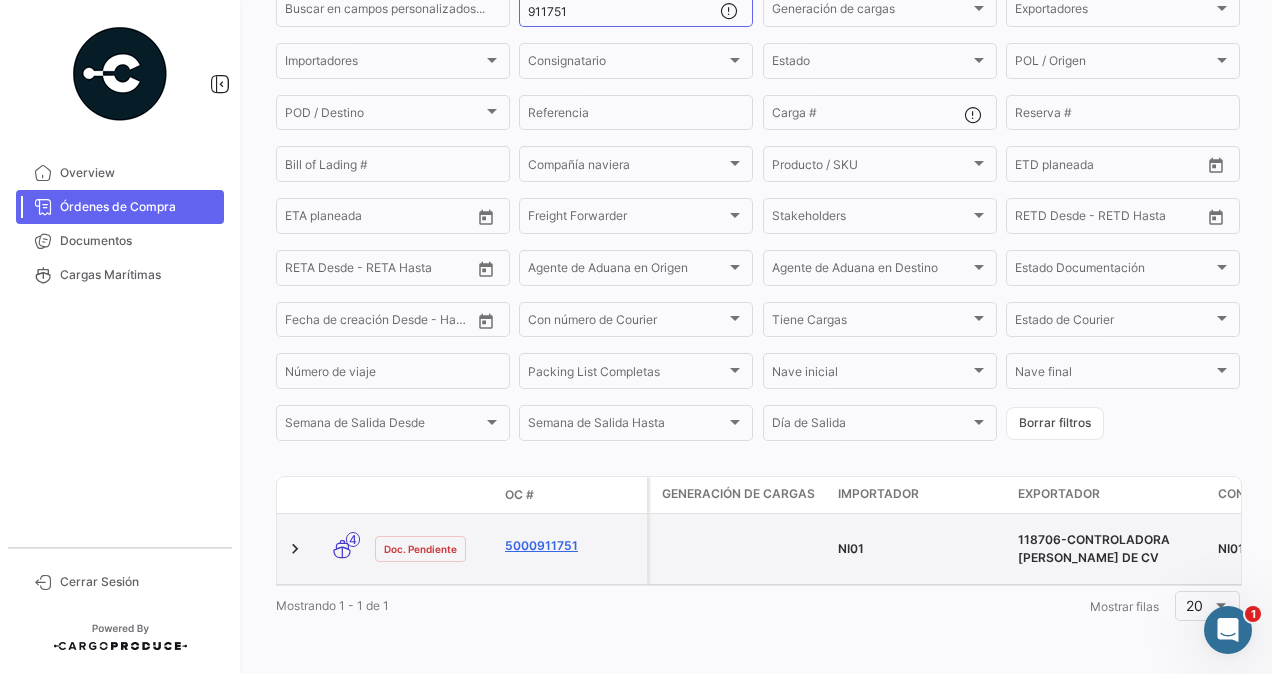 click on "5000911751" 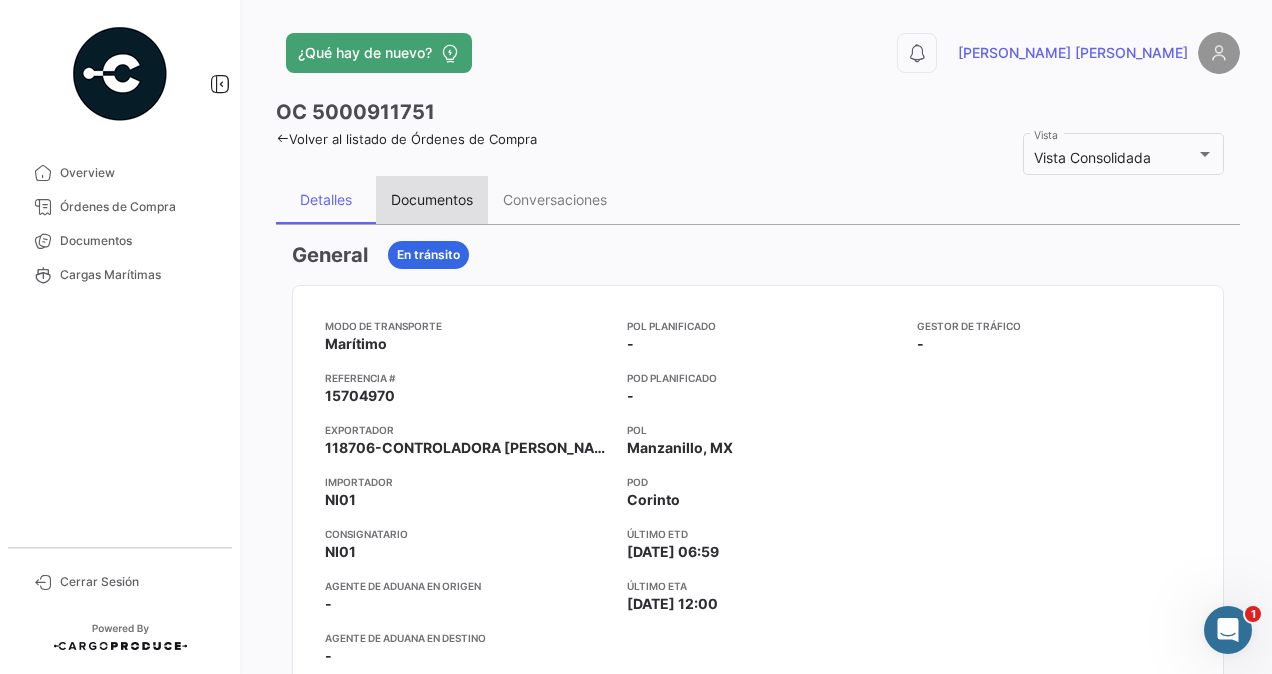 click on "Documentos" at bounding box center [432, 199] 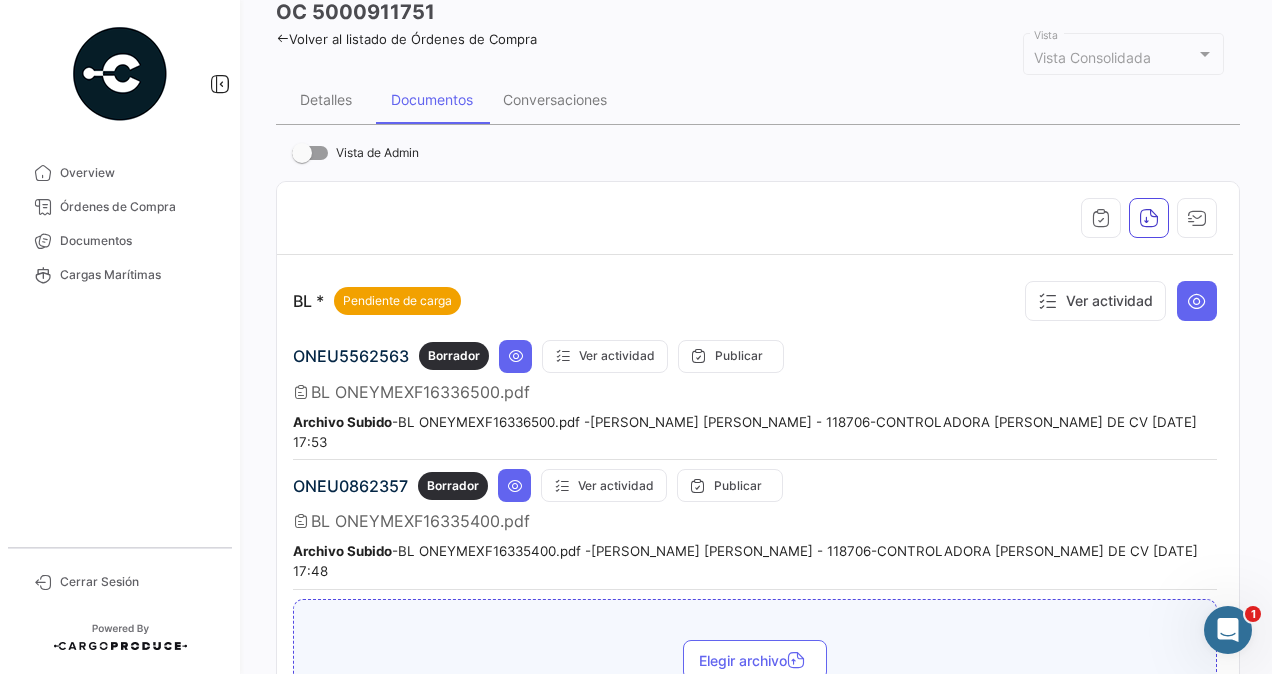 scroll, scrollTop: 200, scrollLeft: 0, axis: vertical 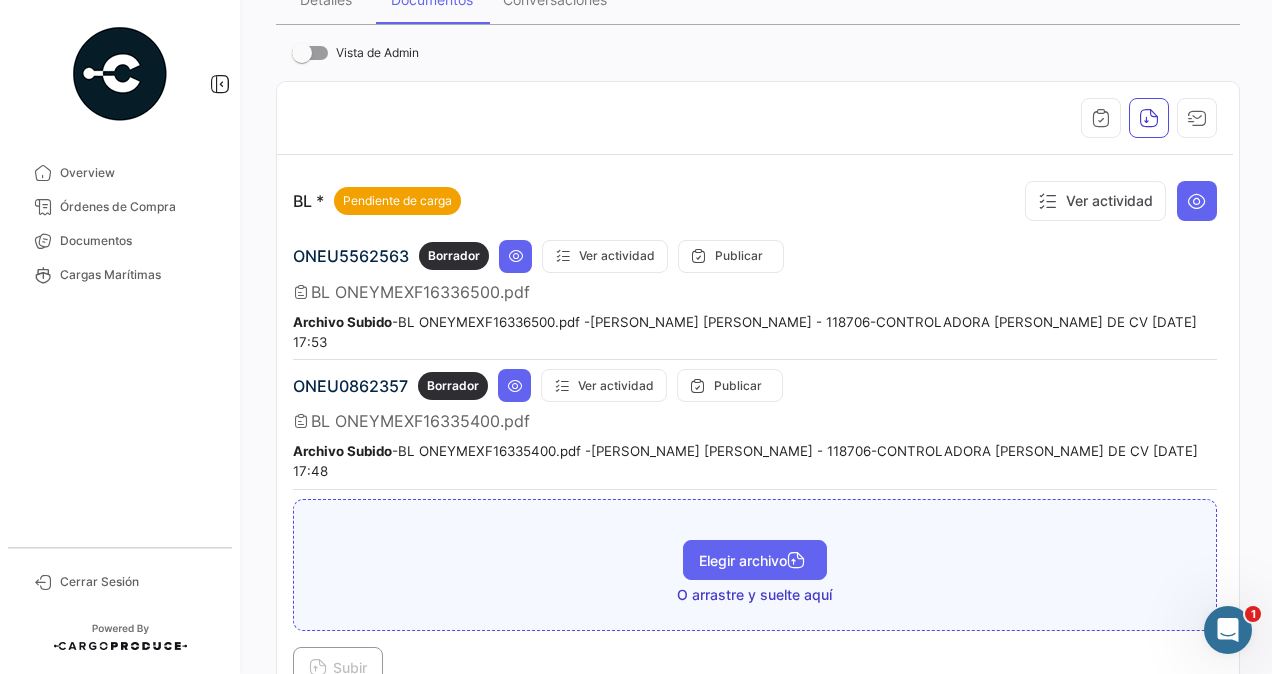 click on "Elegir archivo" at bounding box center [755, 560] 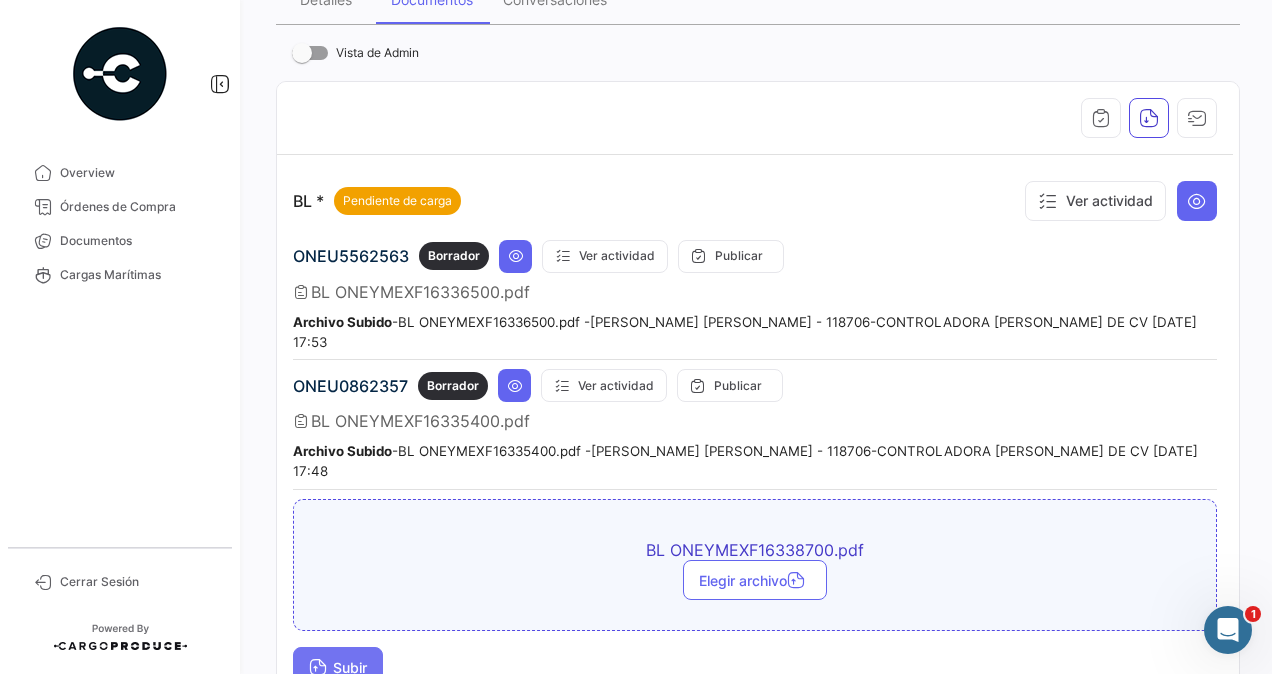 click on "Subir" at bounding box center (338, 667) 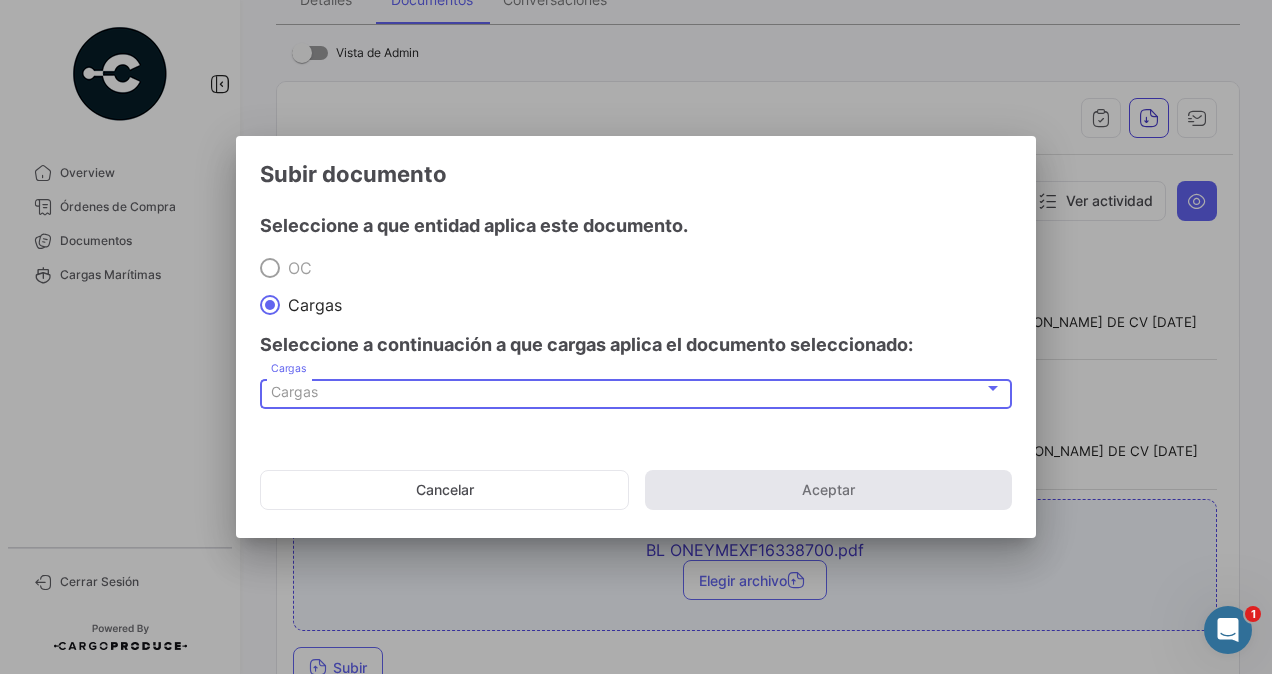 click on "Cargas" at bounding box center [294, 391] 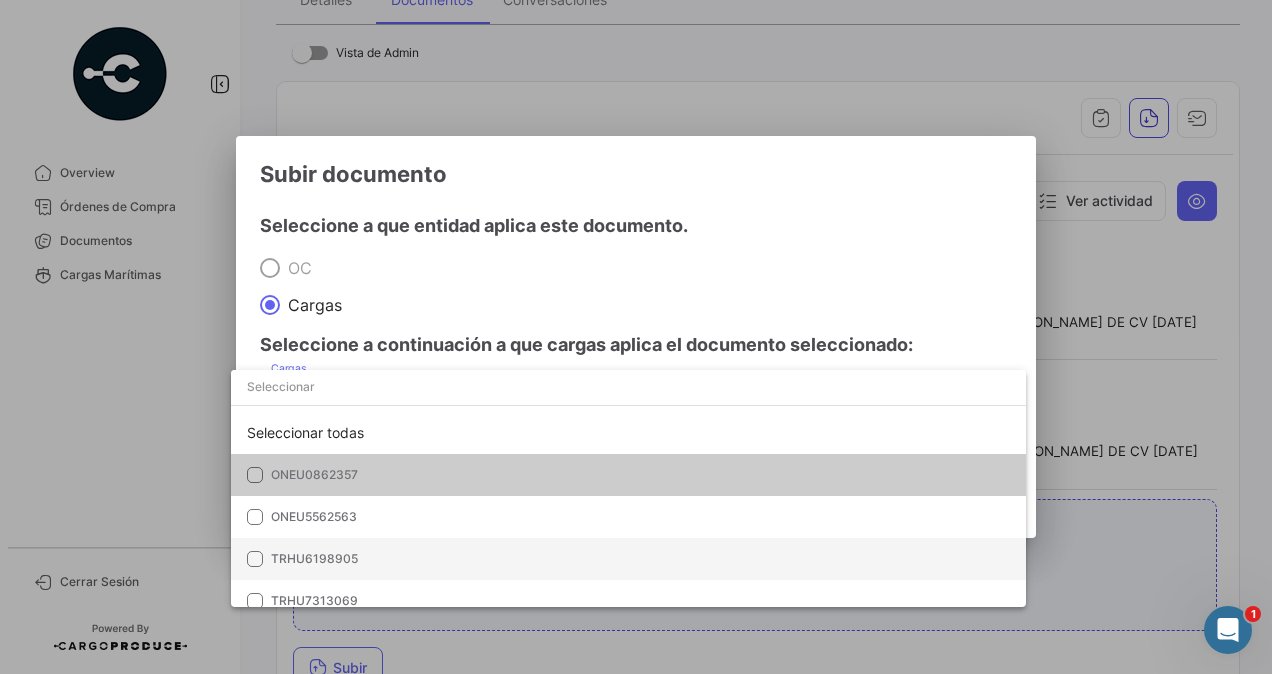 click on "TRHU6198905" at bounding box center (314, 558) 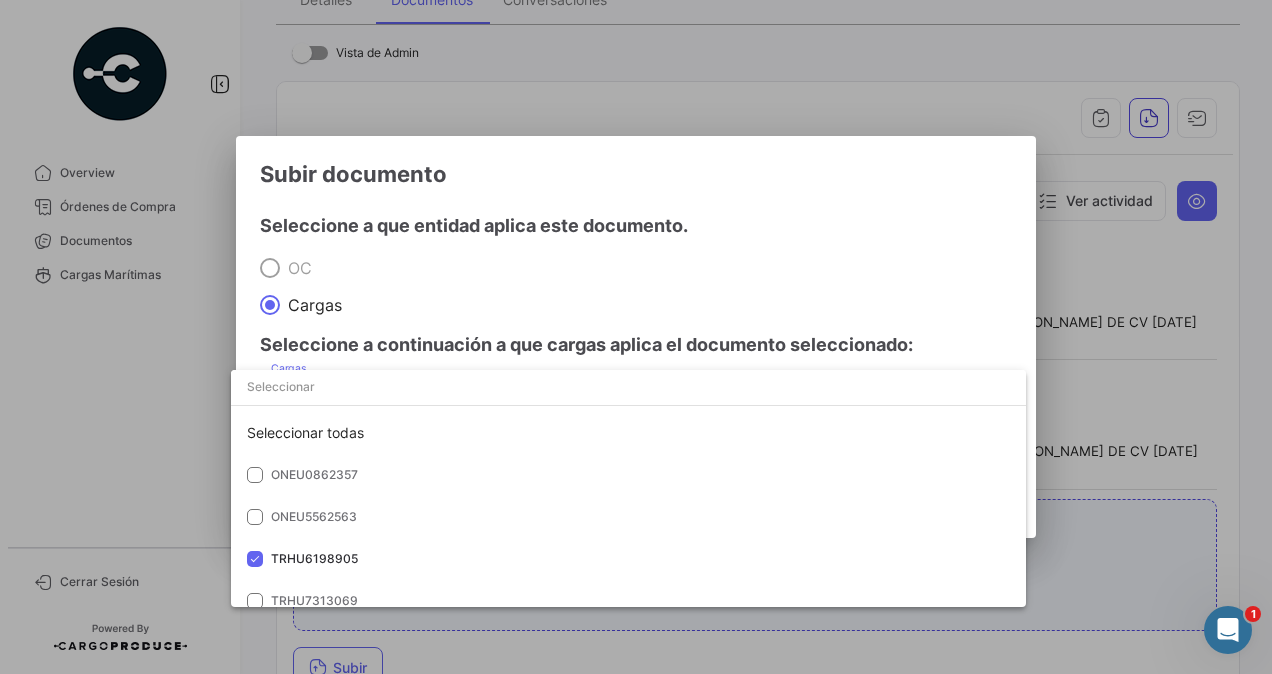 click at bounding box center [636, 337] 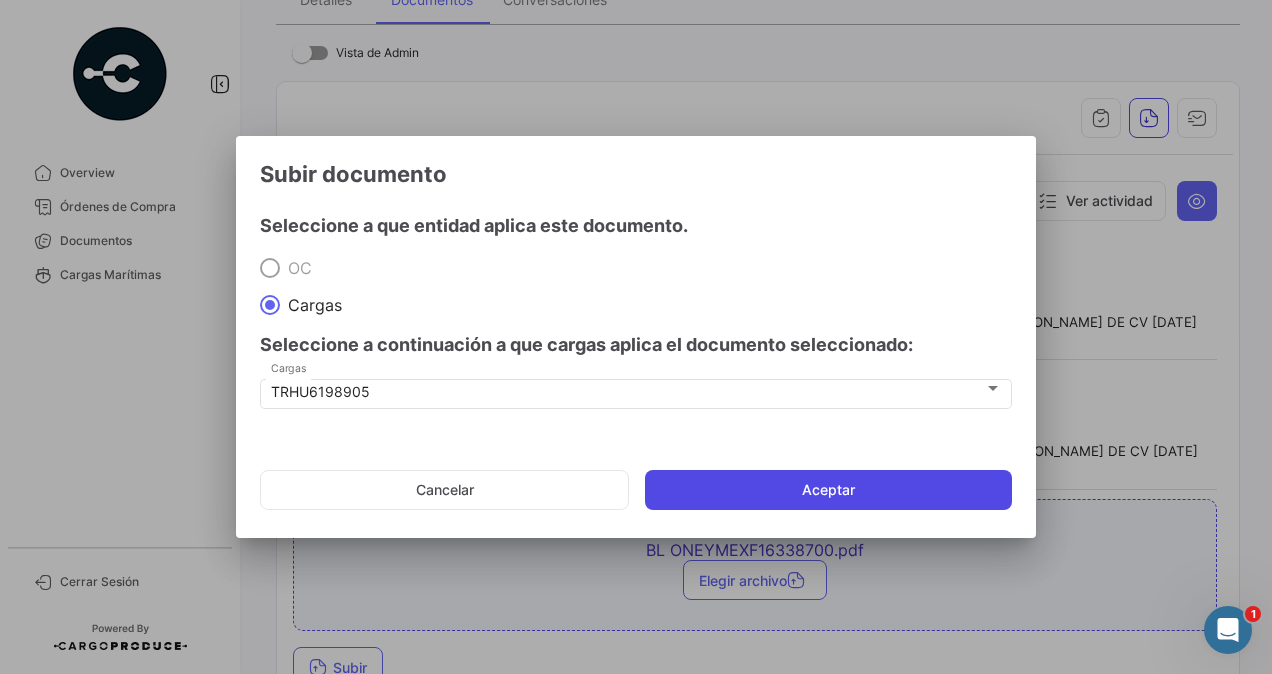 click on "Aceptar" 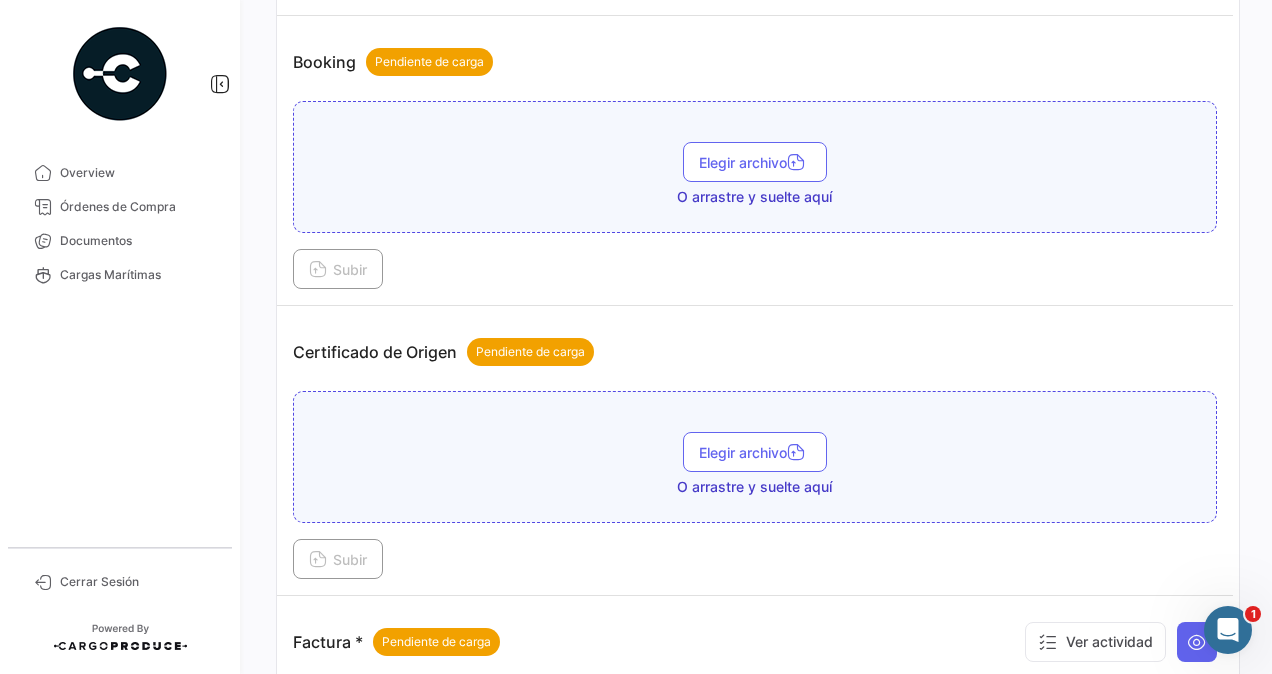 scroll, scrollTop: 1200, scrollLeft: 0, axis: vertical 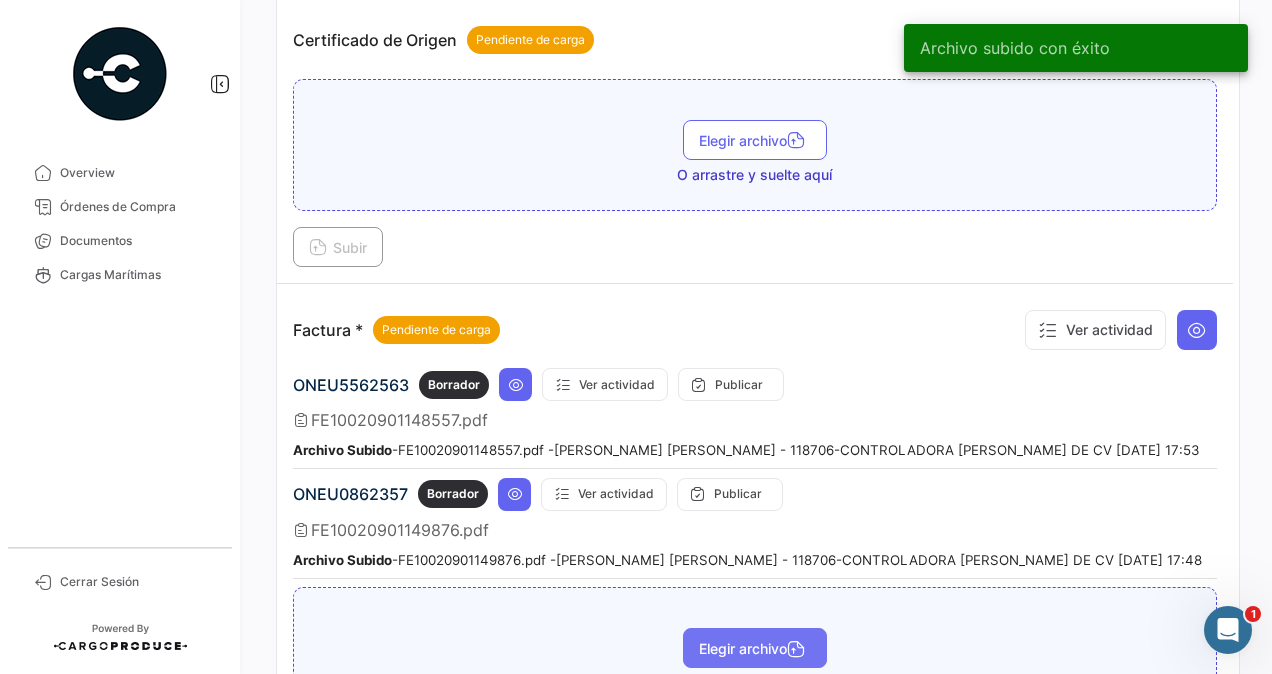 click on "Elegir archivo" at bounding box center [755, 648] 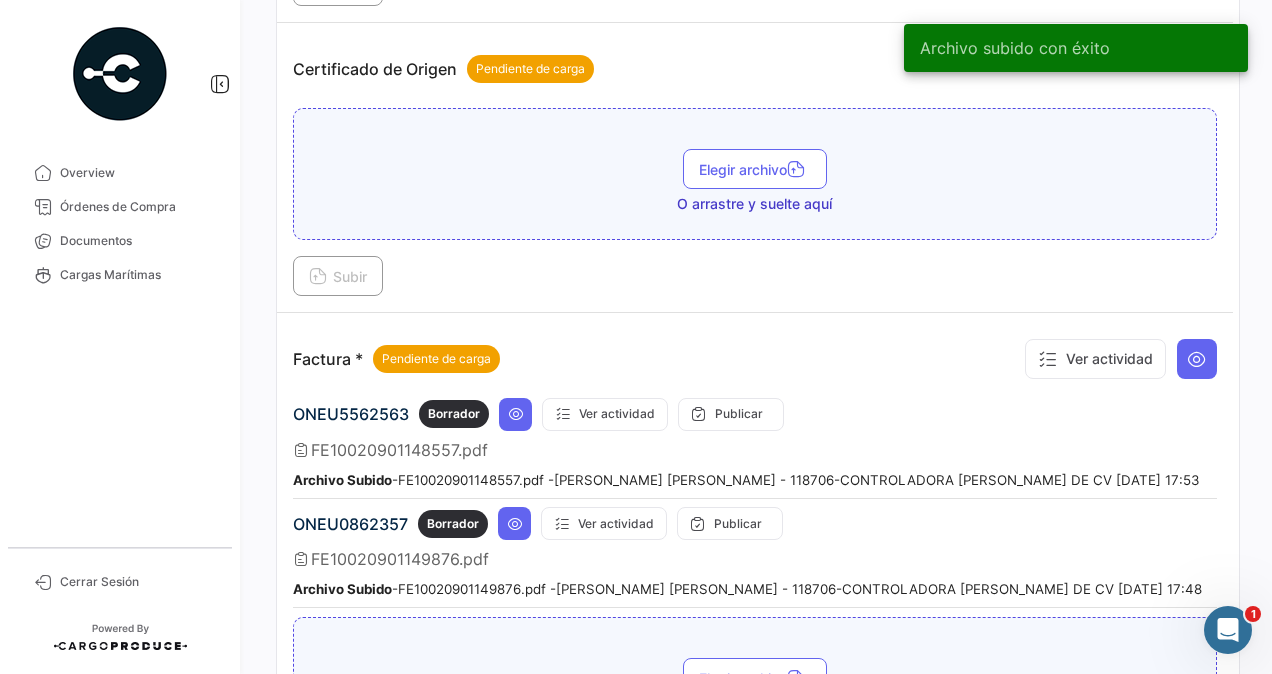 scroll, scrollTop: 1500, scrollLeft: 0, axis: vertical 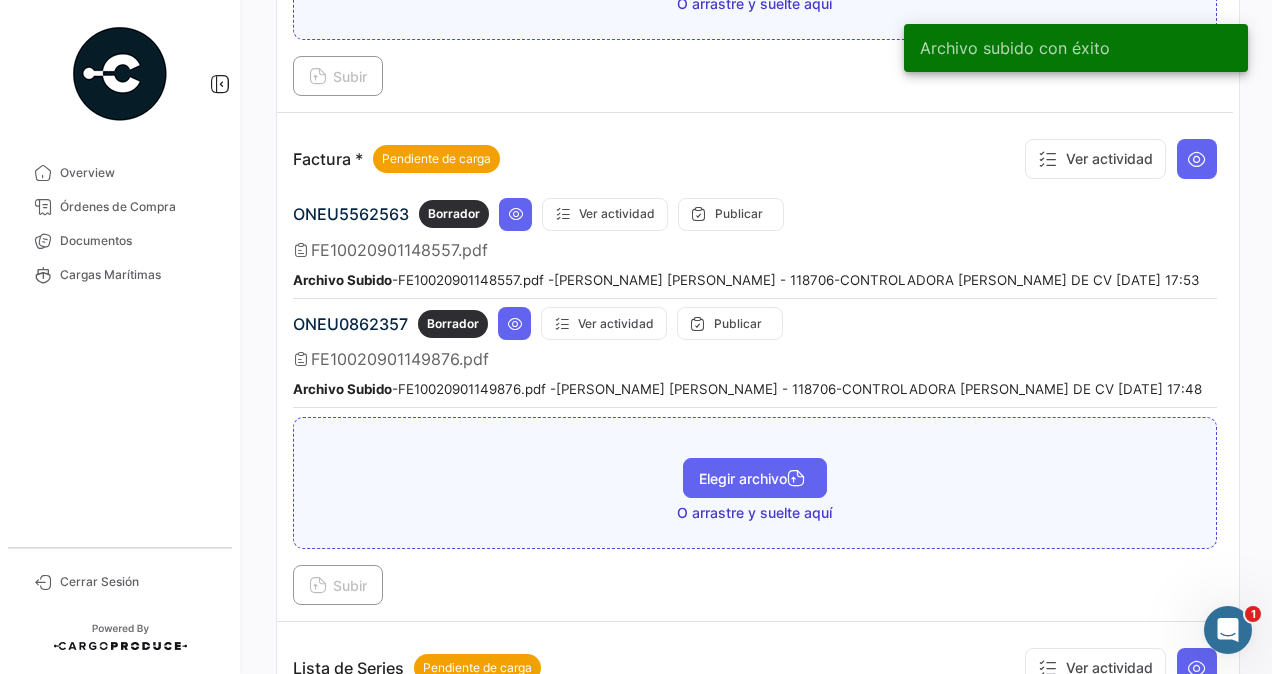 click on "Elegir archivo" at bounding box center (755, 478) 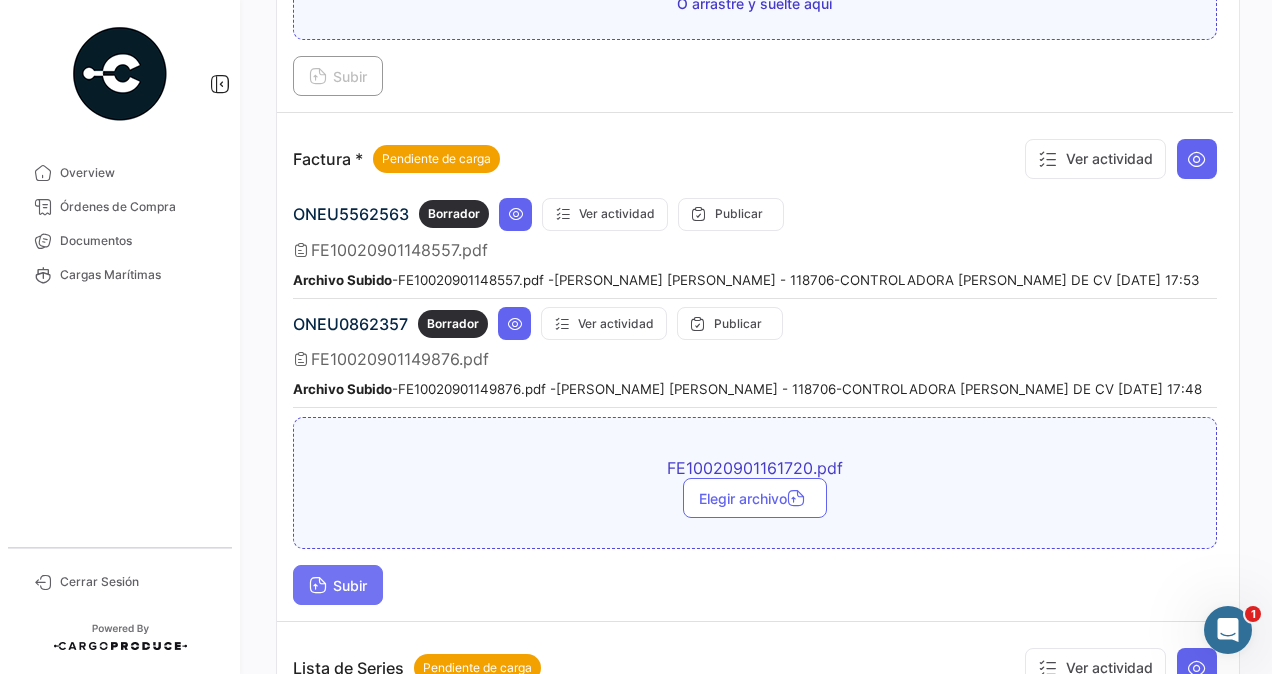 click on "Subir" at bounding box center (338, 585) 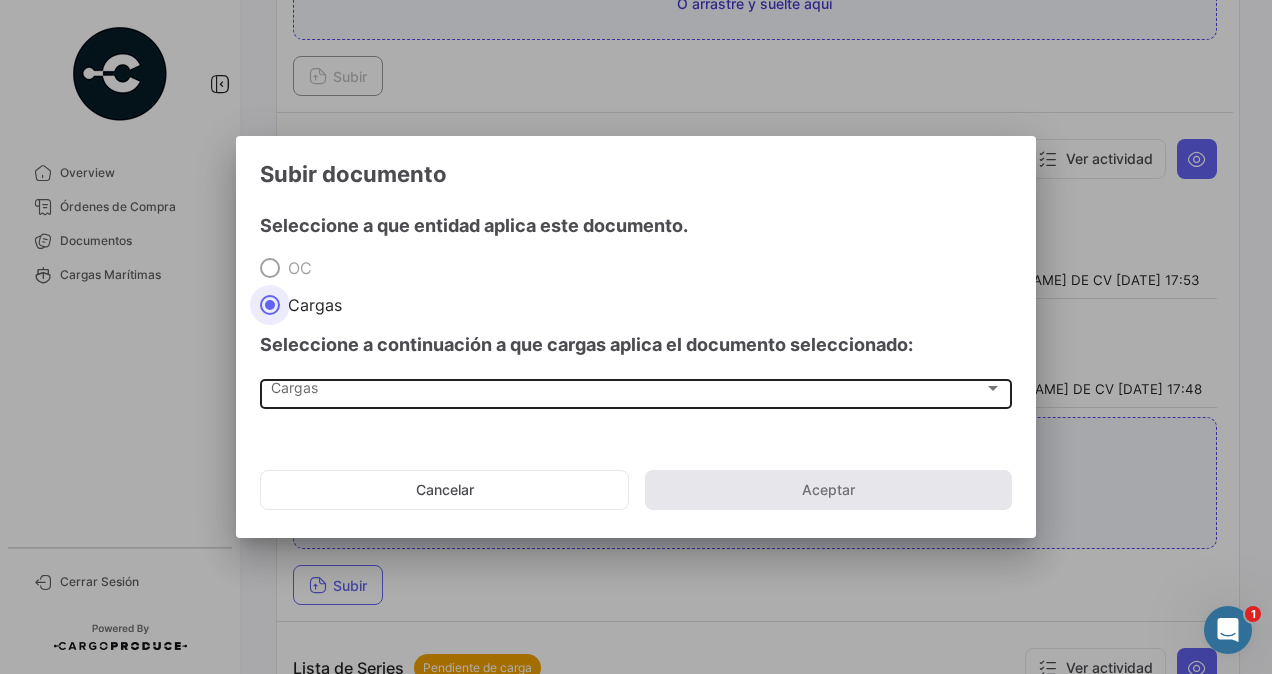 click on "Cargas" at bounding box center (627, 392) 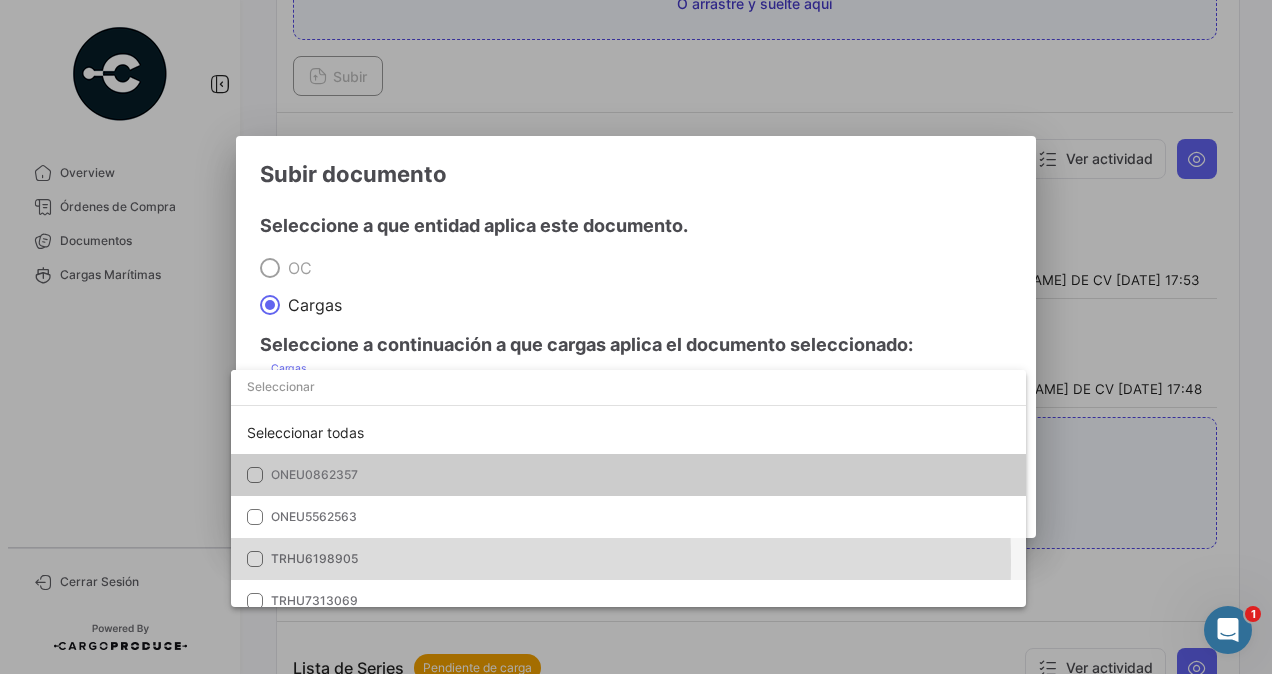 click on "TRHU6198905" at bounding box center (314, 558) 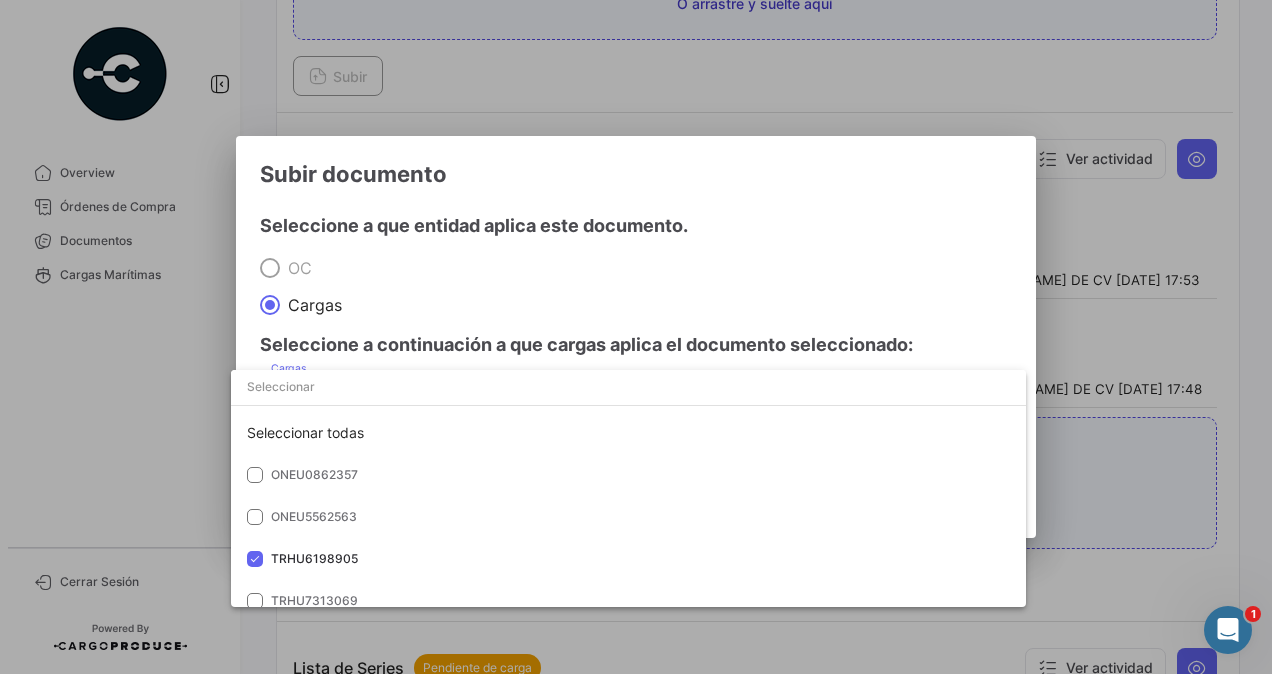 click at bounding box center [636, 337] 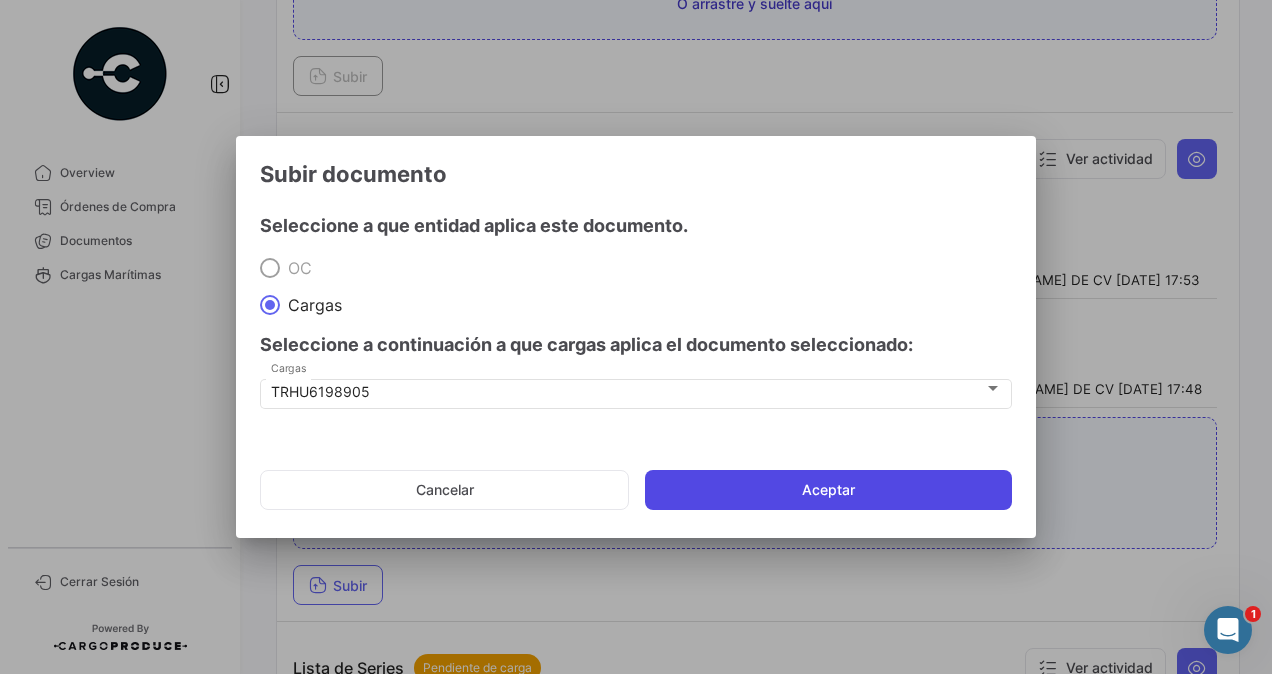 click on "Aceptar" 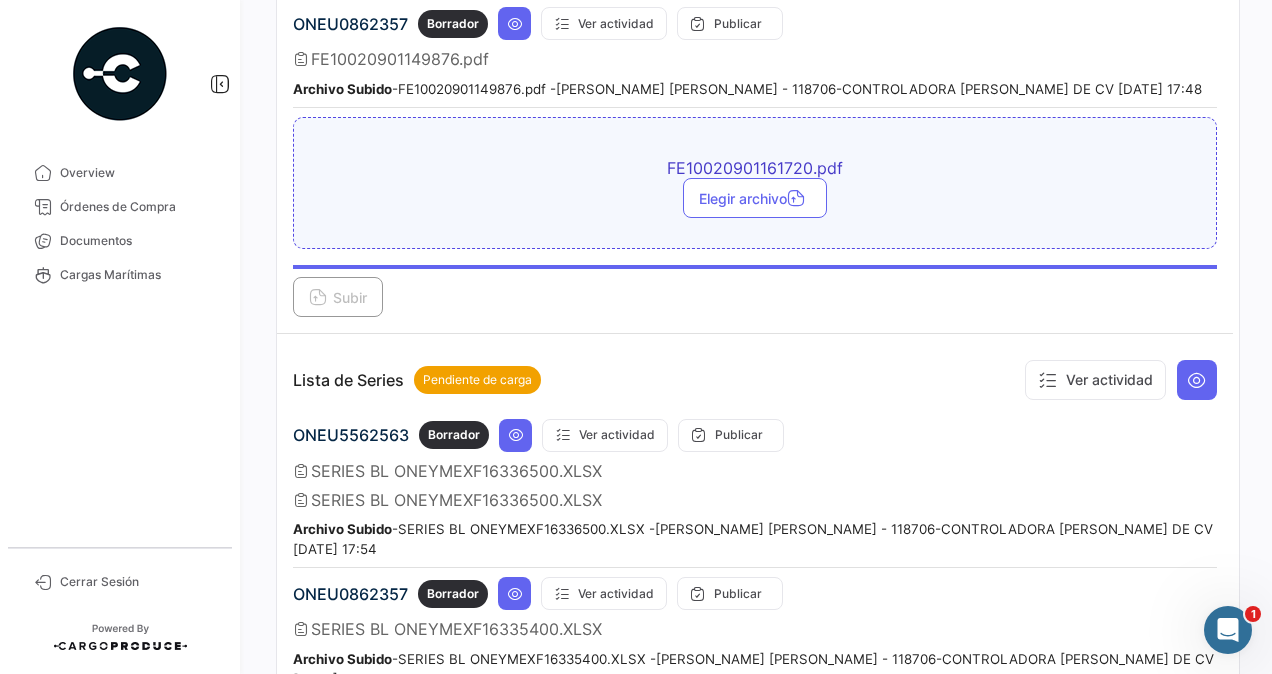 scroll, scrollTop: 2000, scrollLeft: 0, axis: vertical 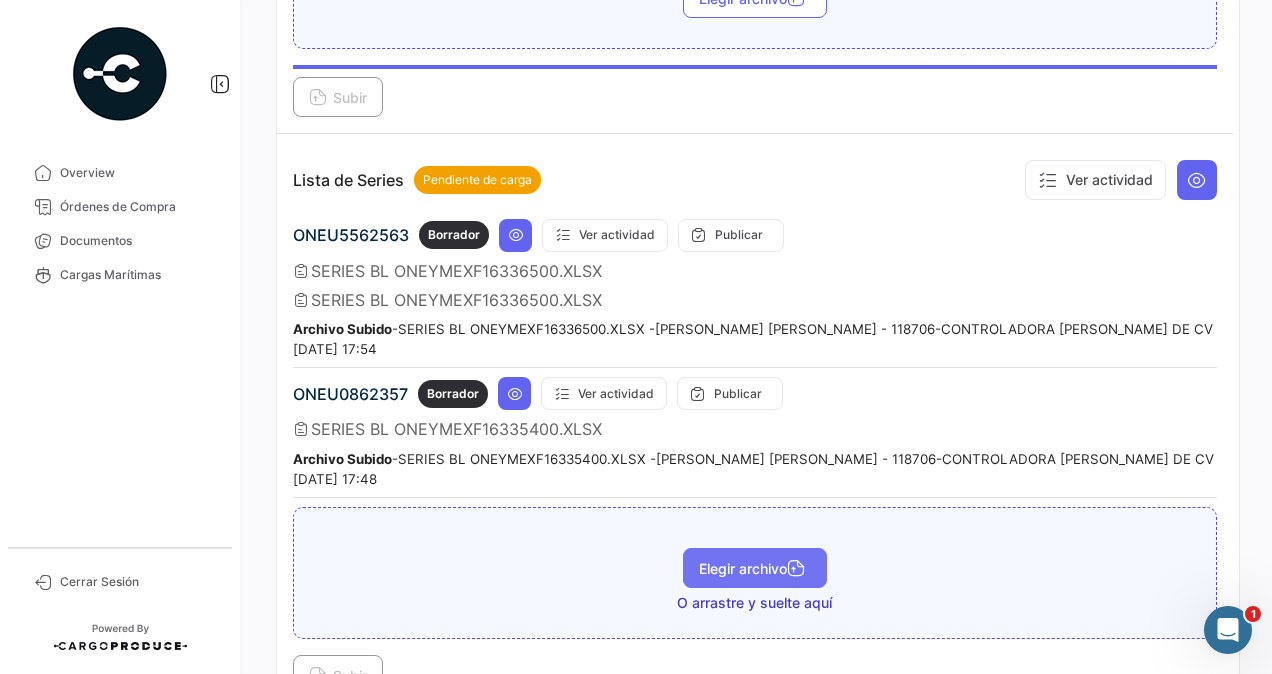 click on "Elegir archivo" at bounding box center [755, 568] 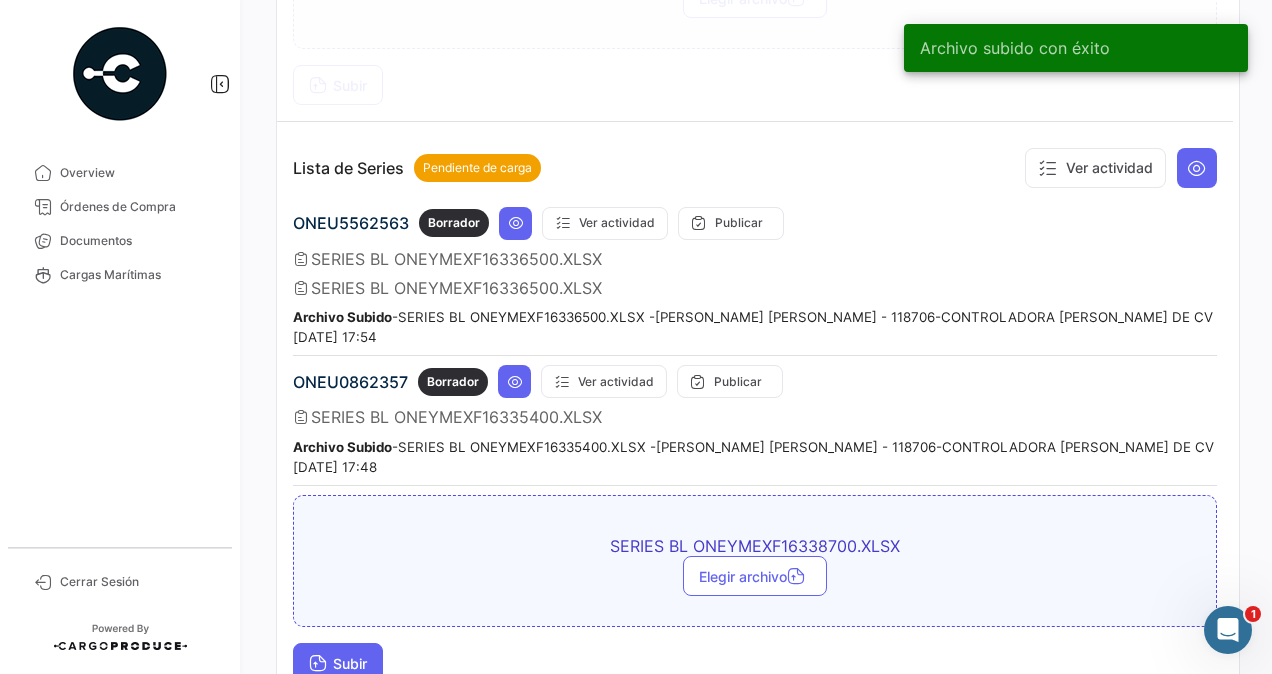 click on "Subir" at bounding box center (338, 663) 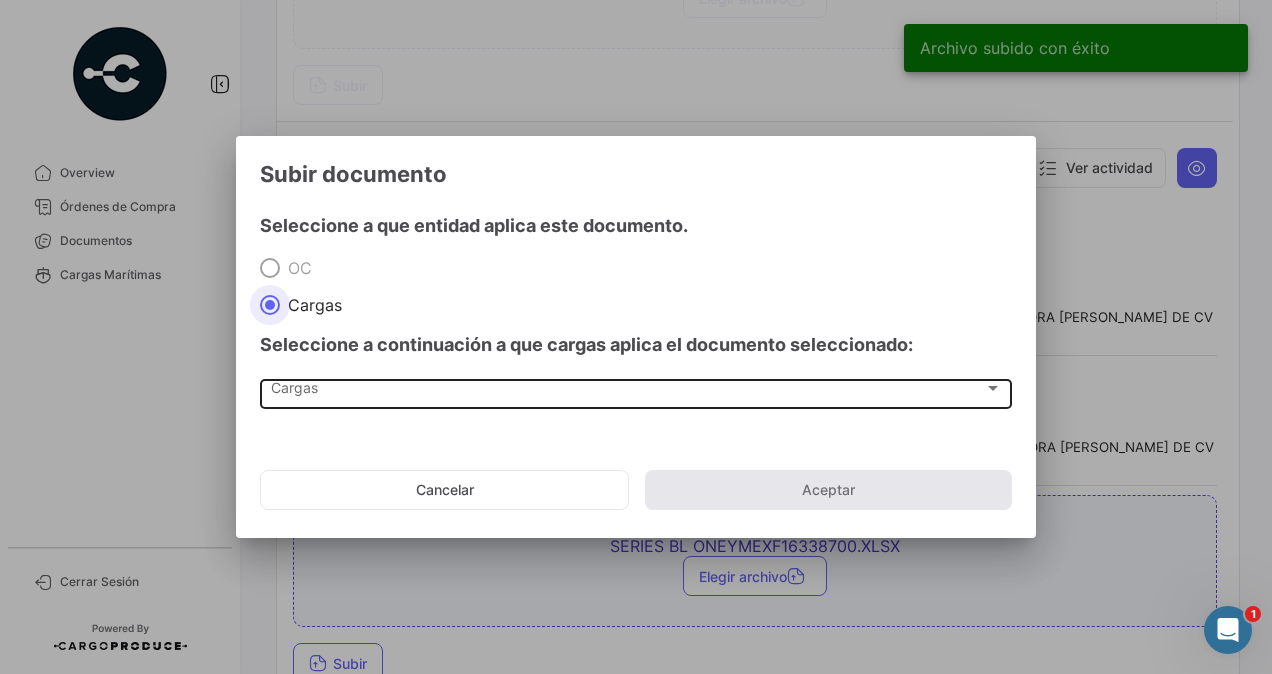 click on "Cargas Cargas" at bounding box center [636, 392] 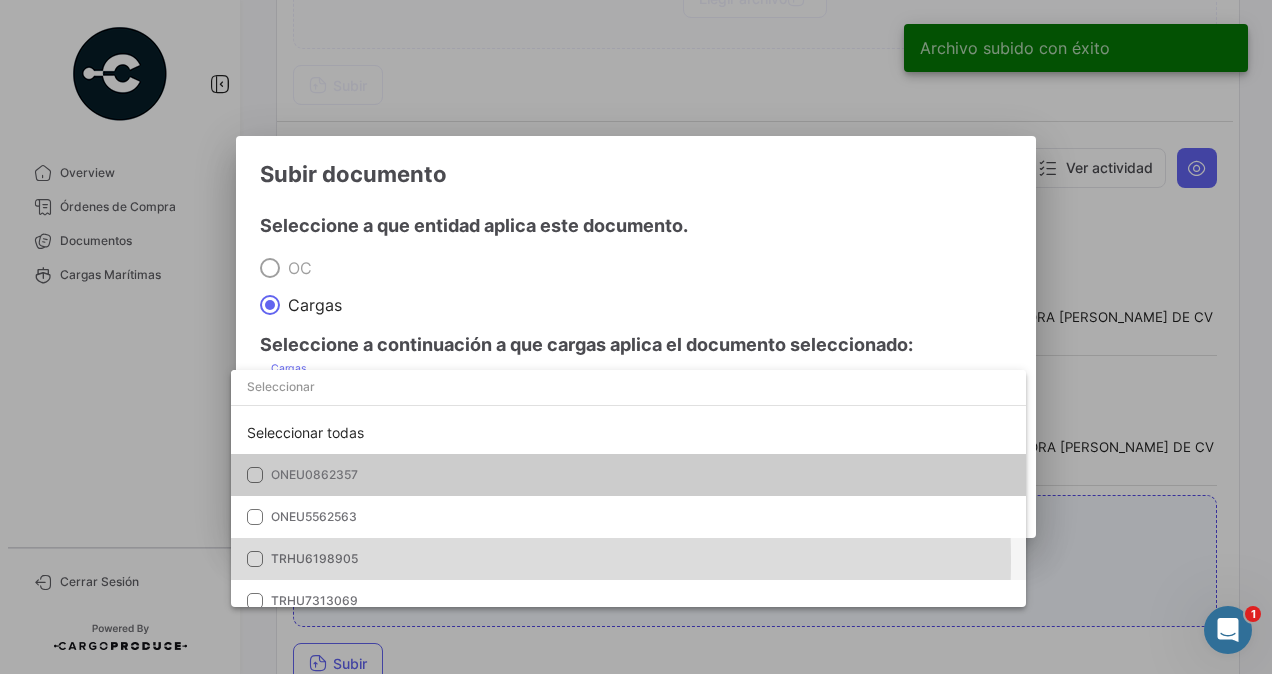 click on "TRHU6198905" at bounding box center [314, 558] 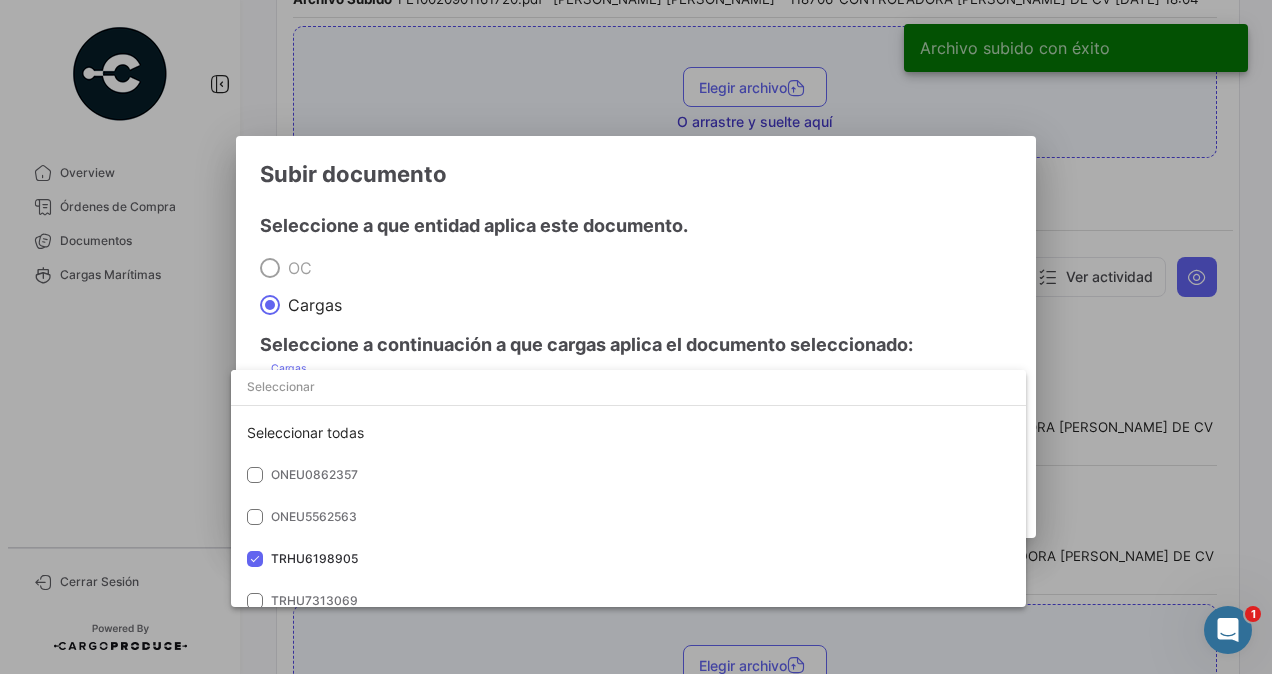 click at bounding box center [636, 337] 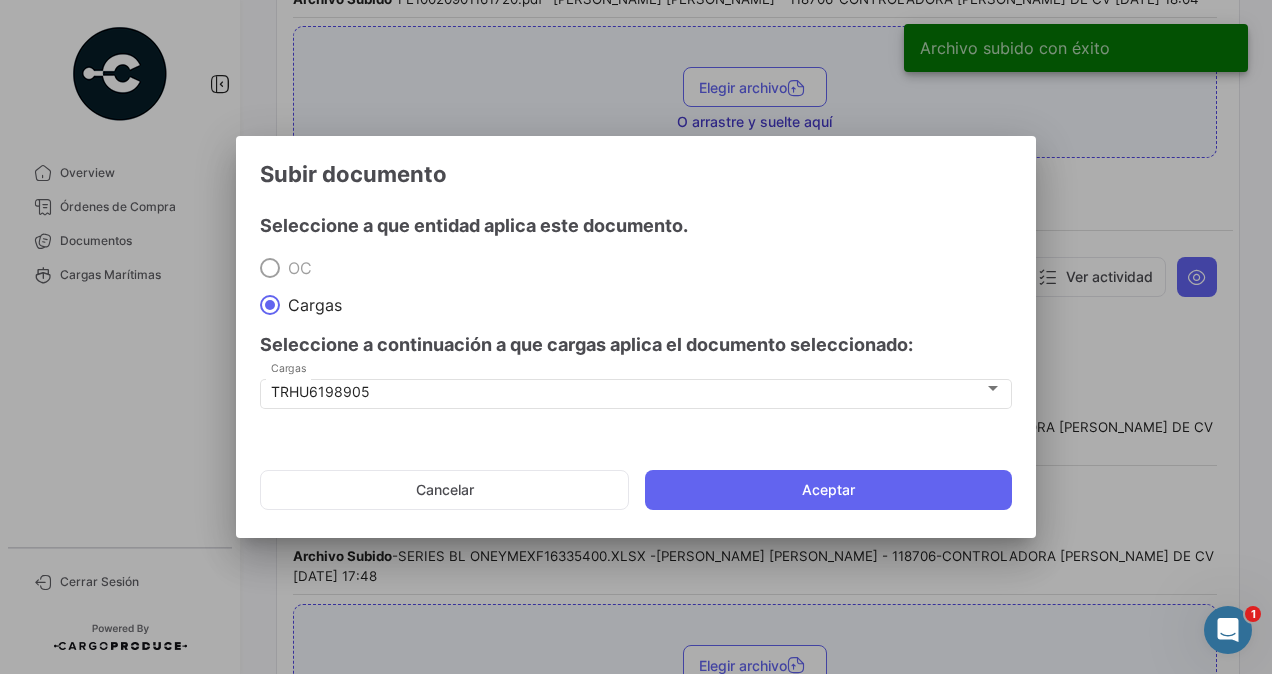 drag, startPoint x: 958, startPoint y: 489, endPoint x: 873, endPoint y: 473, distance: 86.492775 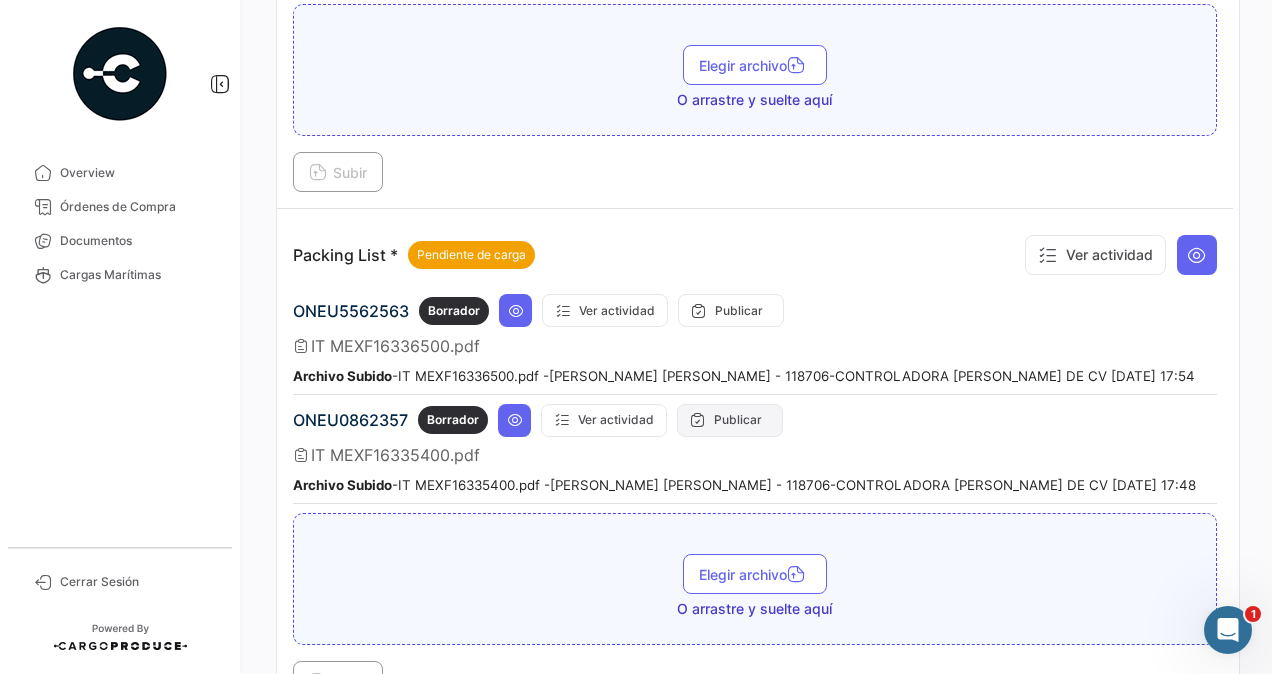 scroll, scrollTop: 2682, scrollLeft: 0, axis: vertical 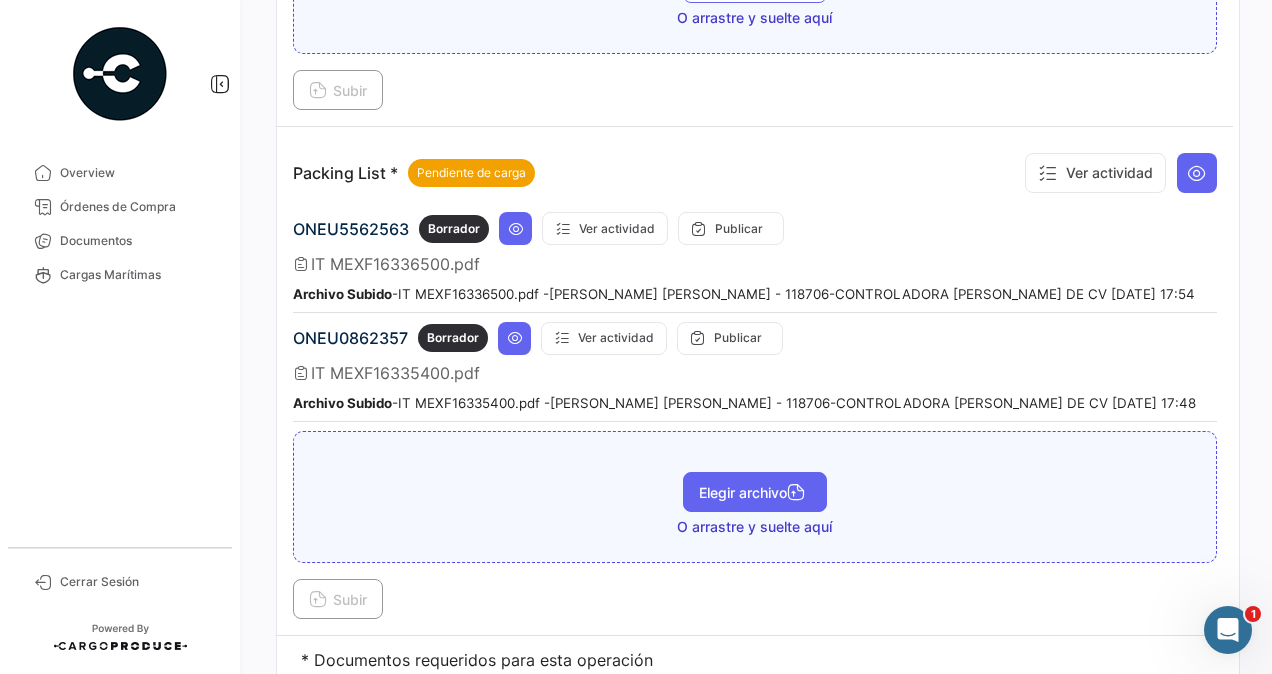 click on "Elegir archivo" at bounding box center [755, 492] 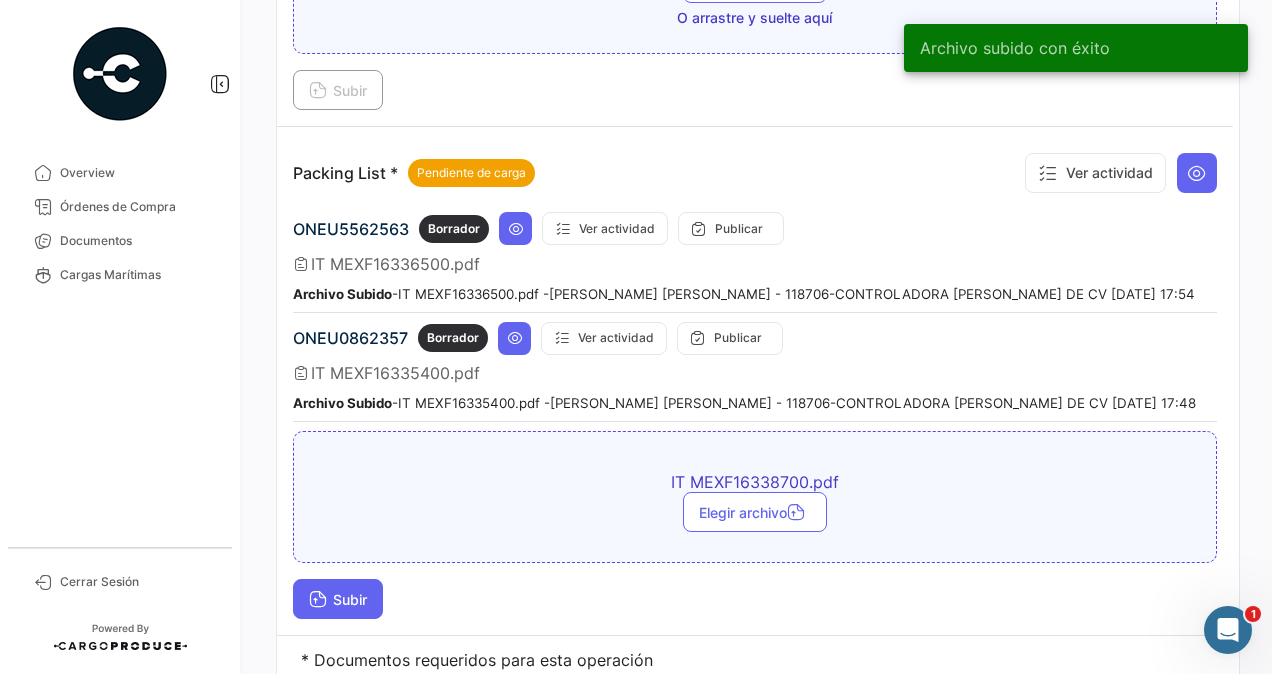 click on "Subir" at bounding box center (338, 599) 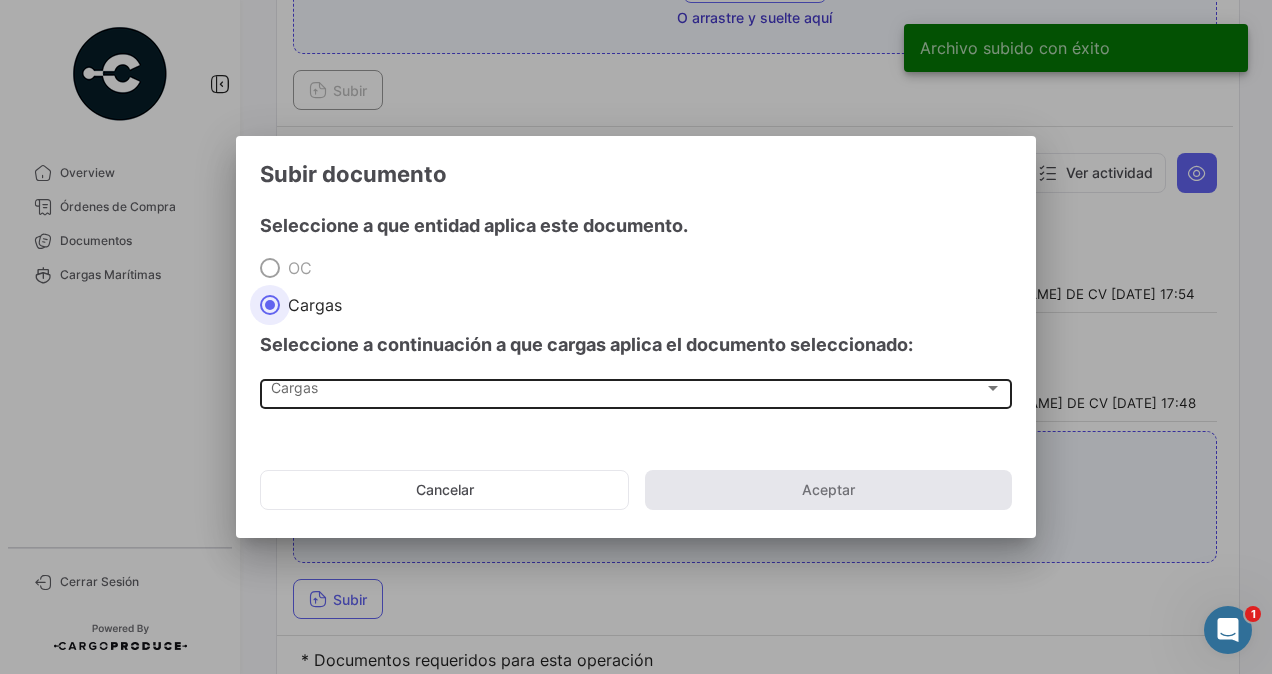 click on "Cargas" at bounding box center (627, 392) 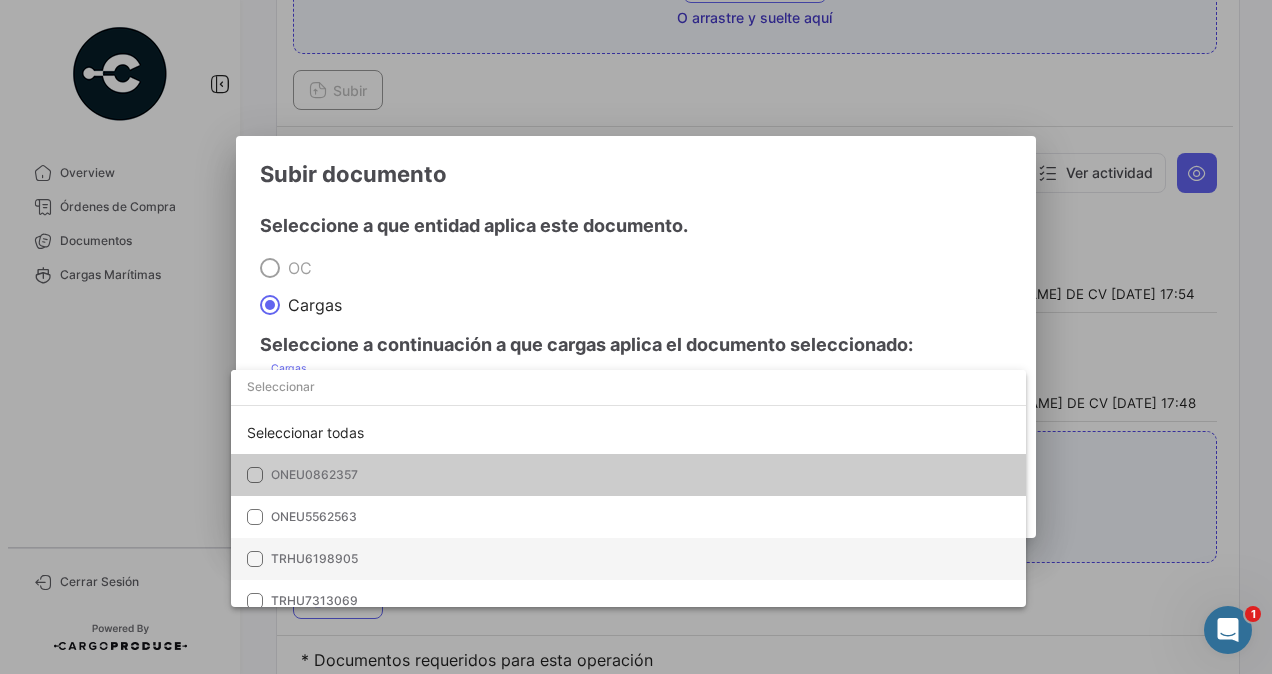 click on "TRHU6198905" at bounding box center (314, 558) 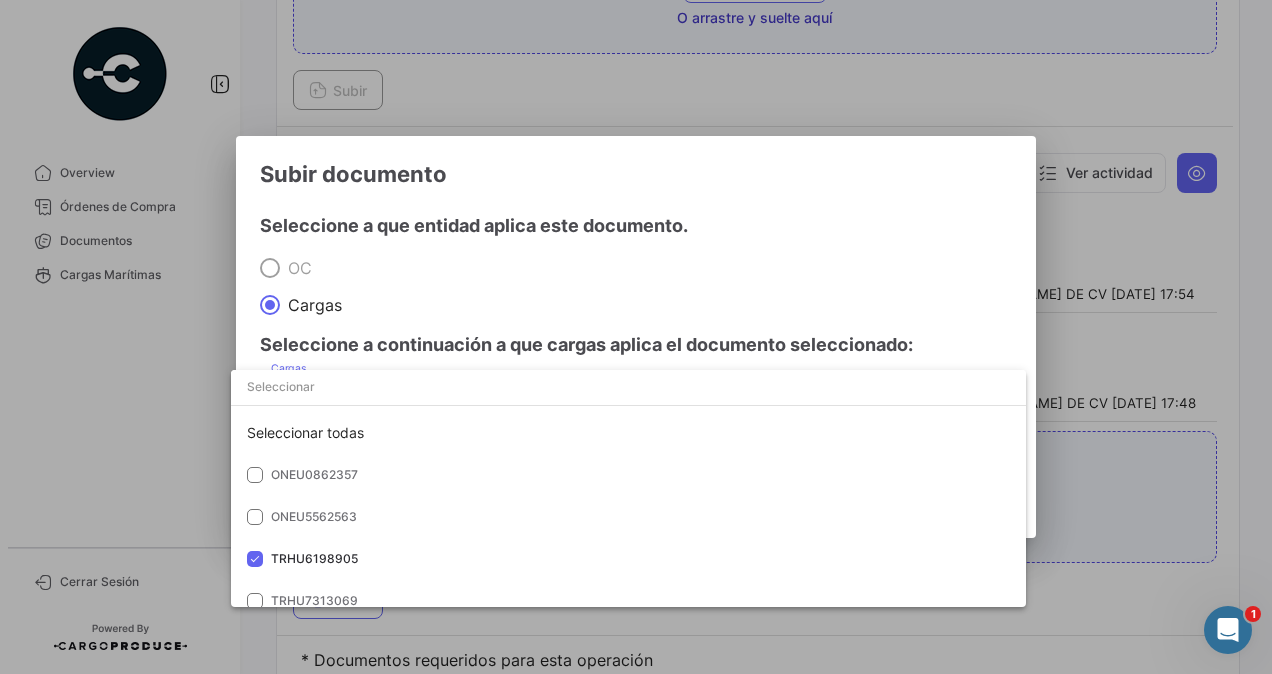click at bounding box center [636, 337] 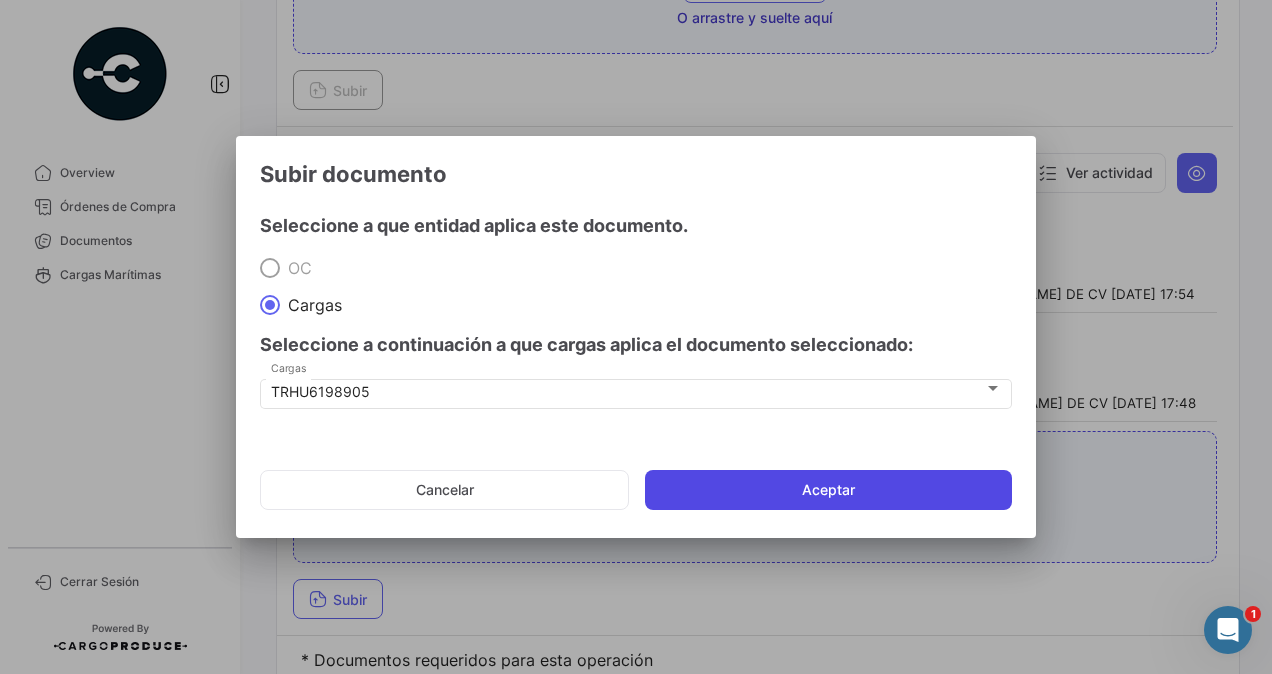 click on "Aceptar" 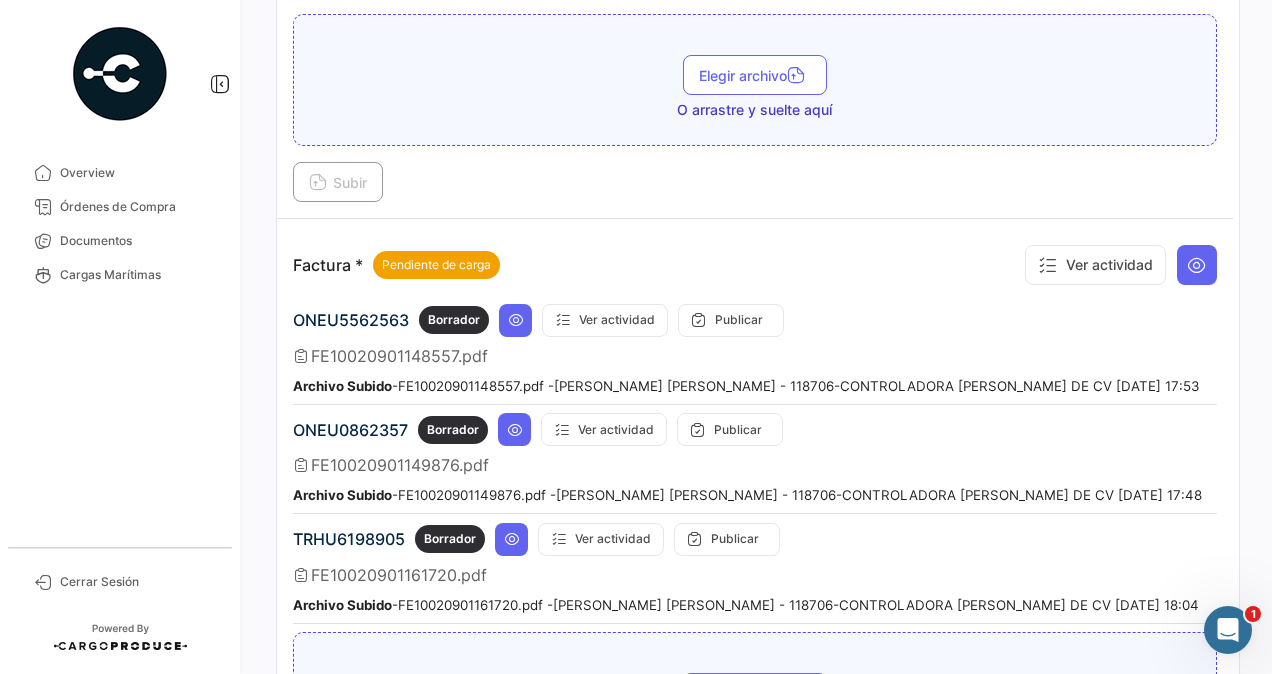 scroll, scrollTop: 1294, scrollLeft: 0, axis: vertical 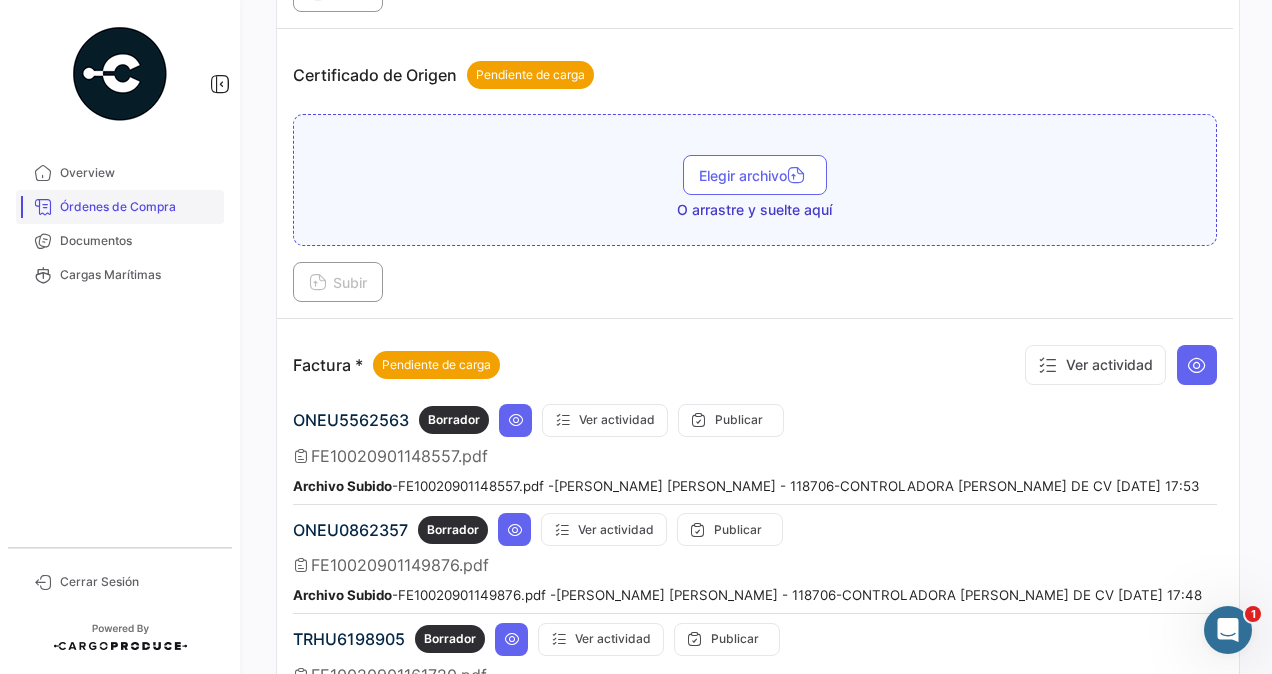 click on "Órdenes de Compra" at bounding box center [138, 207] 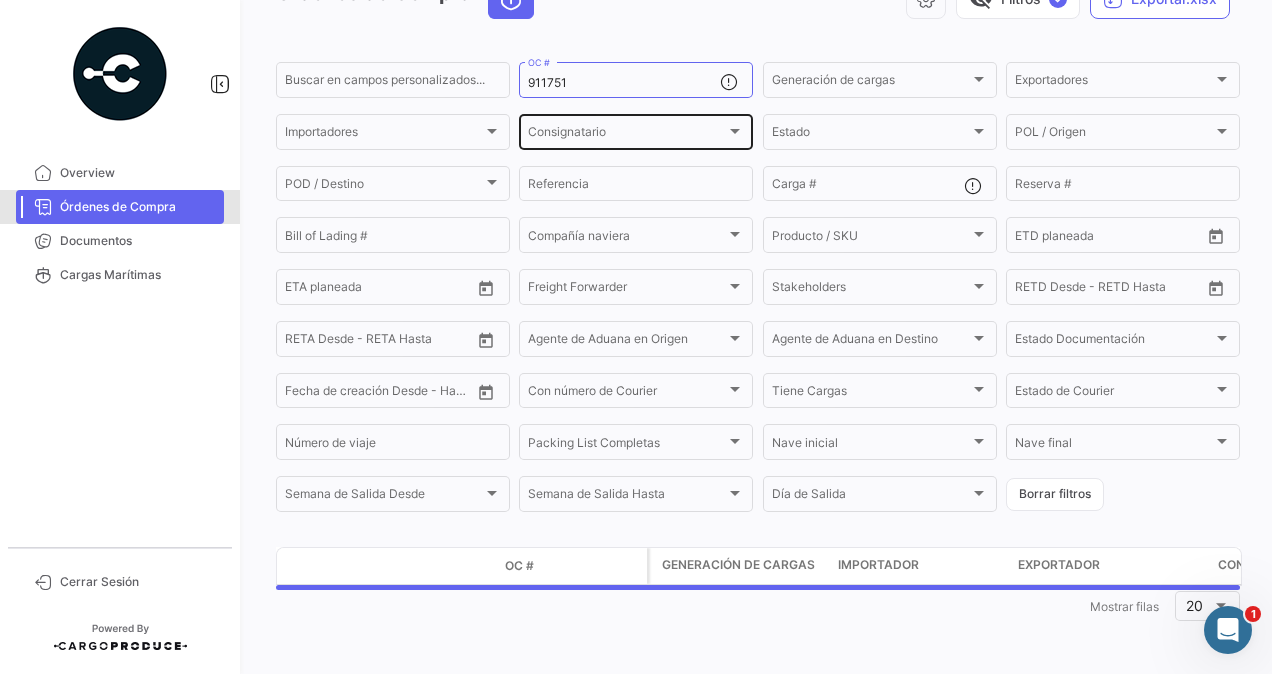 scroll, scrollTop: 0, scrollLeft: 0, axis: both 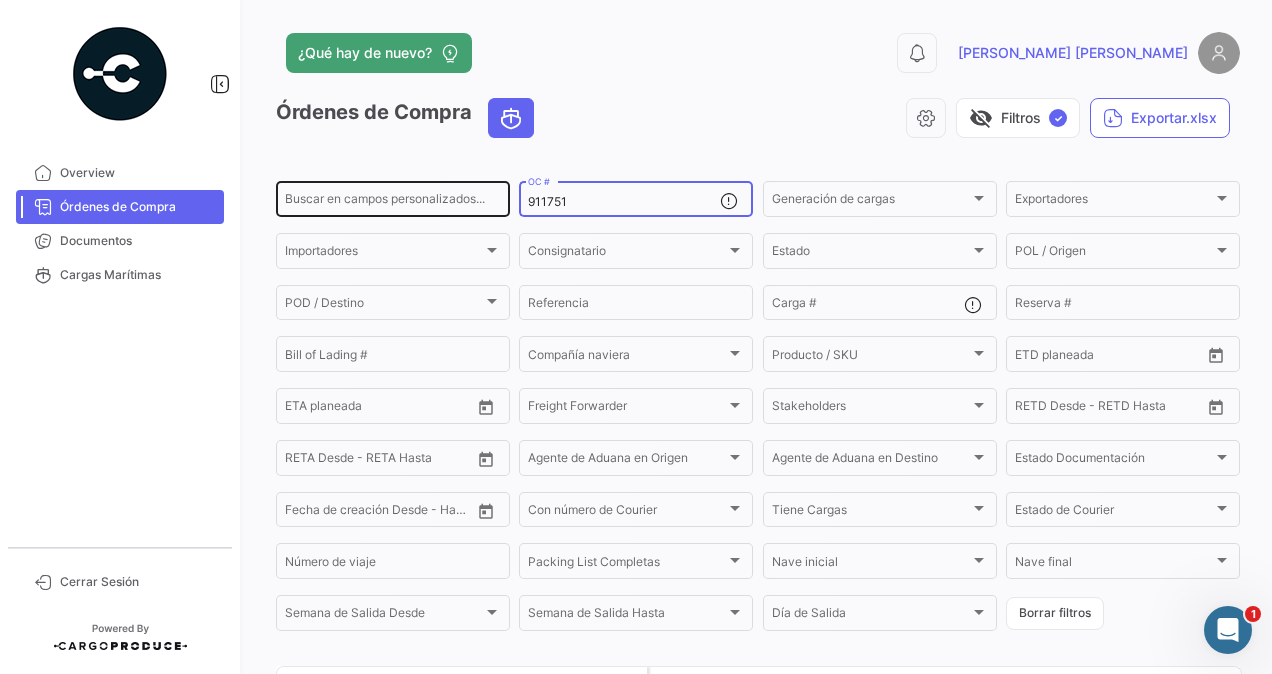 drag, startPoint x: 530, startPoint y: 208, endPoint x: 468, endPoint y: 217, distance: 62.649822 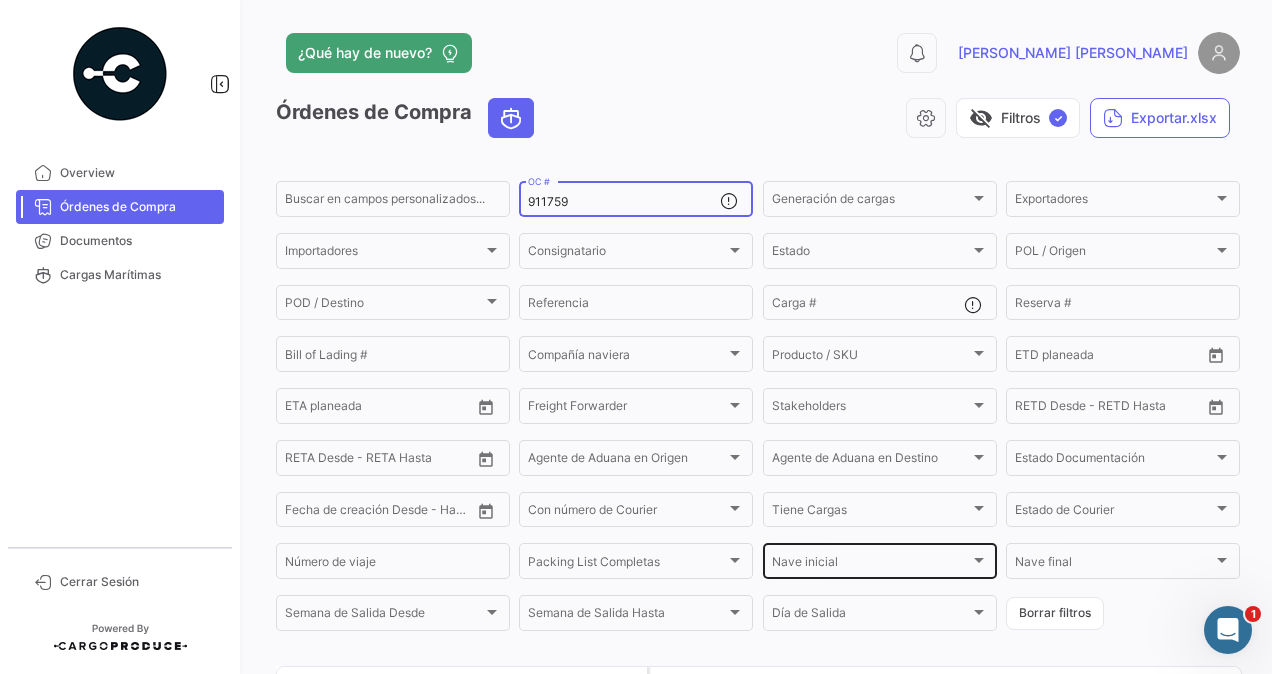 scroll, scrollTop: 210, scrollLeft: 0, axis: vertical 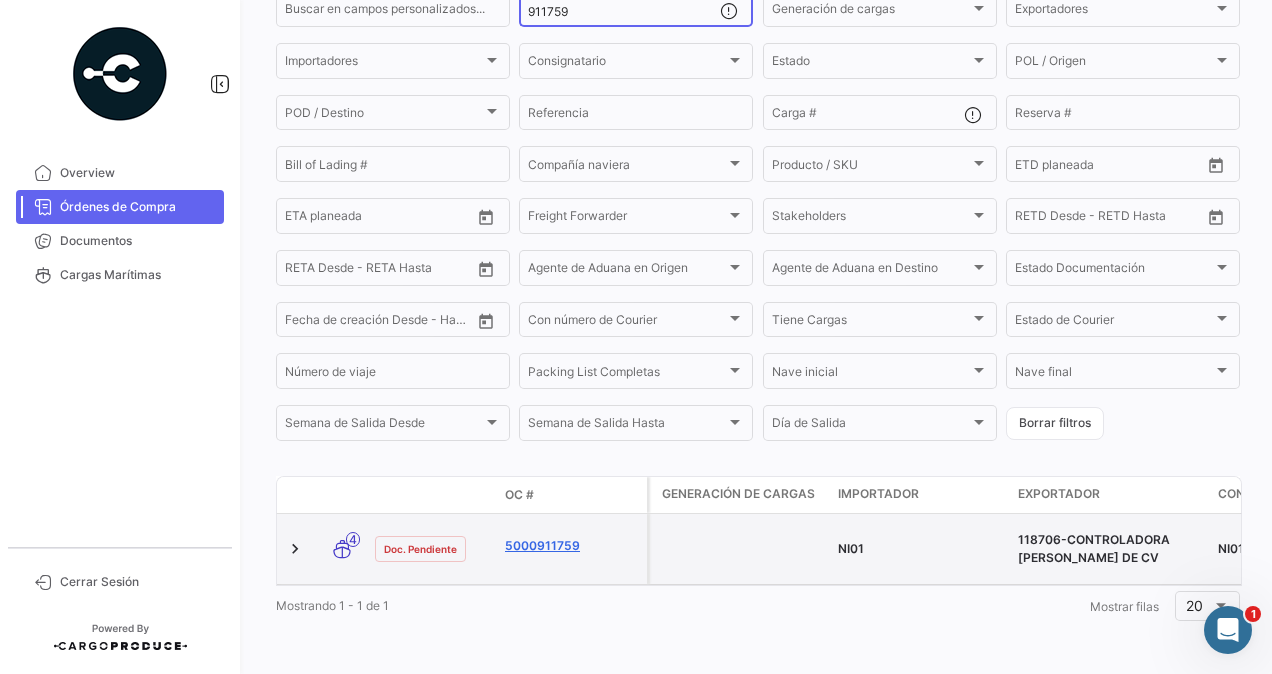 type on "911759" 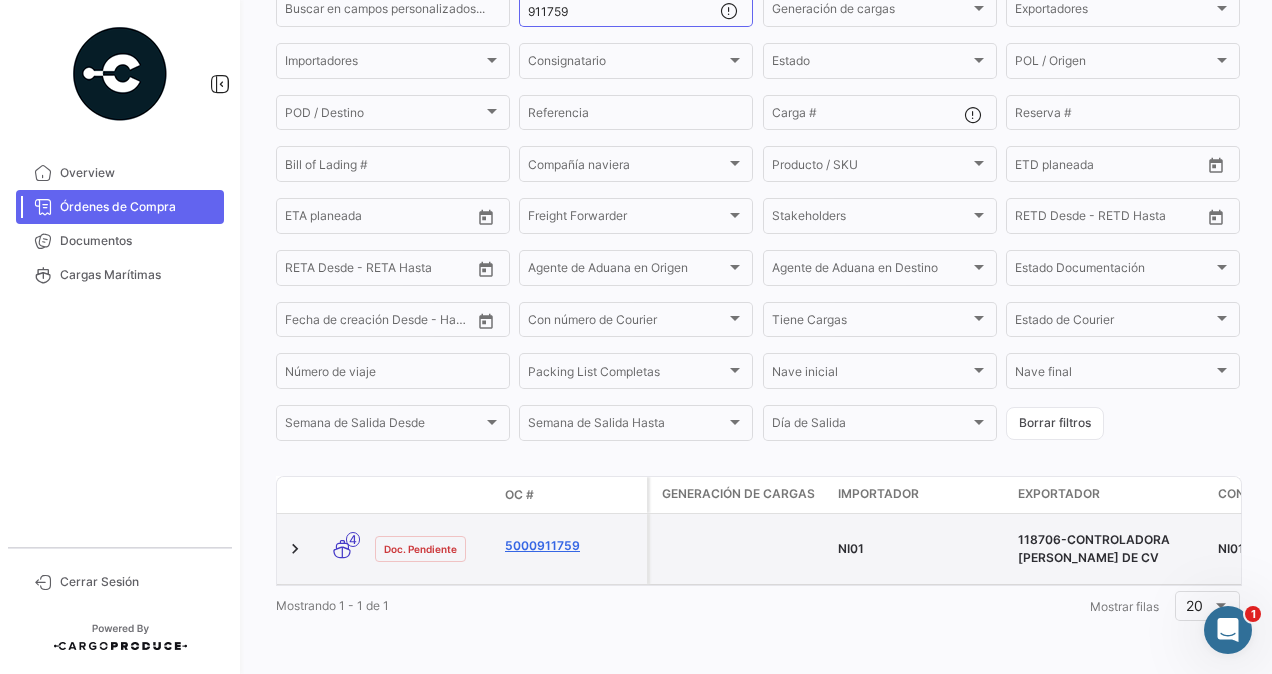 click on "5000911759" 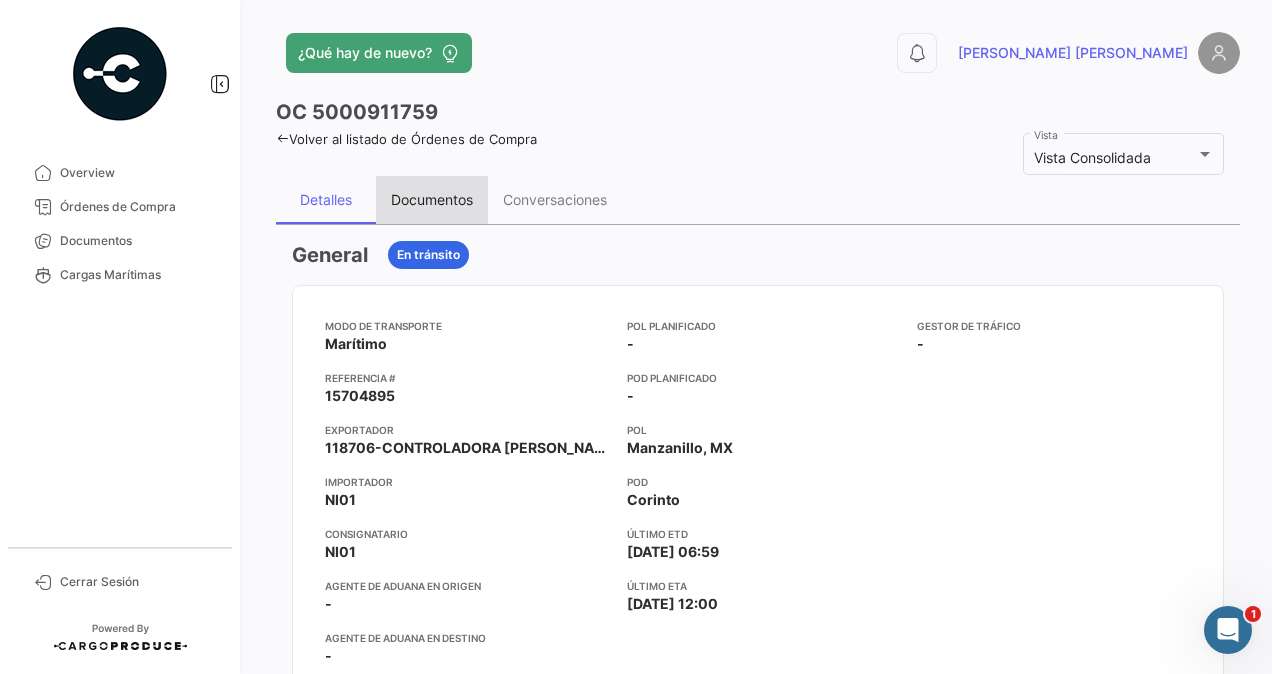 drag, startPoint x: 423, startPoint y: 202, endPoint x: 630, endPoint y: 231, distance: 209.02153 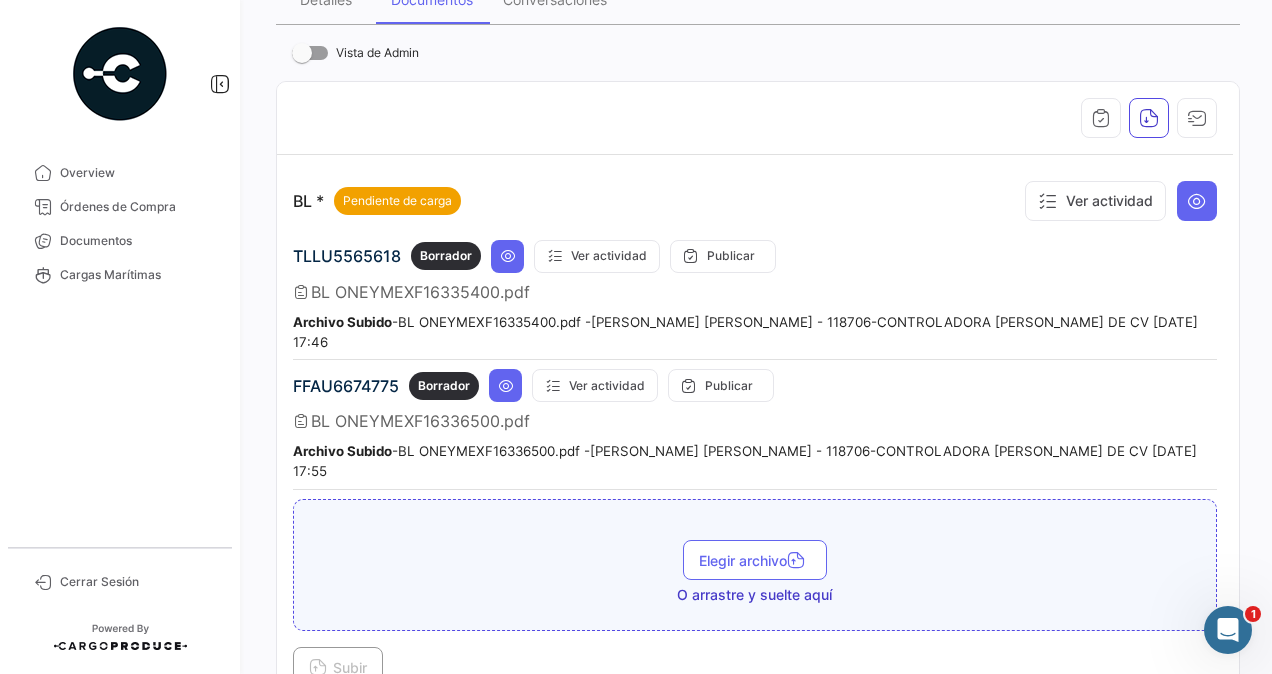 scroll, scrollTop: 300, scrollLeft: 0, axis: vertical 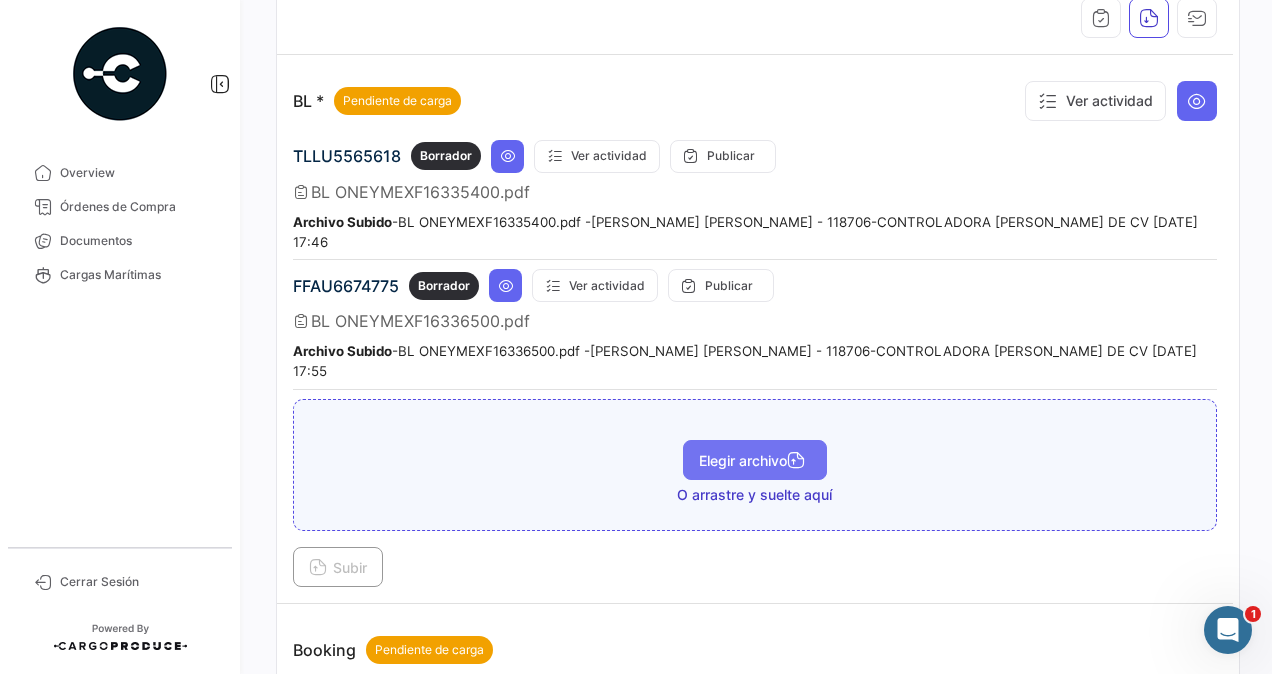 click on "Elegir archivo" at bounding box center (755, 460) 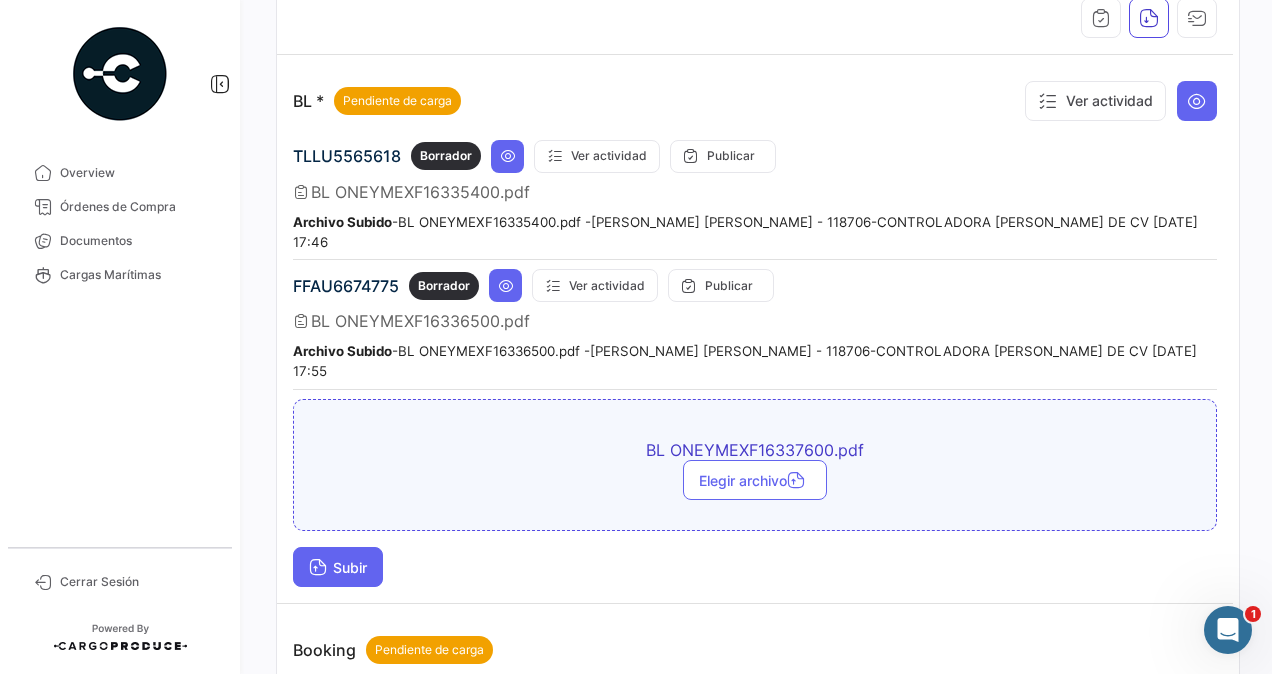 click on "Subir" at bounding box center (338, 567) 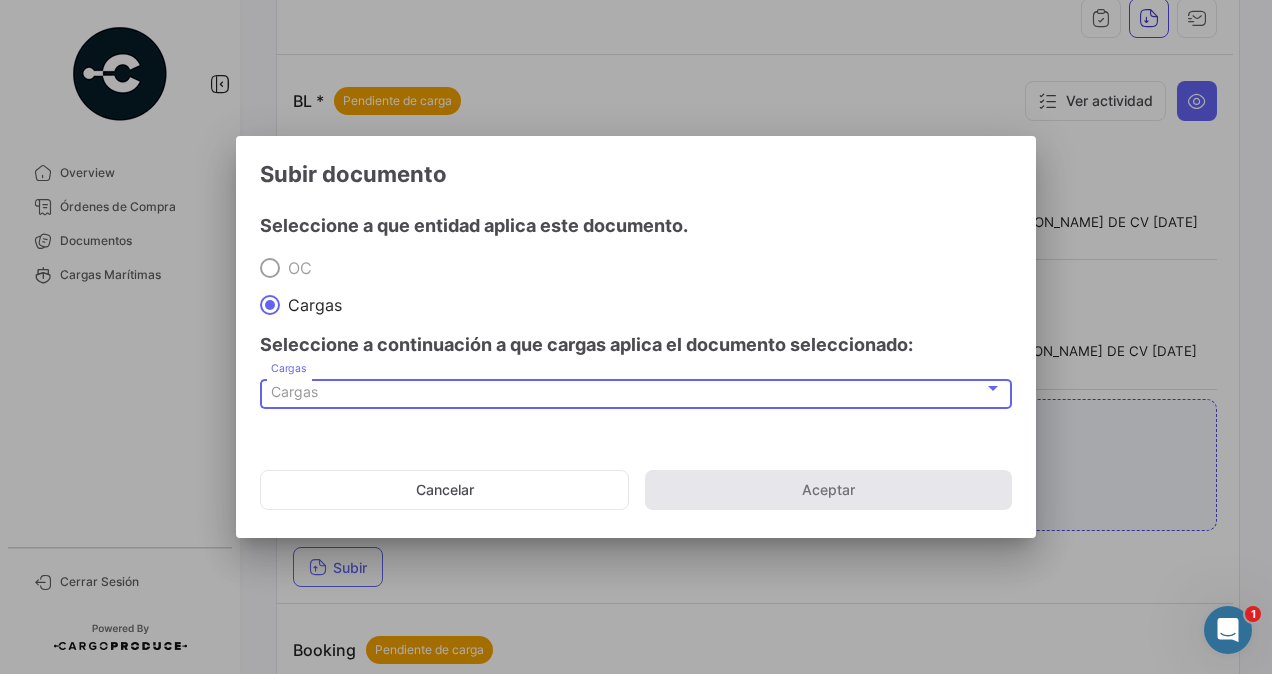 click on "Cargas" at bounding box center (294, 391) 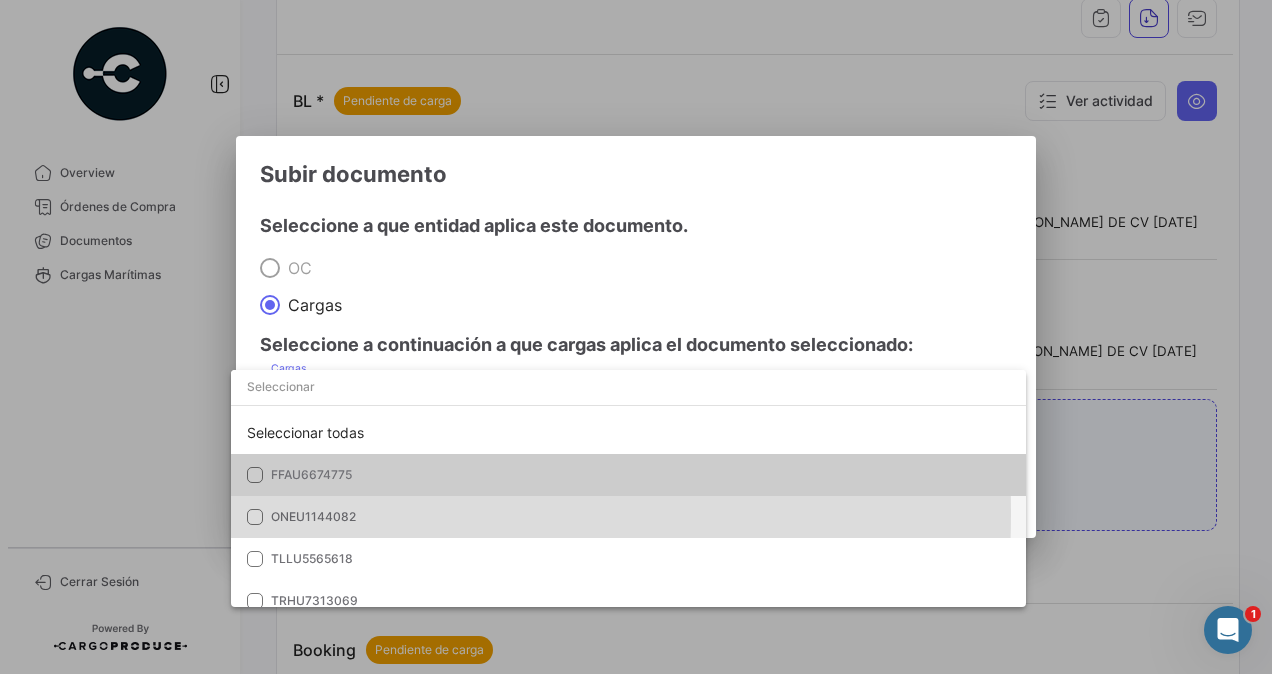 click on "ONEU1144082" at bounding box center (313, 516) 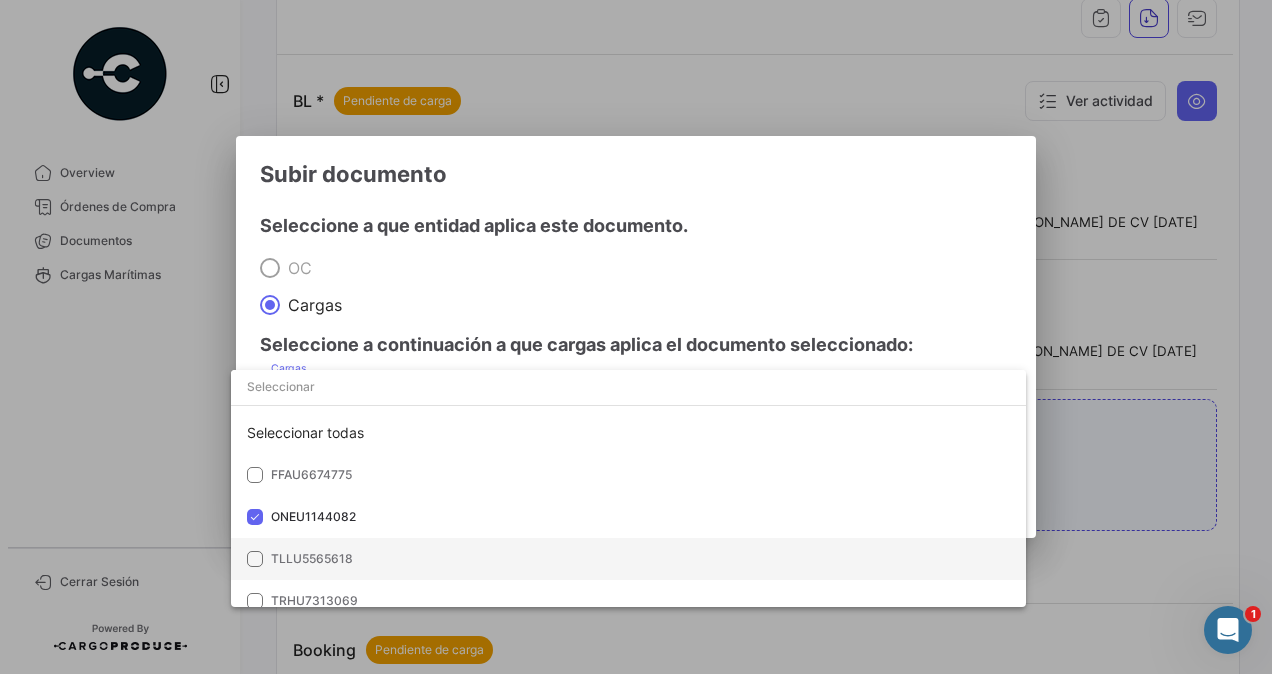 scroll, scrollTop: 14, scrollLeft: 0, axis: vertical 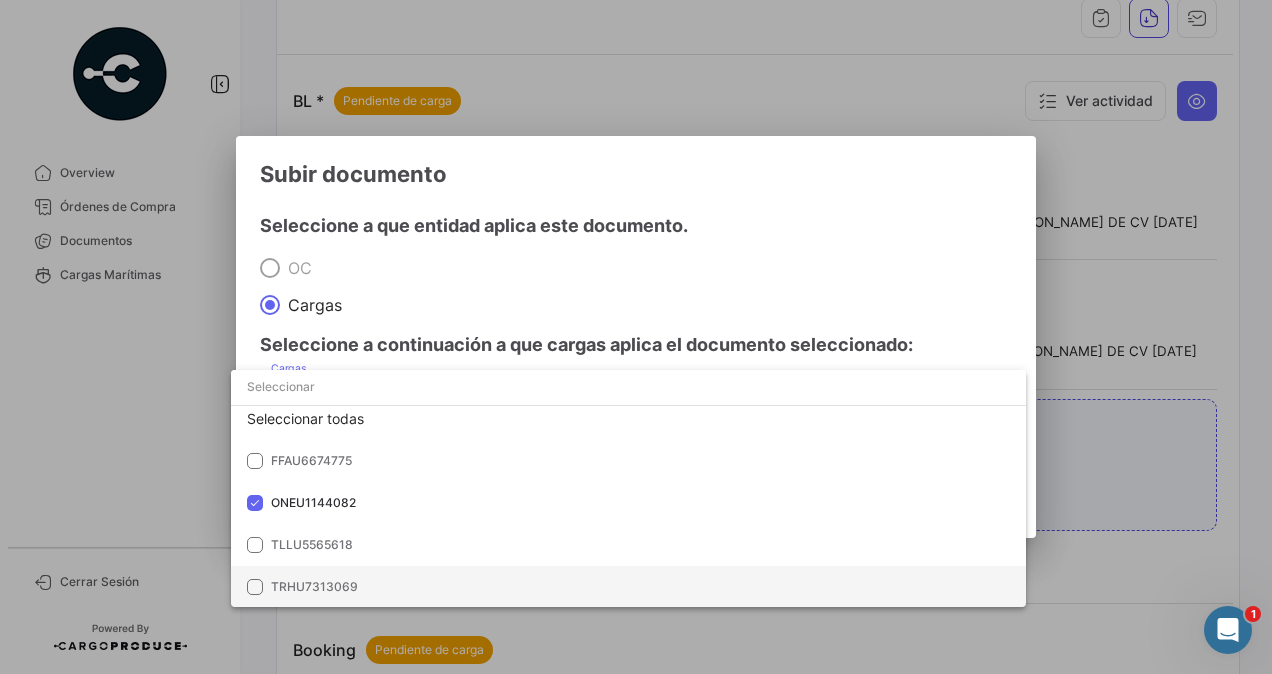 click on "TRHU7313069" at bounding box center [314, 586] 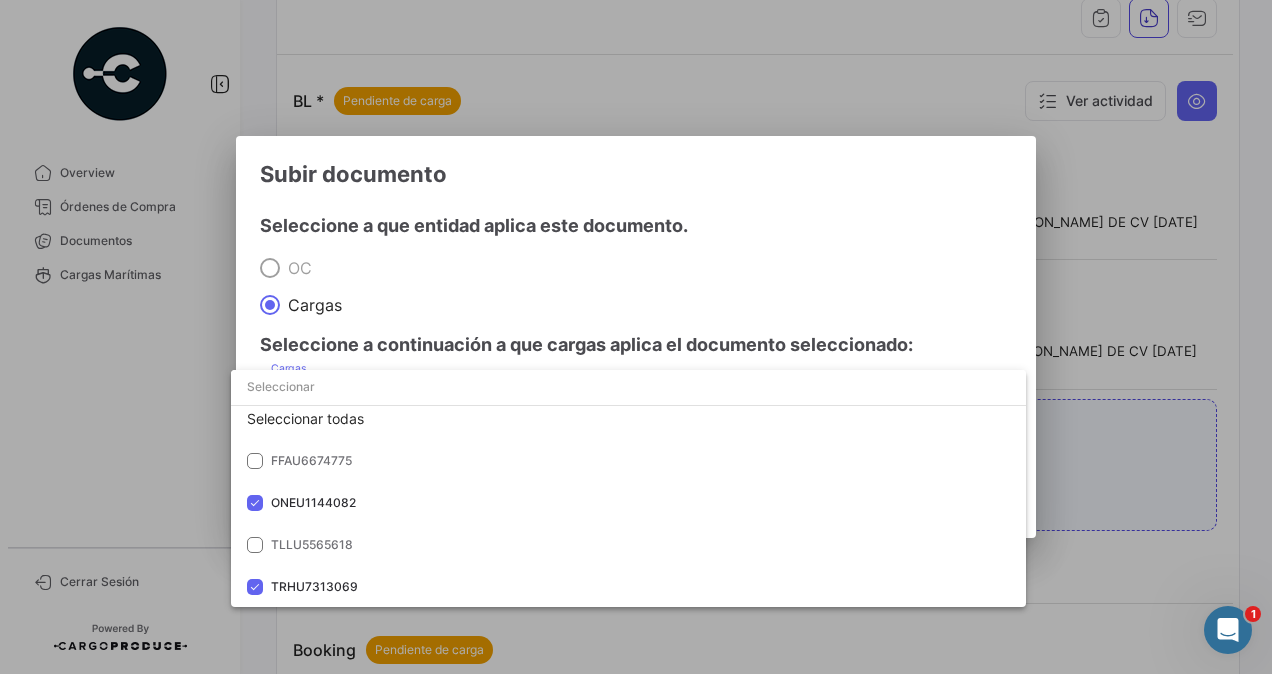 click at bounding box center (636, 337) 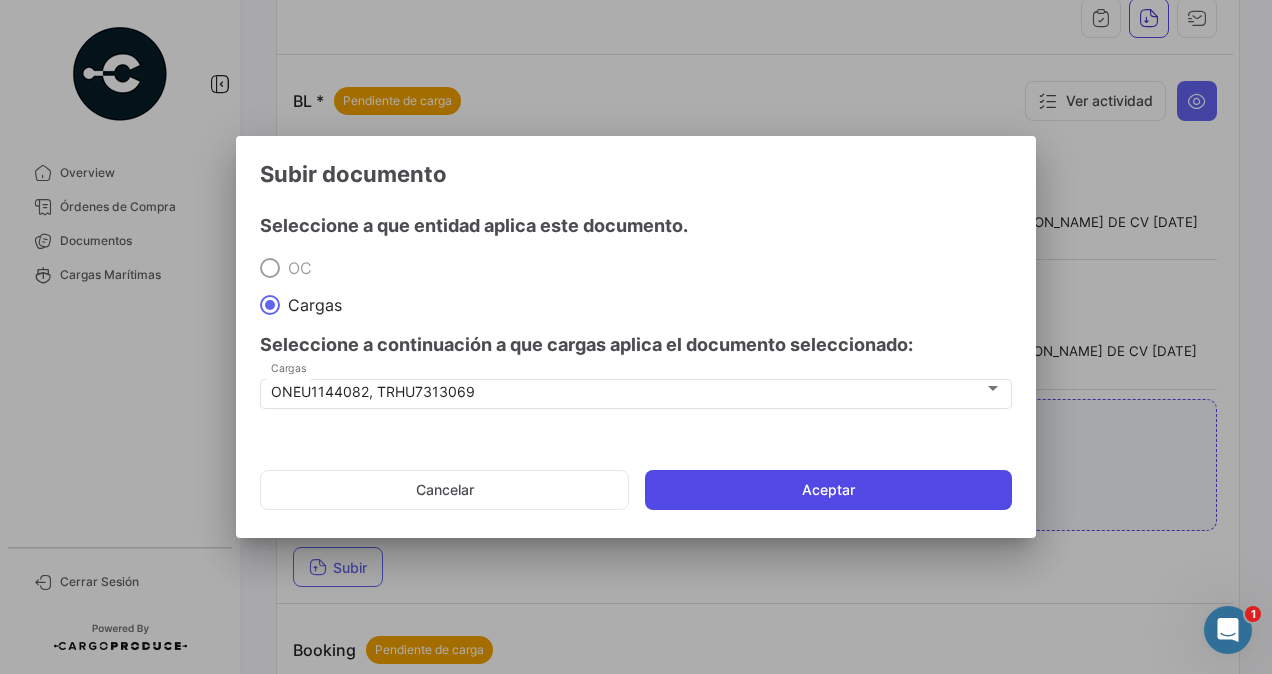 click on "Aceptar" 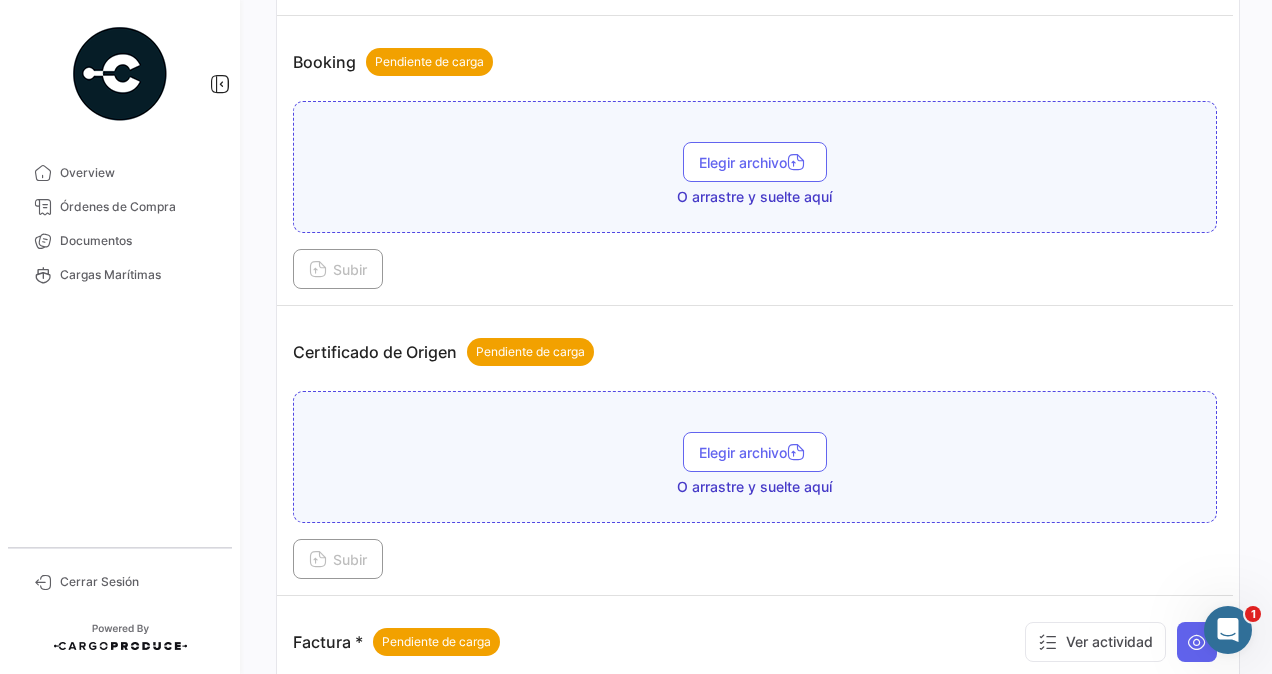 scroll, scrollTop: 1300, scrollLeft: 0, axis: vertical 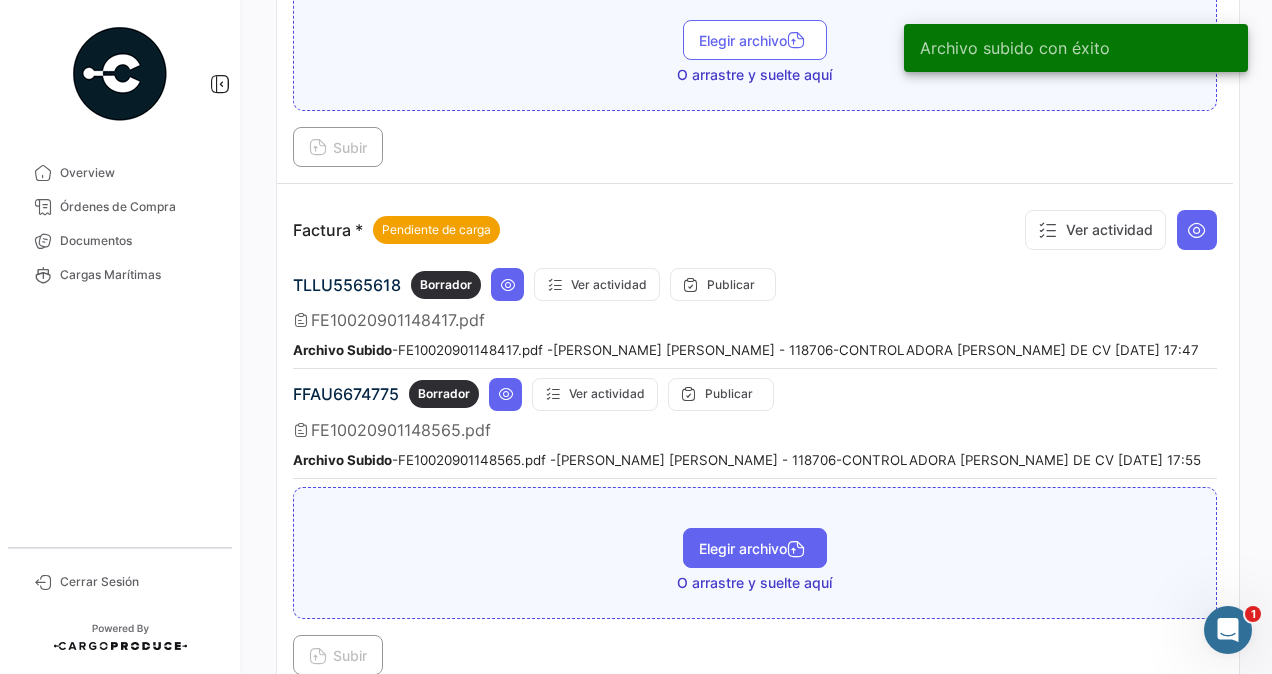 click on "Elegir archivo" at bounding box center [755, 548] 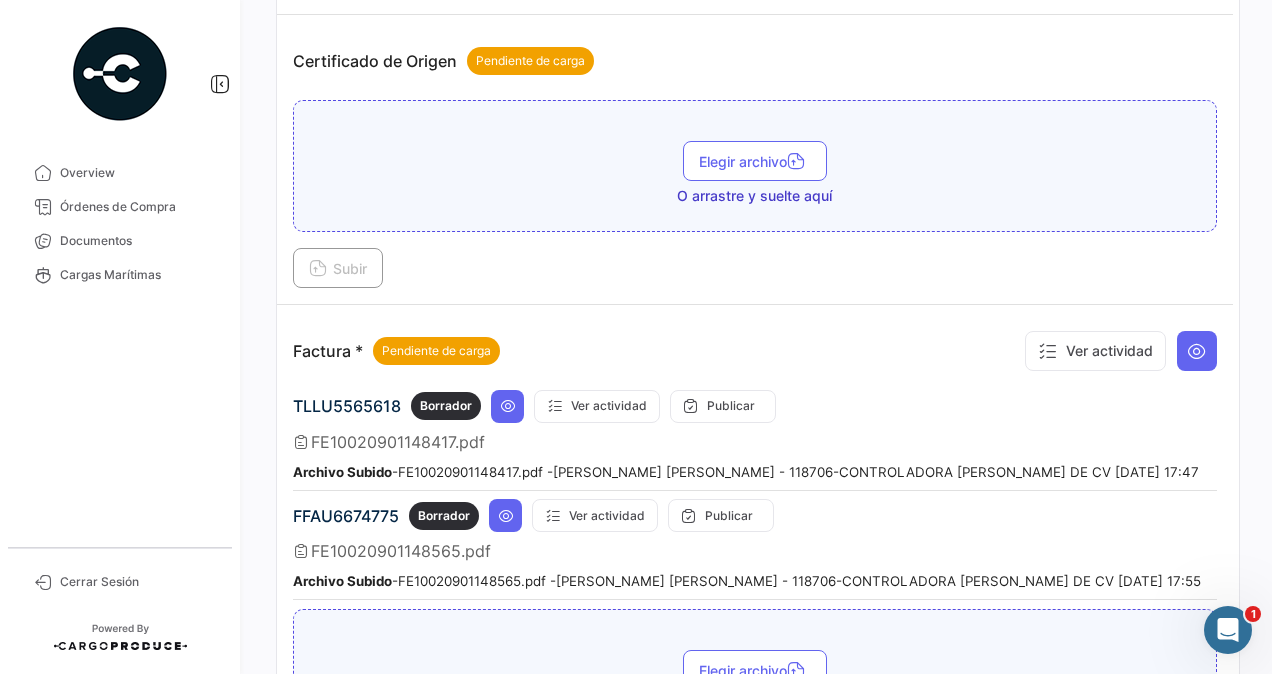 scroll, scrollTop: 1500, scrollLeft: 0, axis: vertical 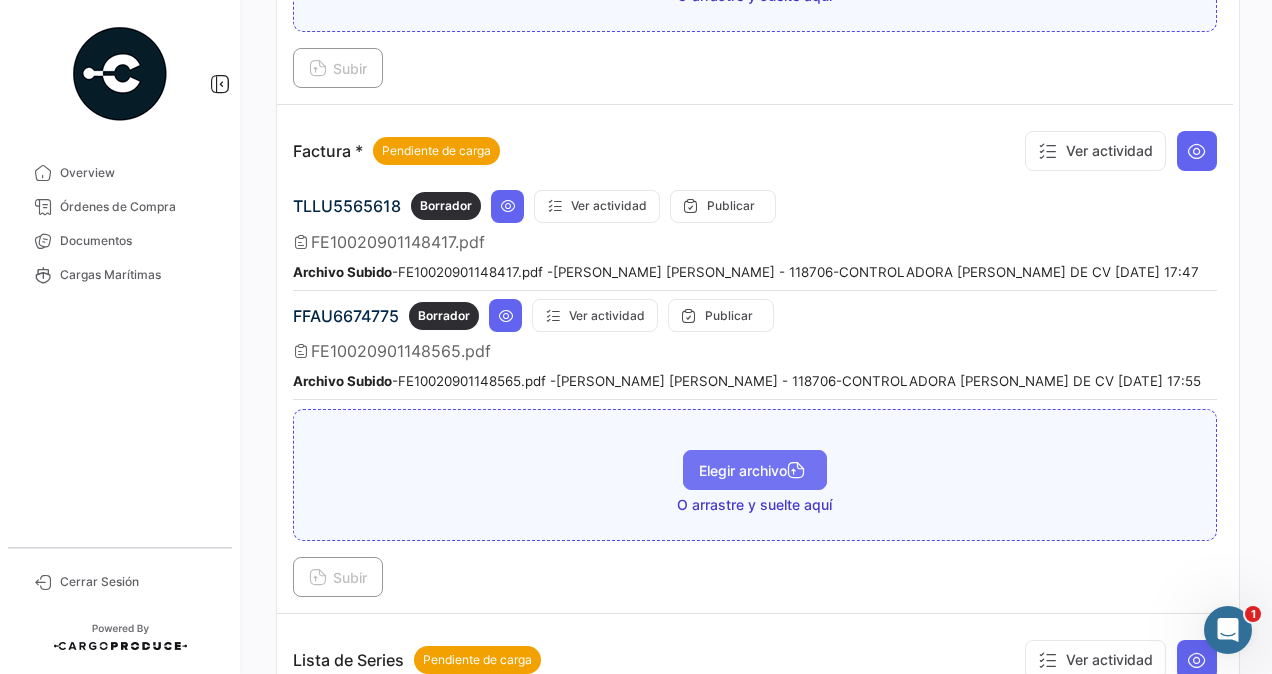 click on "Elegir archivo" at bounding box center [755, 470] 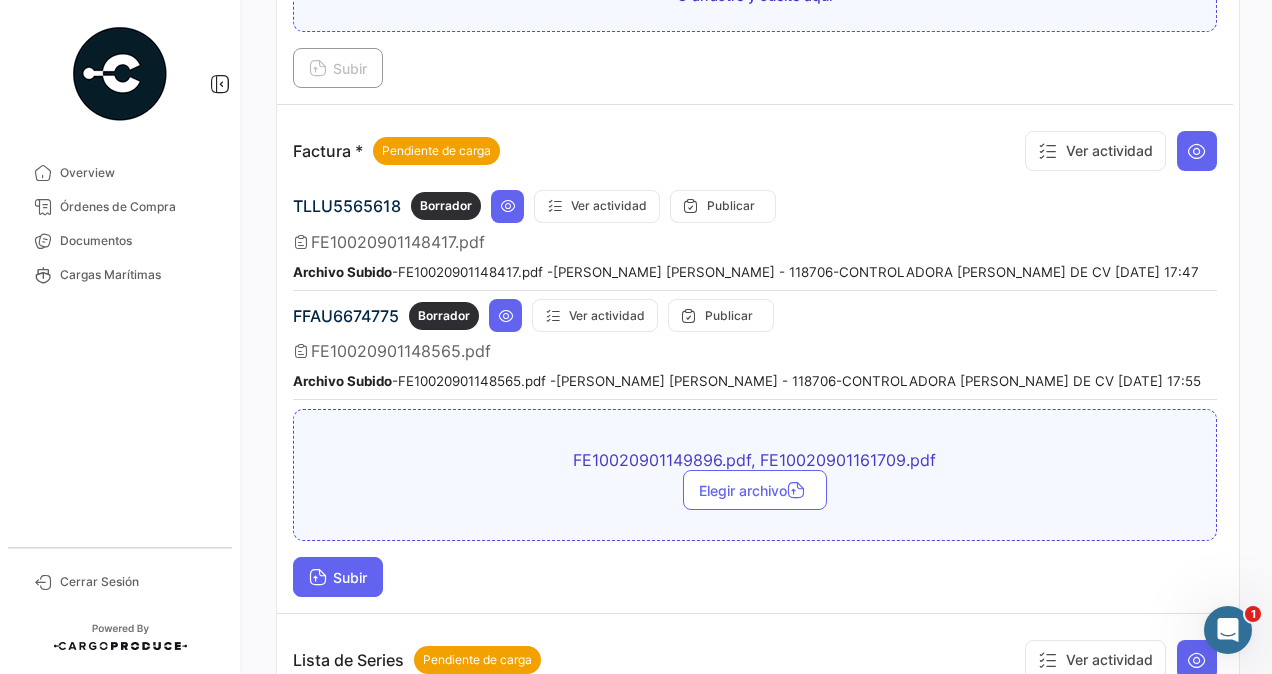 click on "Subir" at bounding box center (338, 577) 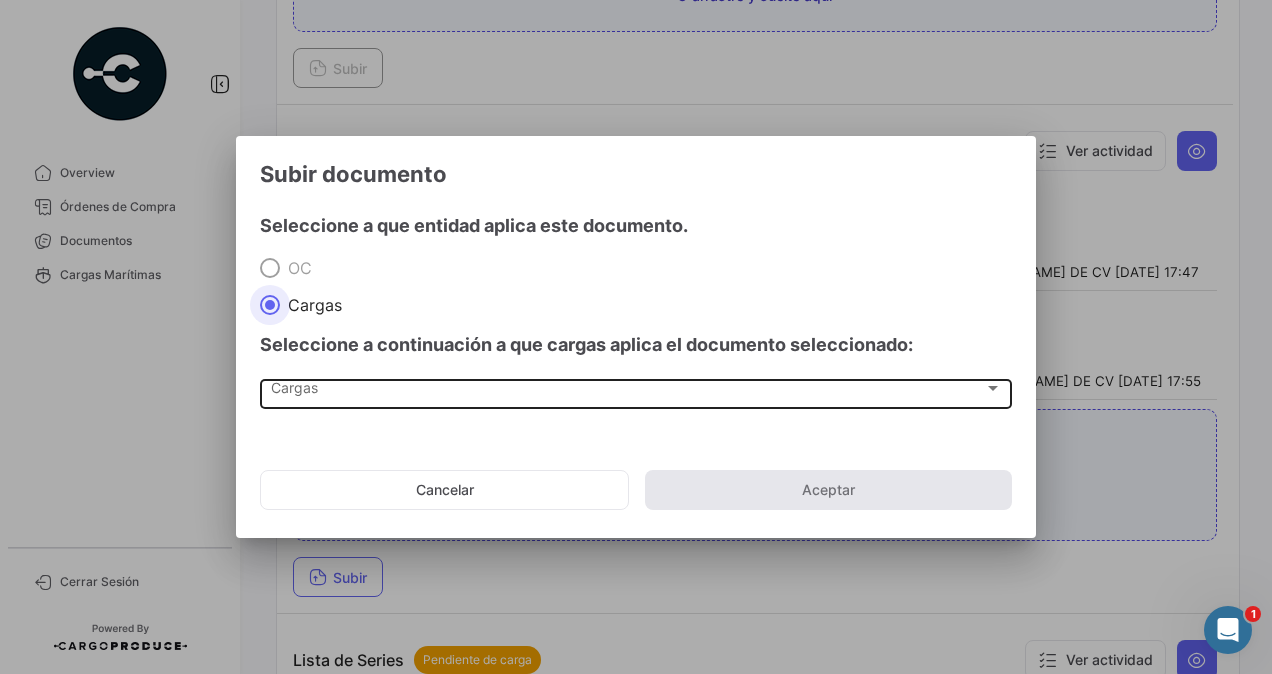 click on "Cargas Cargas" at bounding box center [636, 392] 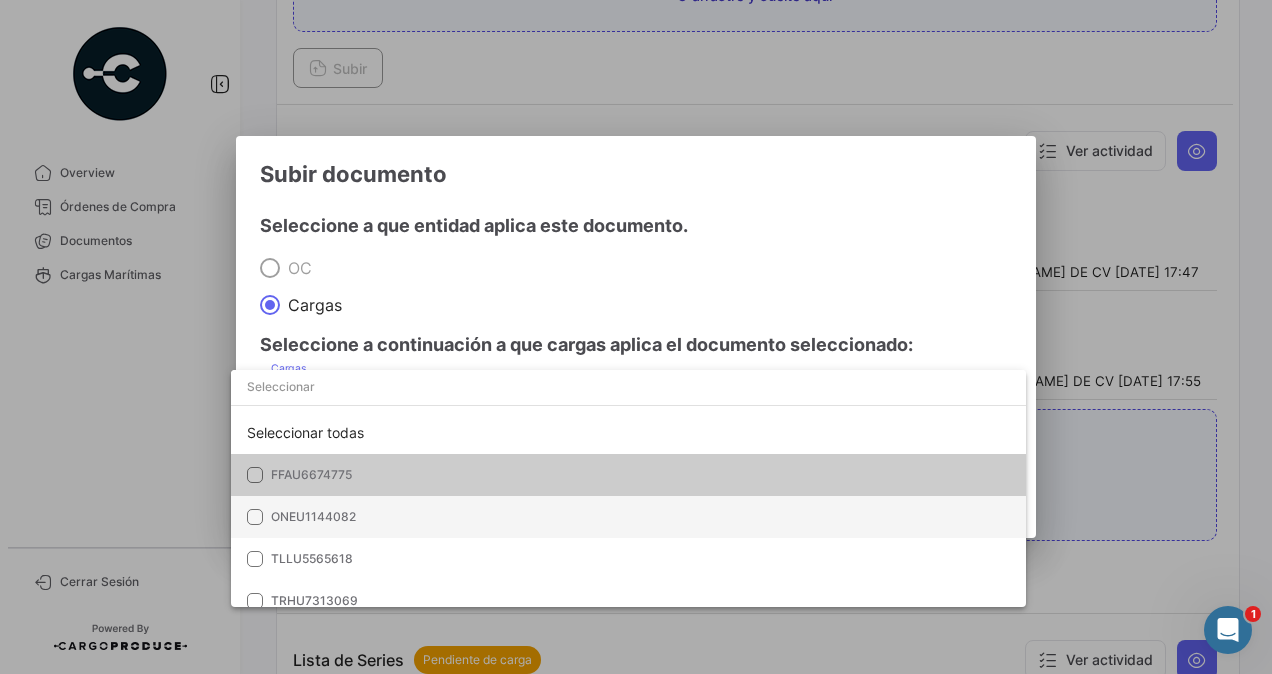 click on "ONEU1144082" at bounding box center [313, 516] 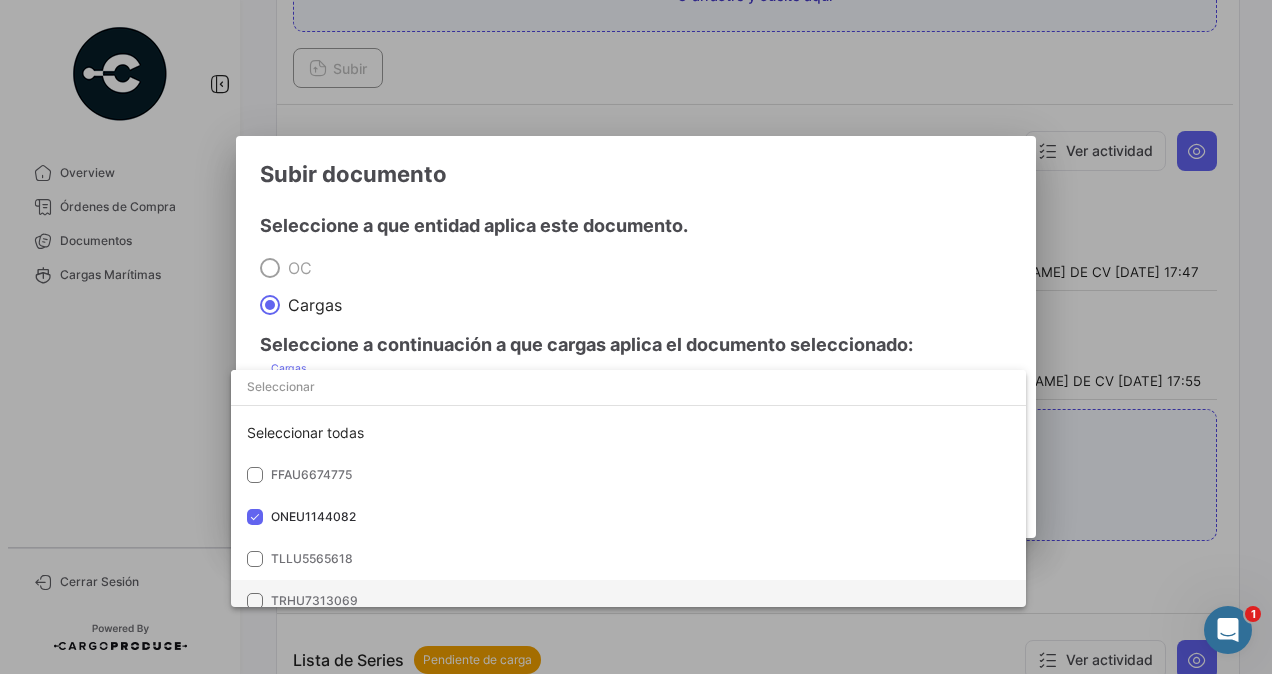 scroll, scrollTop: 14, scrollLeft: 0, axis: vertical 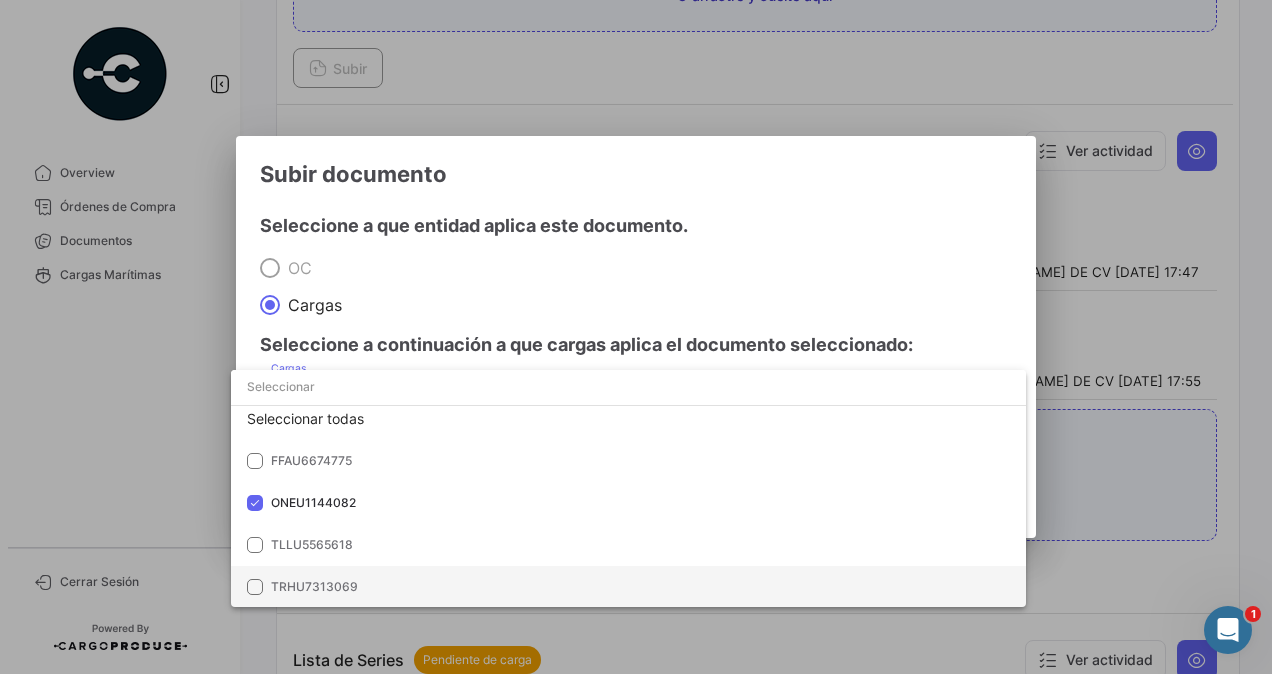 click on "TRHU7313069" at bounding box center (314, 586) 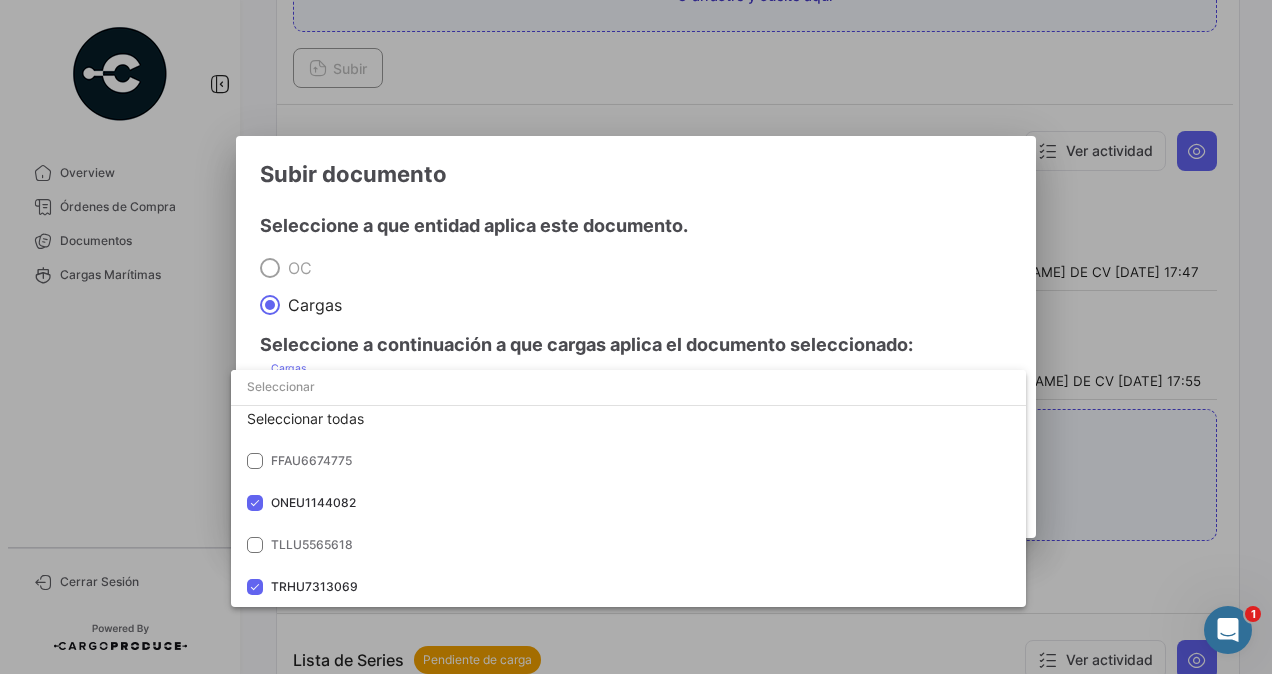click at bounding box center (636, 337) 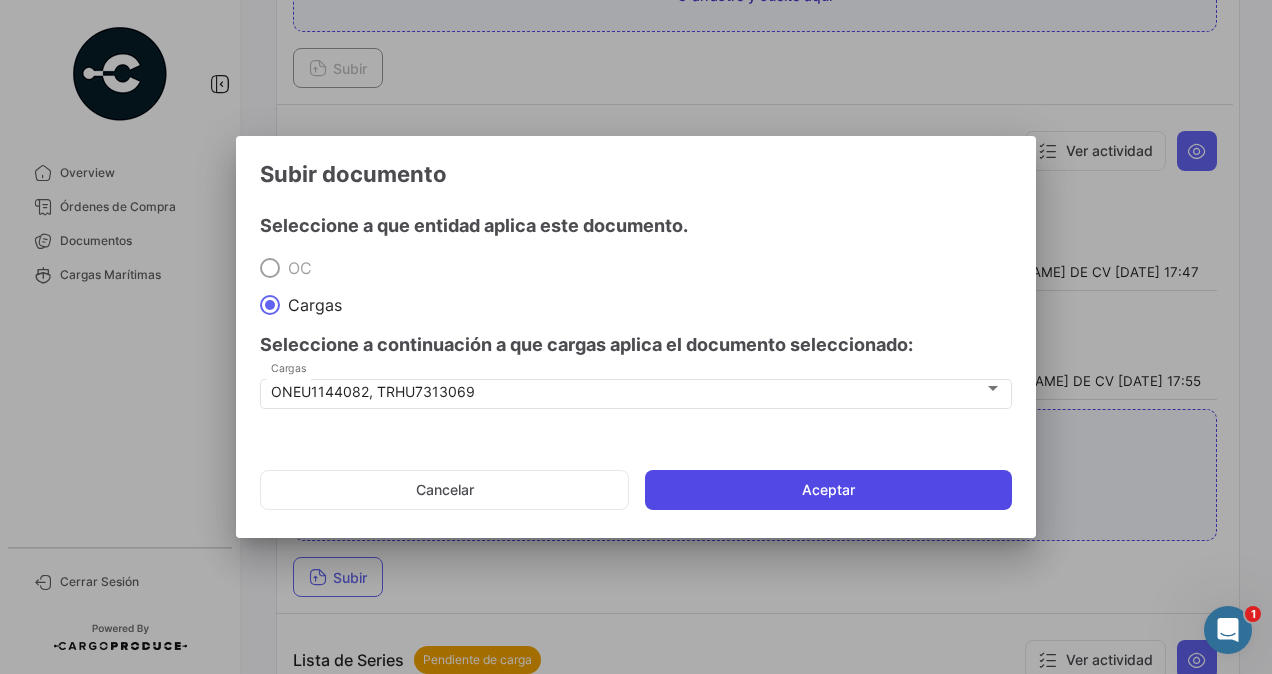click on "Aceptar" 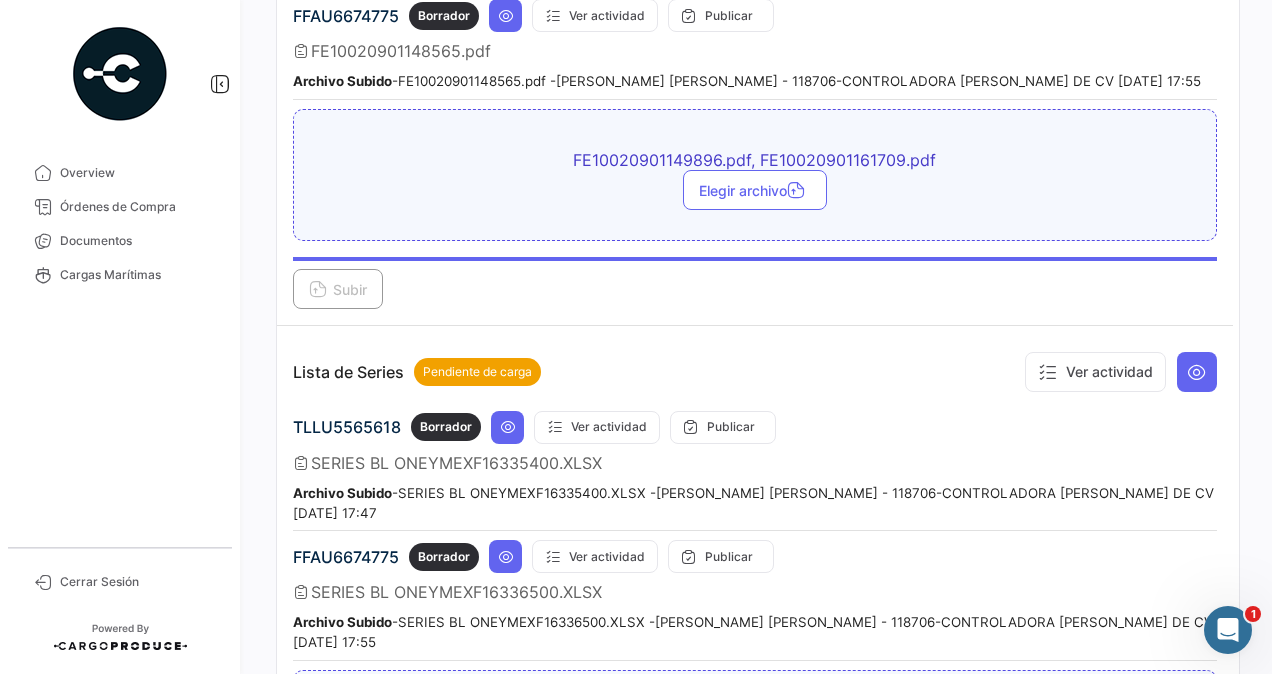 scroll, scrollTop: 2000, scrollLeft: 0, axis: vertical 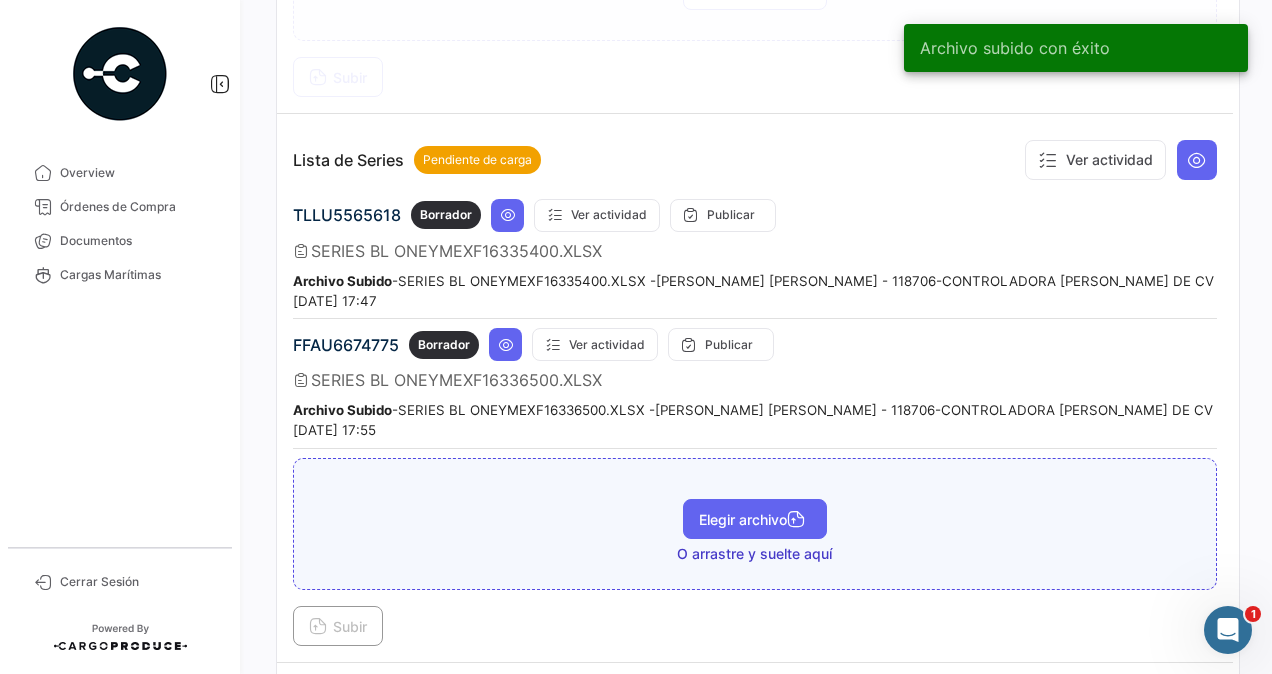 click on "Elegir archivo" at bounding box center [755, 519] 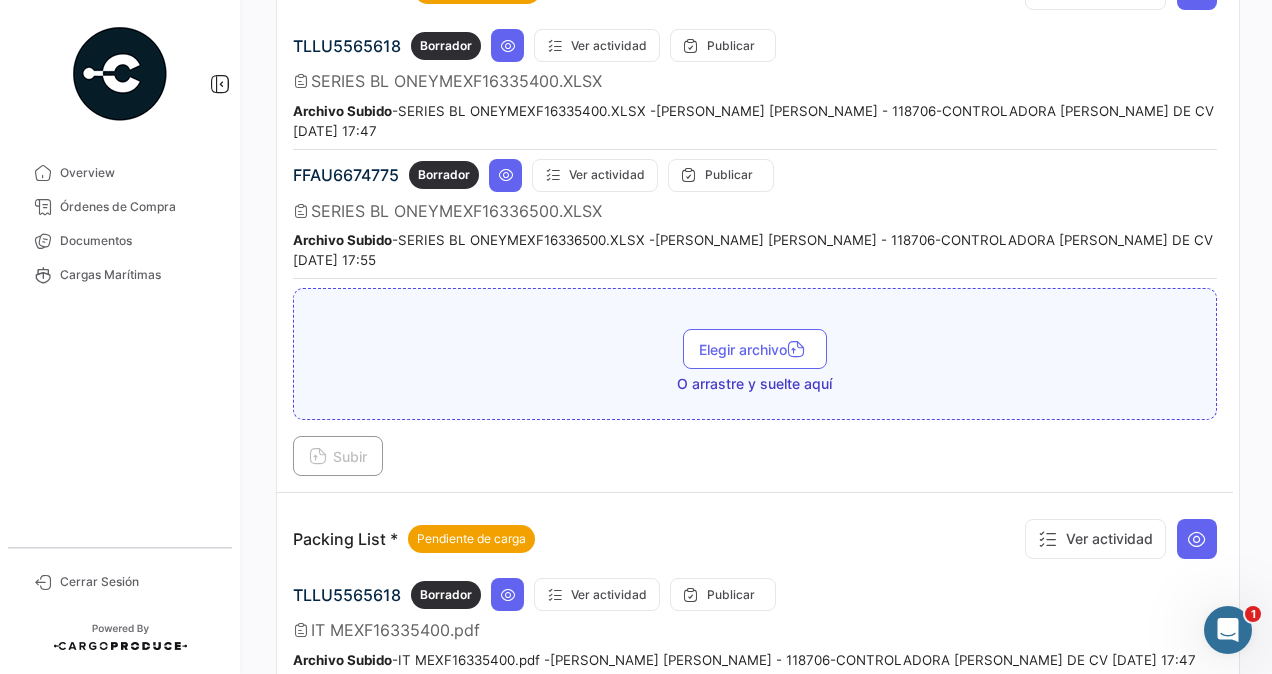 scroll, scrollTop: 2100, scrollLeft: 0, axis: vertical 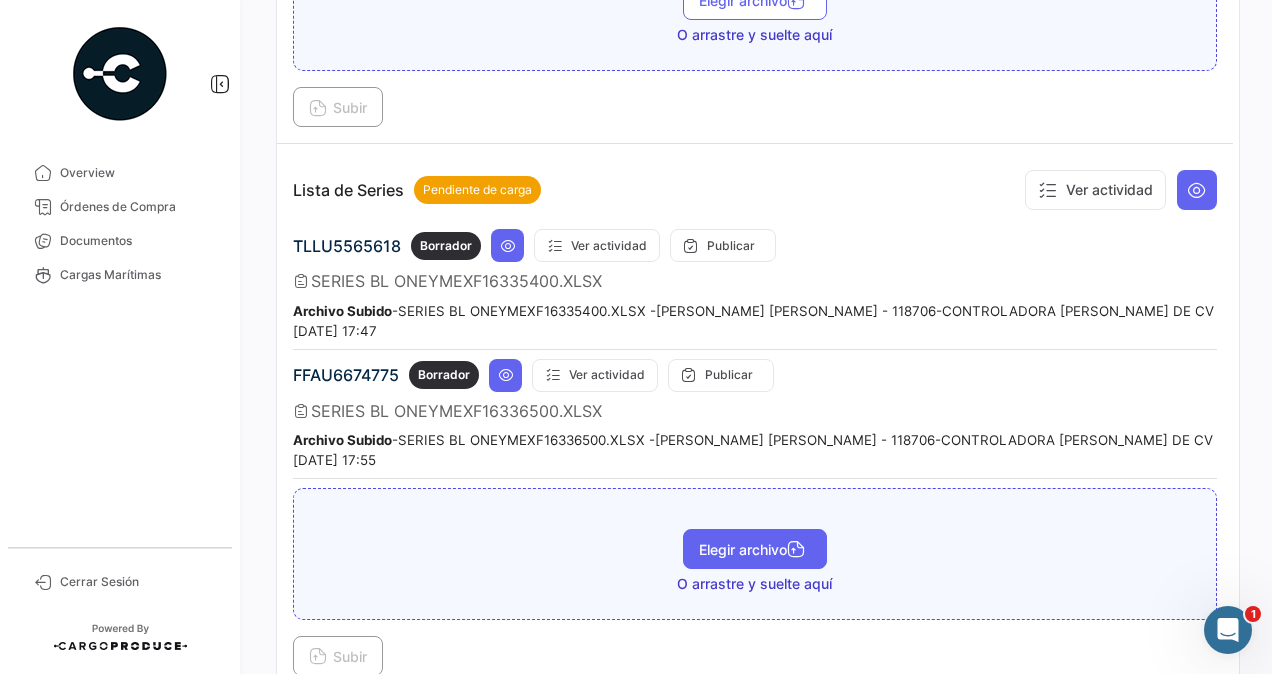 click on "Elegir archivo" at bounding box center [755, 549] 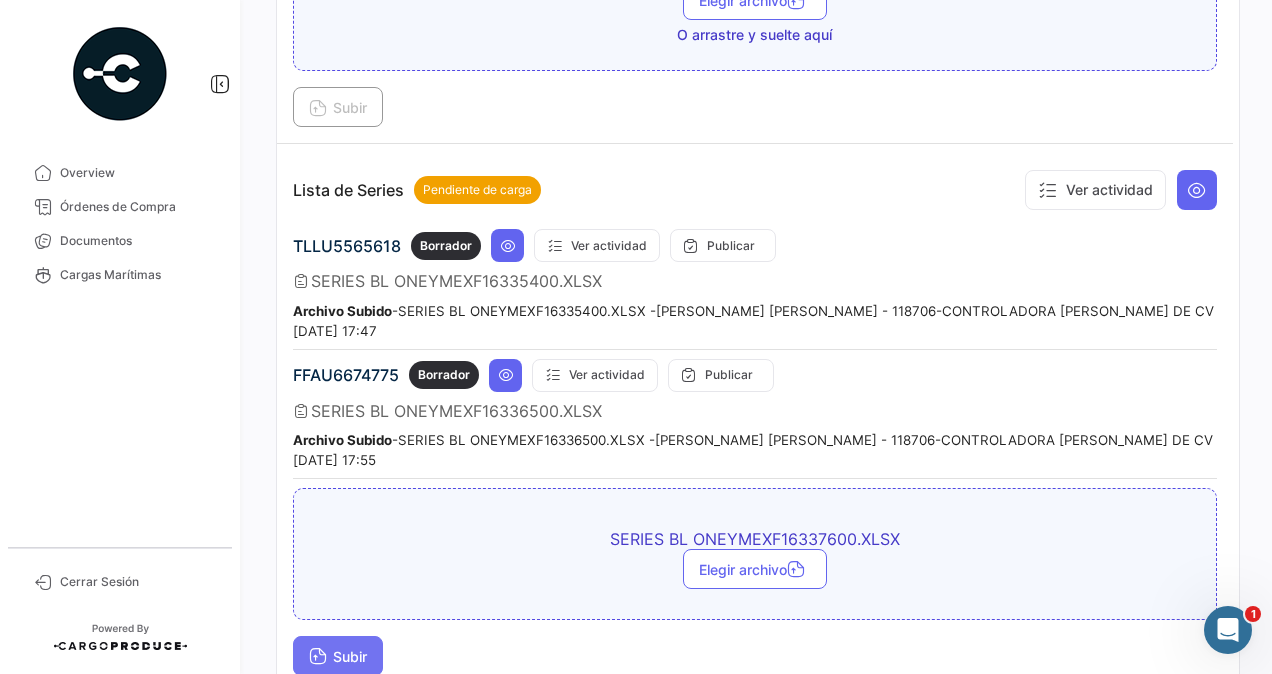 click on "Subir" at bounding box center [338, 656] 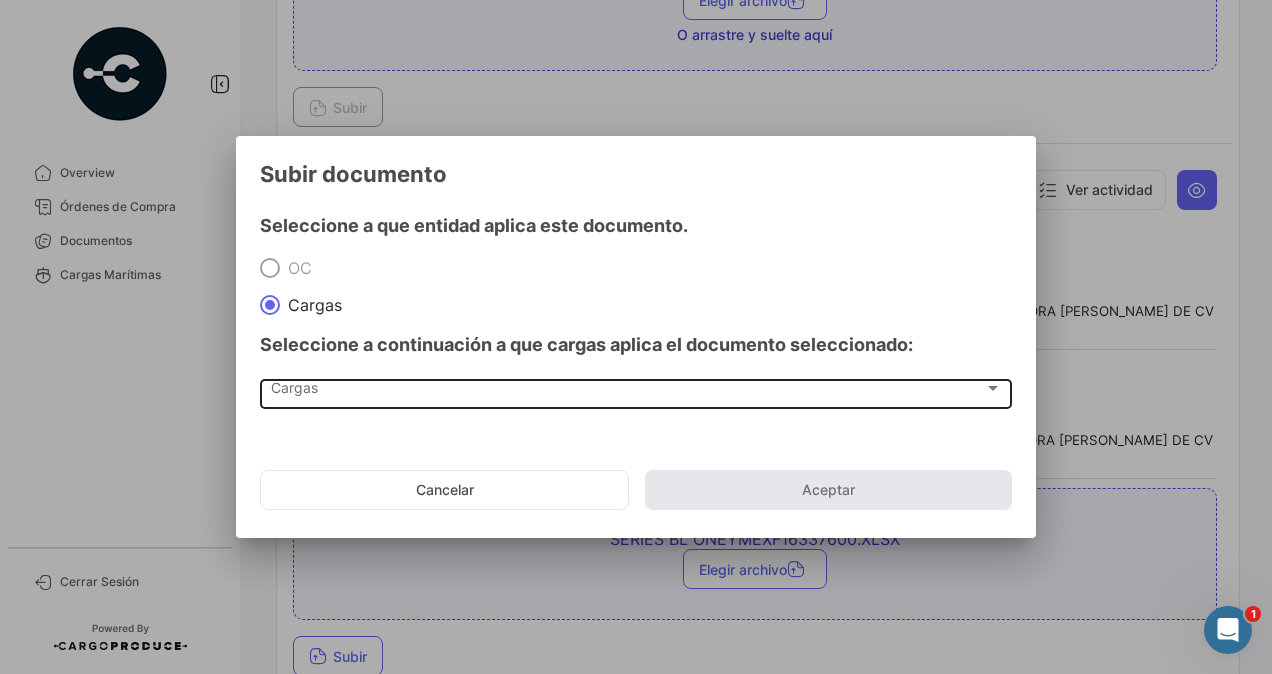 click on "Cargas Cargas" at bounding box center [636, 392] 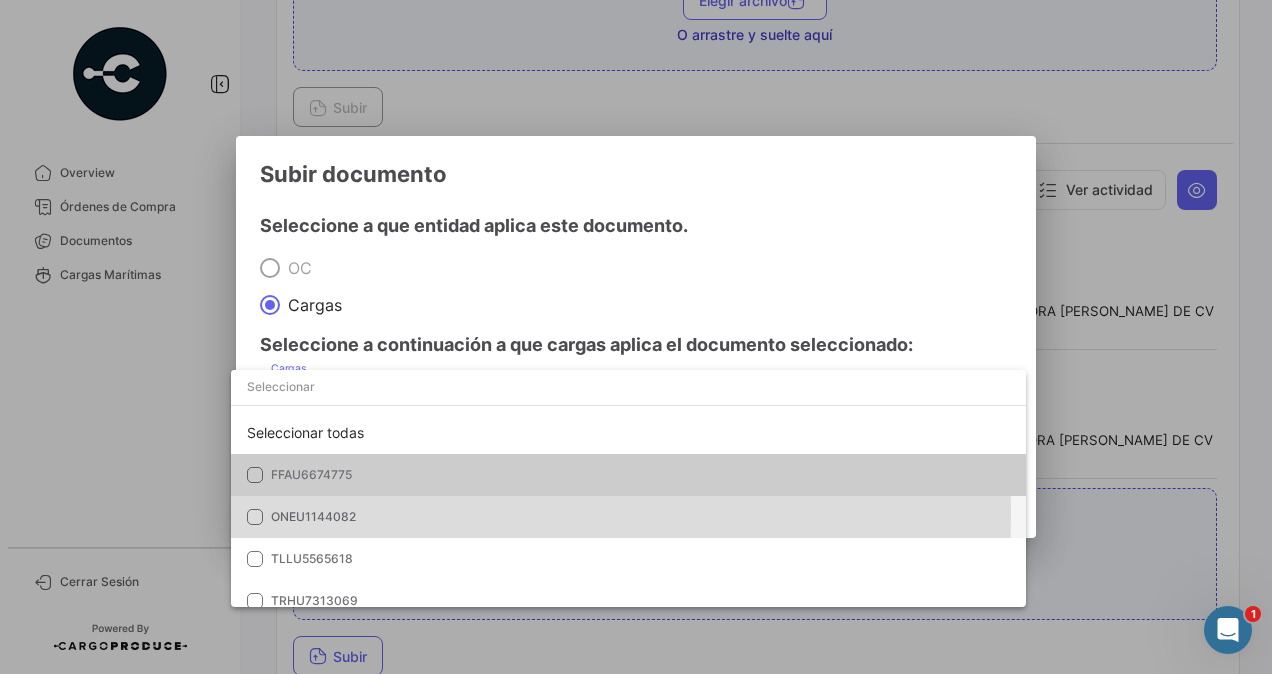 click on "ONEU1144082" at bounding box center [313, 516] 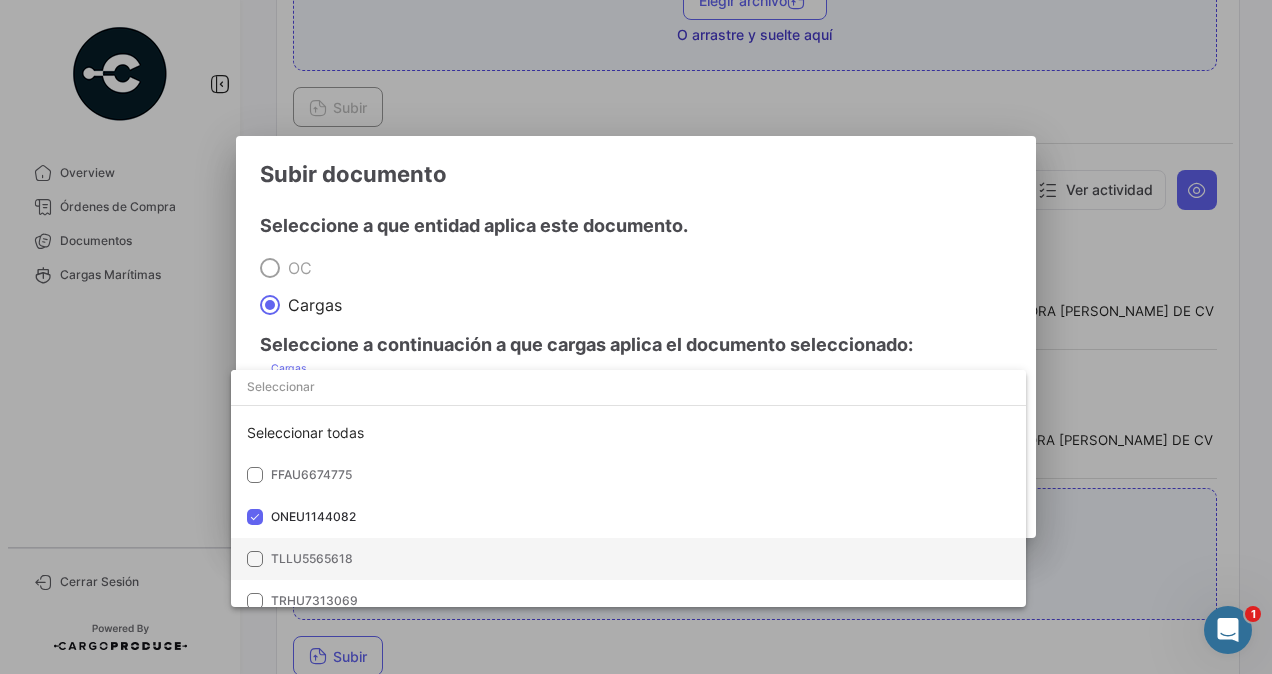 scroll, scrollTop: 14, scrollLeft: 0, axis: vertical 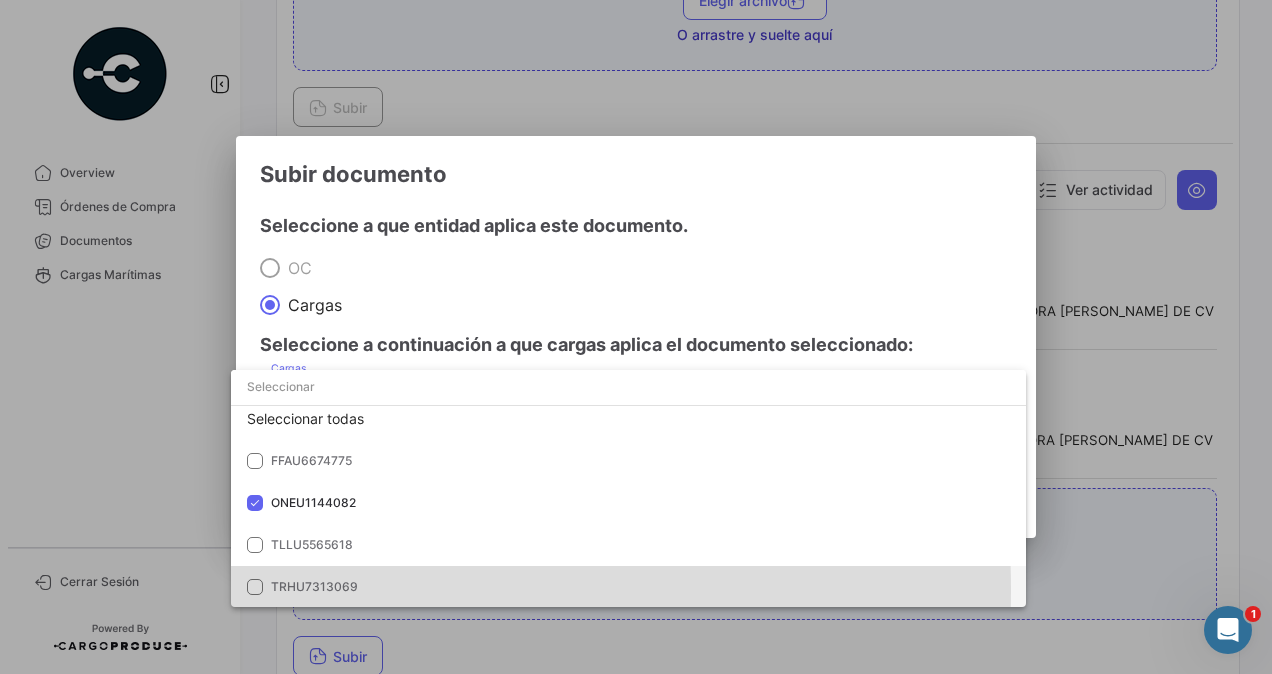 click on "TRHU7313069" at bounding box center (314, 586) 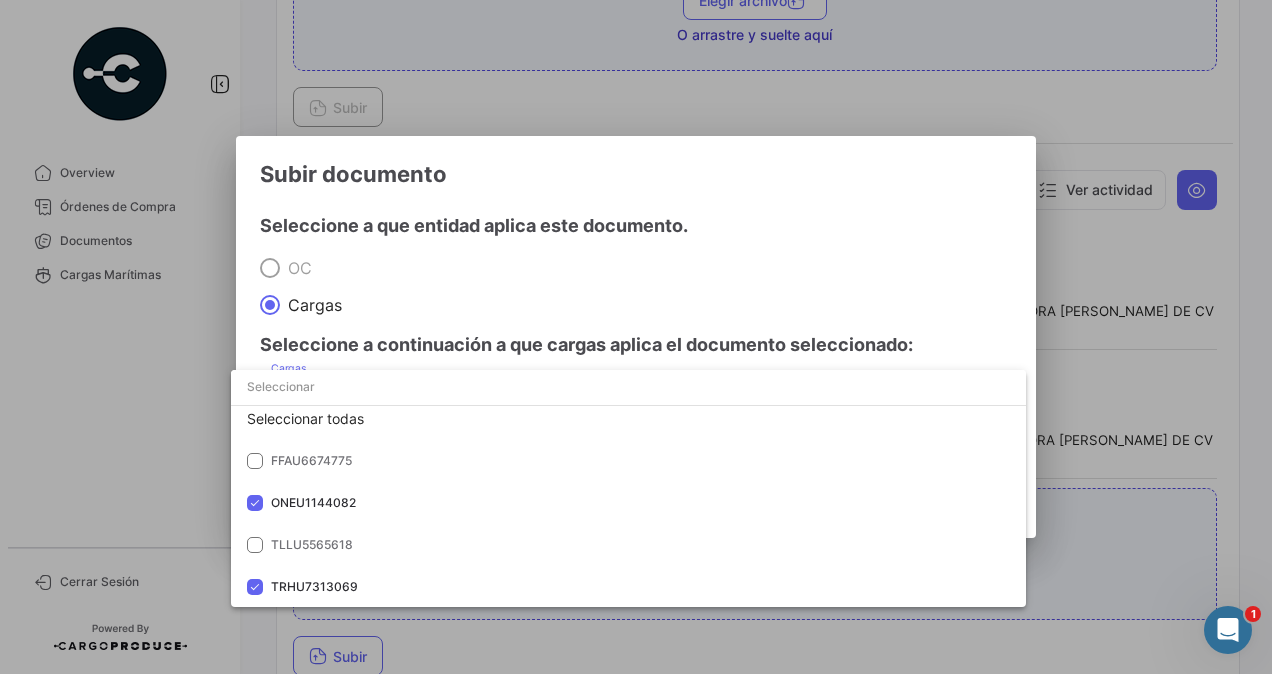 click at bounding box center [636, 337] 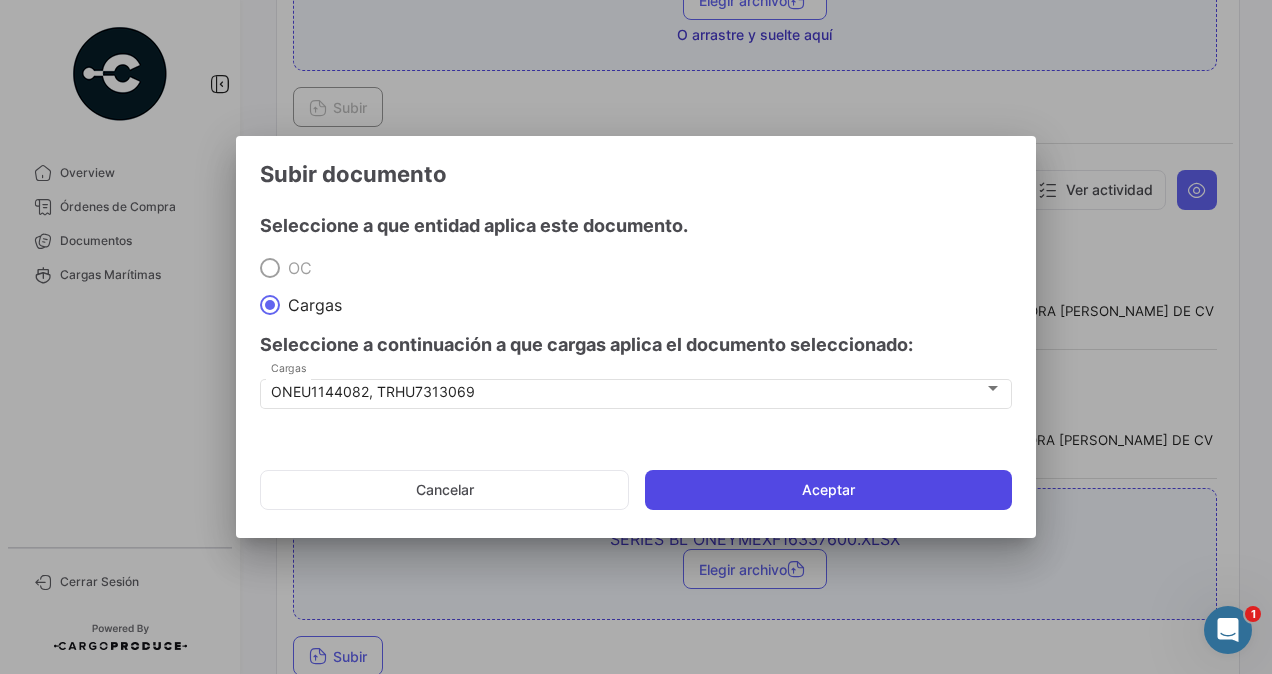 click on "Aceptar" 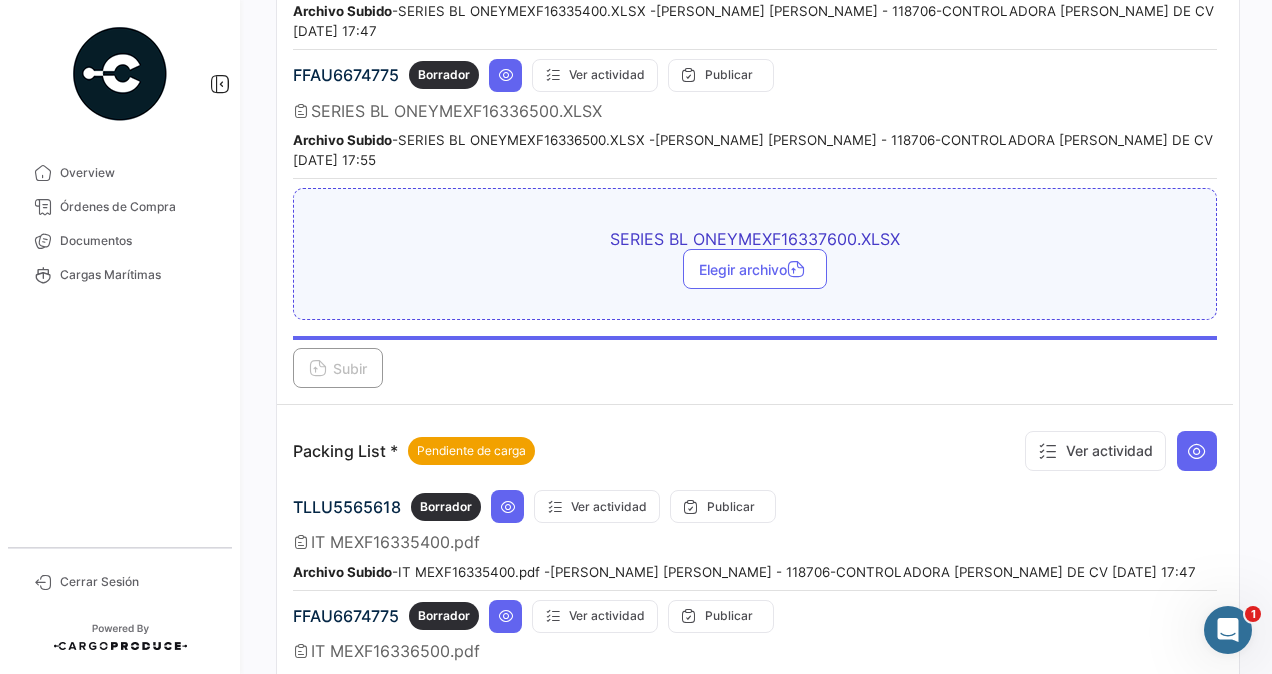 scroll, scrollTop: 2600, scrollLeft: 0, axis: vertical 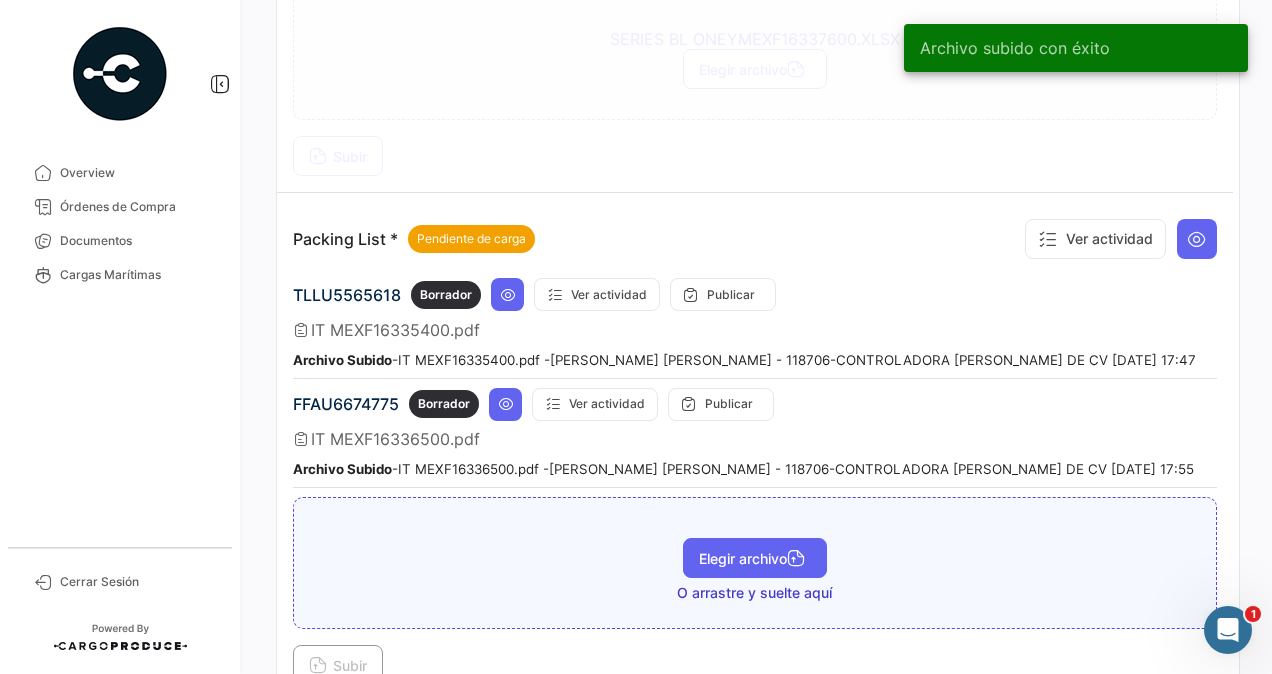 click on "Elegir archivo" at bounding box center (755, 558) 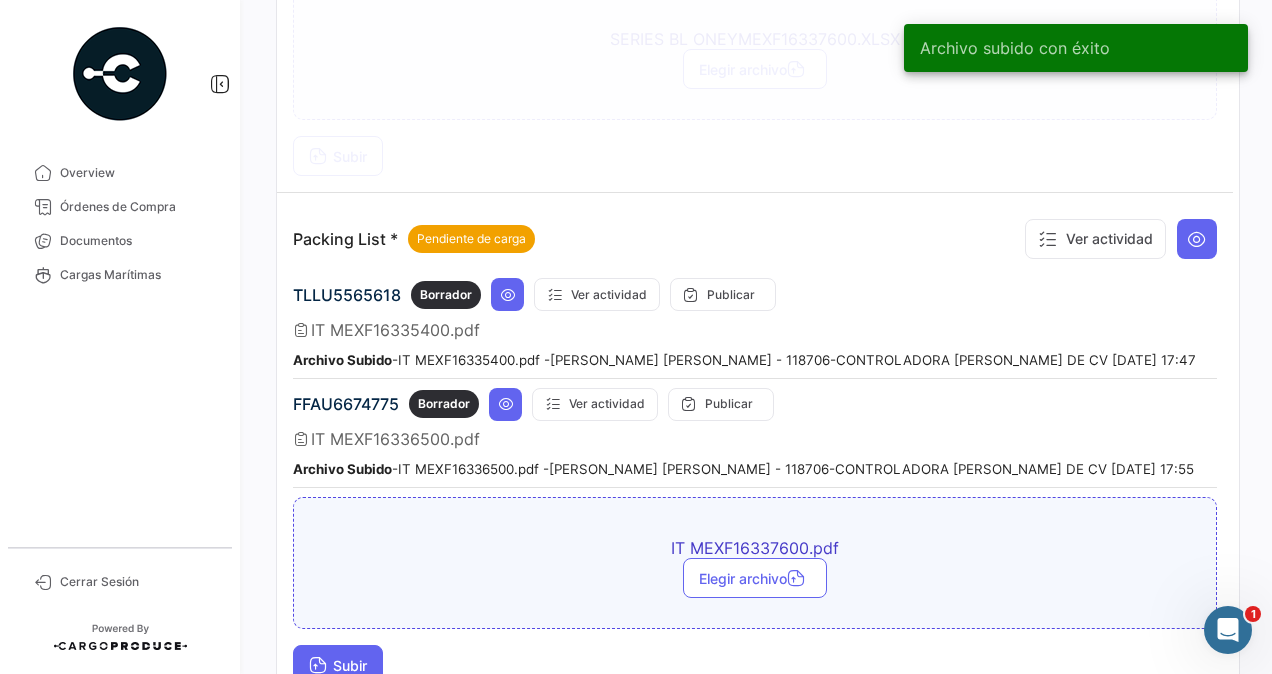 click on "Subir" at bounding box center (338, 665) 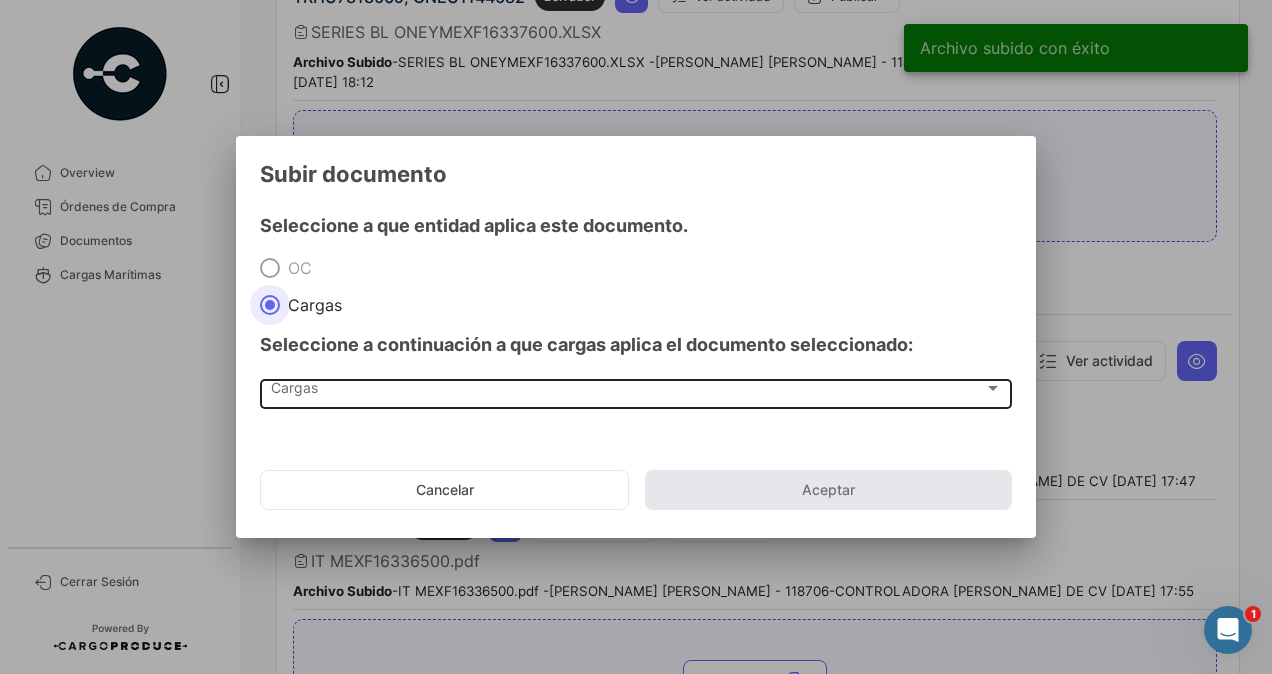 click on "Cargas" at bounding box center [627, 392] 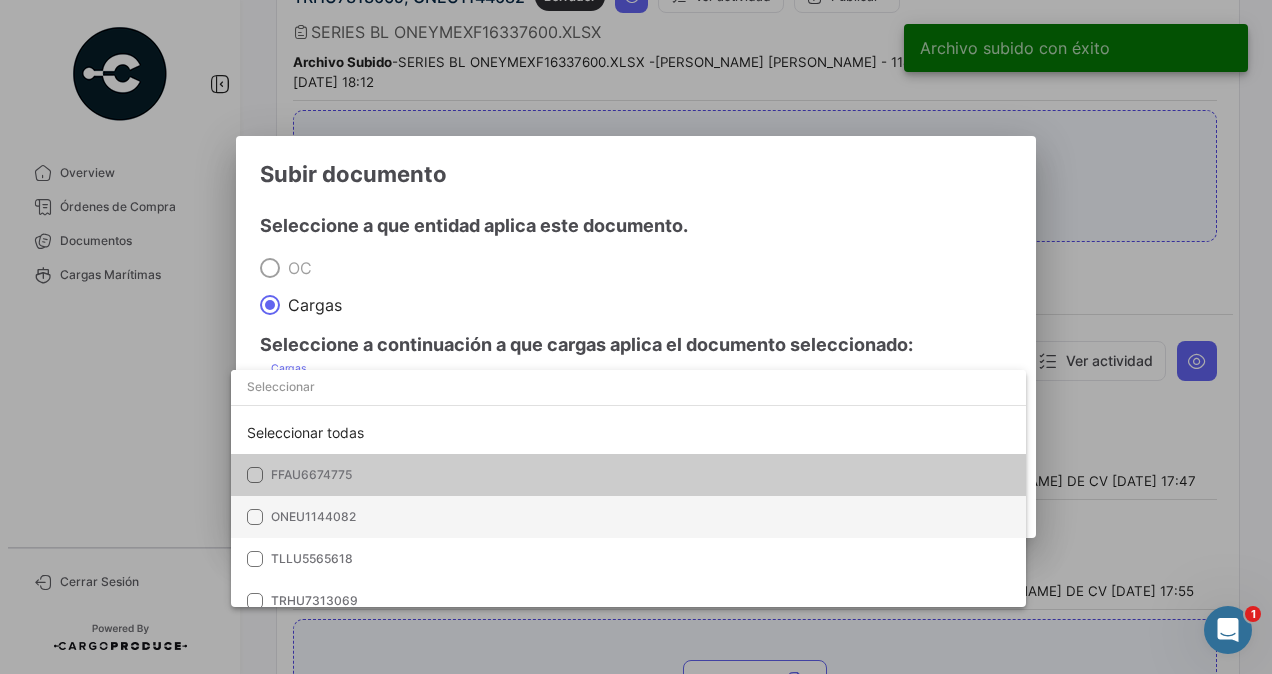 click on "ONEU1144082" at bounding box center (313, 516) 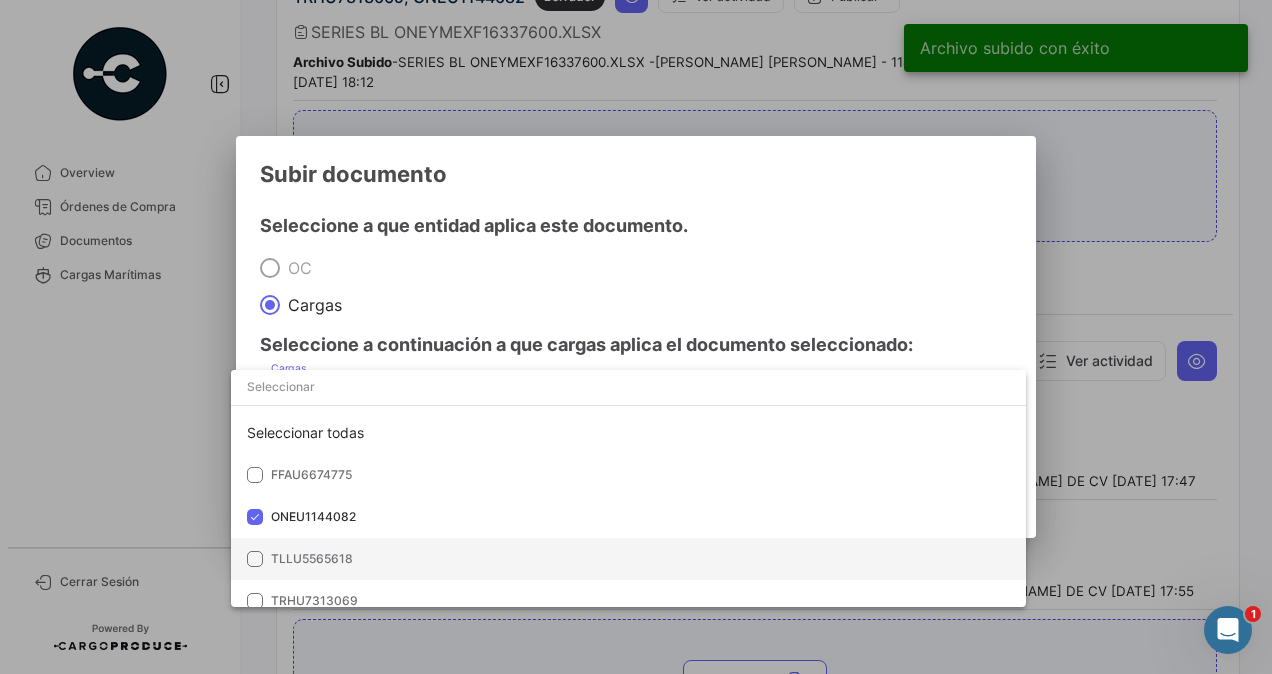 scroll, scrollTop: 14, scrollLeft: 0, axis: vertical 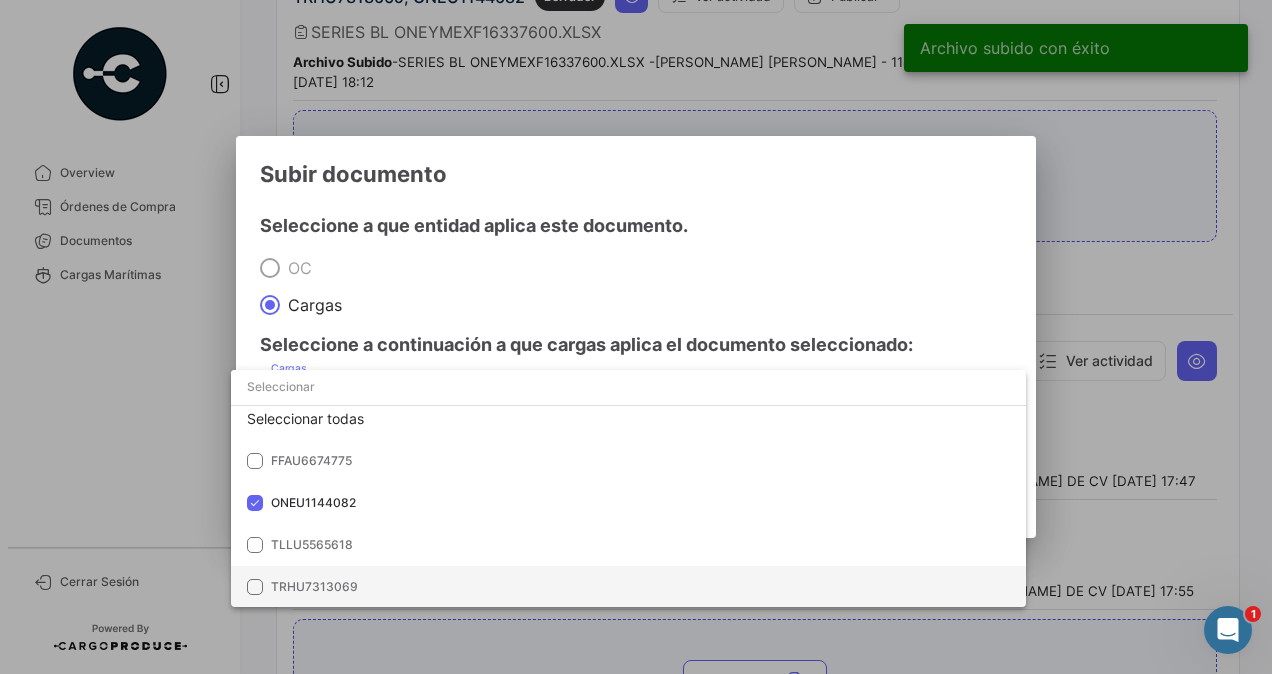 click on "TRHU7313069" at bounding box center (314, 586) 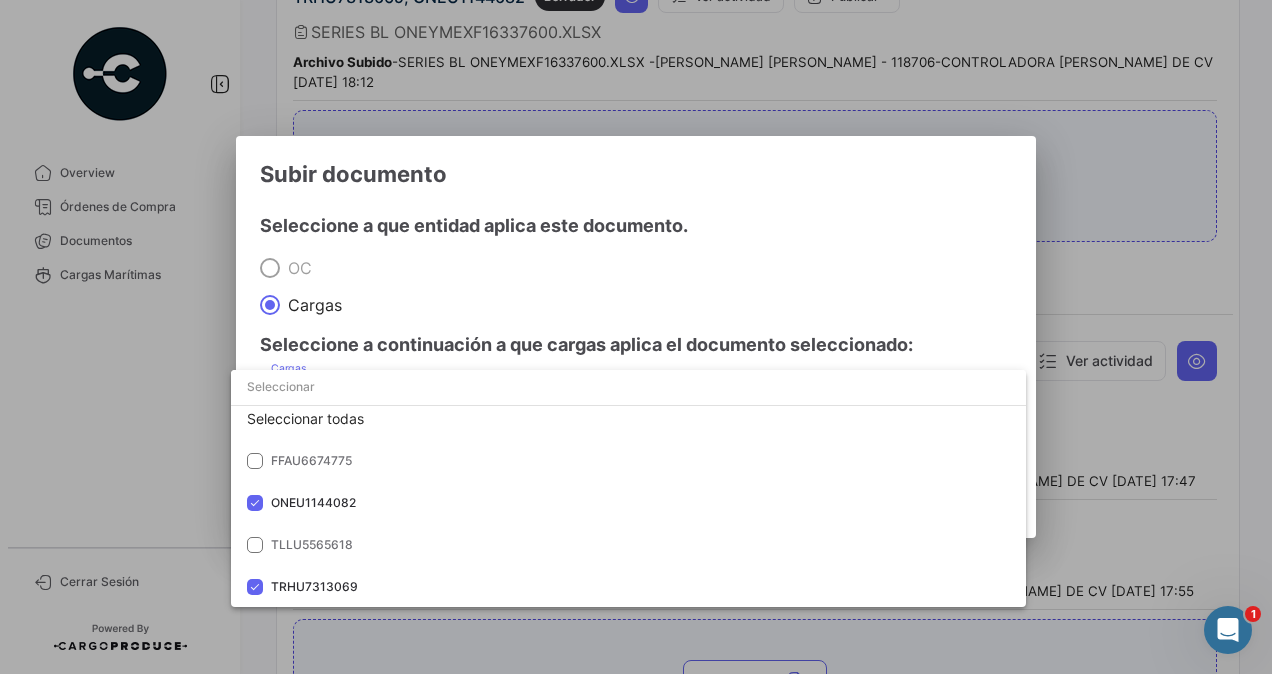 click at bounding box center (636, 337) 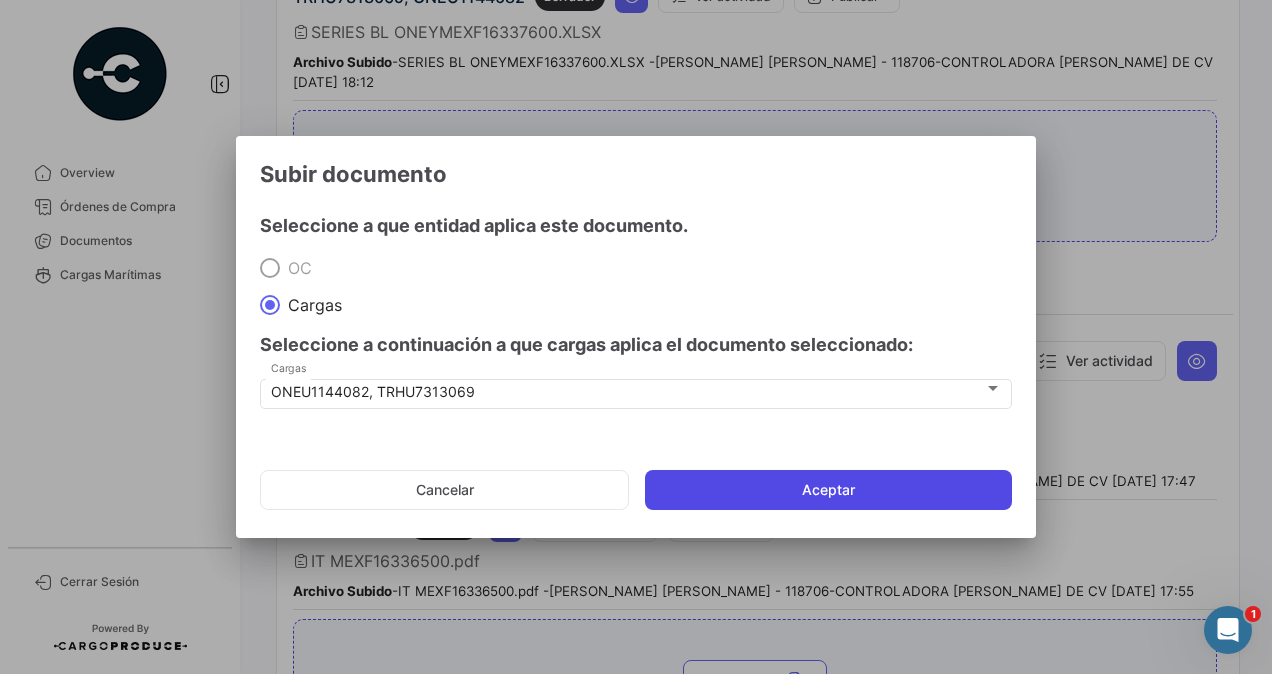 drag, startPoint x: 903, startPoint y: 494, endPoint x: 873, endPoint y: 492, distance: 30.066593 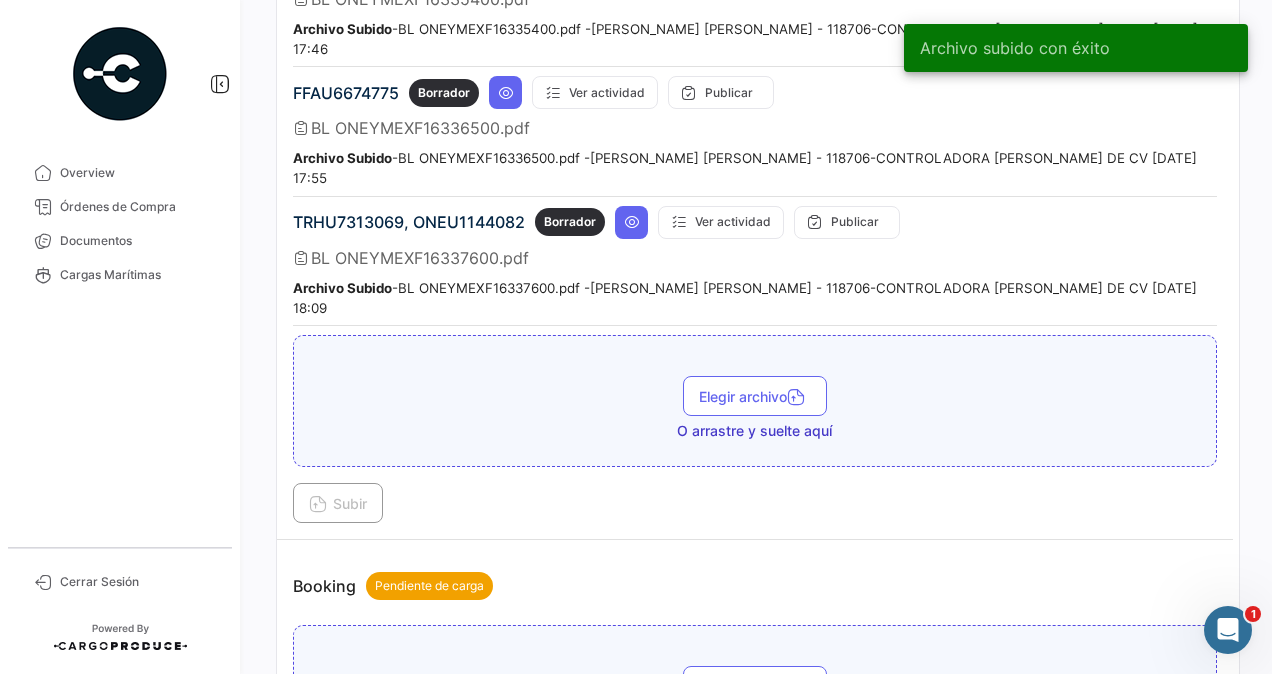 scroll, scrollTop: 0, scrollLeft: 0, axis: both 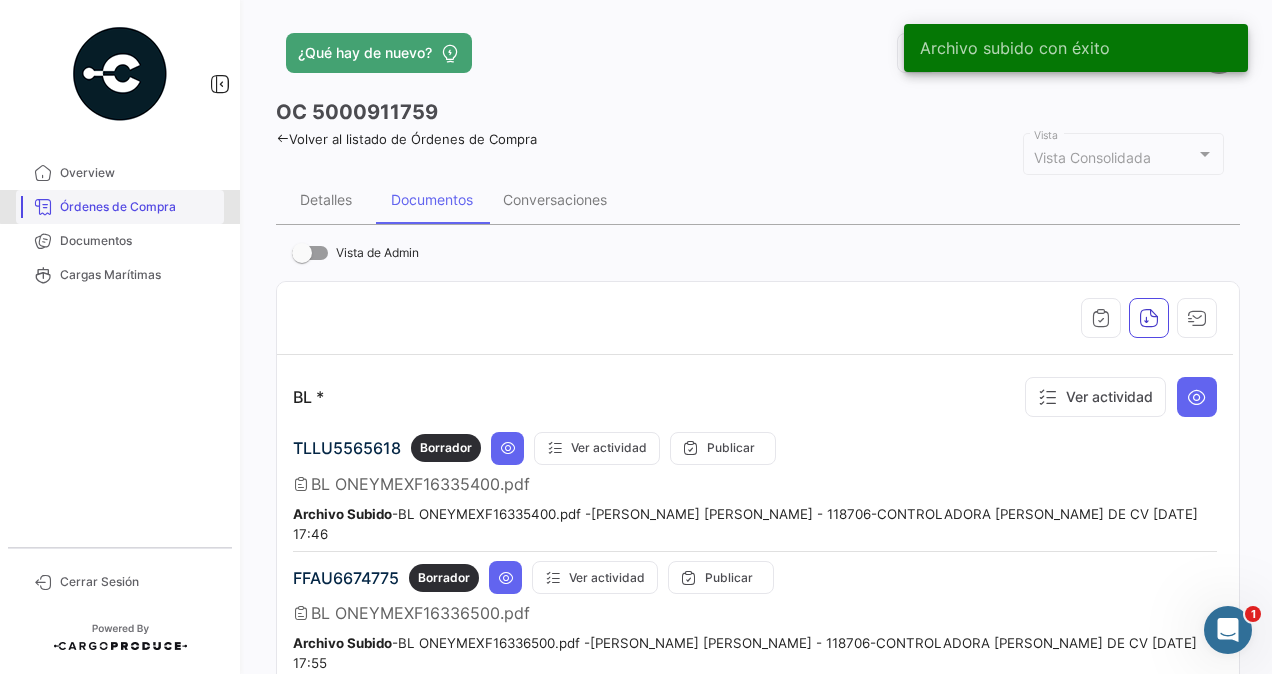 drag, startPoint x: 158, startPoint y: 205, endPoint x: 174, endPoint y: 216, distance: 19.416489 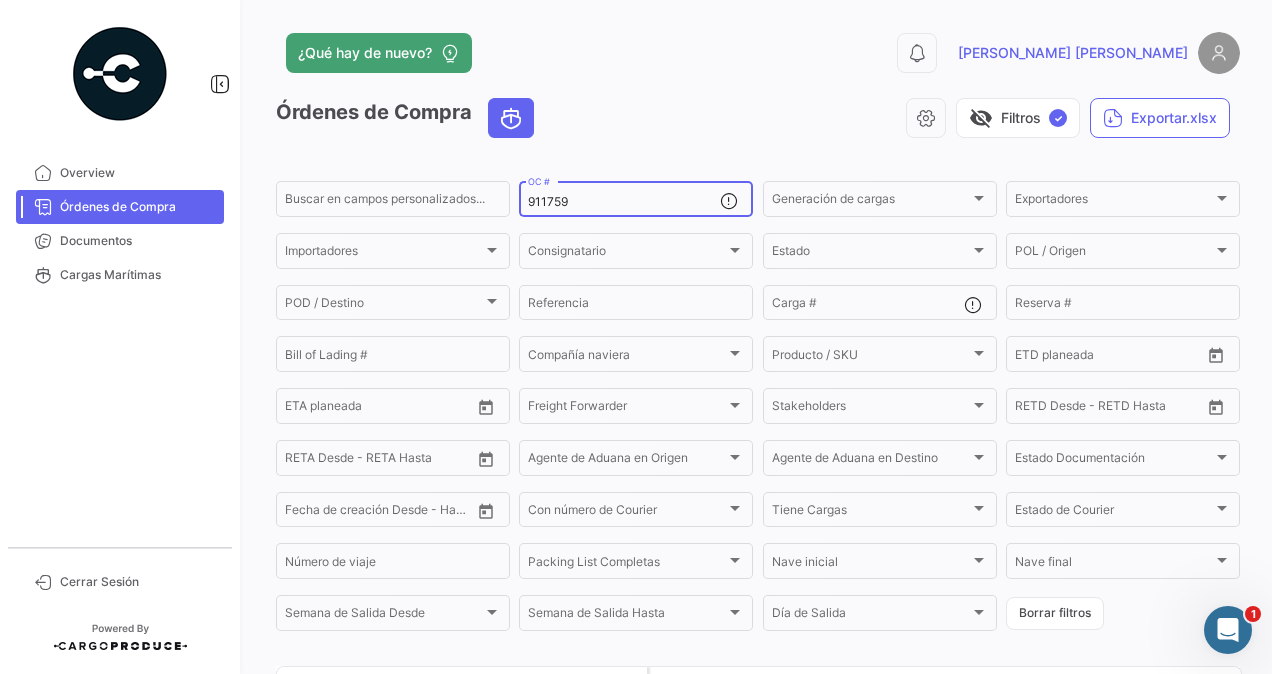 drag, startPoint x: 500, startPoint y: 207, endPoint x: 442, endPoint y: 219, distance: 59.22837 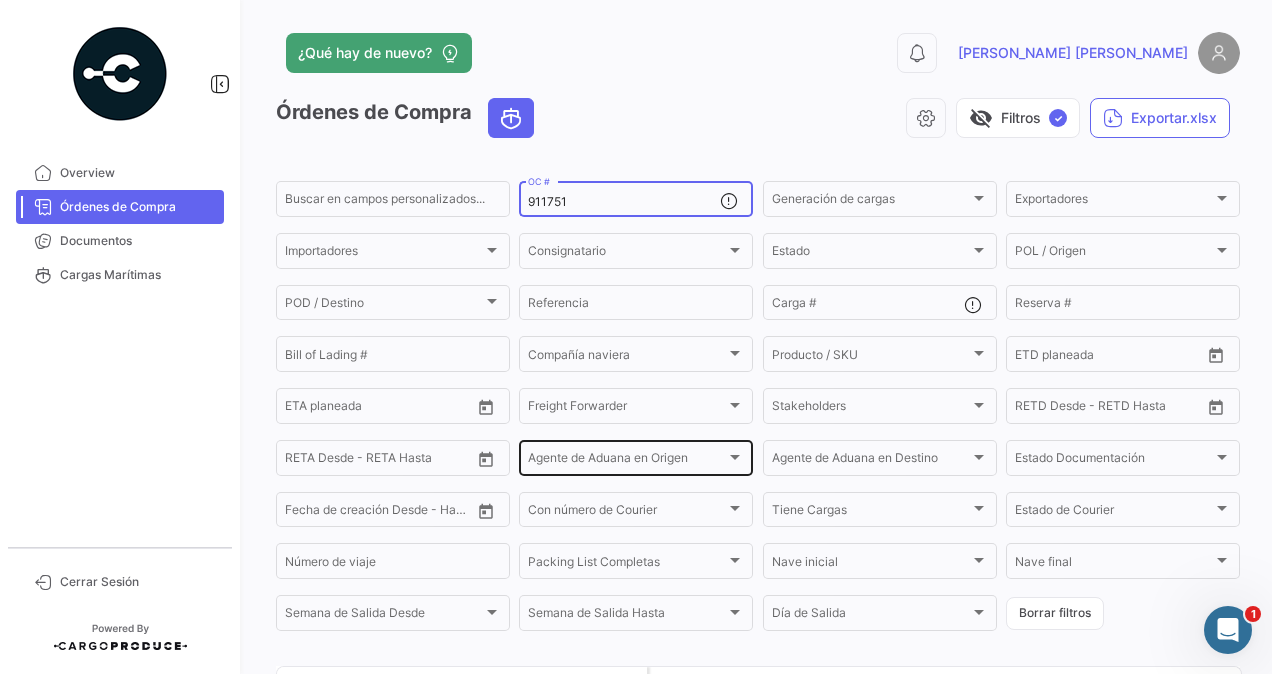 scroll, scrollTop: 210, scrollLeft: 0, axis: vertical 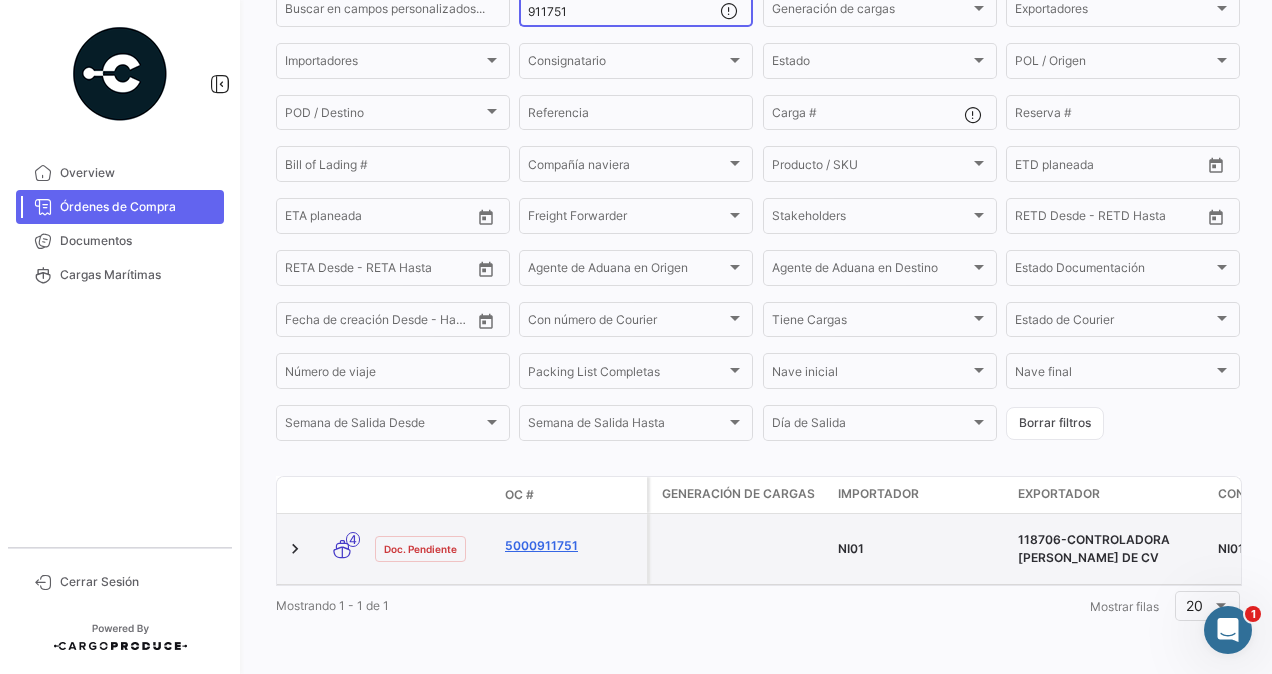 type on "911751" 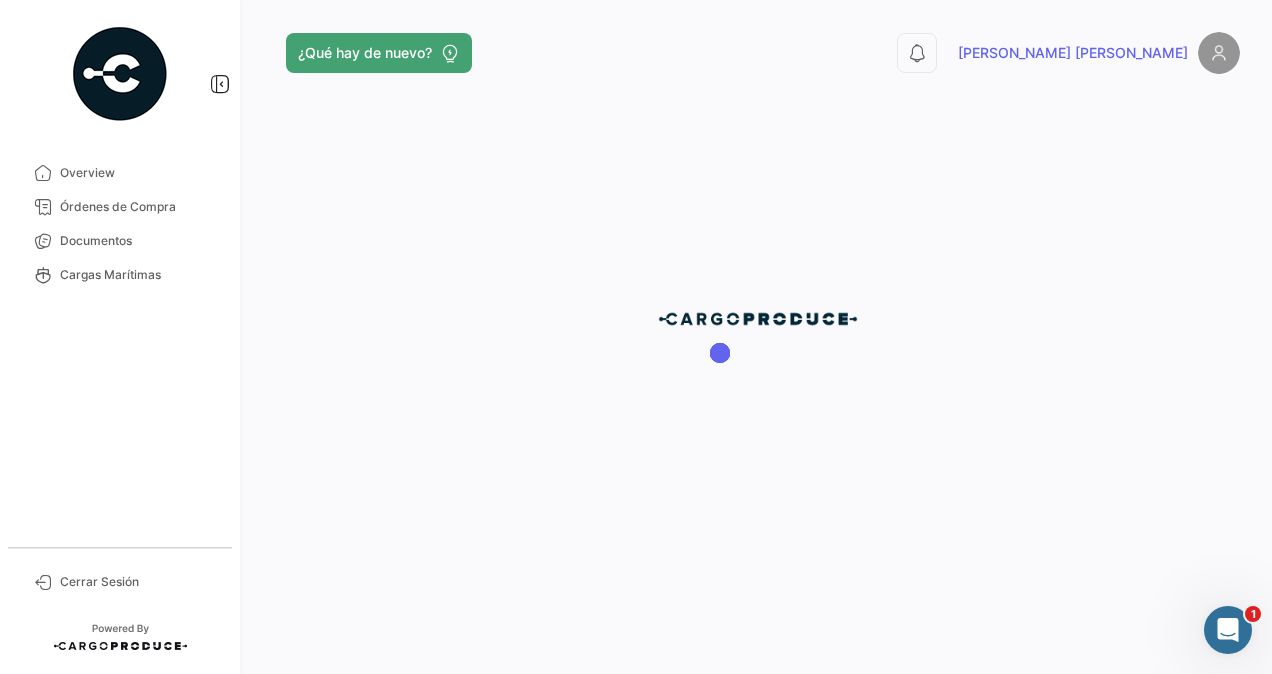 scroll, scrollTop: 0, scrollLeft: 0, axis: both 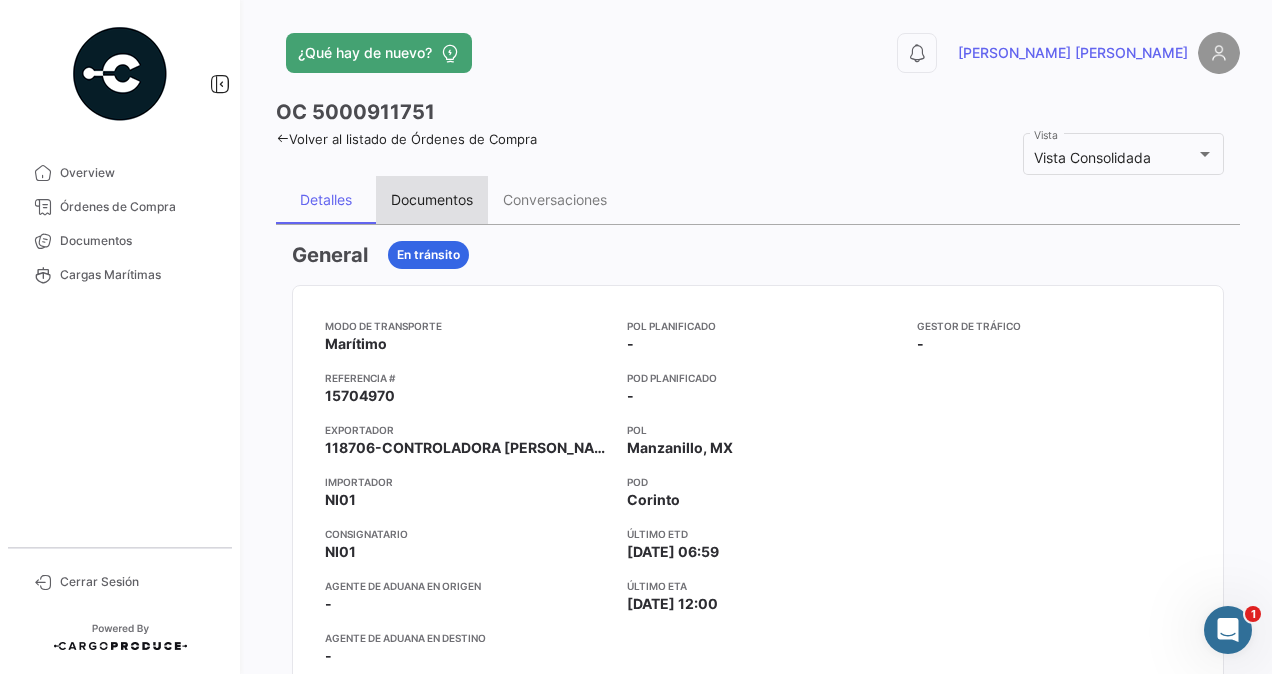 click on "Documentos" at bounding box center [432, 199] 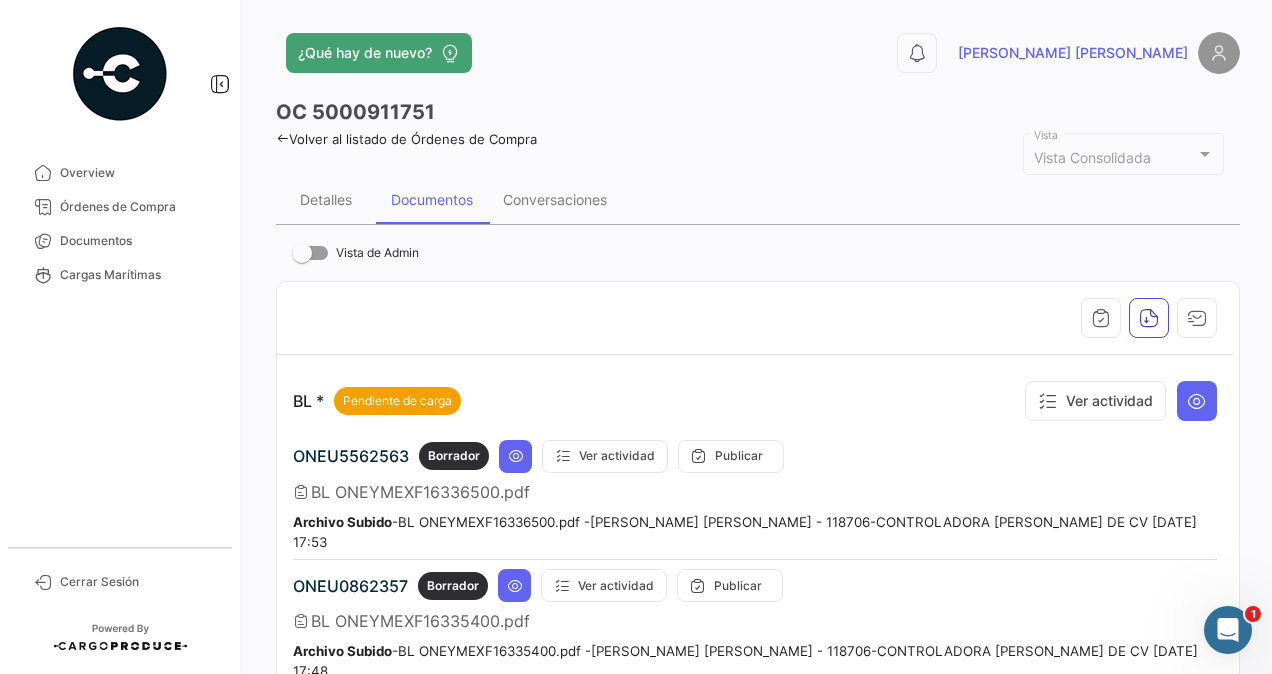 scroll, scrollTop: 300, scrollLeft: 0, axis: vertical 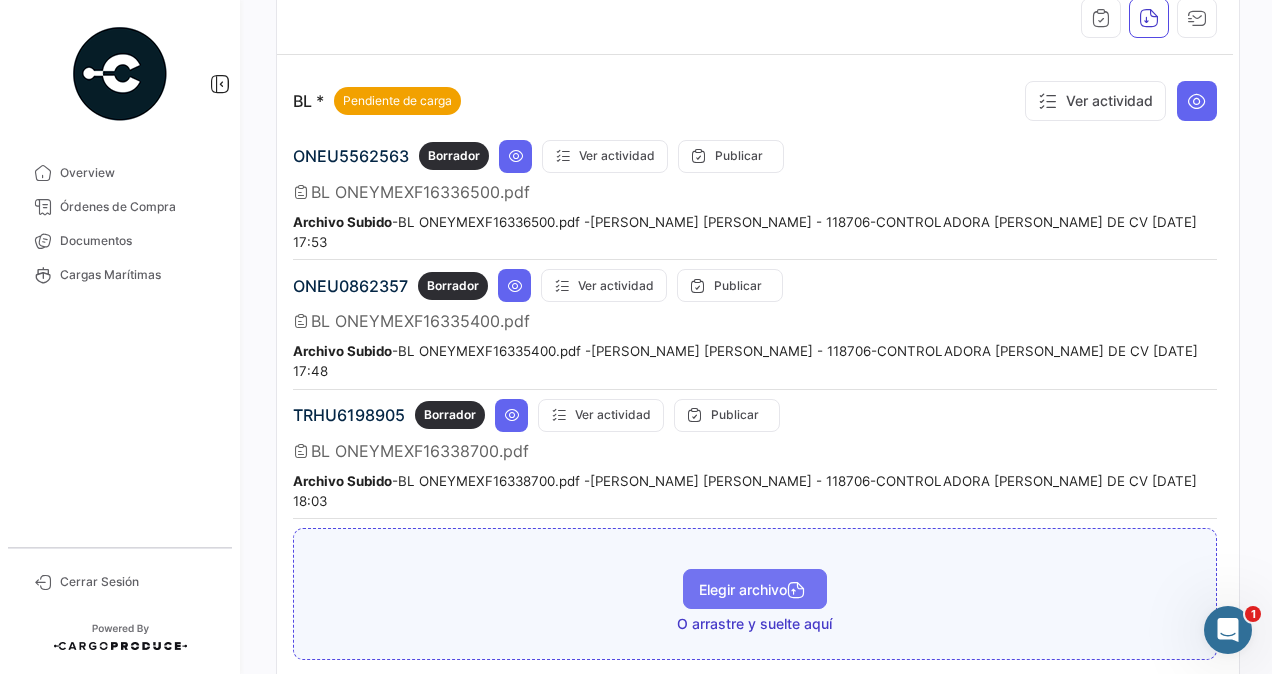 click on "Elegir archivo" at bounding box center [755, 589] 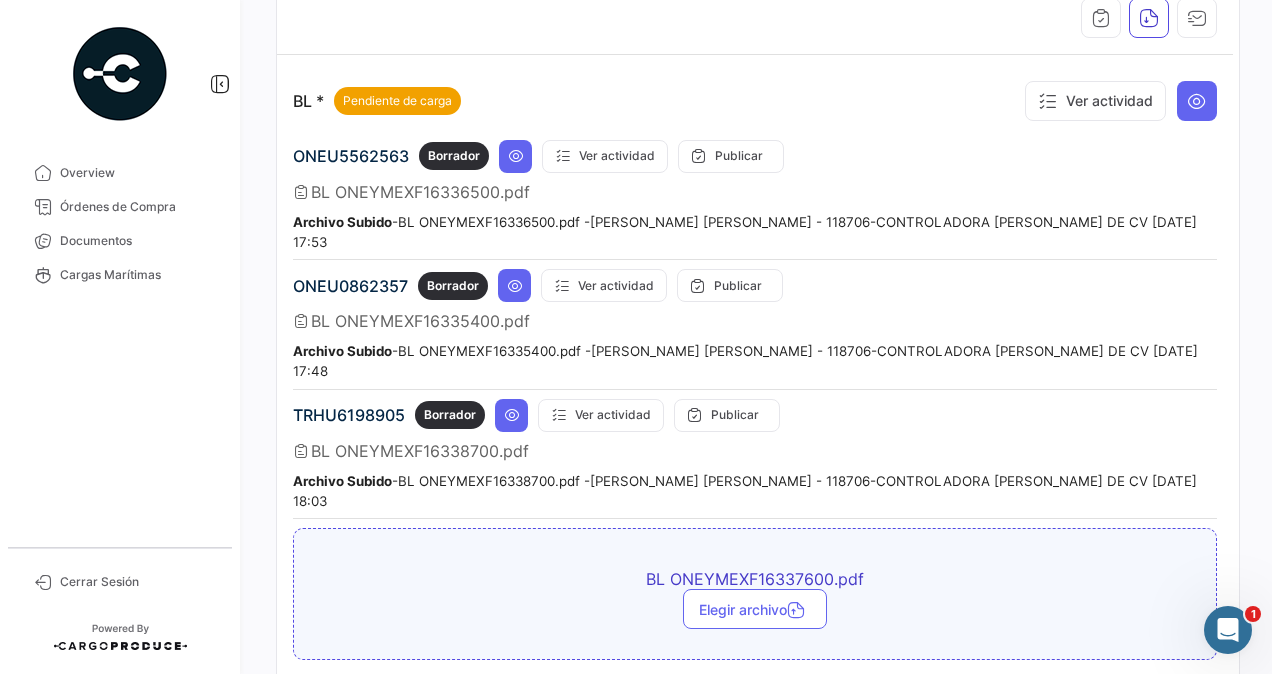 click on "Subir" at bounding box center (338, 696) 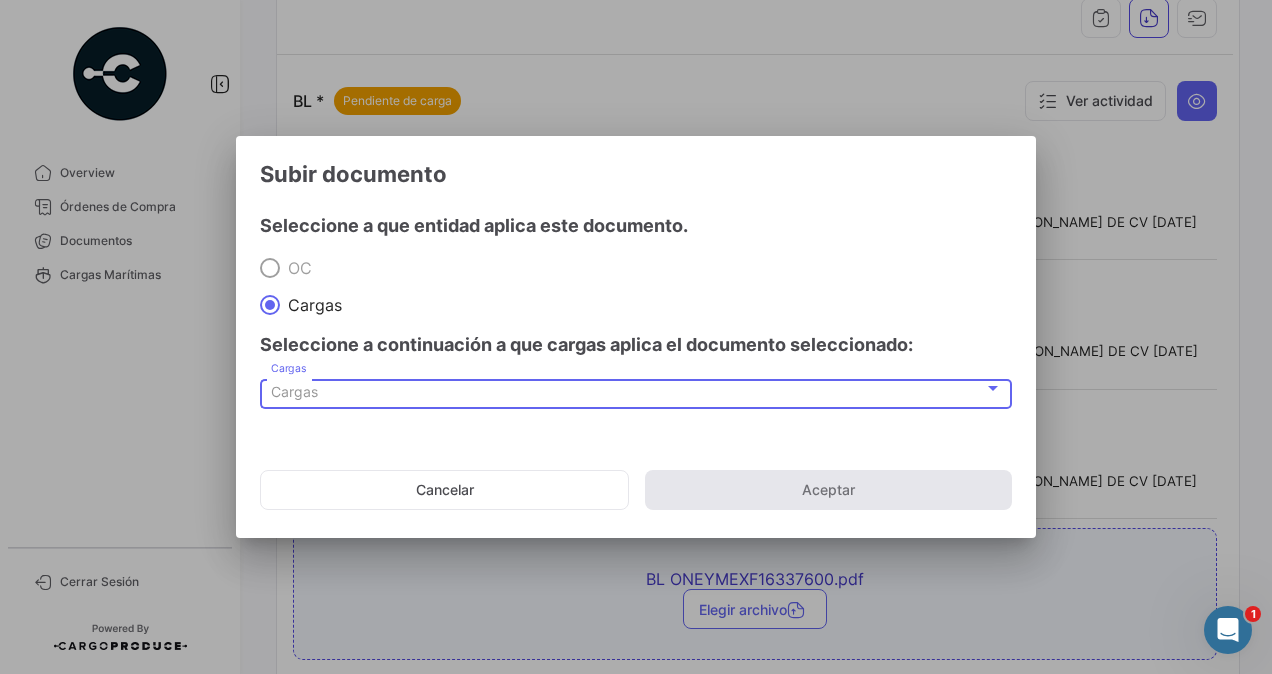 click on "Cargas" at bounding box center [627, 392] 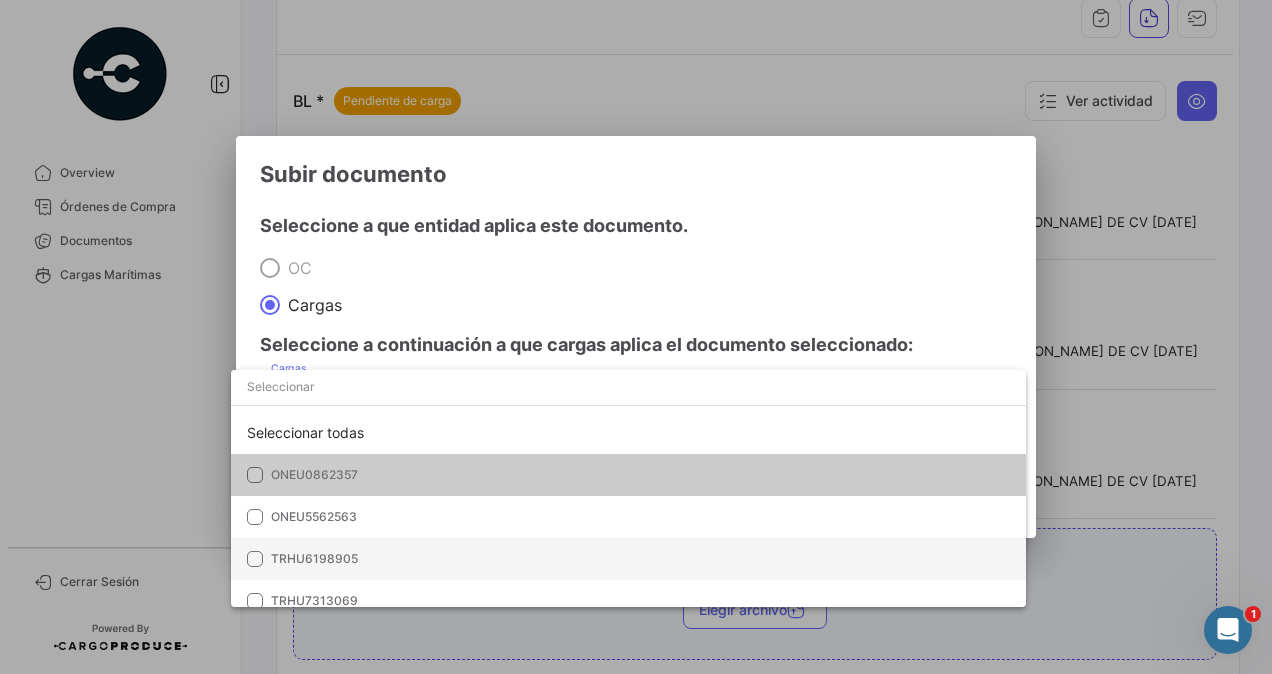 scroll, scrollTop: 14, scrollLeft: 0, axis: vertical 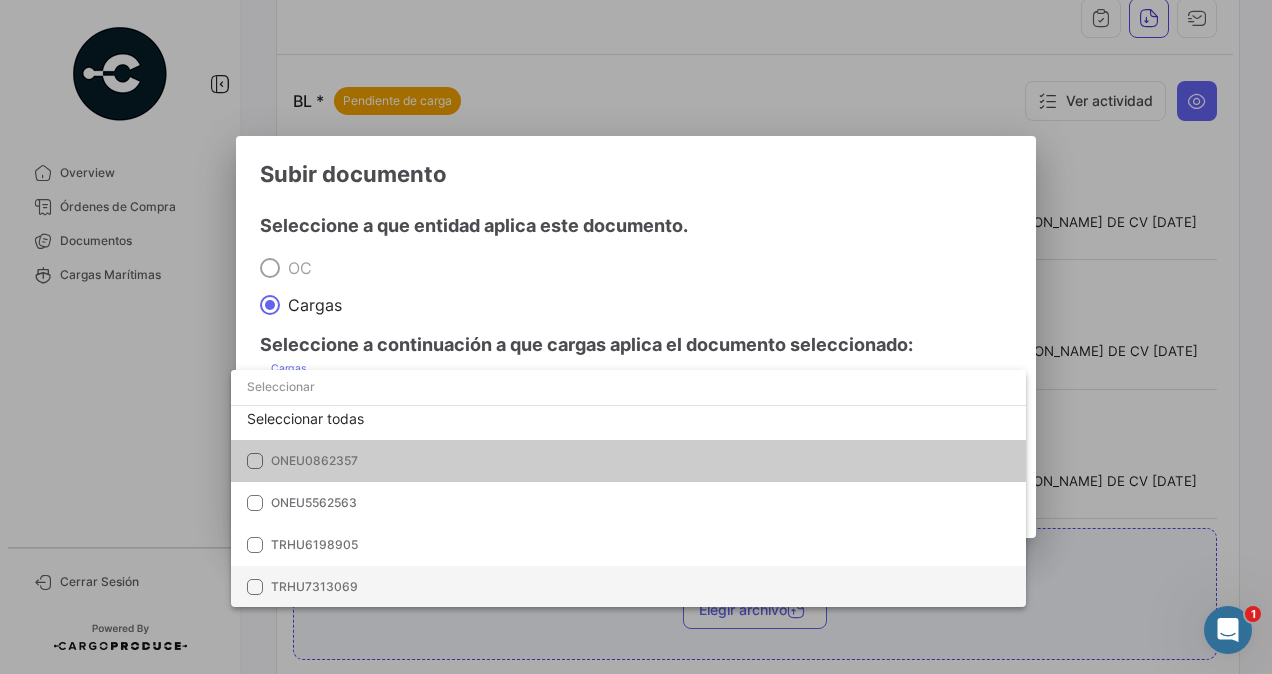 click on "TRHU7313069" at bounding box center (314, 586) 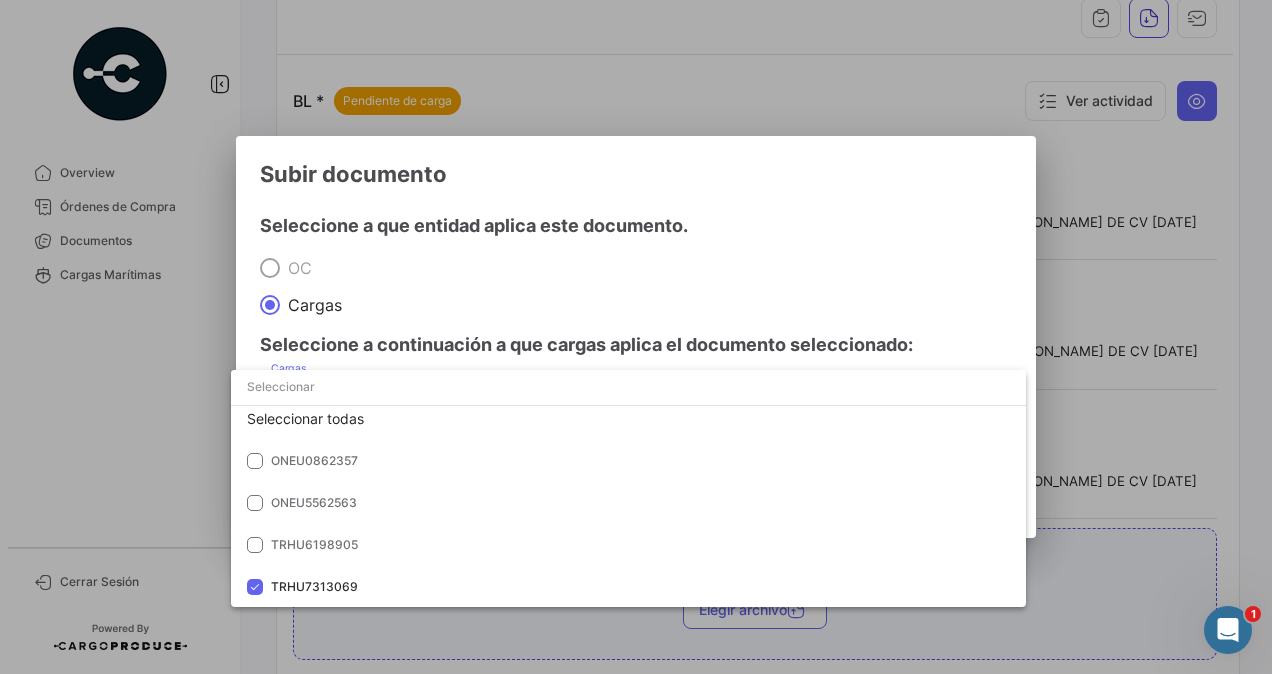 click at bounding box center [636, 337] 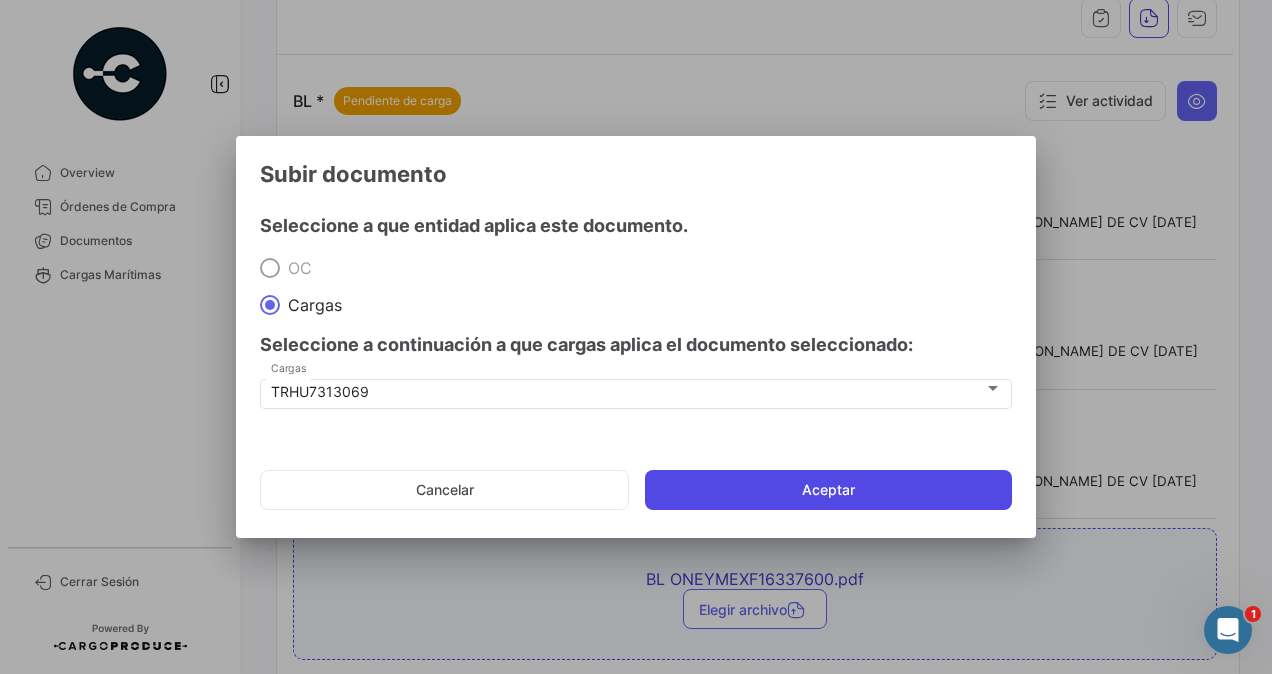 click on "Aceptar" 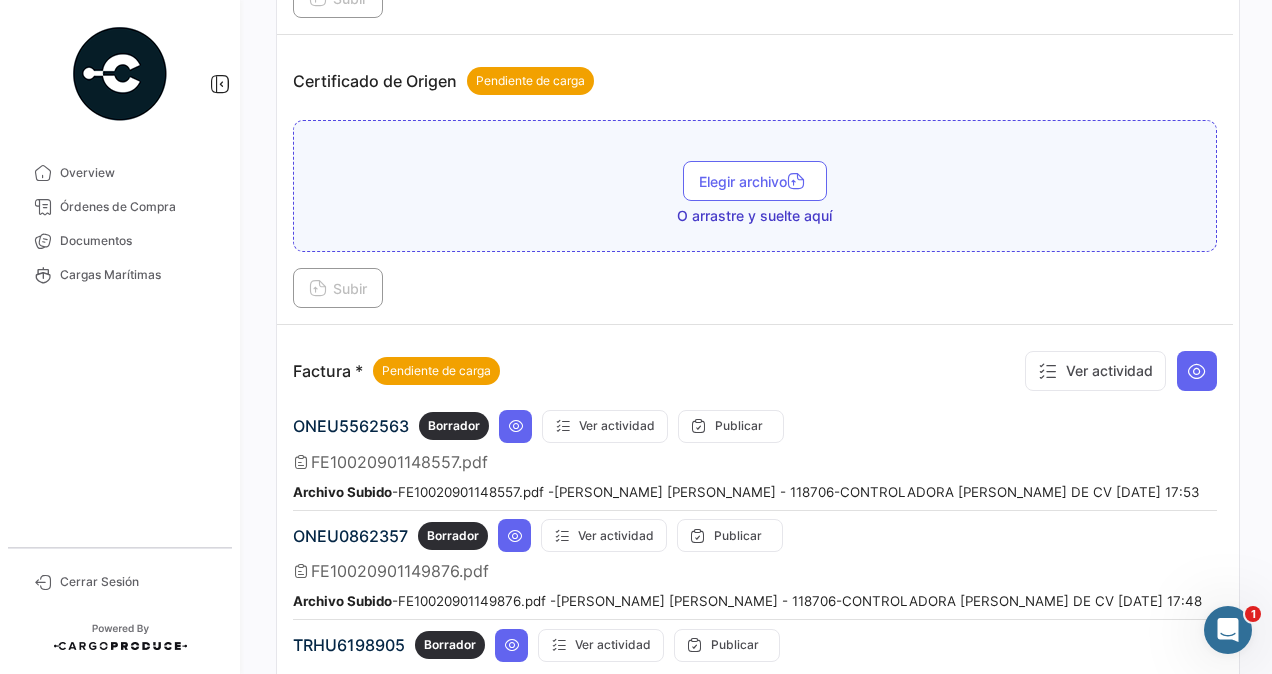 scroll, scrollTop: 1500, scrollLeft: 0, axis: vertical 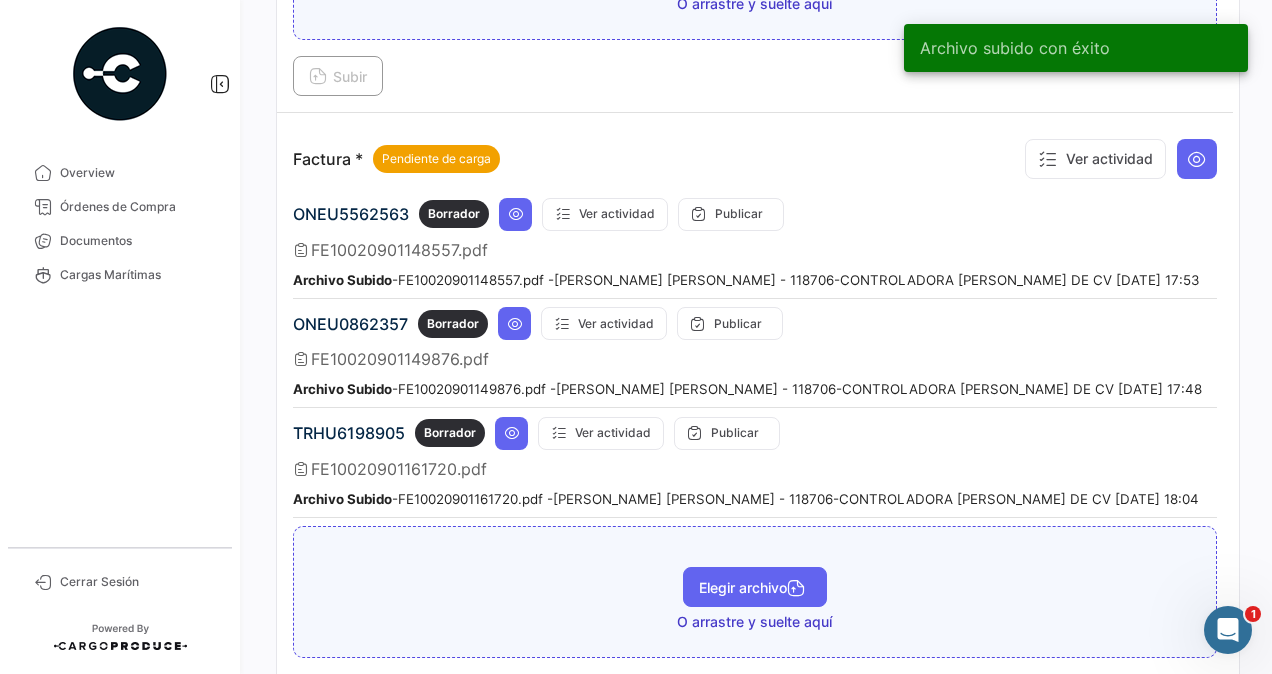click on "Elegir archivo" at bounding box center [755, 587] 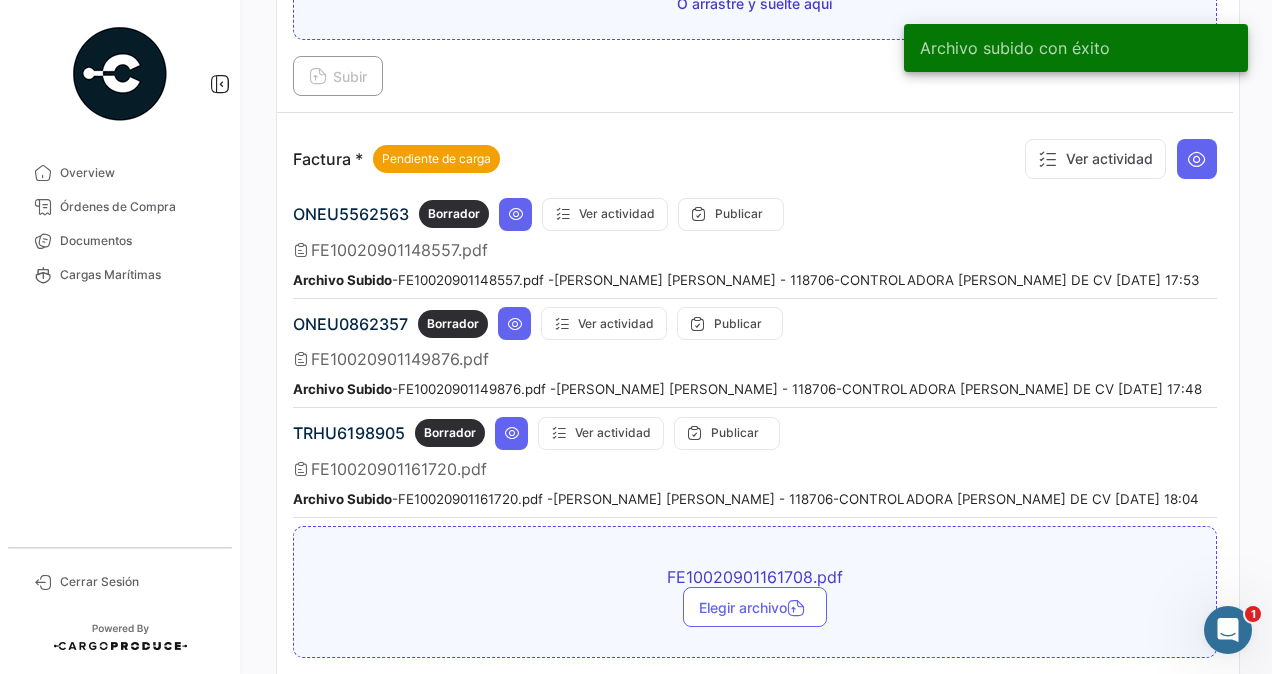 click on "Subir" at bounding box center [338, 694] 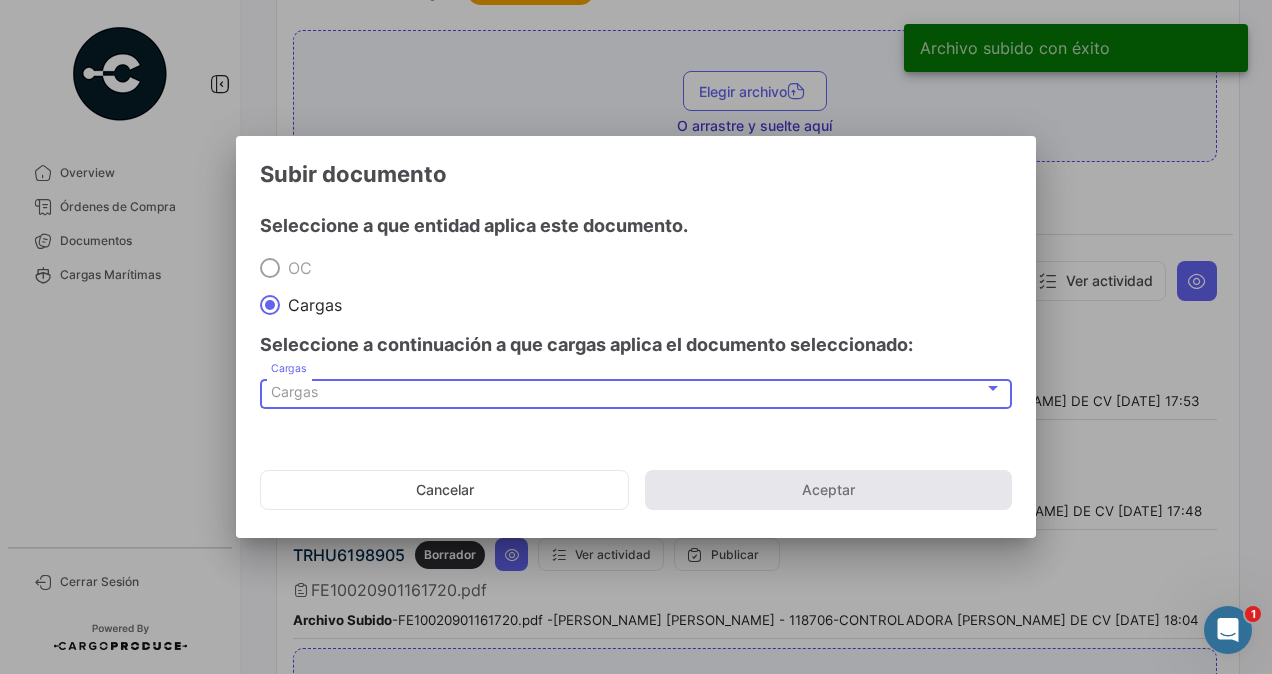 click on "Cargas" at bounding box center [627, 392] 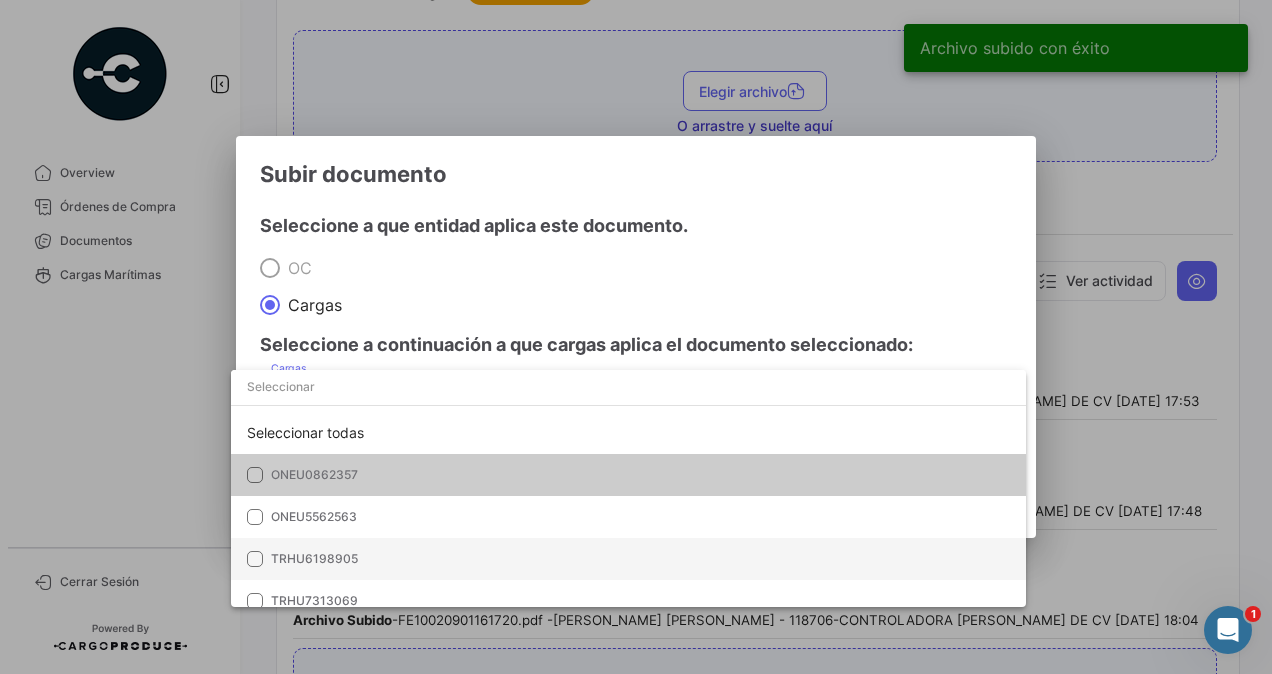 scroll, scrollTop: 14, scrollLeft: 0, axis: vertical 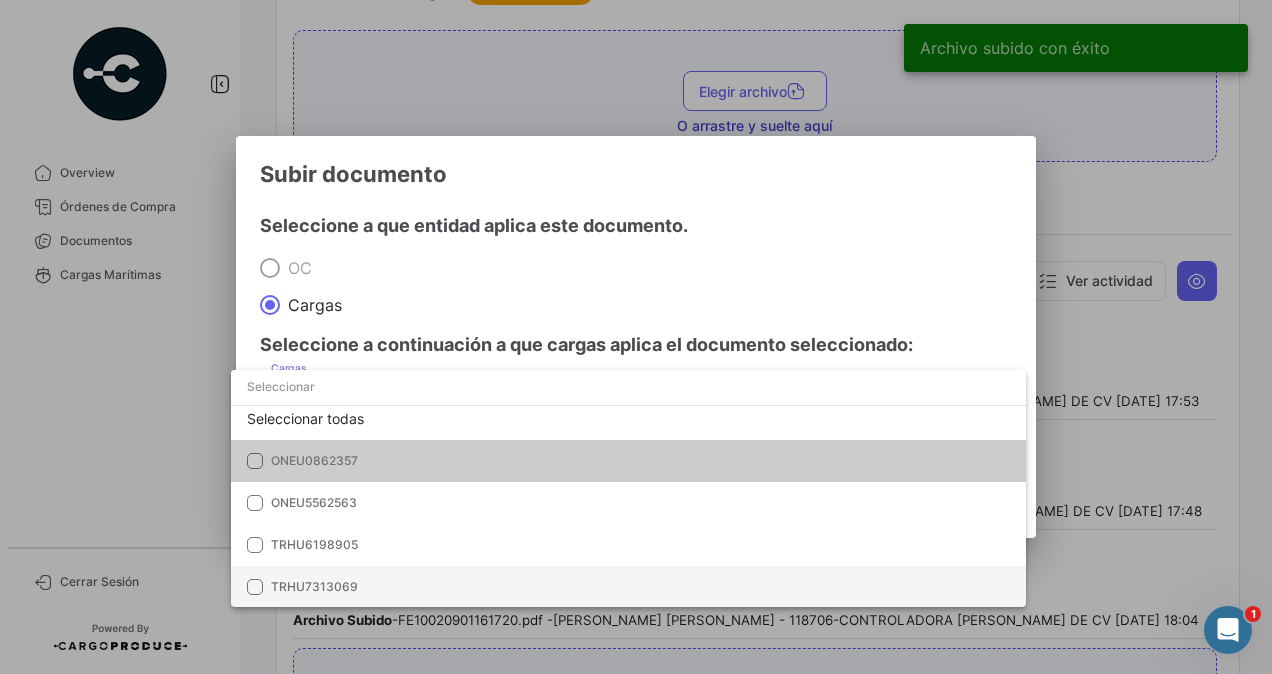 click on "TRHU7313069" at bounding box center [314, 586] 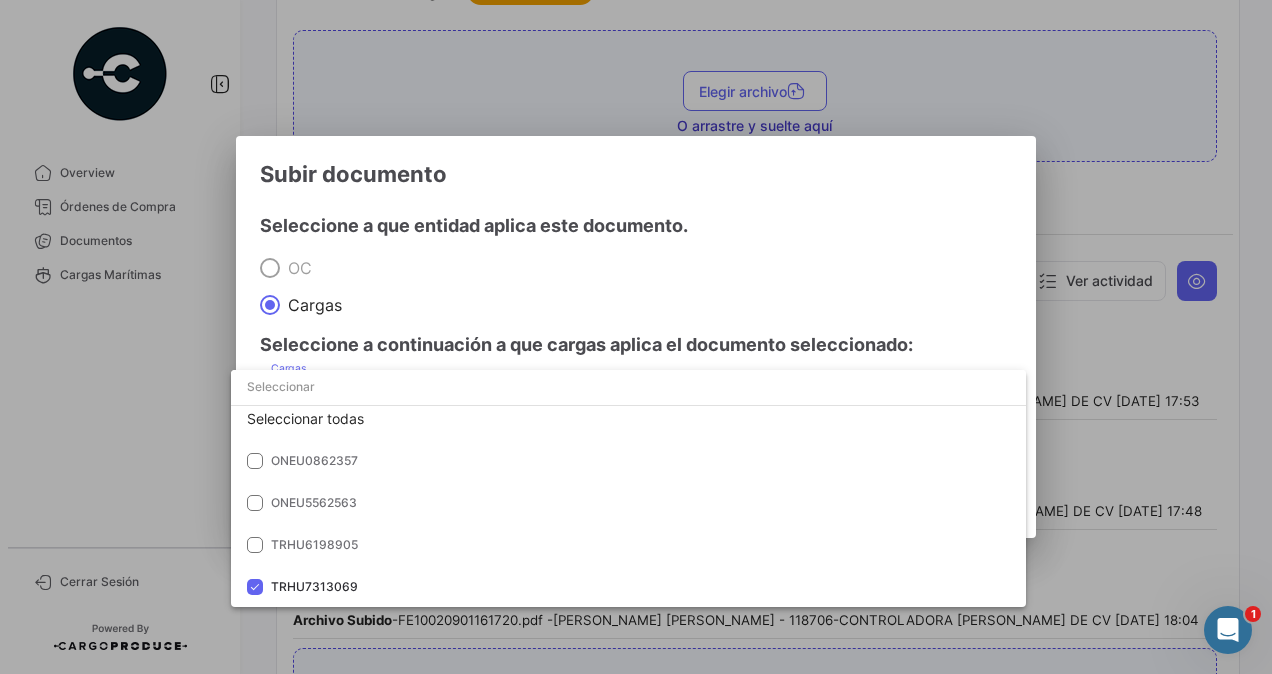 click at bounding box center [636, 337] 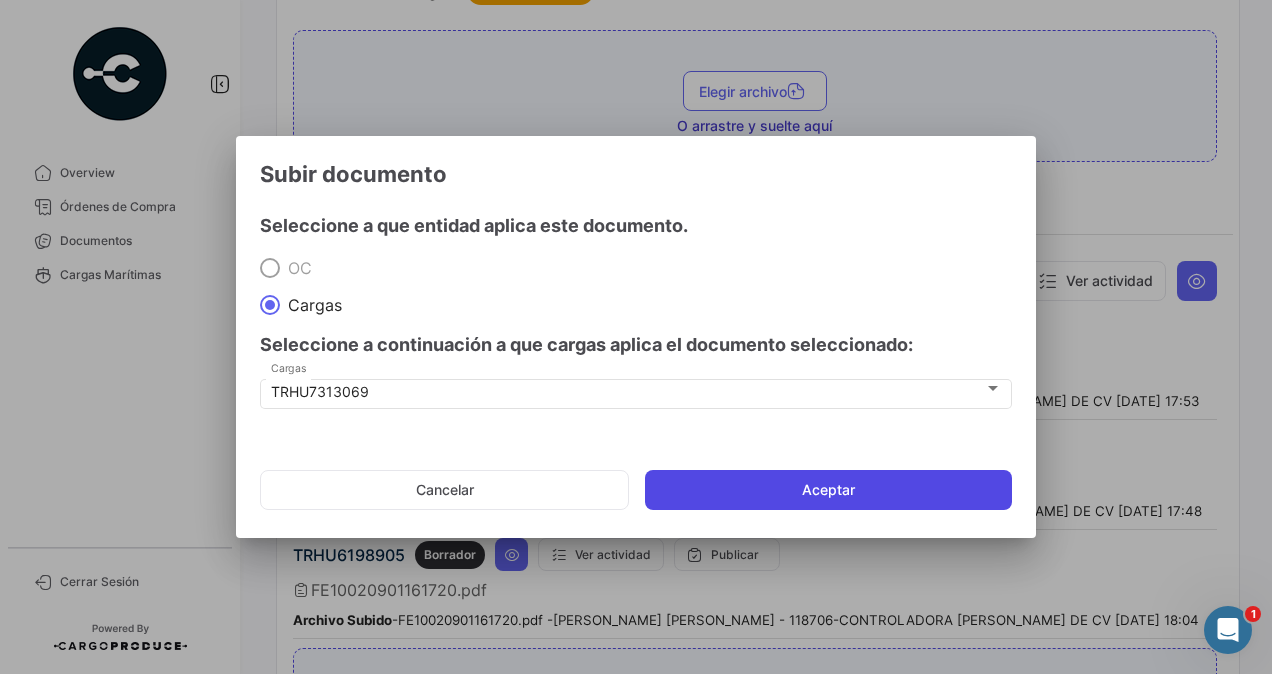 click on "Aceptar" 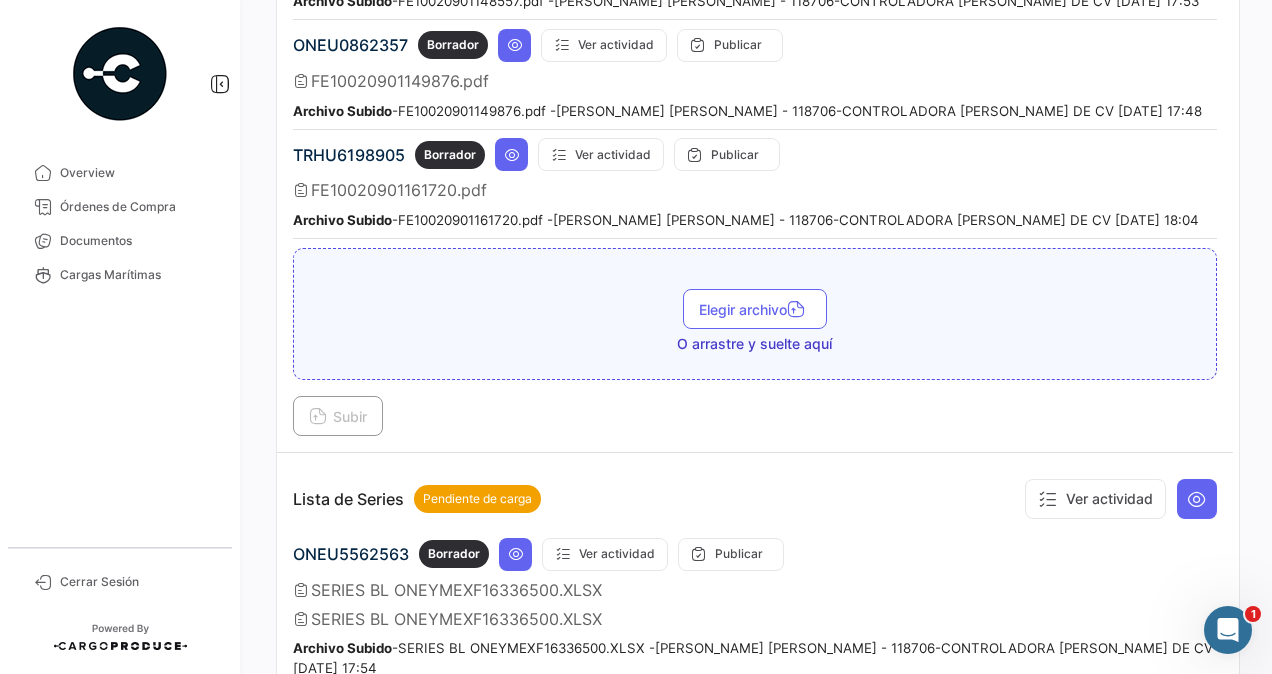scroll, scrollTop: 2200, scrollLeft: 0, axis: vertical 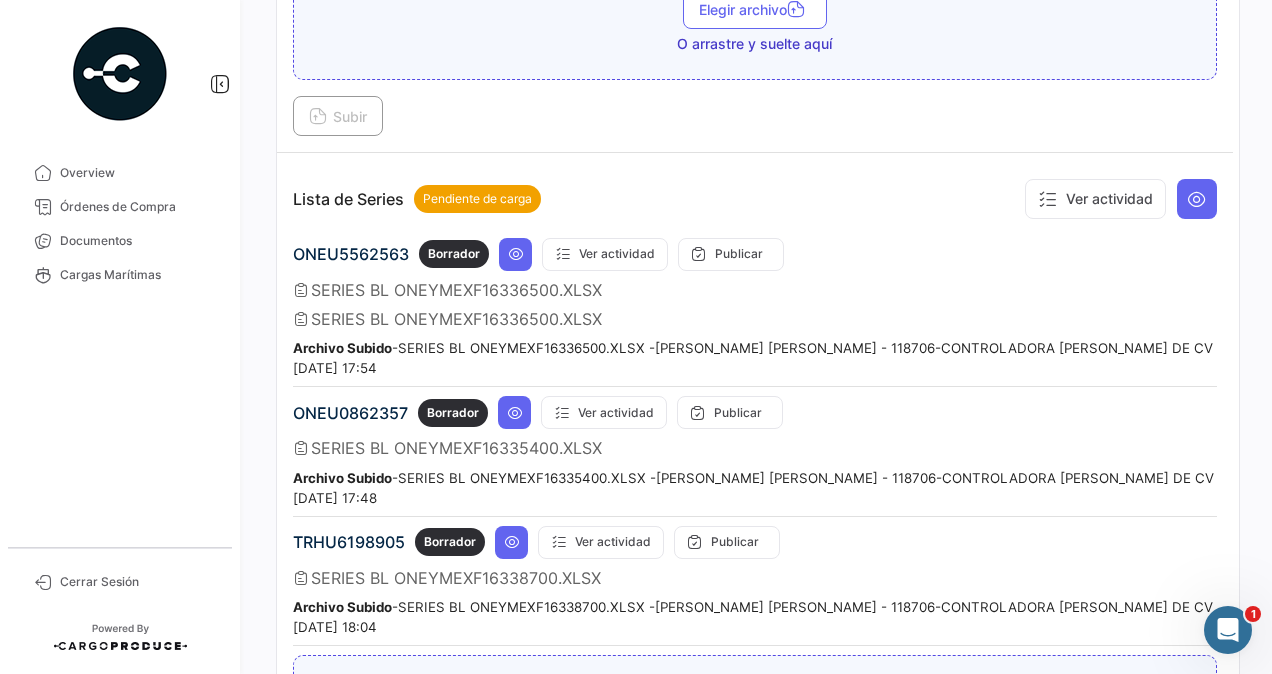 click on "Elegir archivo" at bounding box center (755, 716) 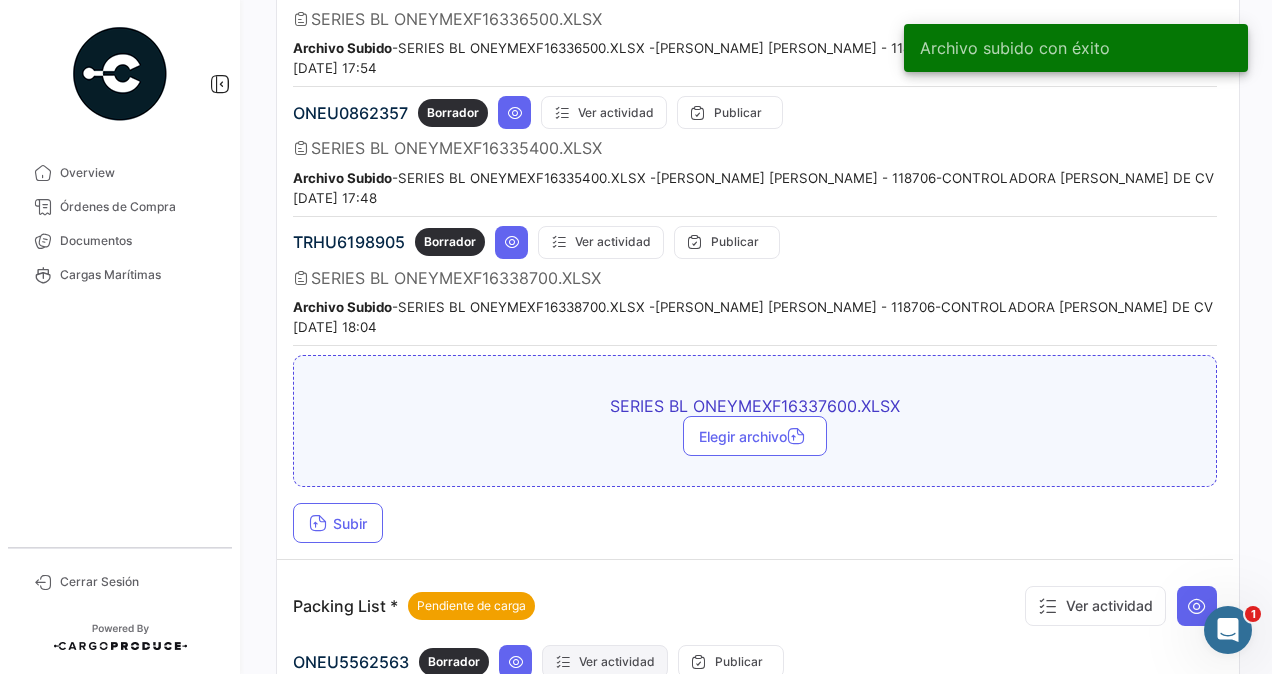 scroll, scrollTop: 2600, scrollLeft: 0, axis: vertical 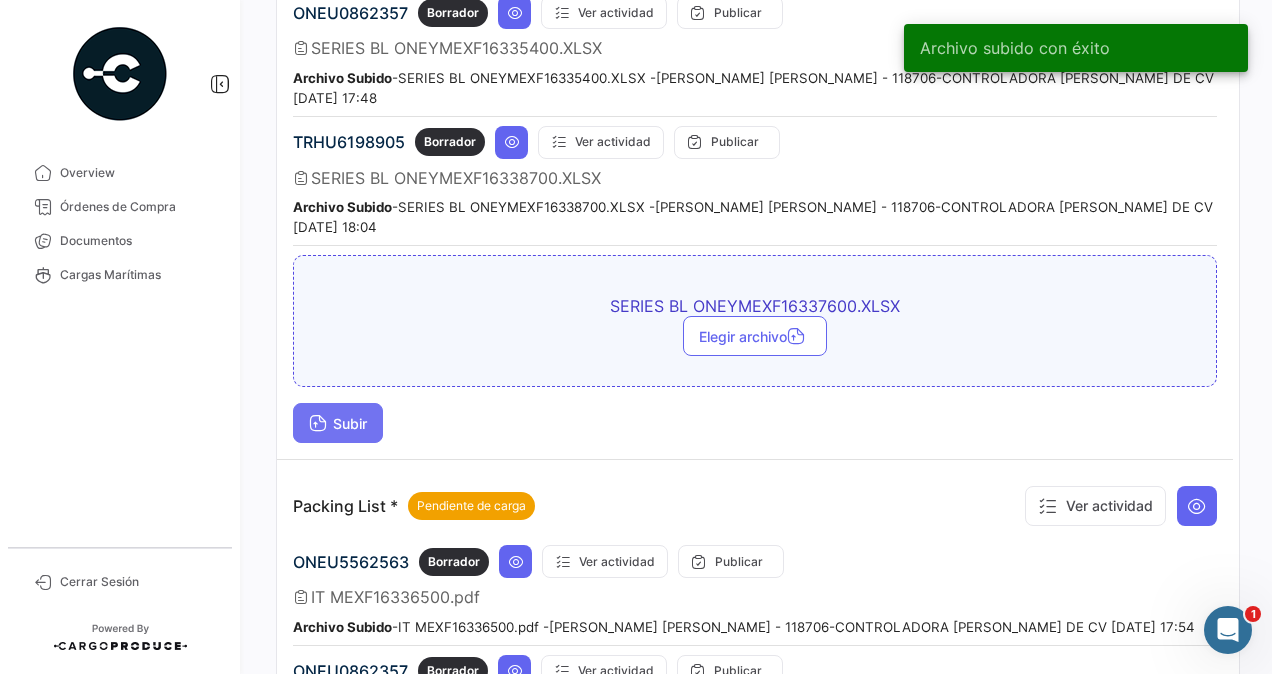 click on "Subir" at bounding box center [338, 423] 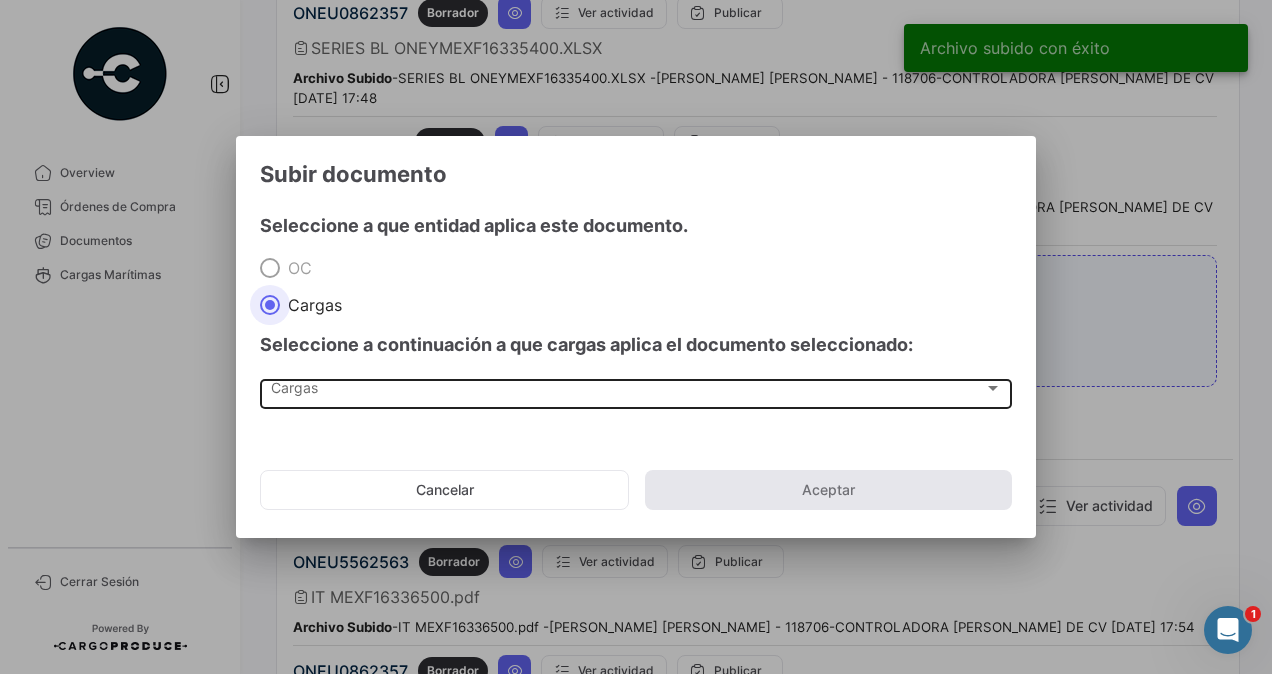 click on "Cargas" at bounding box center [627, 392] 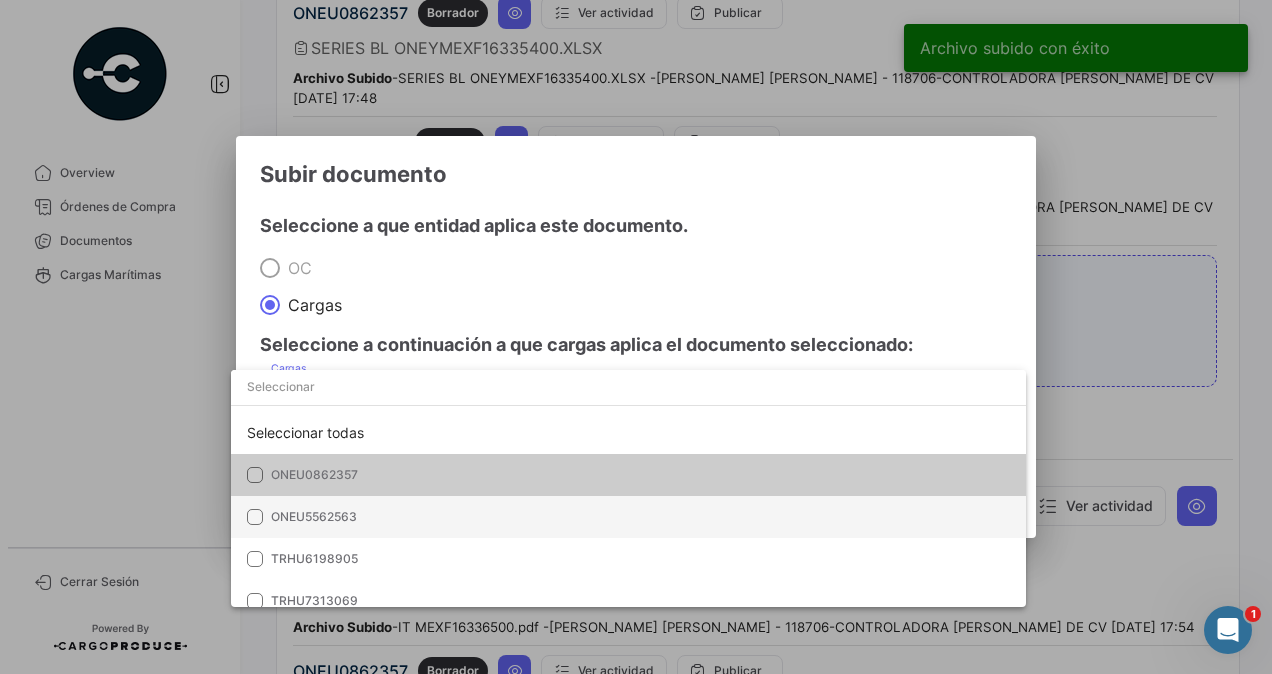 scroll, scrollTop: 14, scrollLeft: 0, axis: vertical 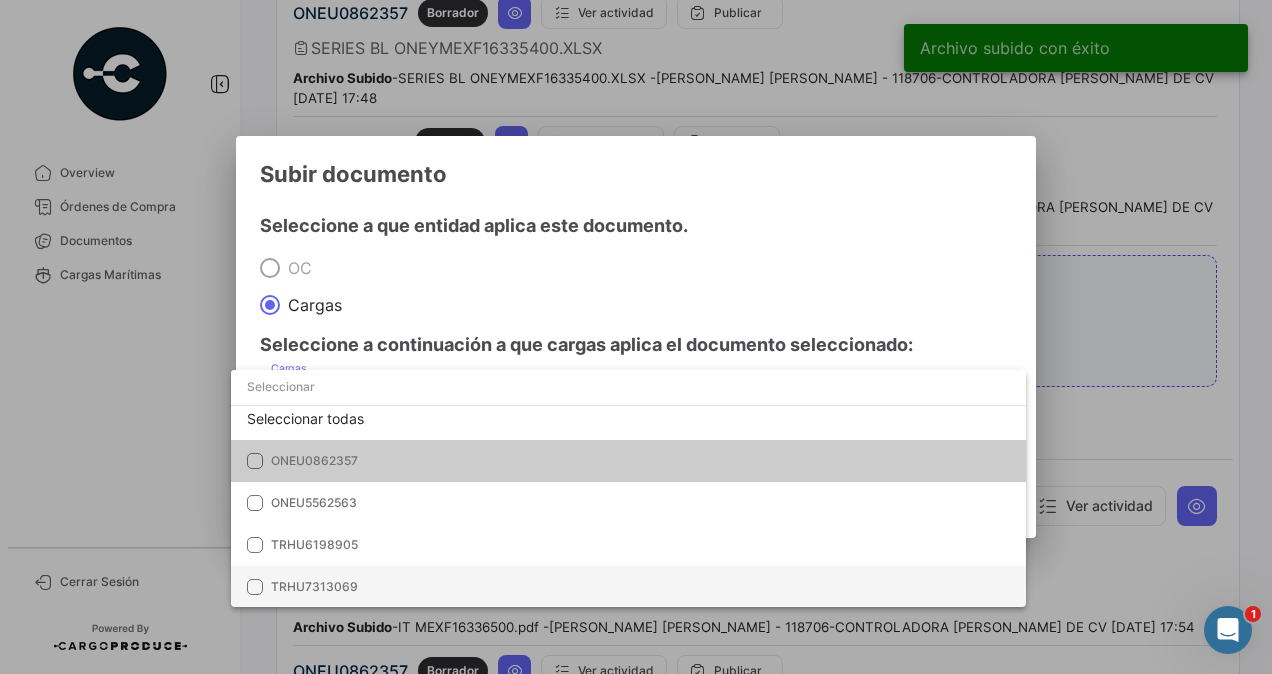 click on "TRHU7313069" at bounding box center (314, 586) 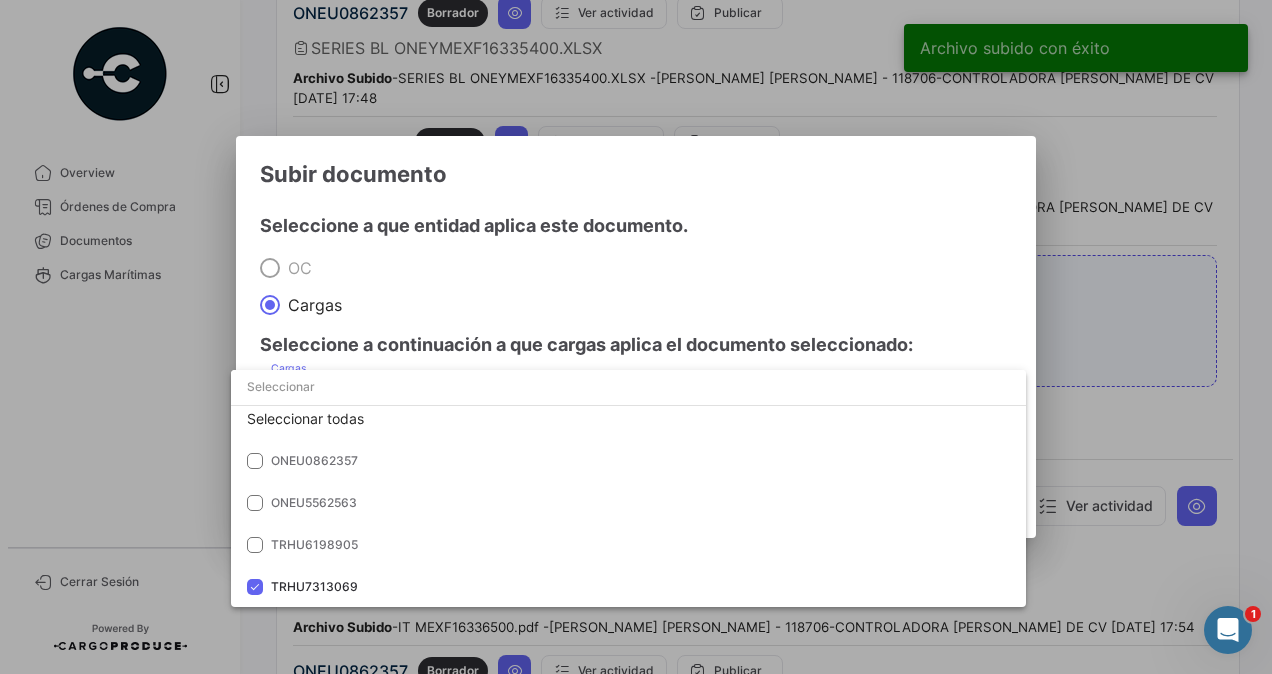click at bounding box center (636, 337) 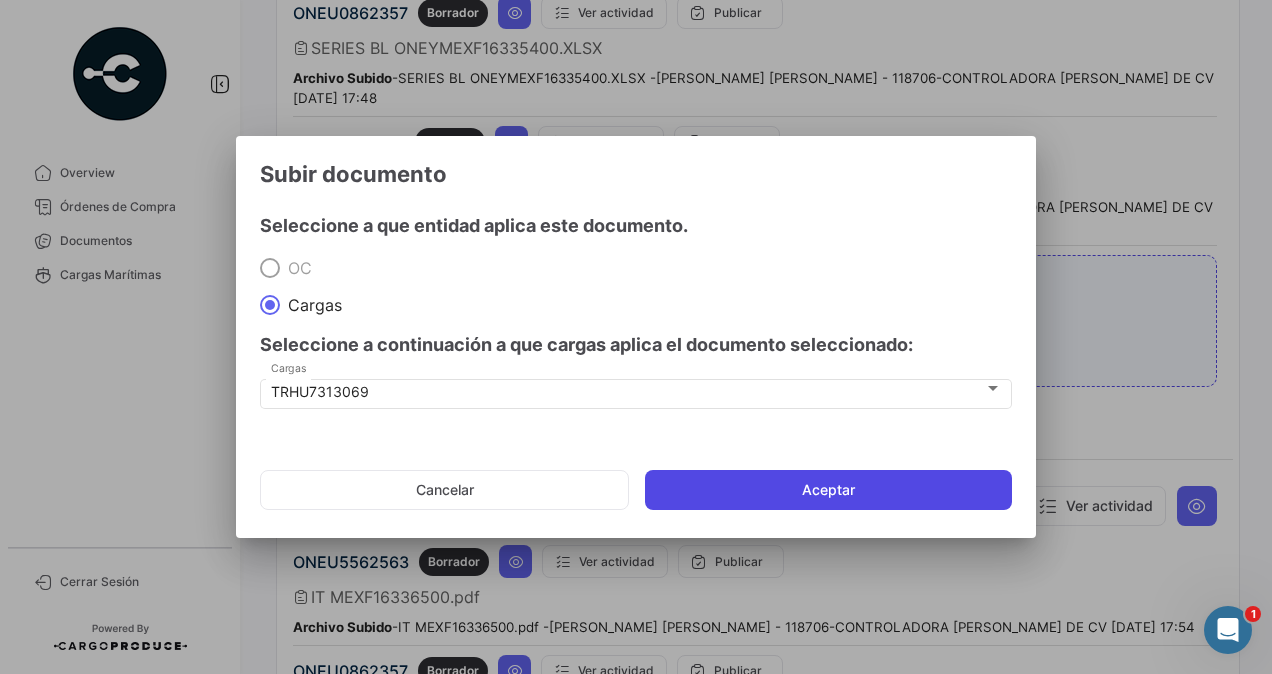 click on "Aceptar" 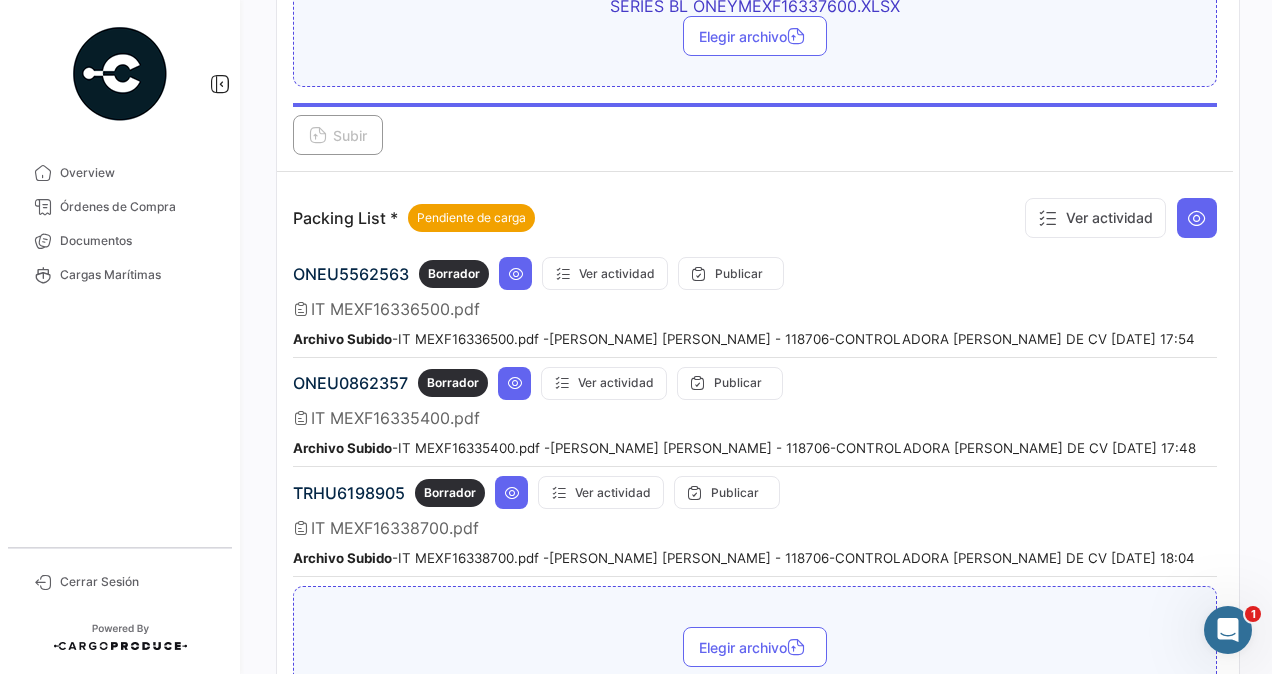scroll, scrollTop: 3000, scrollLeft: 0, axis: vertical 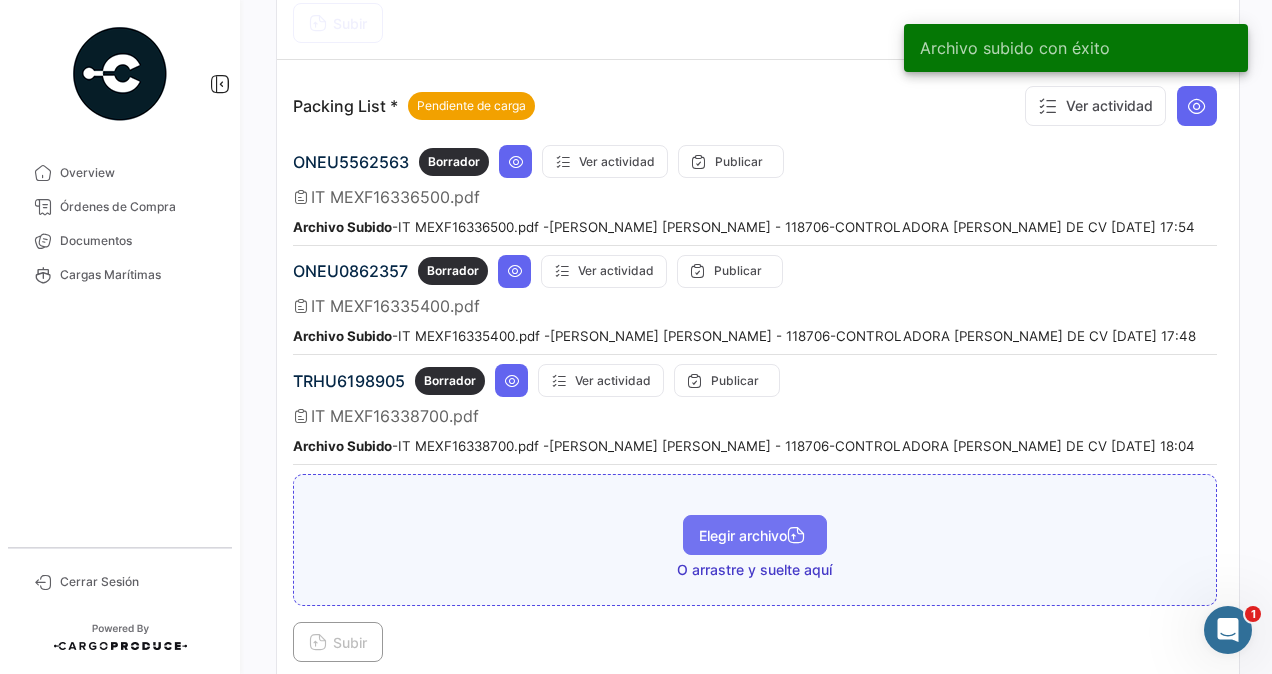 click on "Elegir archivo" at bounding box center (755, 535) 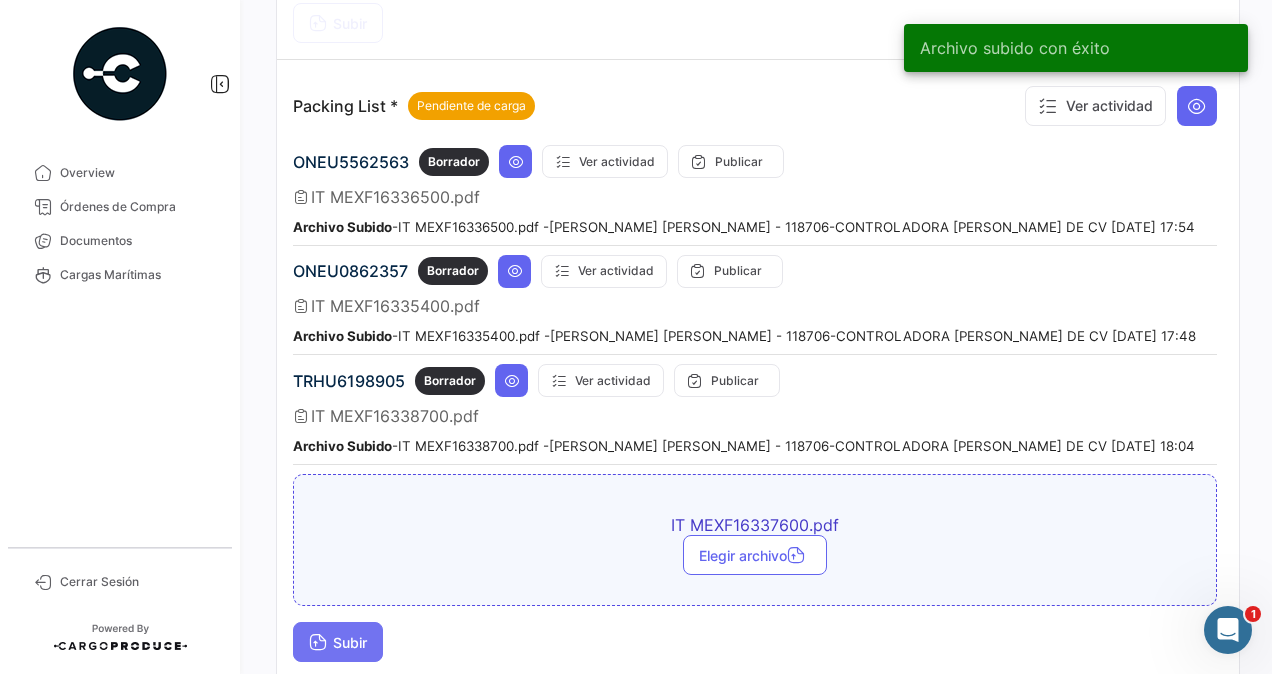 click on "Subir" at bounding box center [338, 642] 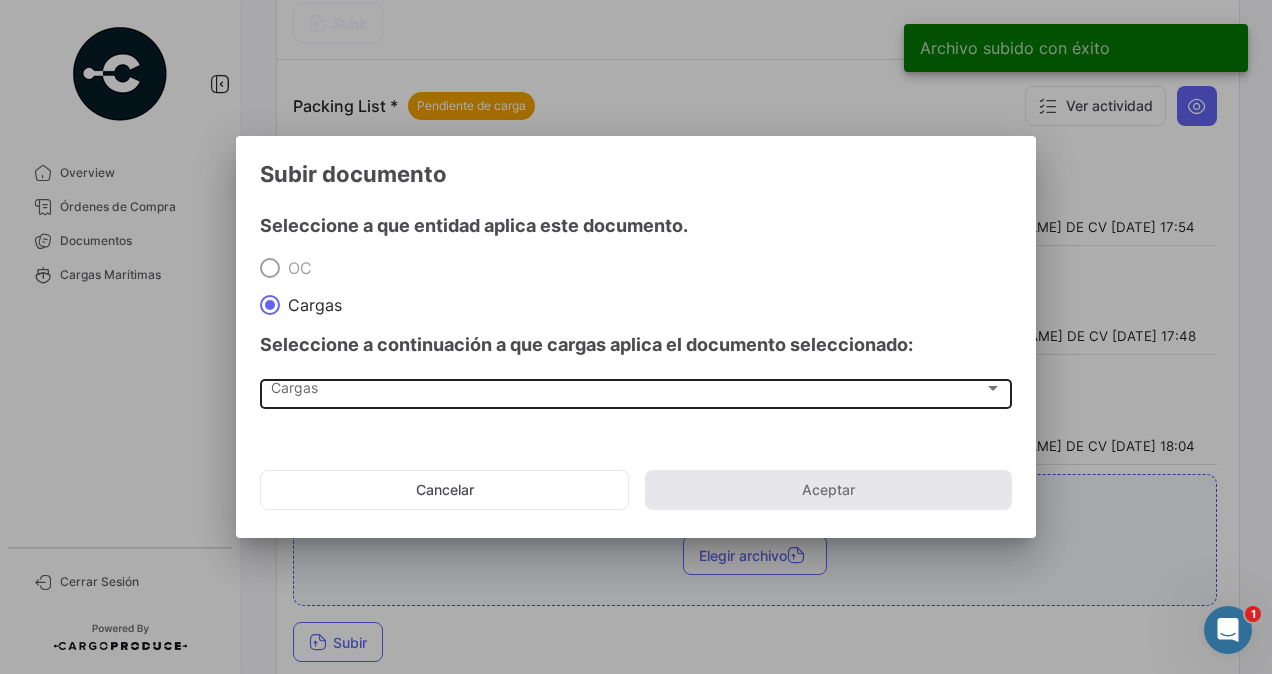 click on "Cargas Cargas" at bounding box center [636, 392] 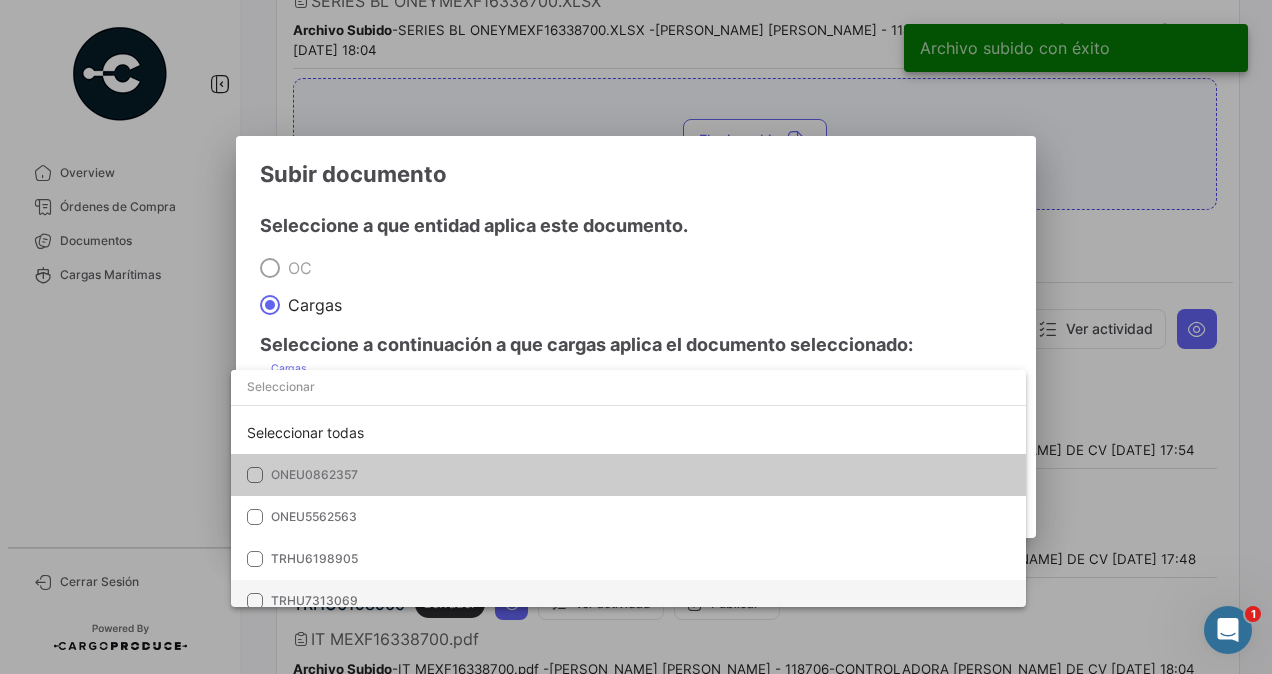 scroll, scrollTop: 14, scrollLeft: 0, axis: vertical 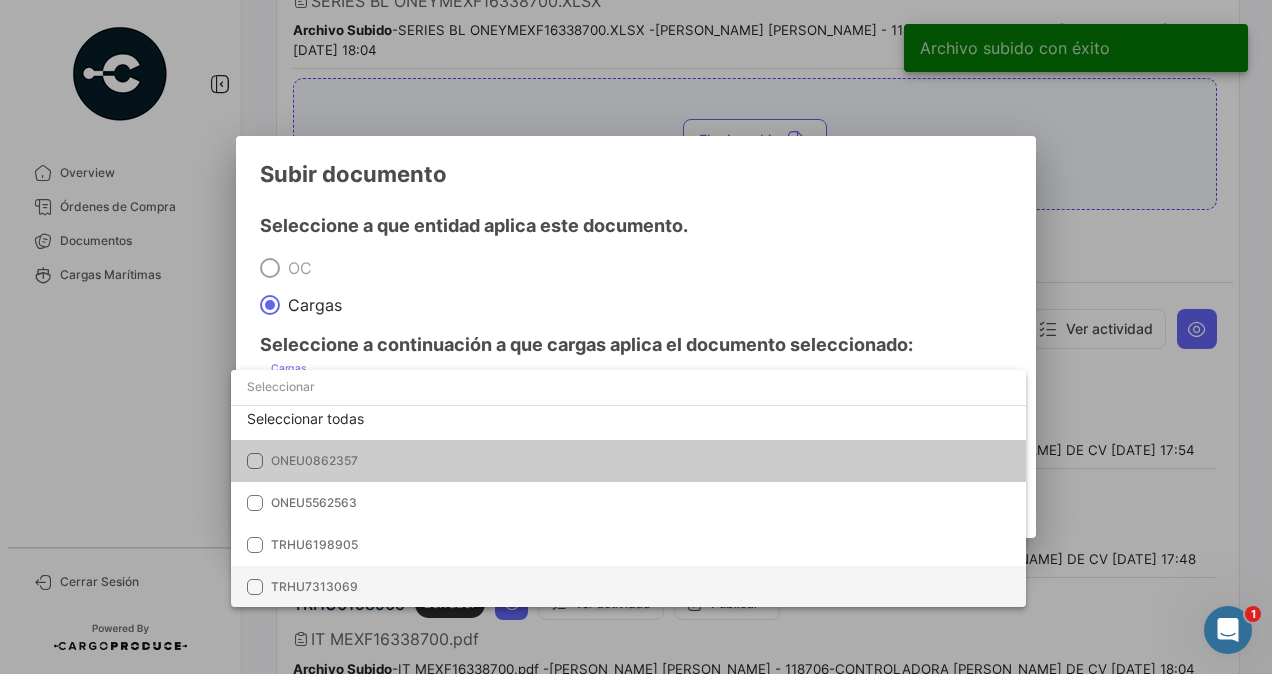 click on "TRHU7313069" at bounding box center (314, 586) 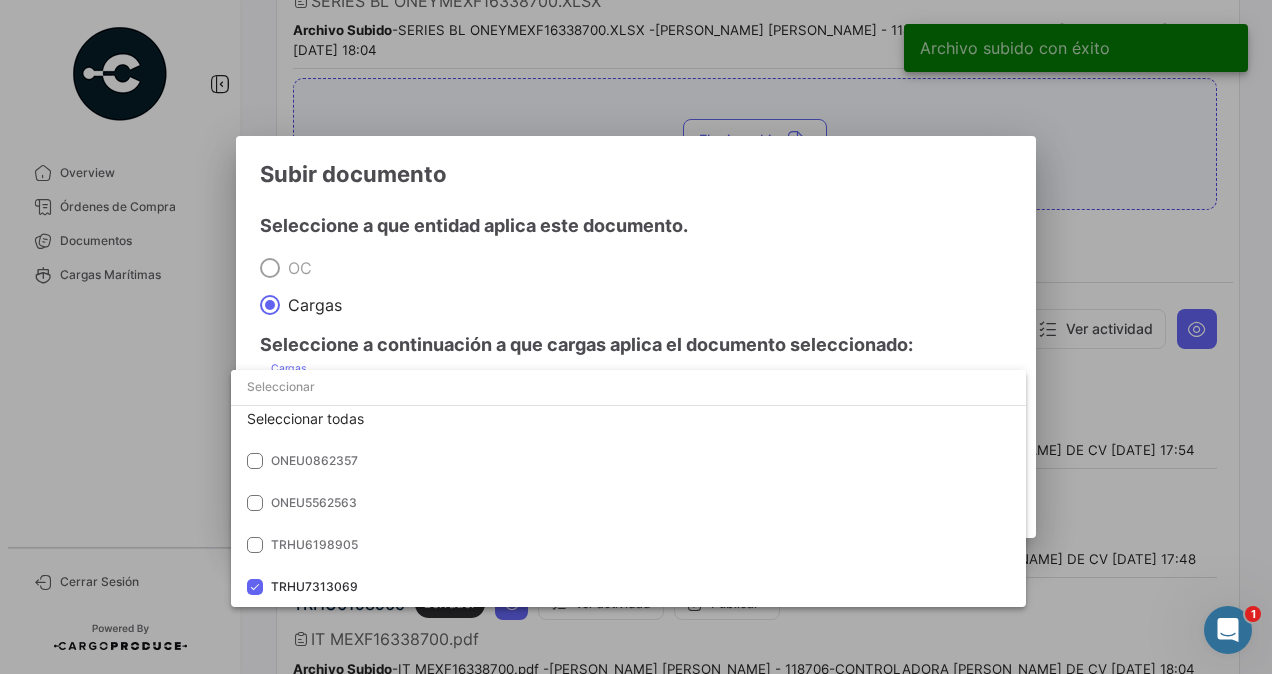 click at bounding box center (636, 337) 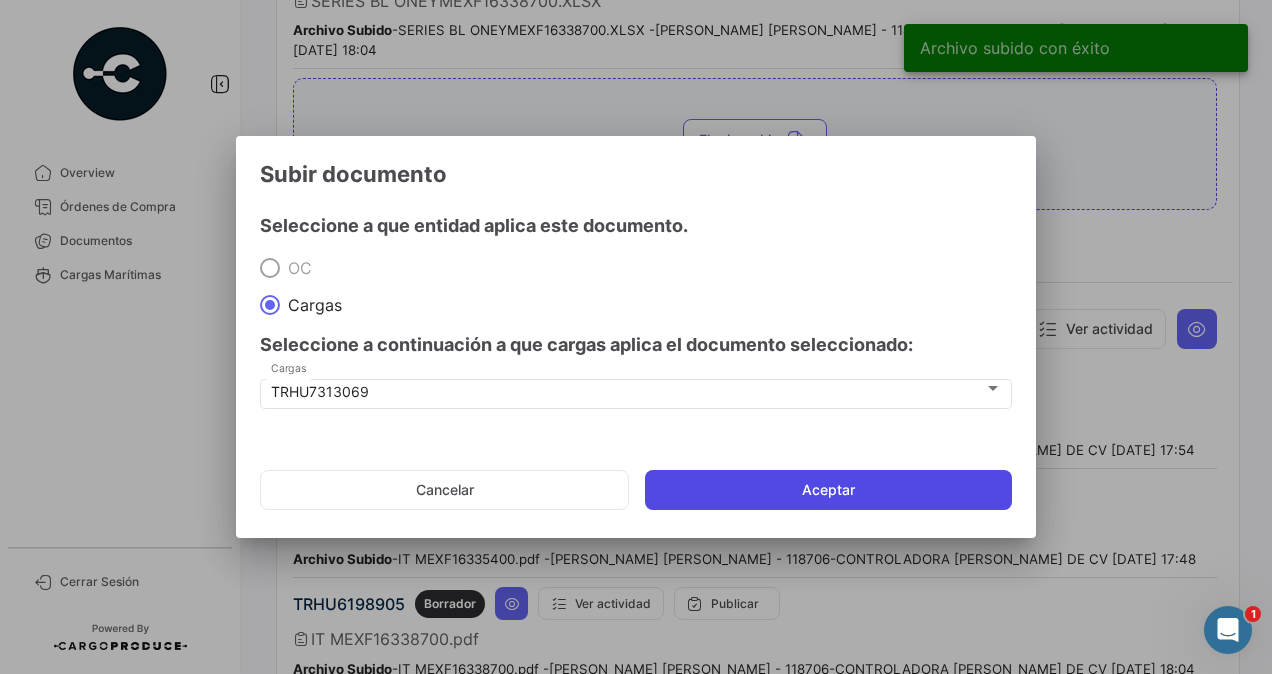 click on "Aceptar" 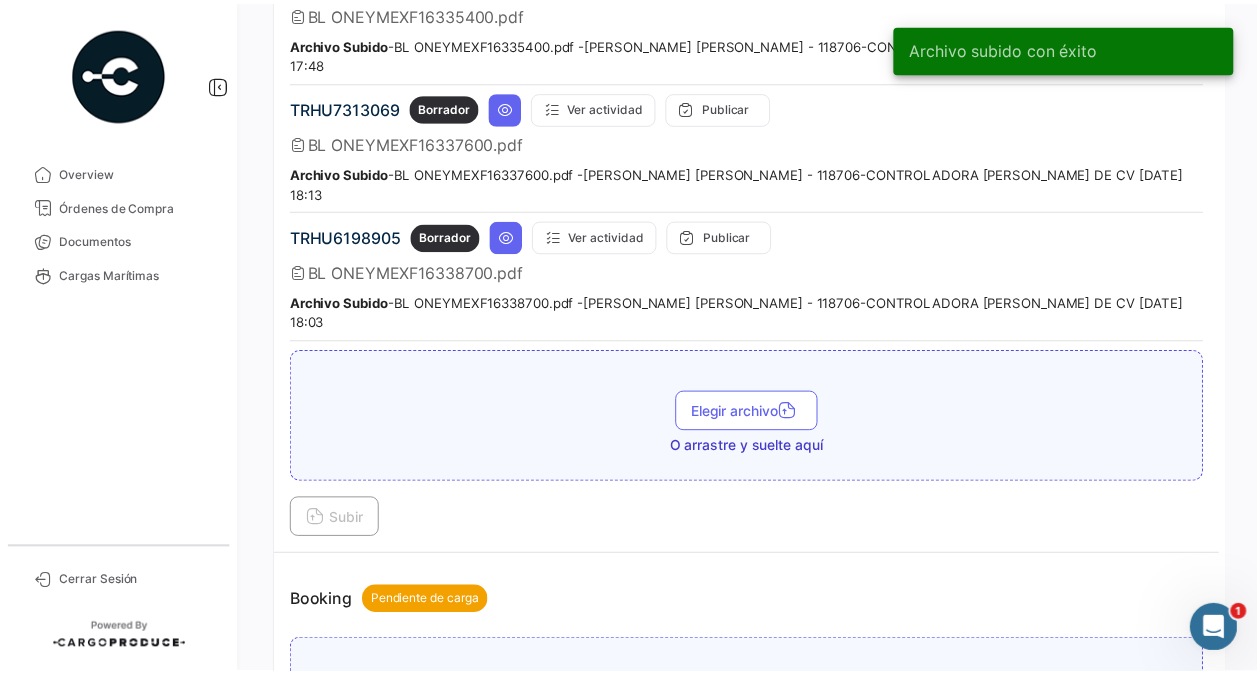 scroll, scrollTop: 300, scrollLeft: 0, axis: vertical 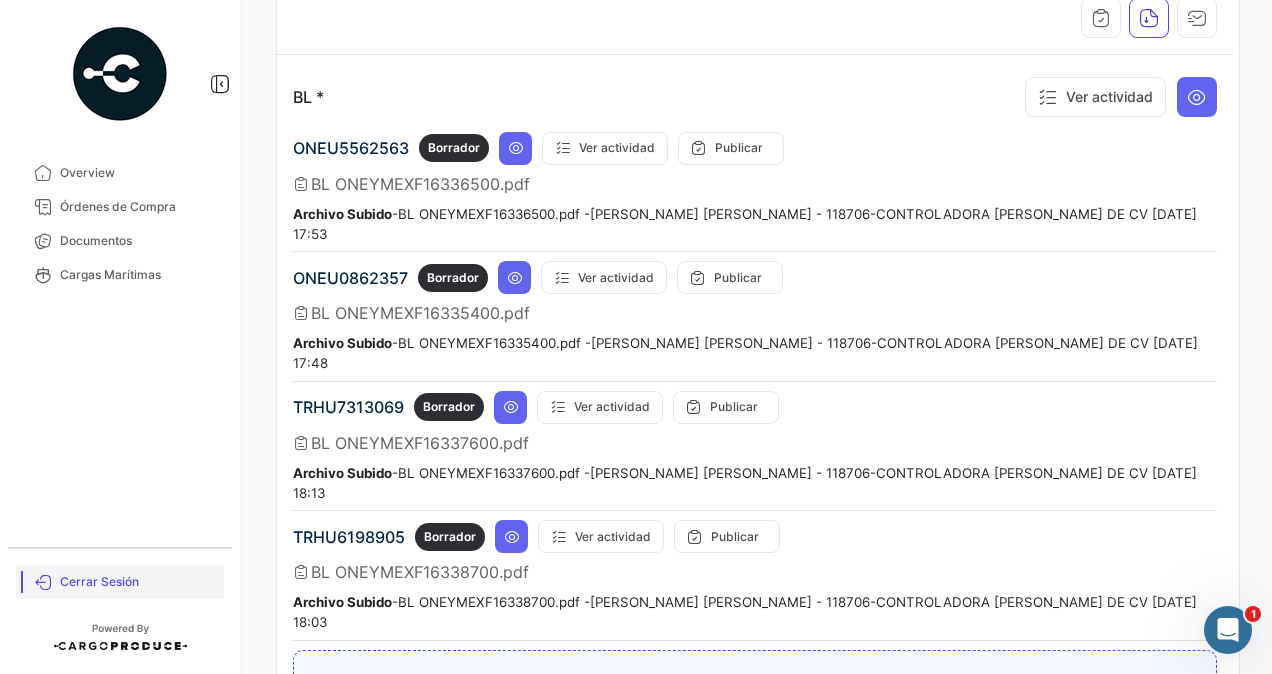 click on "Cerrar Sesión" at bounding box center [138, 582] 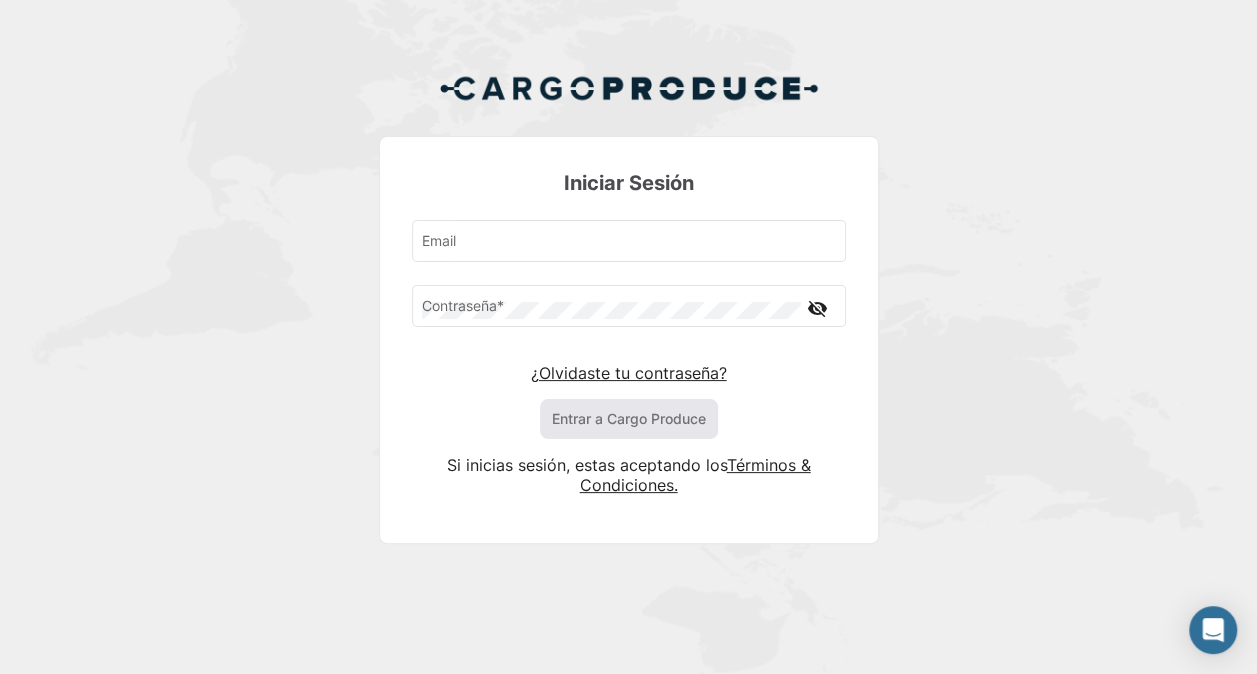 type on "[PERSON_NAME][EMAIL_ADDRESS][PERSON_NAME][PERSON_NAME][DOMAIN_NAME]" 